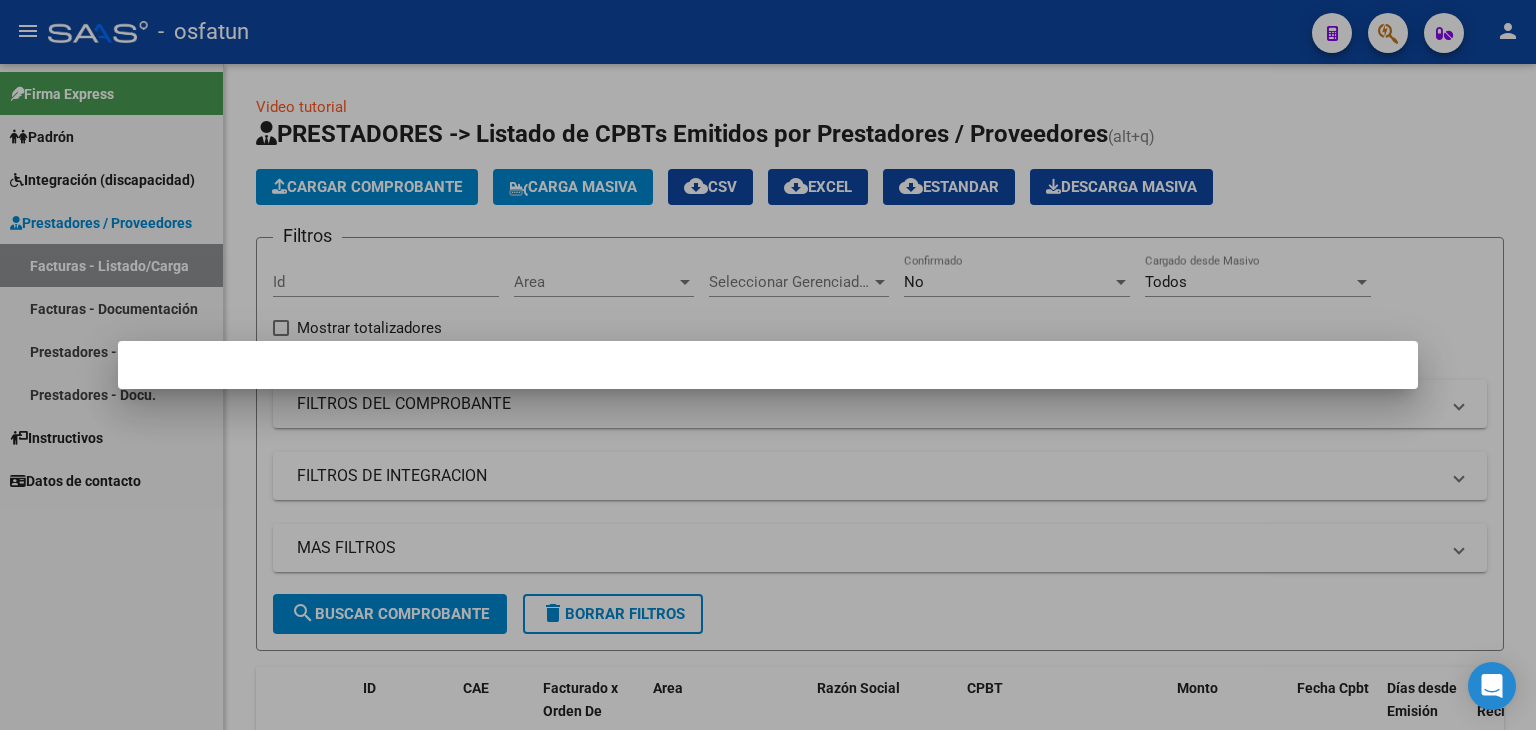 scroll, scrollTop: 0, scrollLeft: 0, axis: both 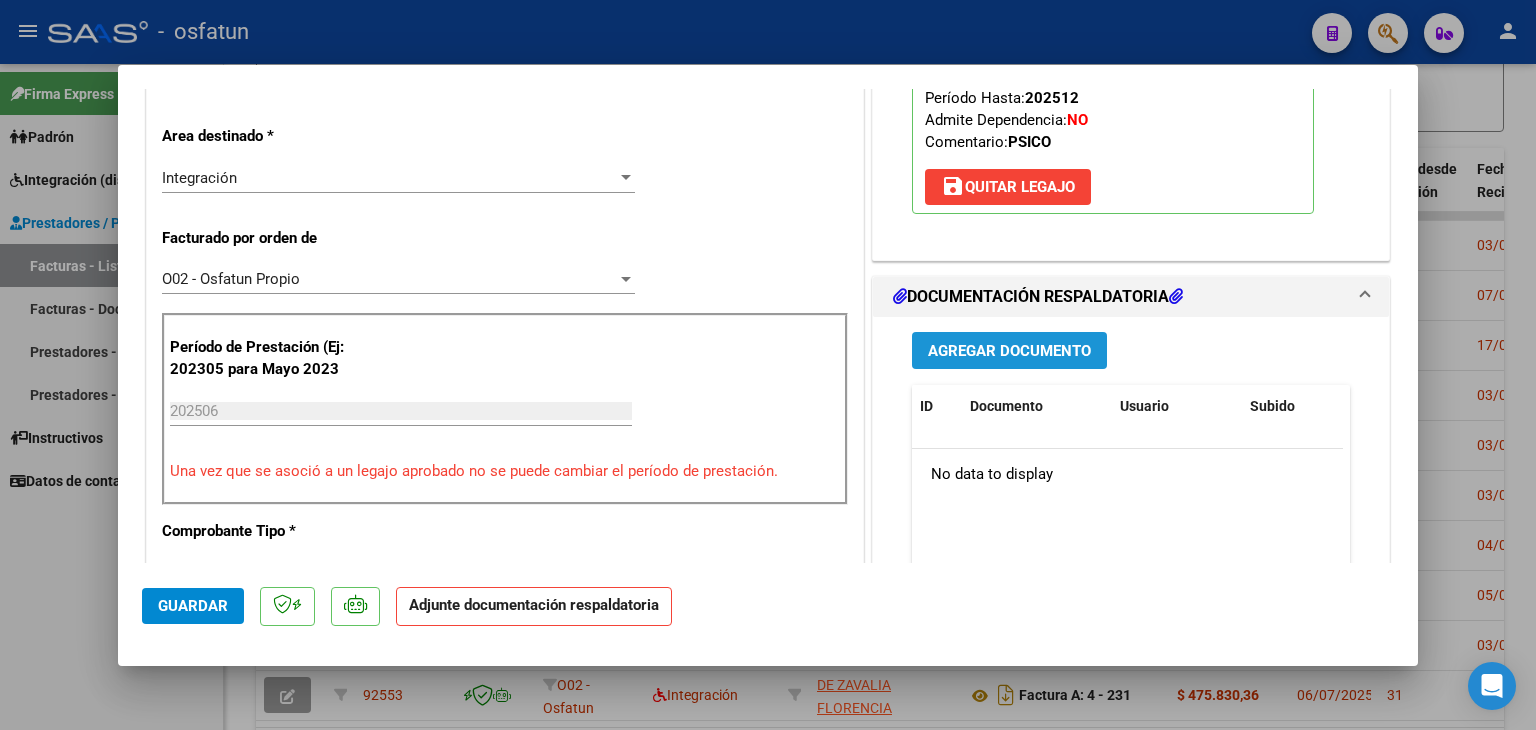 click on "Agregar Documento" at bounding box center [1009, 350] 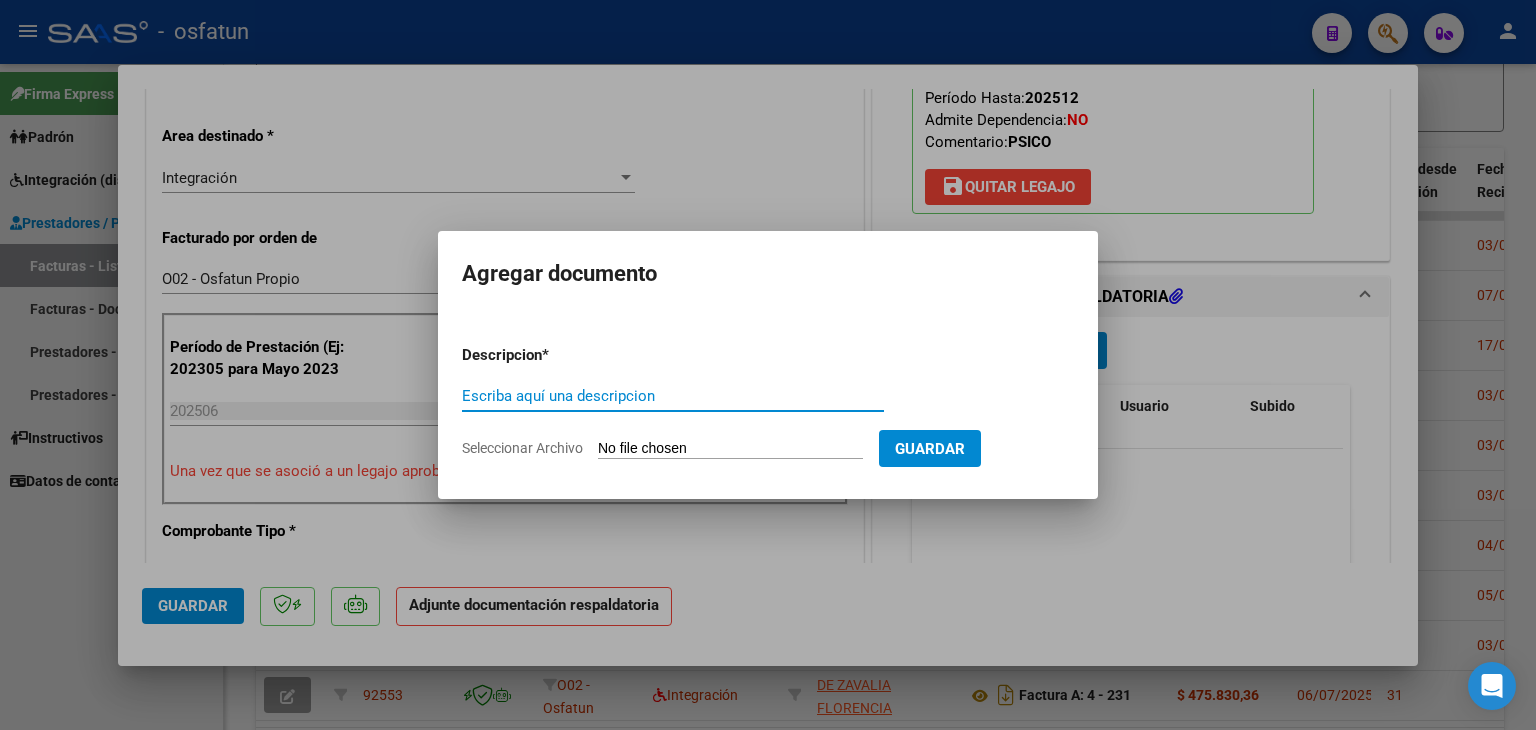 click on "Escriba aquí una descripcion" at bounding box center (673, 396) 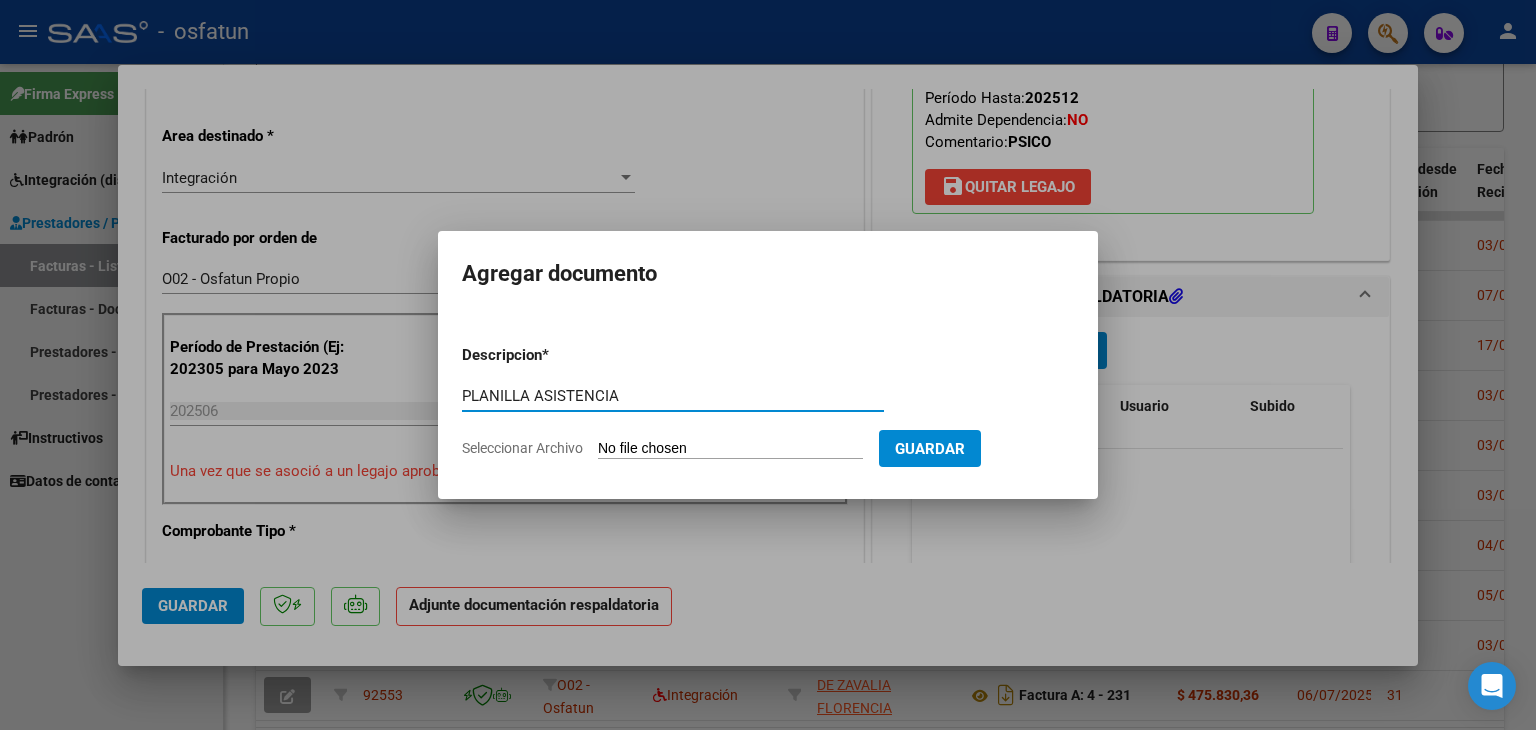 type on "PLANILLA ASISTENCIA" 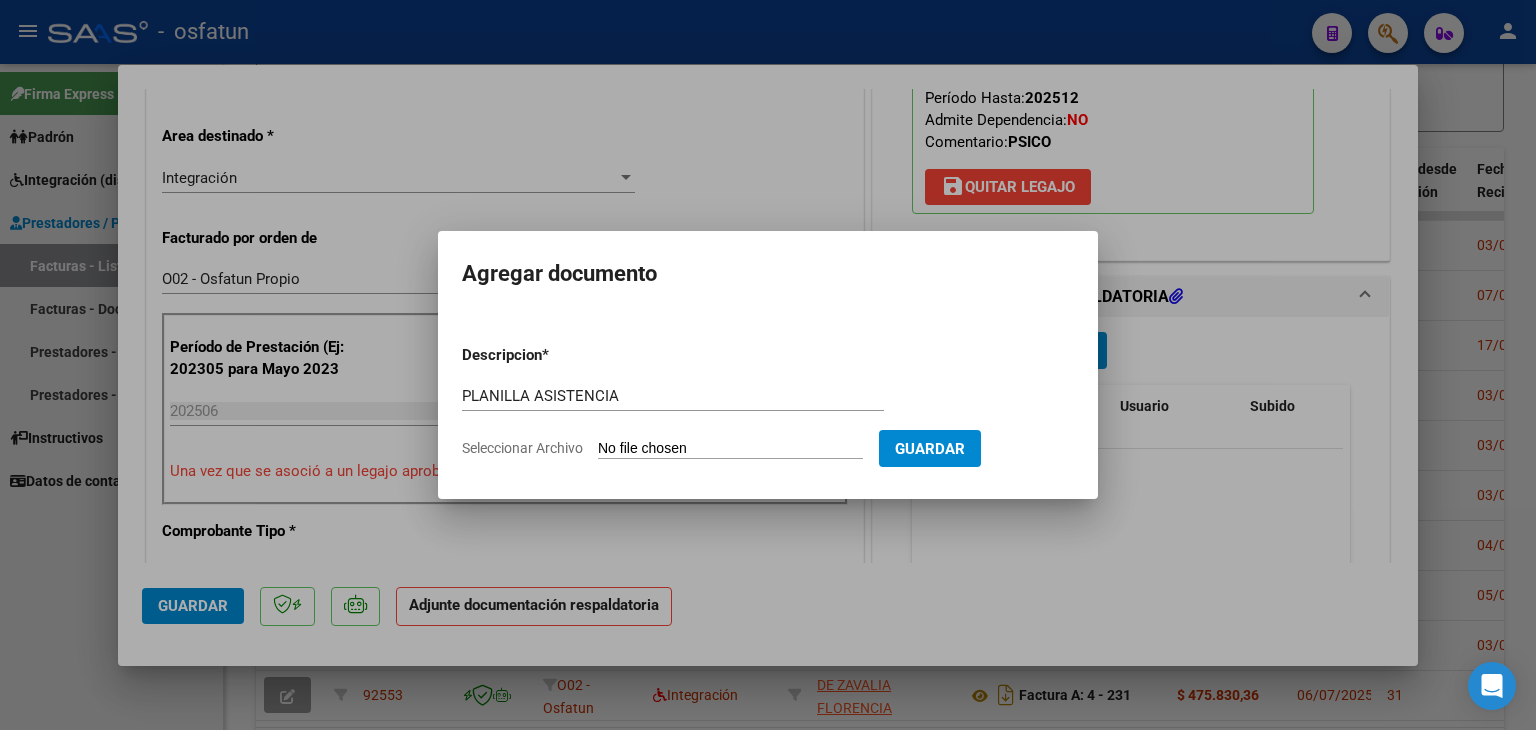 type on "C:\fakepath\PLANILLA ASISTENCIA - PSICO - JUN 2025.pdf" 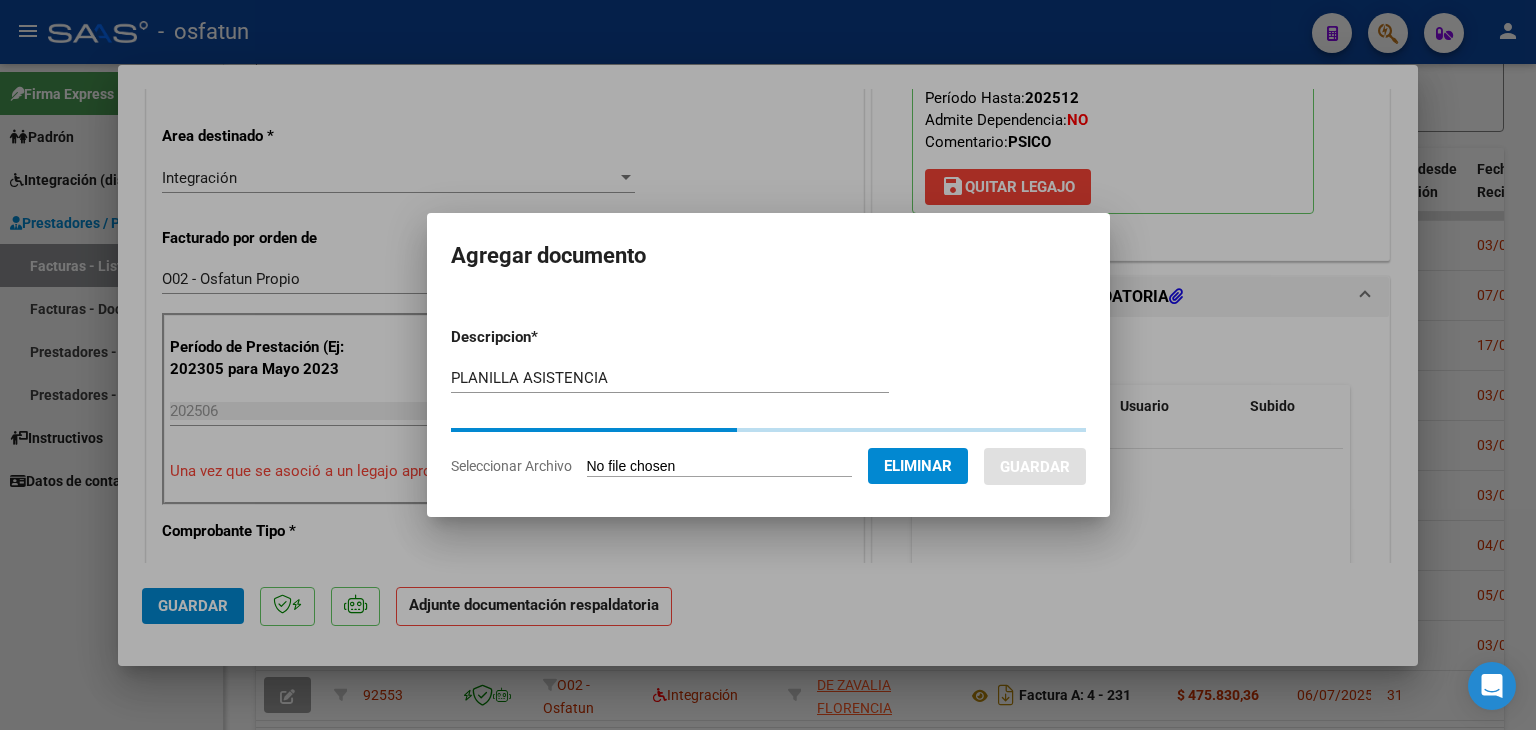 click at bounding box center (768, 365) 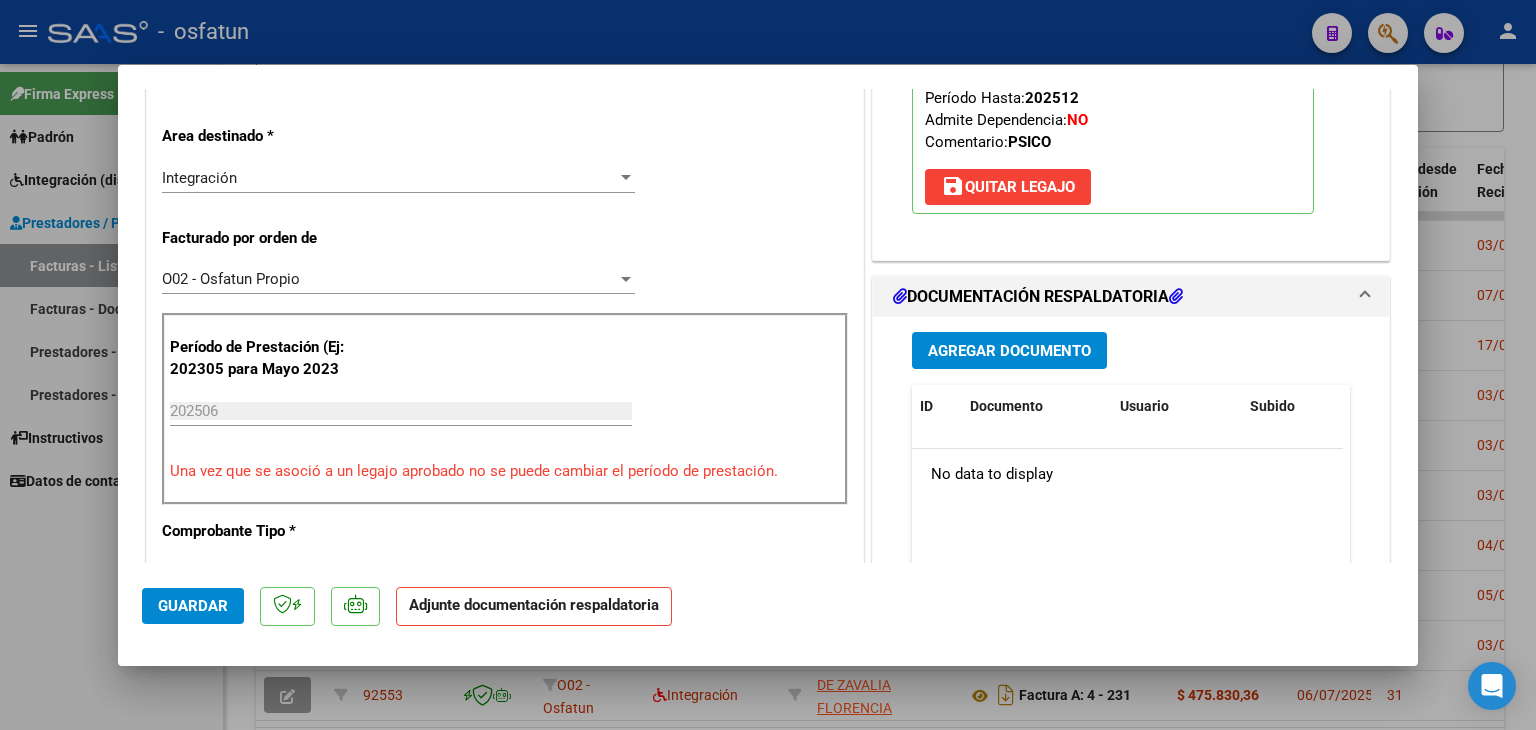 click on "Agregar Documento" at bounding box center [1009, 351] 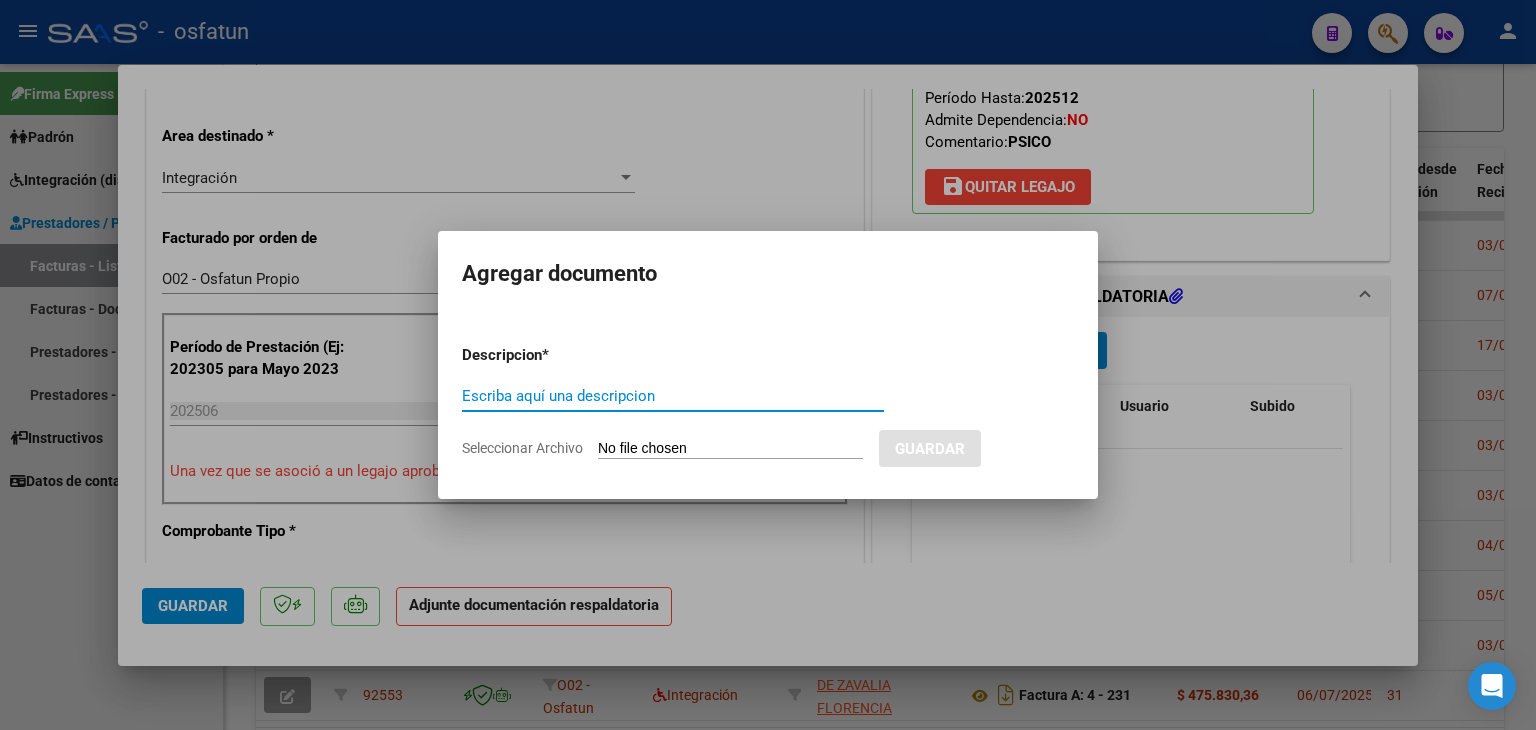 click at bounding box center [768, 365] 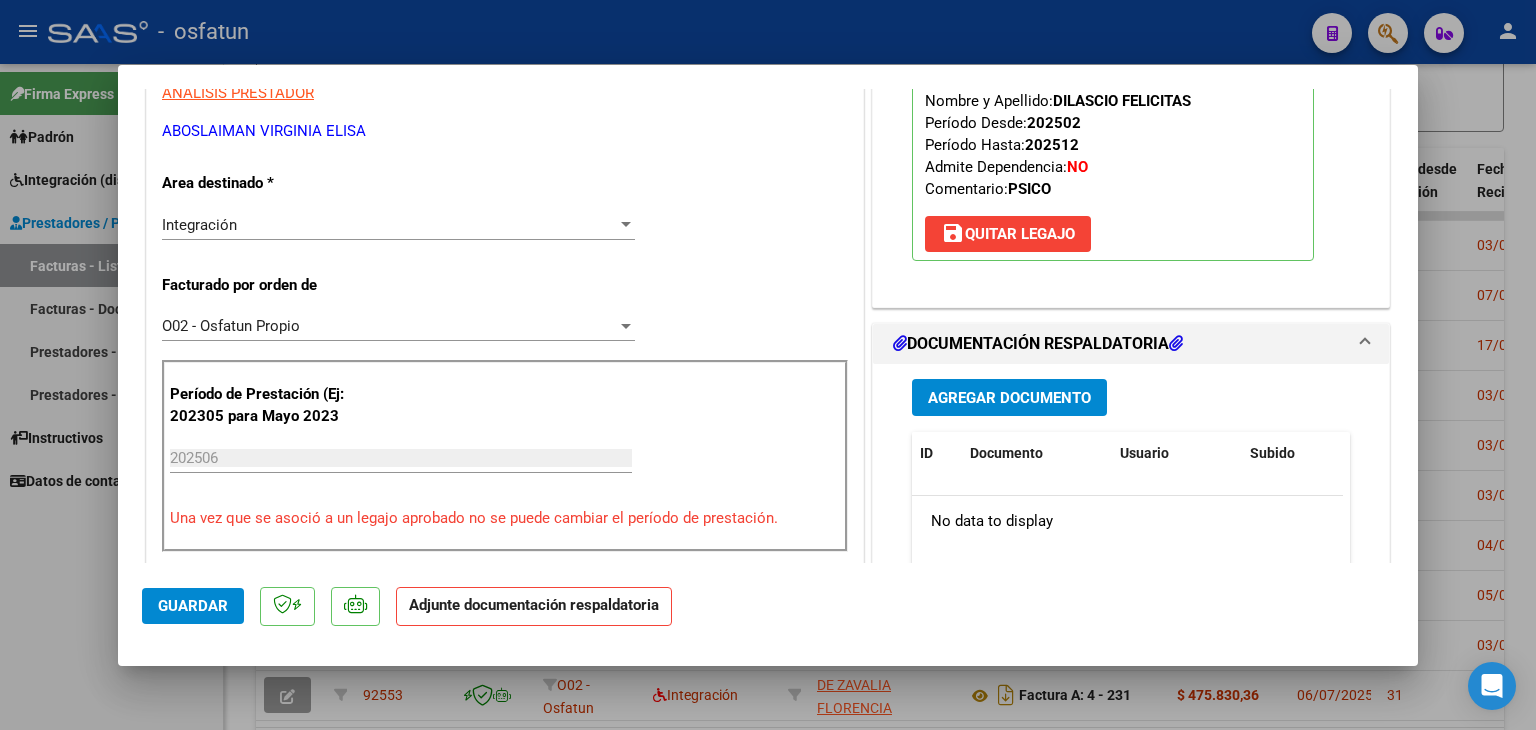 scroll, scrollTop: 600, scrollLeft: 0, axis: vertical 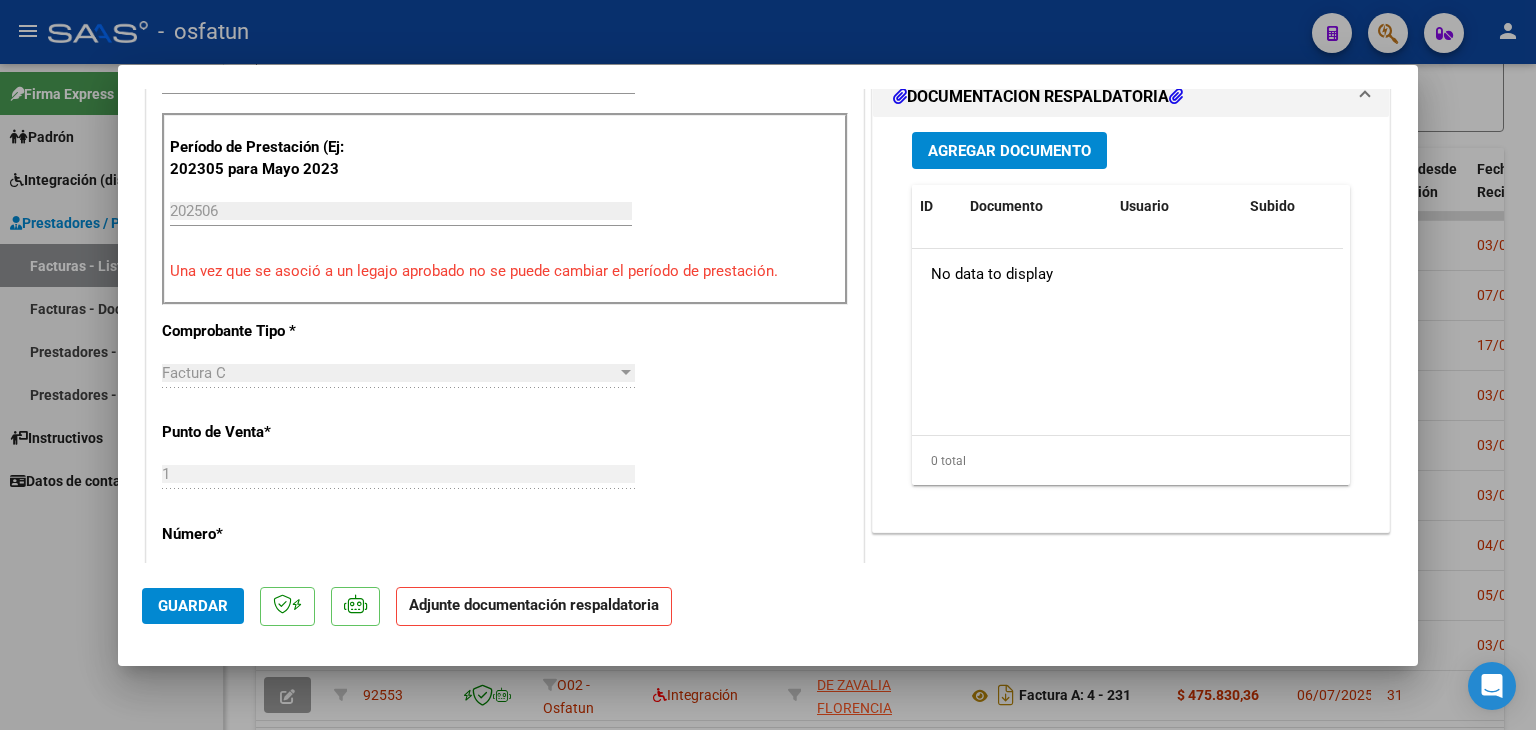 click on "Agregar Documento ID Documento Usuario Subido Acción No data to display  0 total   1" at bounding box center (1131, 316) 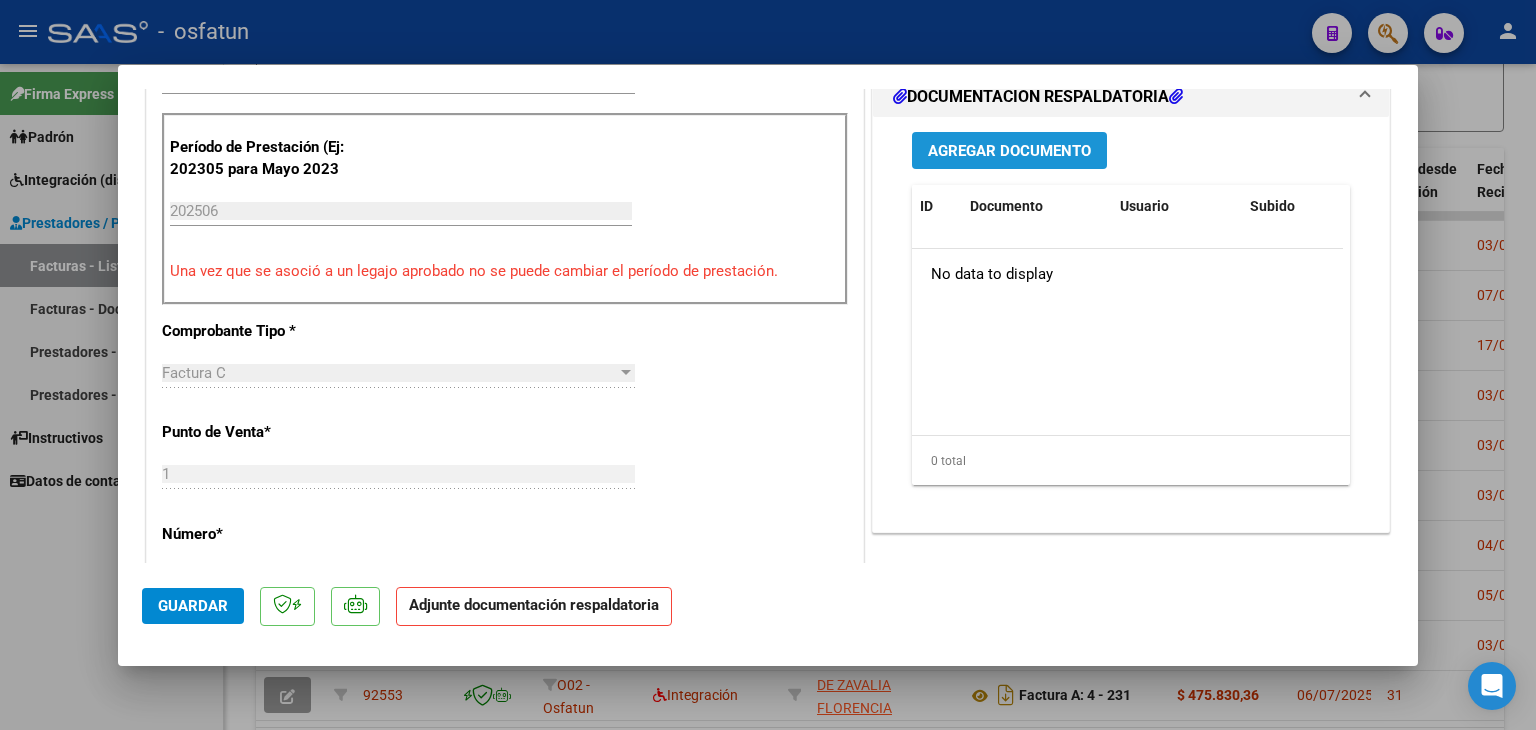 click on "Agregar Documento" at bounding box center (1009, 151) 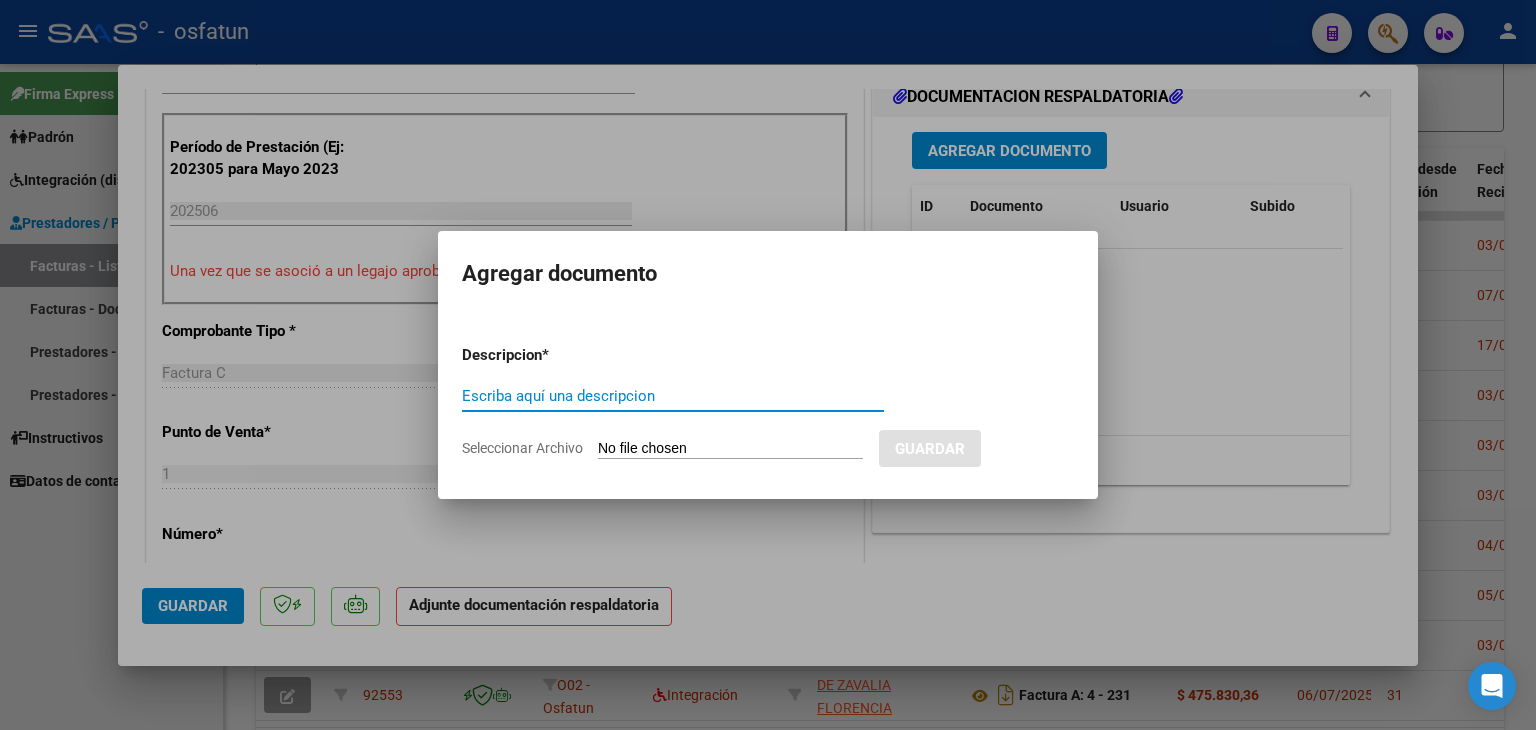 click on "Escriba aquí una descripcion" at bounding box center (673, 396) 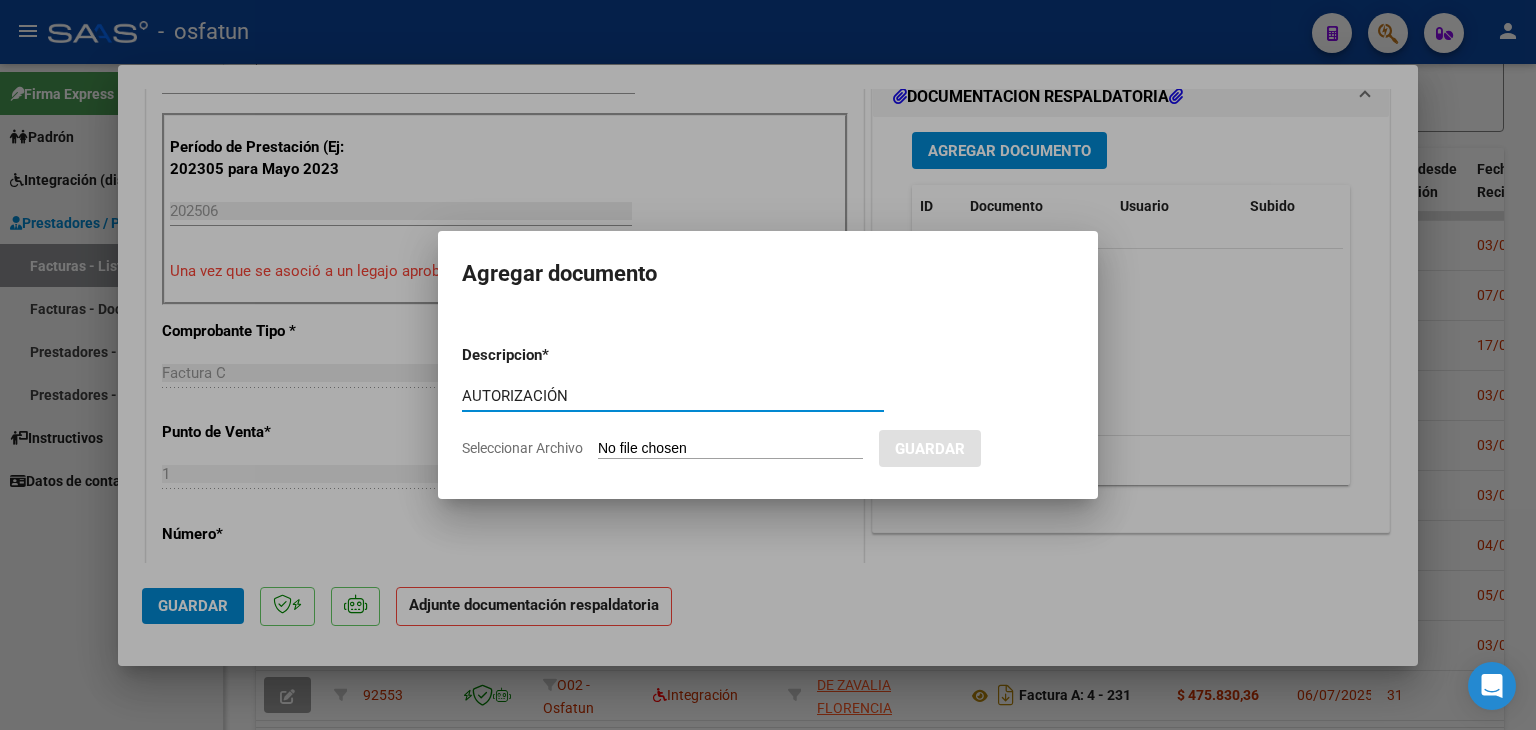 type on "AUTORIZACIÓN" 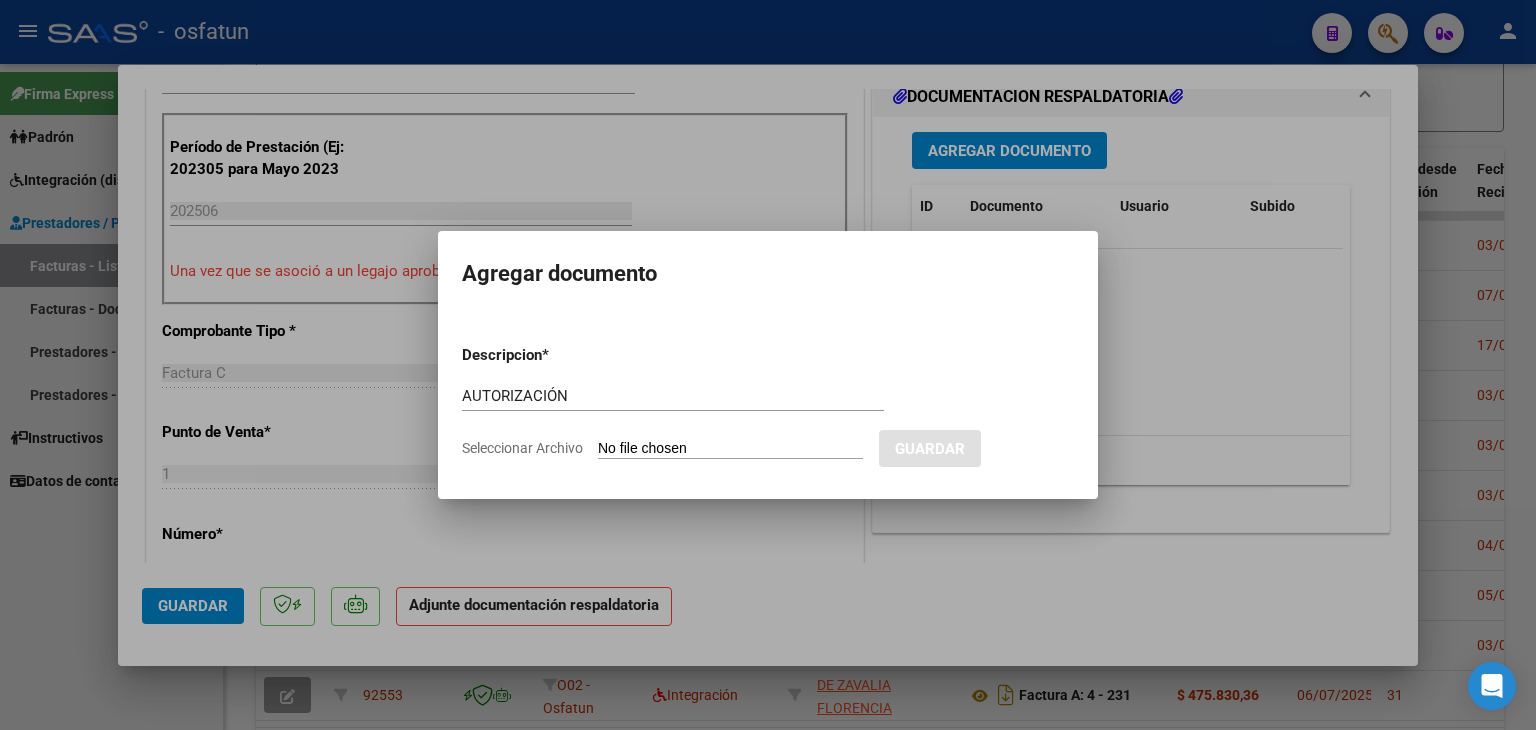 click on "Seleccionar Archivo" at bounding box center [730, 449] 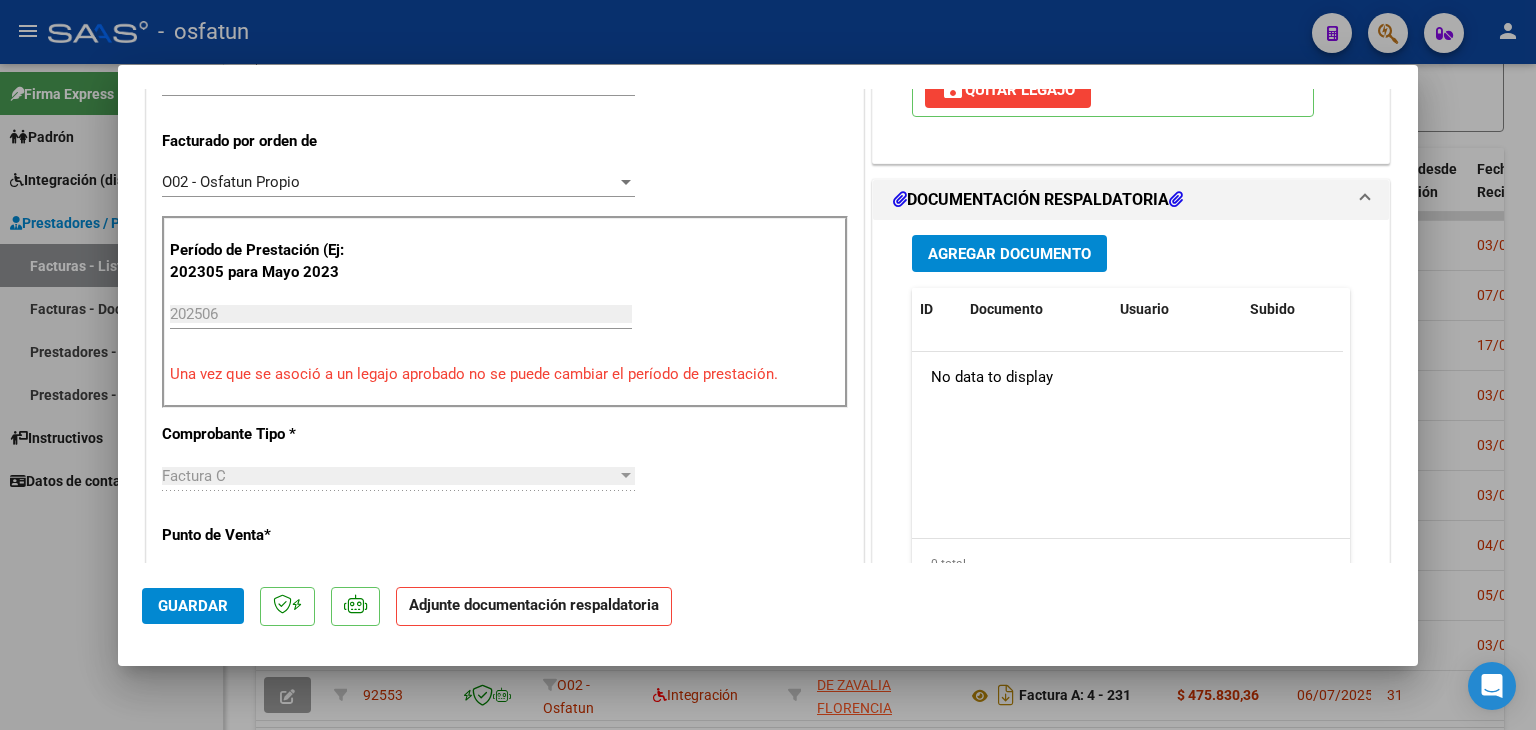 scroll, scrollTop: 500, scrollLeft: 0, axis: vertical 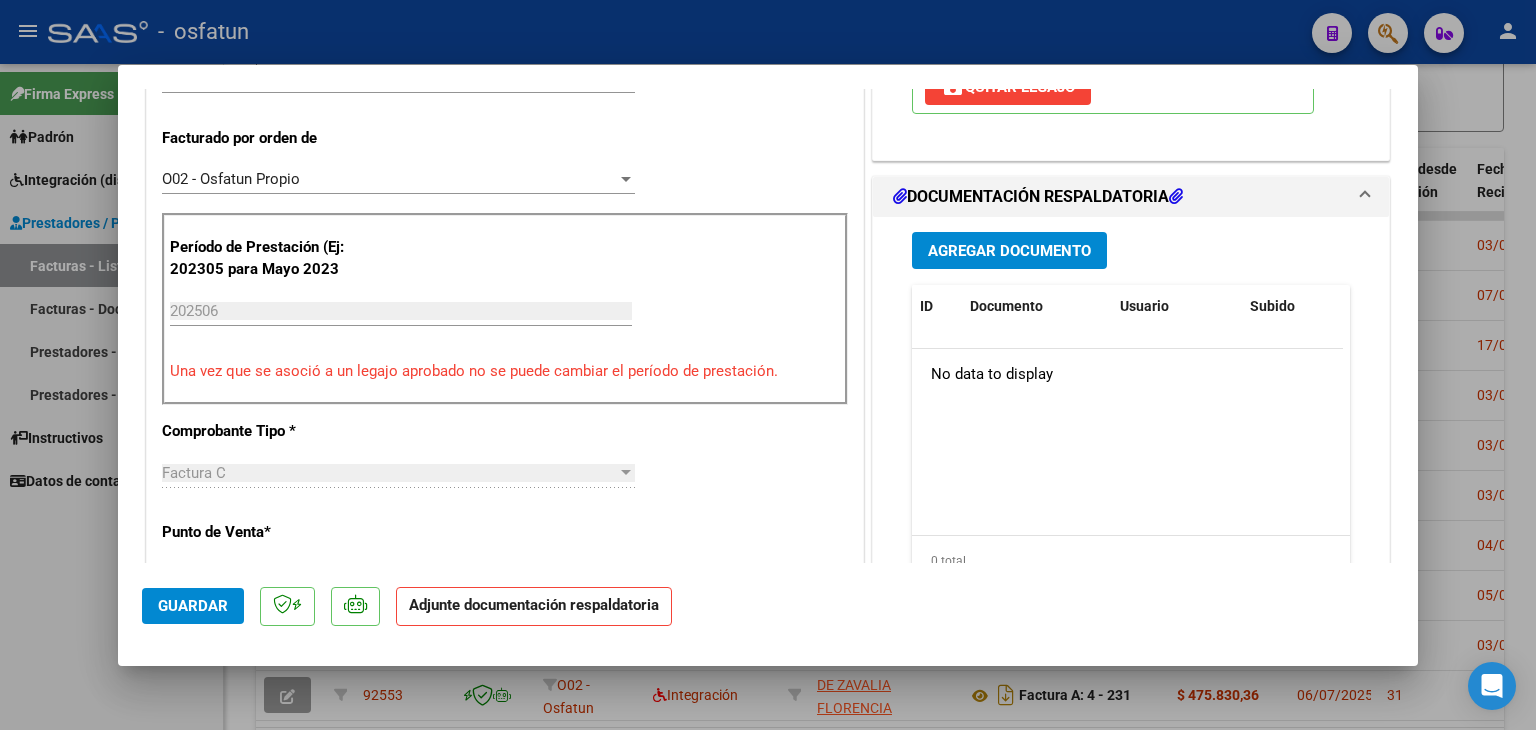 click on "Agregar Documento" at bounding box center (1009, 251) 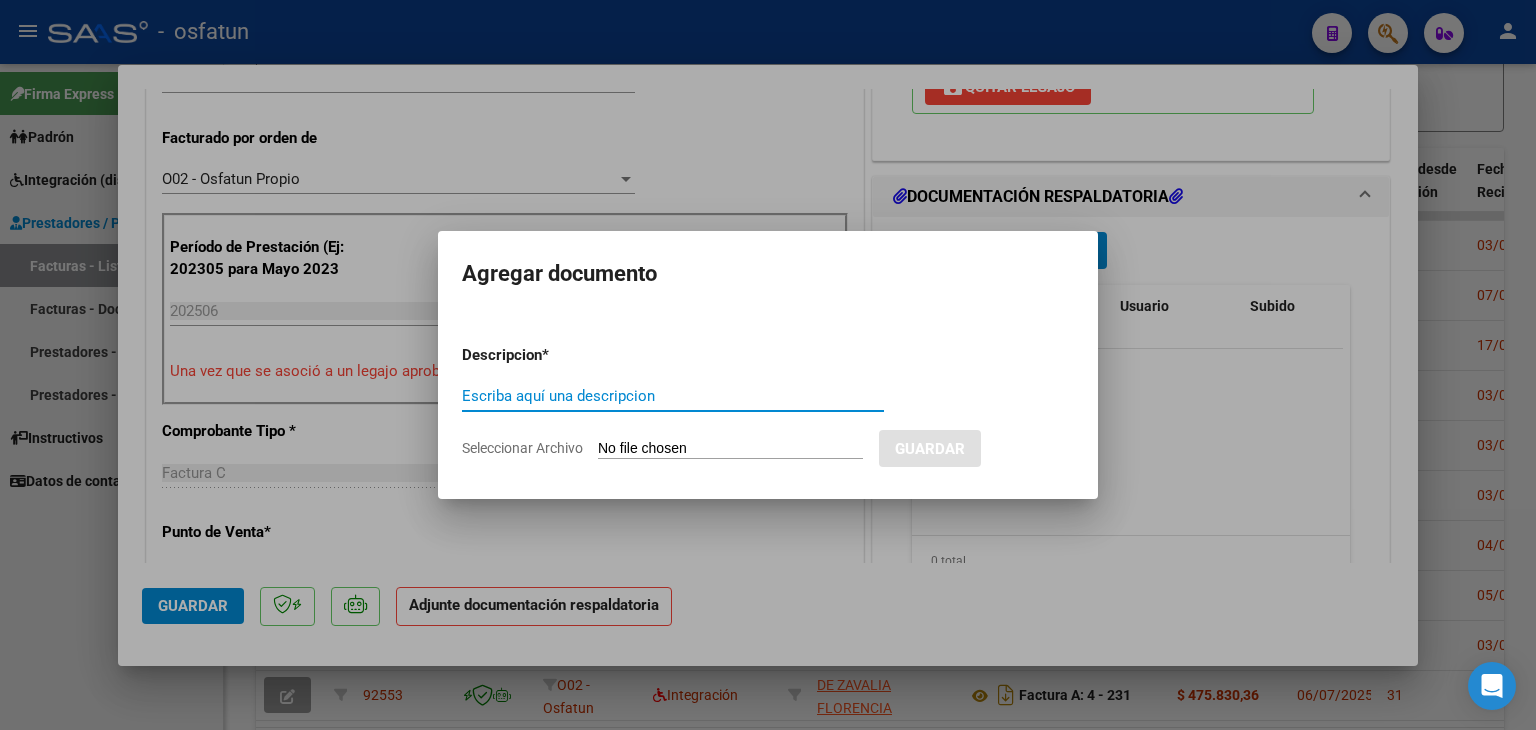 click at bounding box center [768, 365] 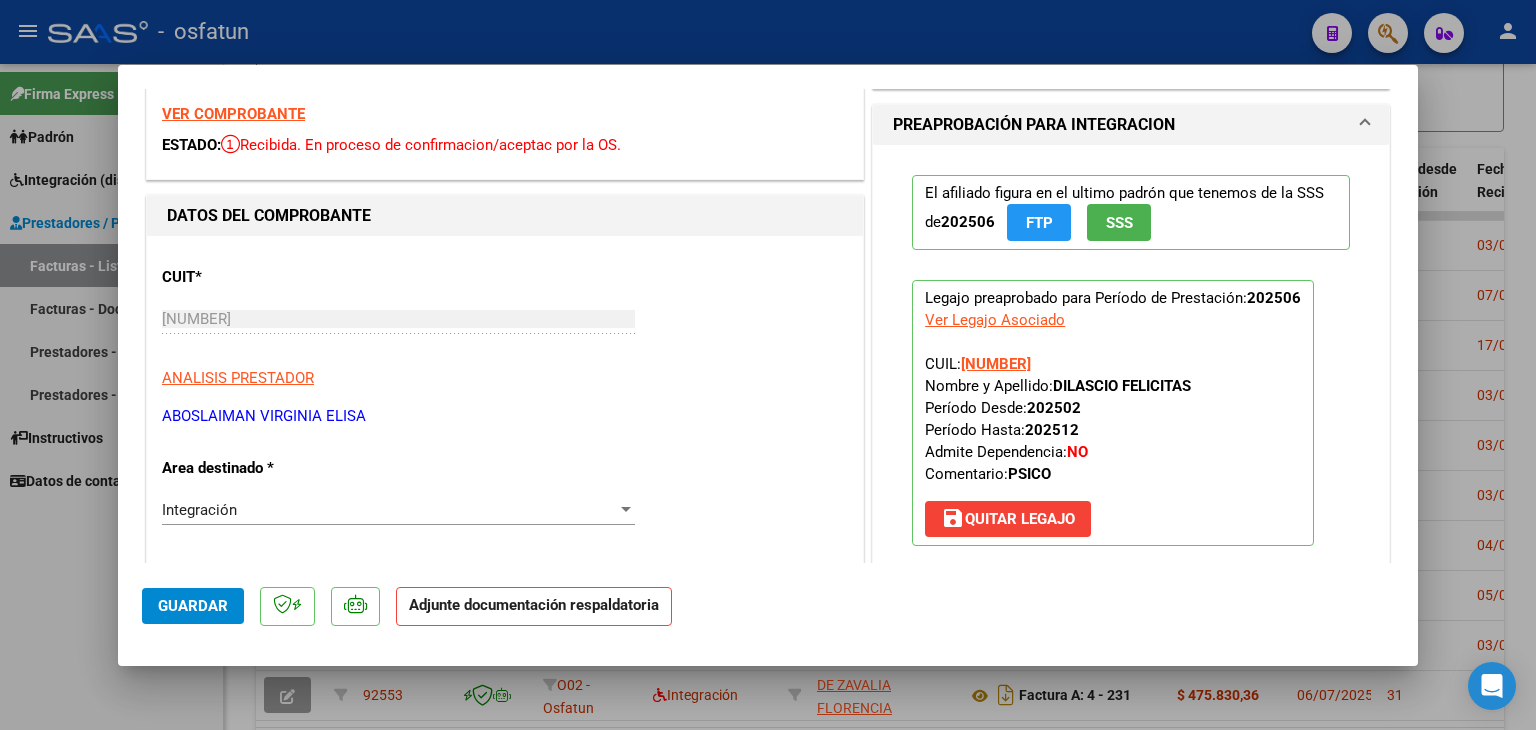 scroll, scrollTop: 0, scrollLeft: 0, axis: both 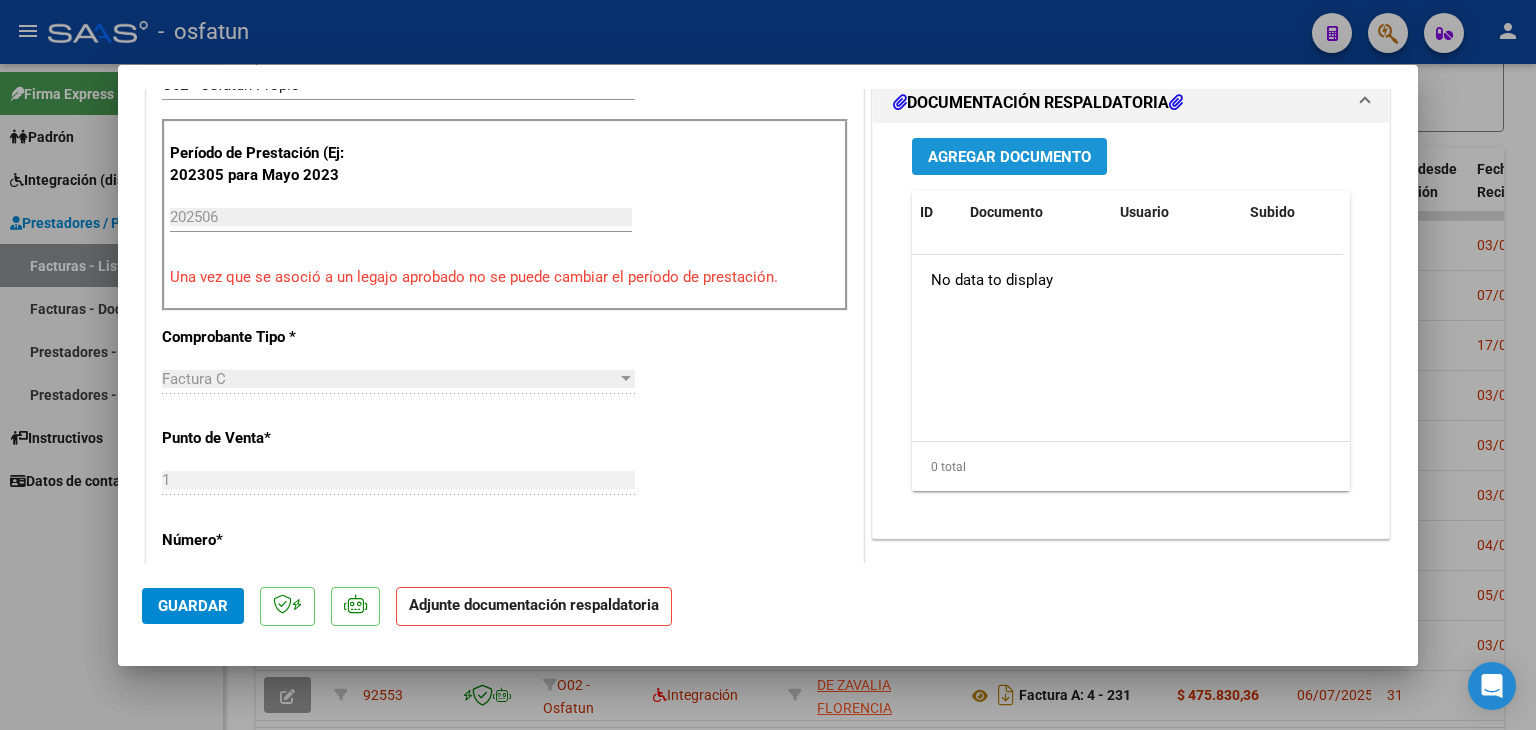 click on "Agregar Documento" at bounding box center [1009, 156] 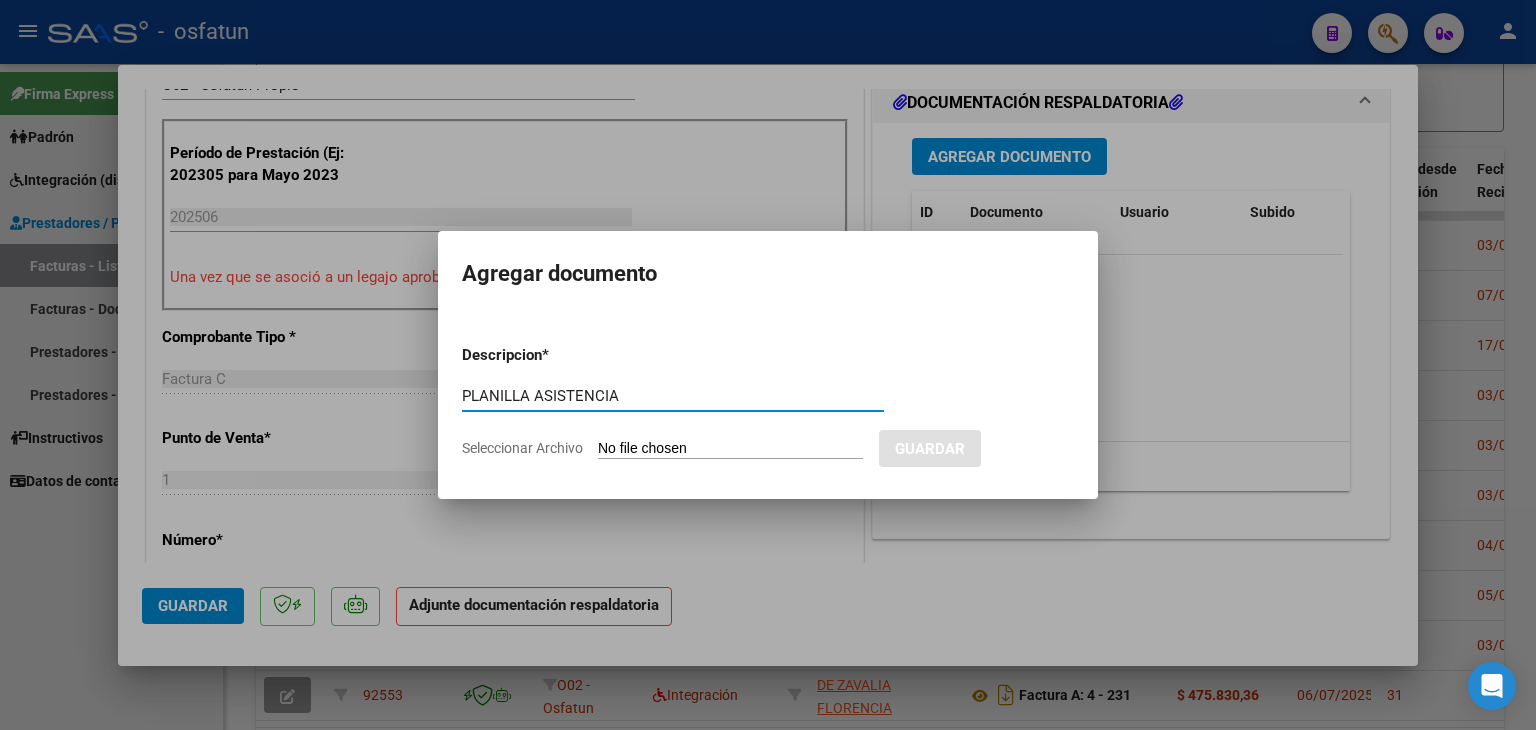 type on "PLANILLA ASISTENCIA" 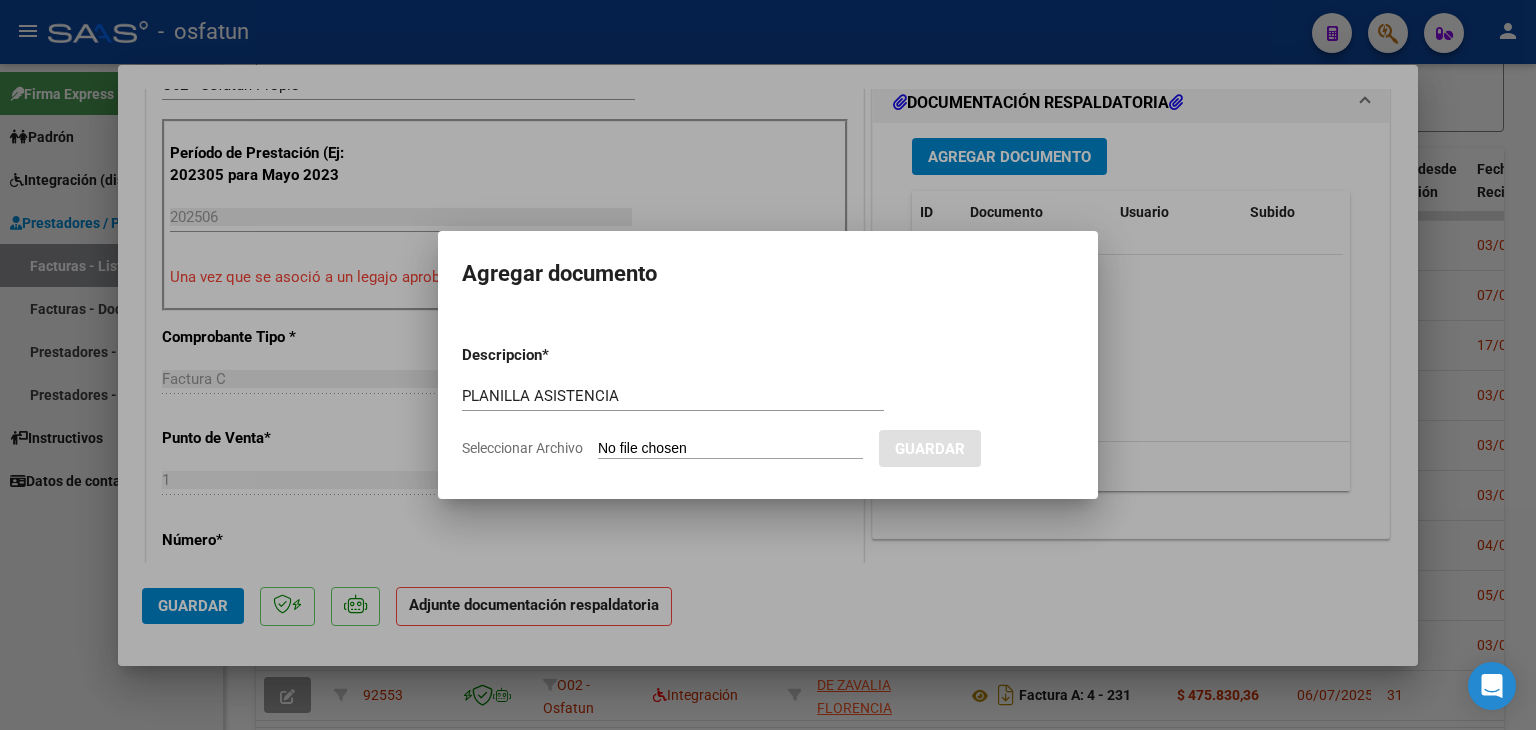 click on "Seleccionar Archivo" at bounding box center [730, 449] 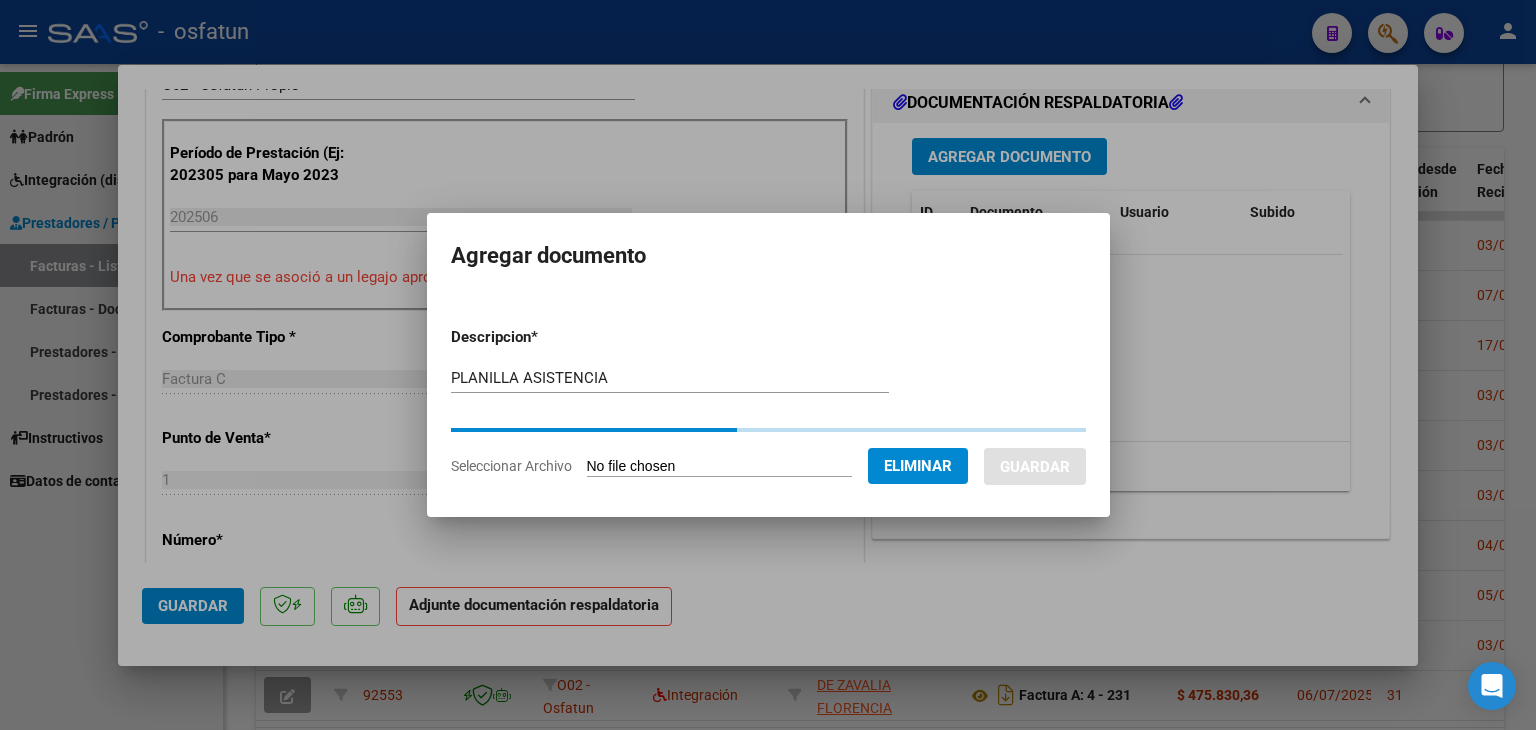 drag, startPoint x: 711, startPoint y: 442, endPoint x: 1155, endPoint y: 406, distance: 445.45706 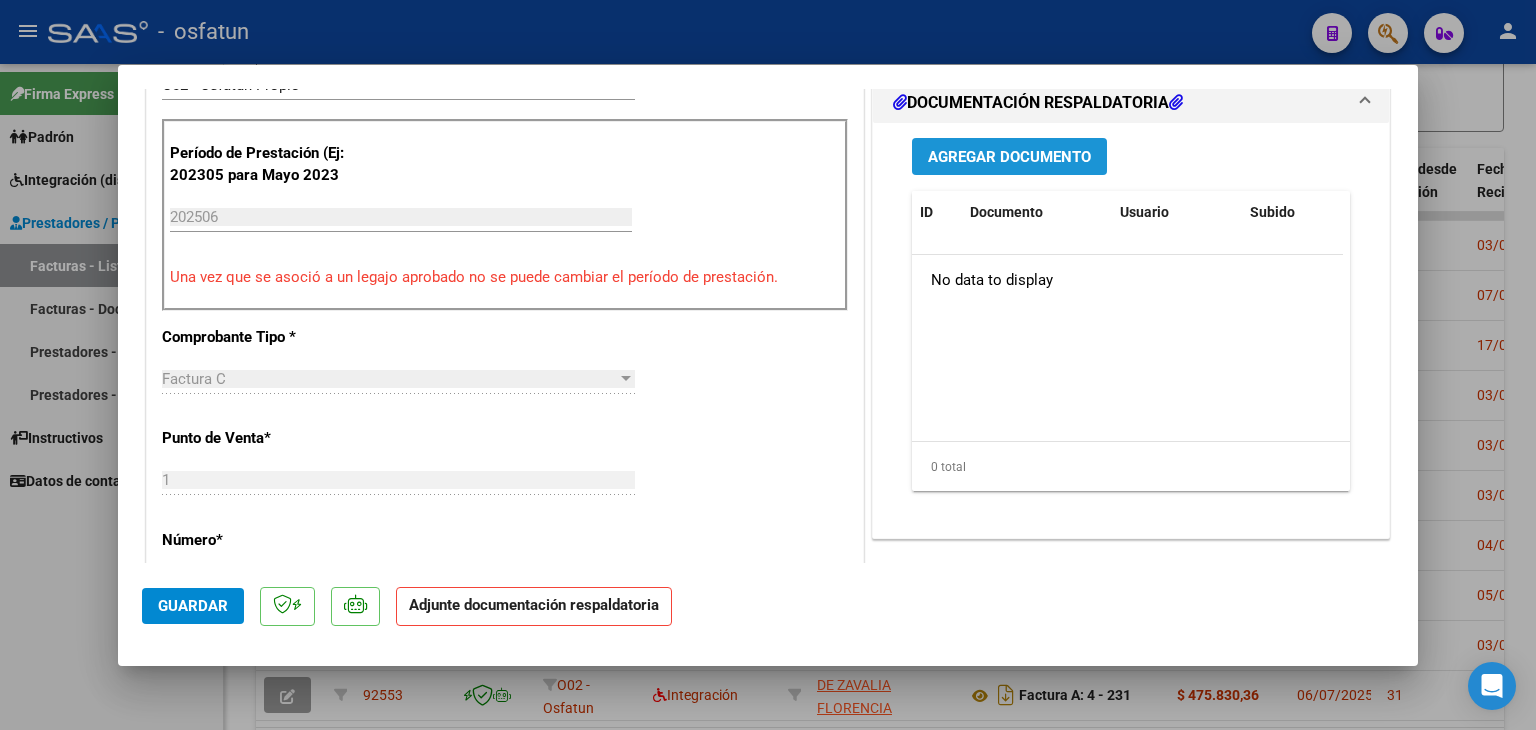 click on "Agregar Documento" at bounding box center (1009, 157) 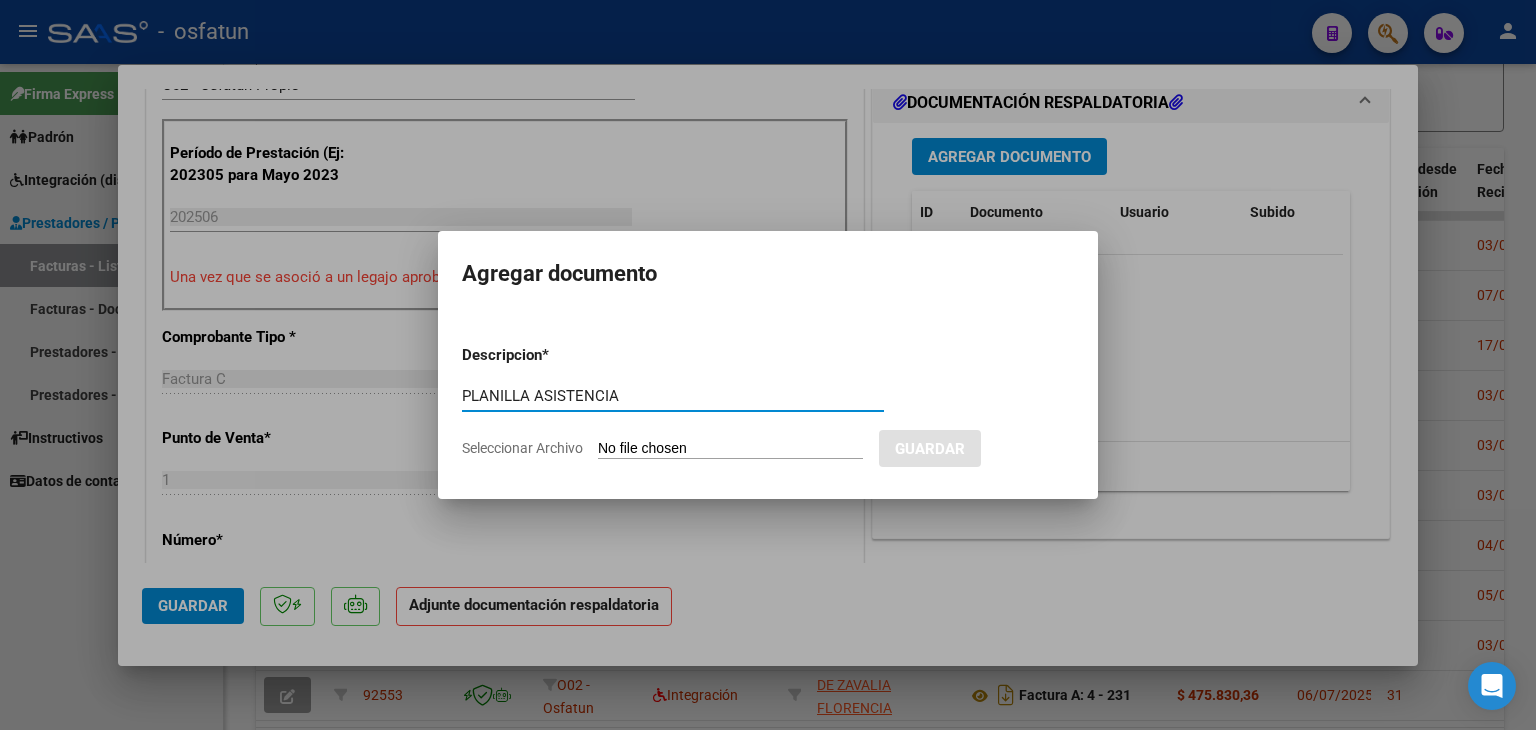 type on "PLANILLA ASISTENCIA" 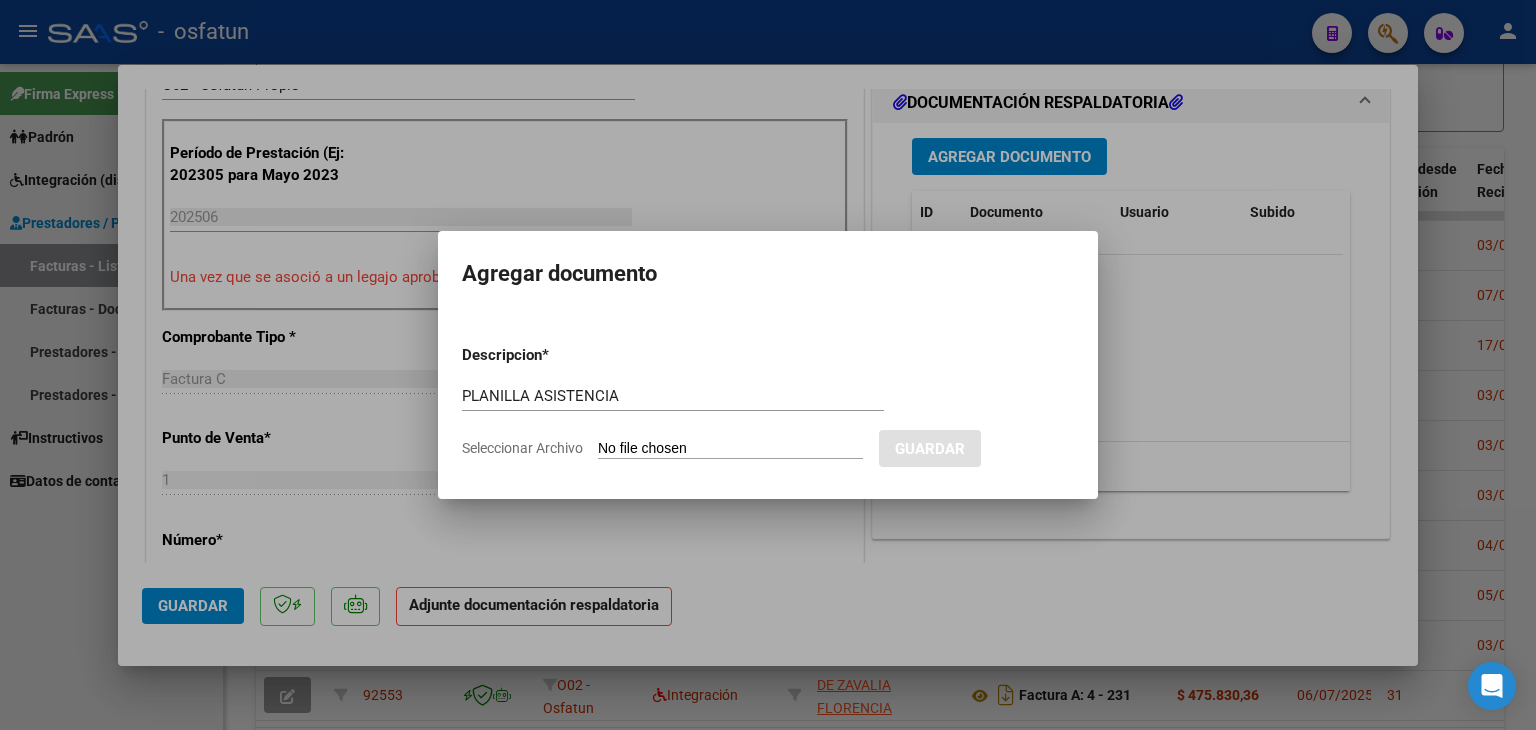 click on "Seleccionar Archivo" 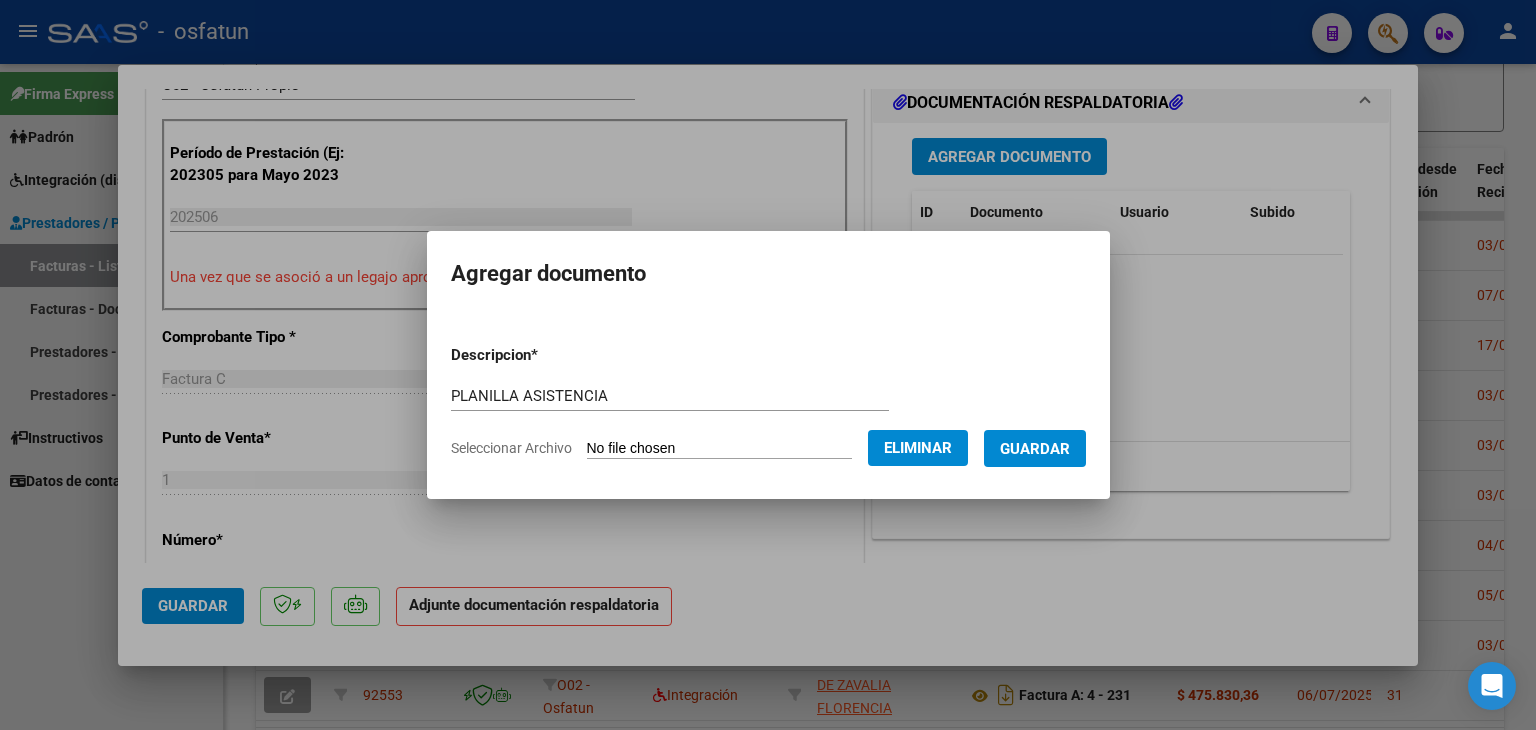 click on "Guardar" at bounding box center (1035, 449) 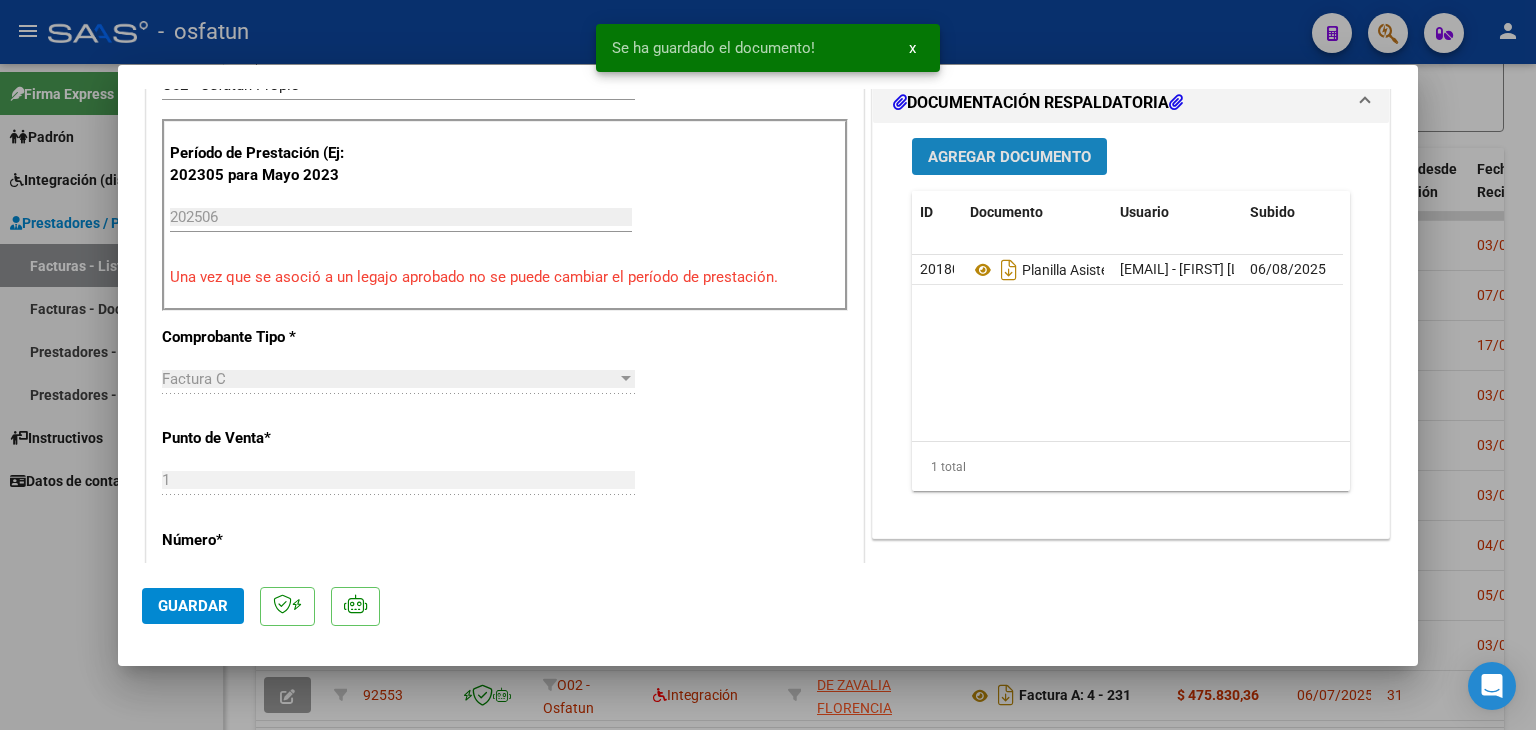 click on "Agregar Documento" at bounding box center (1009, 156) 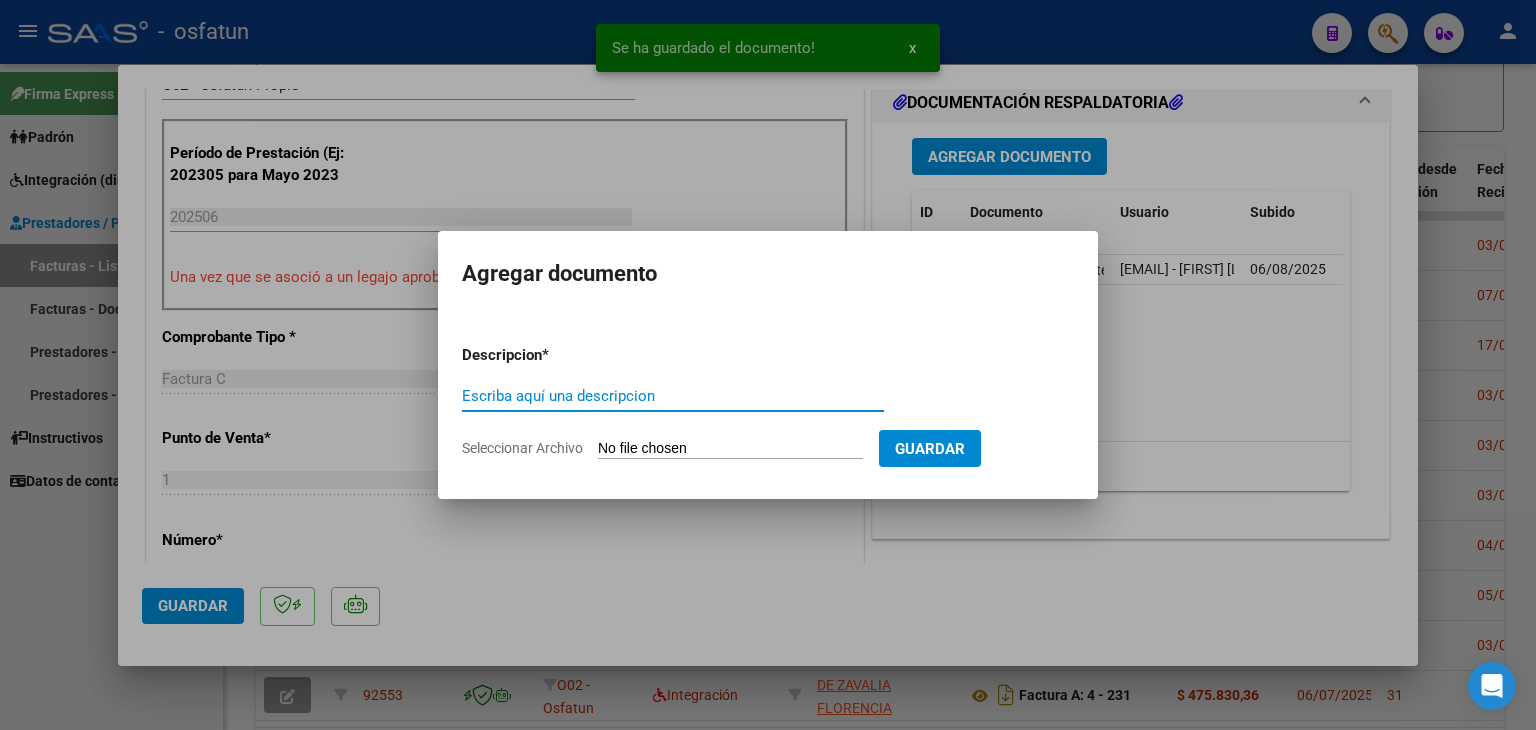 click on "Escriba aquí una descripcion" at bounding box center [673, 396] 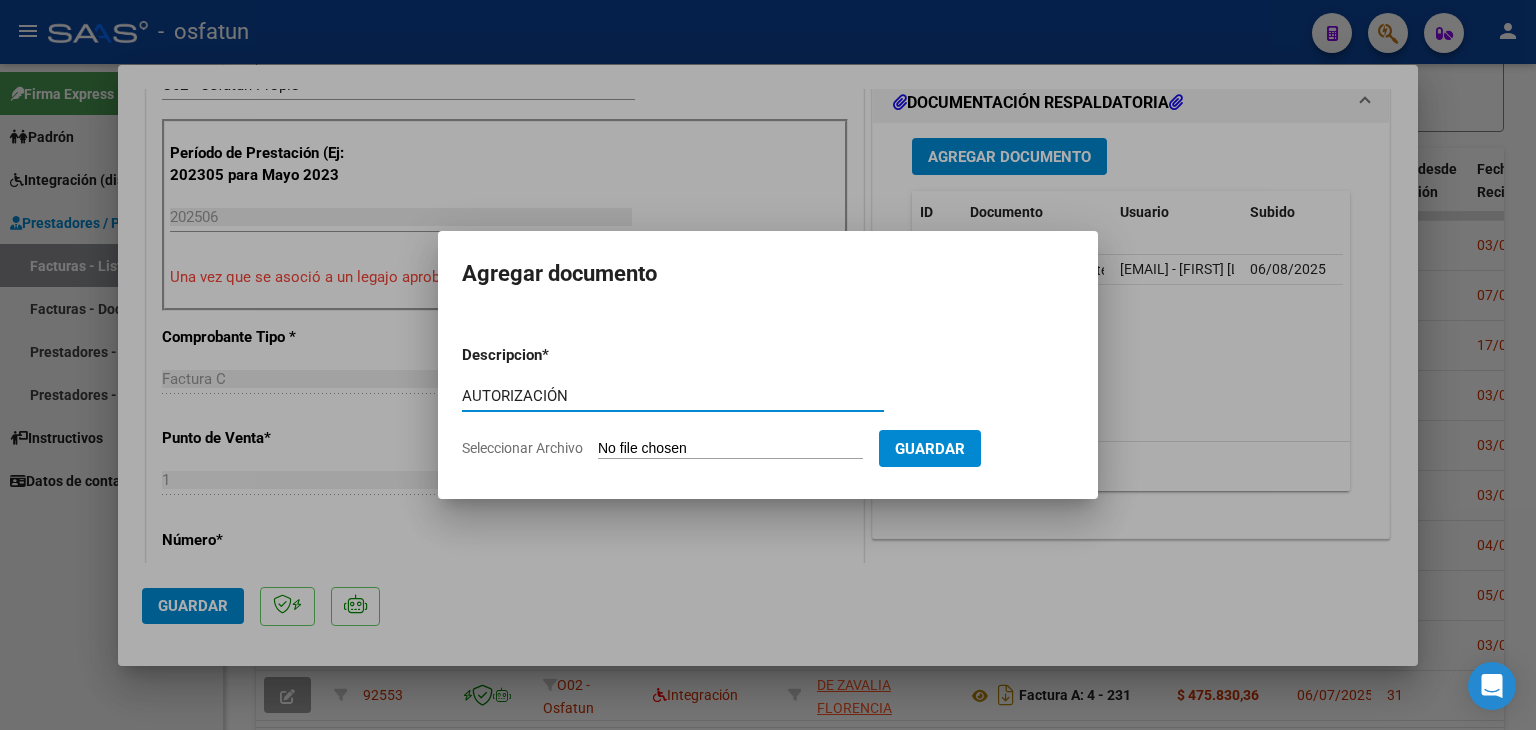 type on "AUTORIZACIÓN" 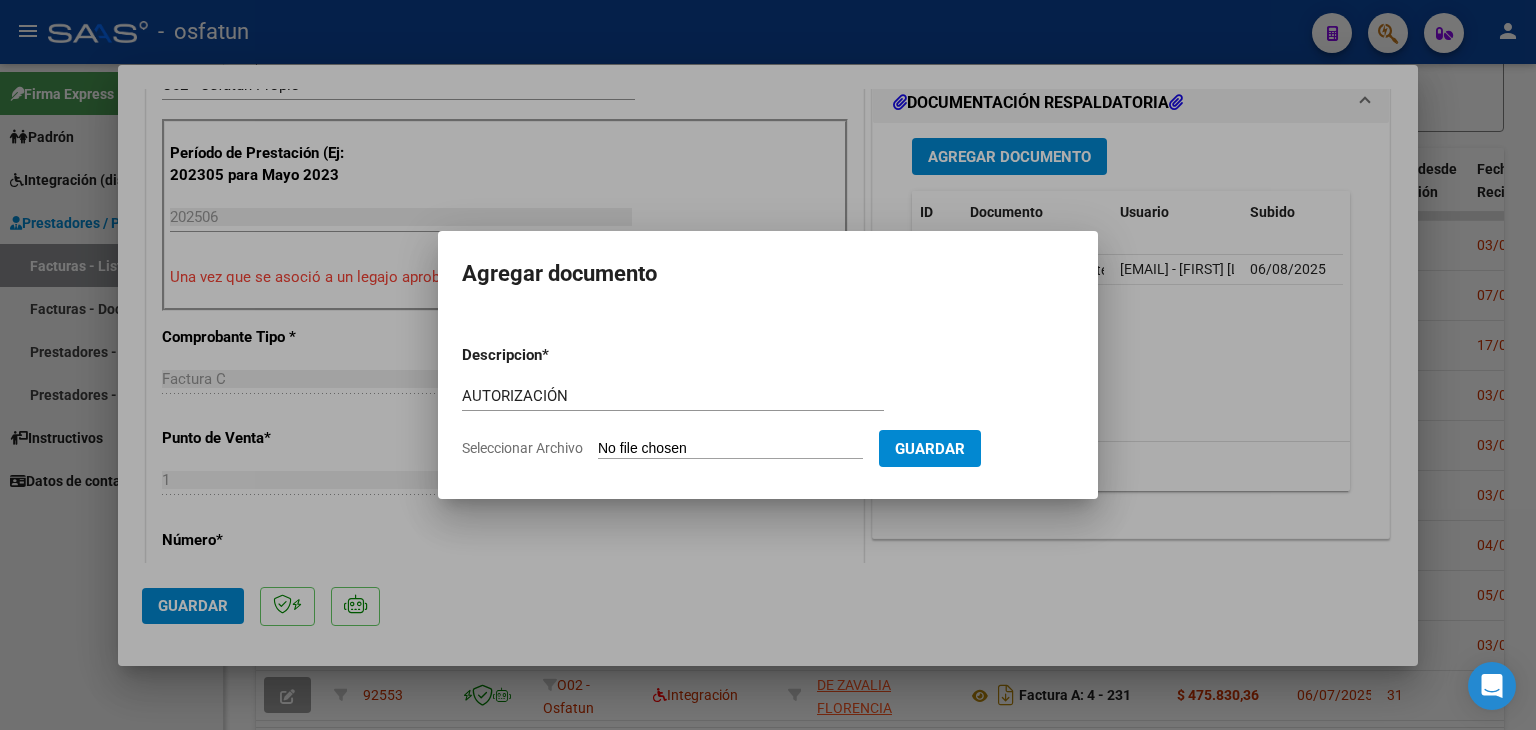 click on "Seleccionar Archivo" at bounding box center (730, 449) 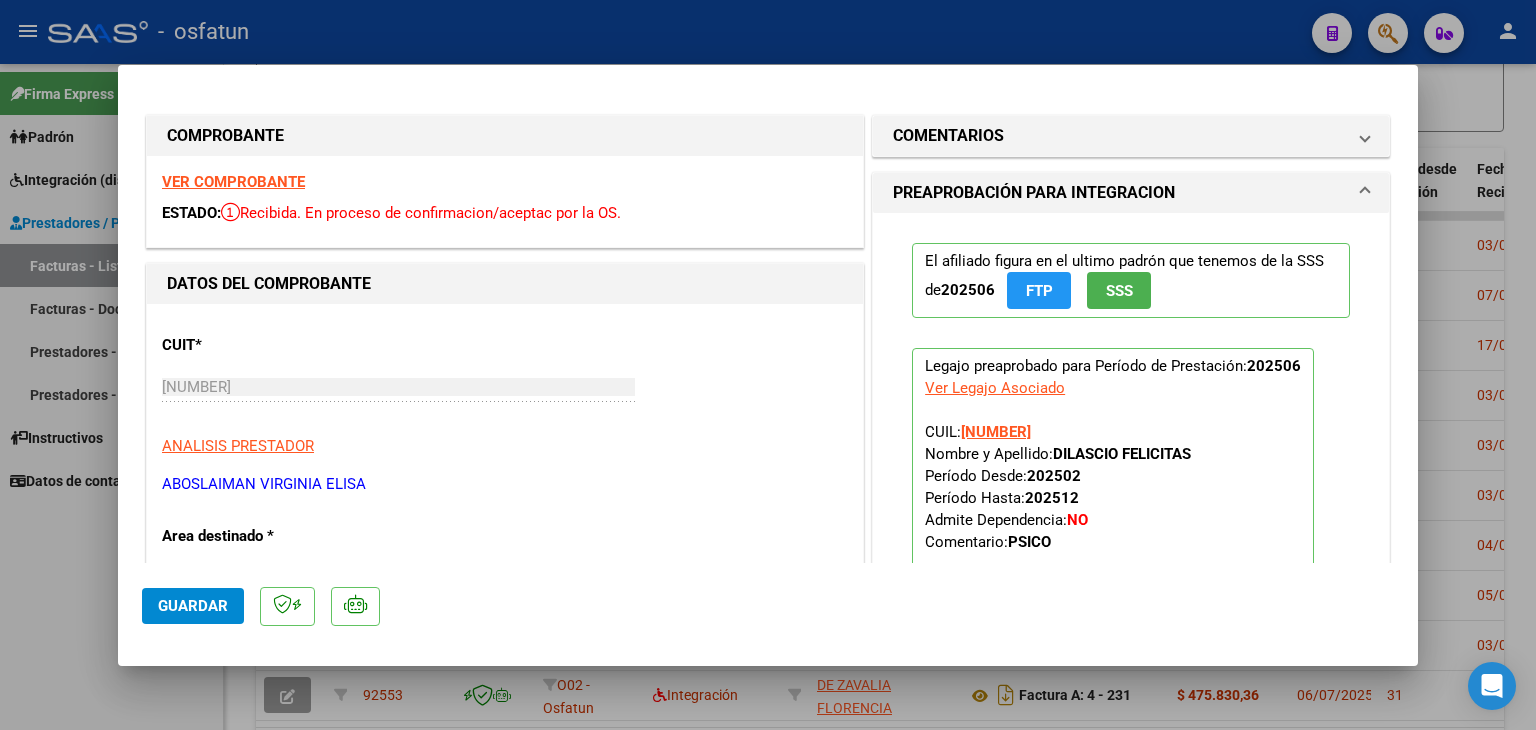 scroll, scrollTop: 0, scrollLeft: 0, axis: both 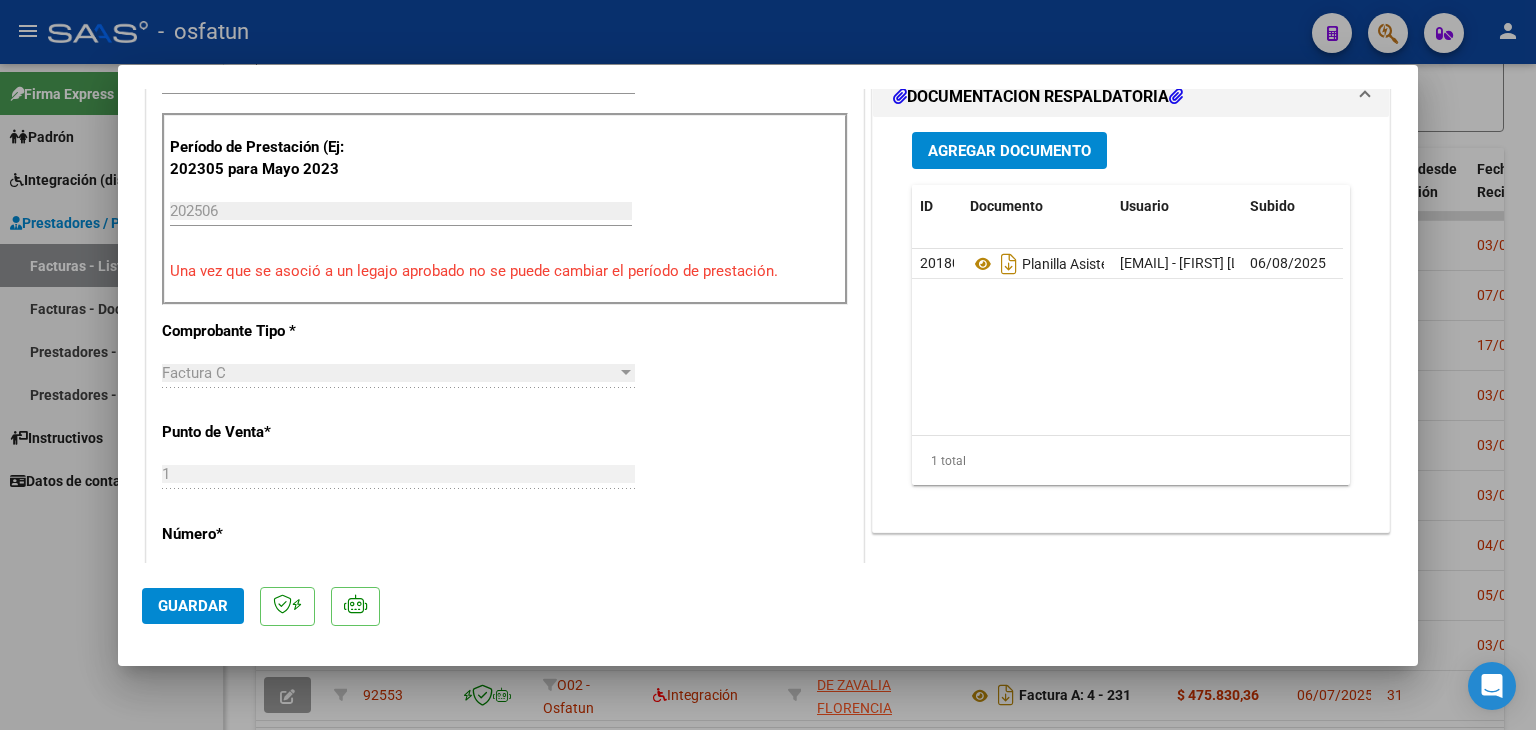 click on "Agregar Documento" at bounding box center (1009, 150) 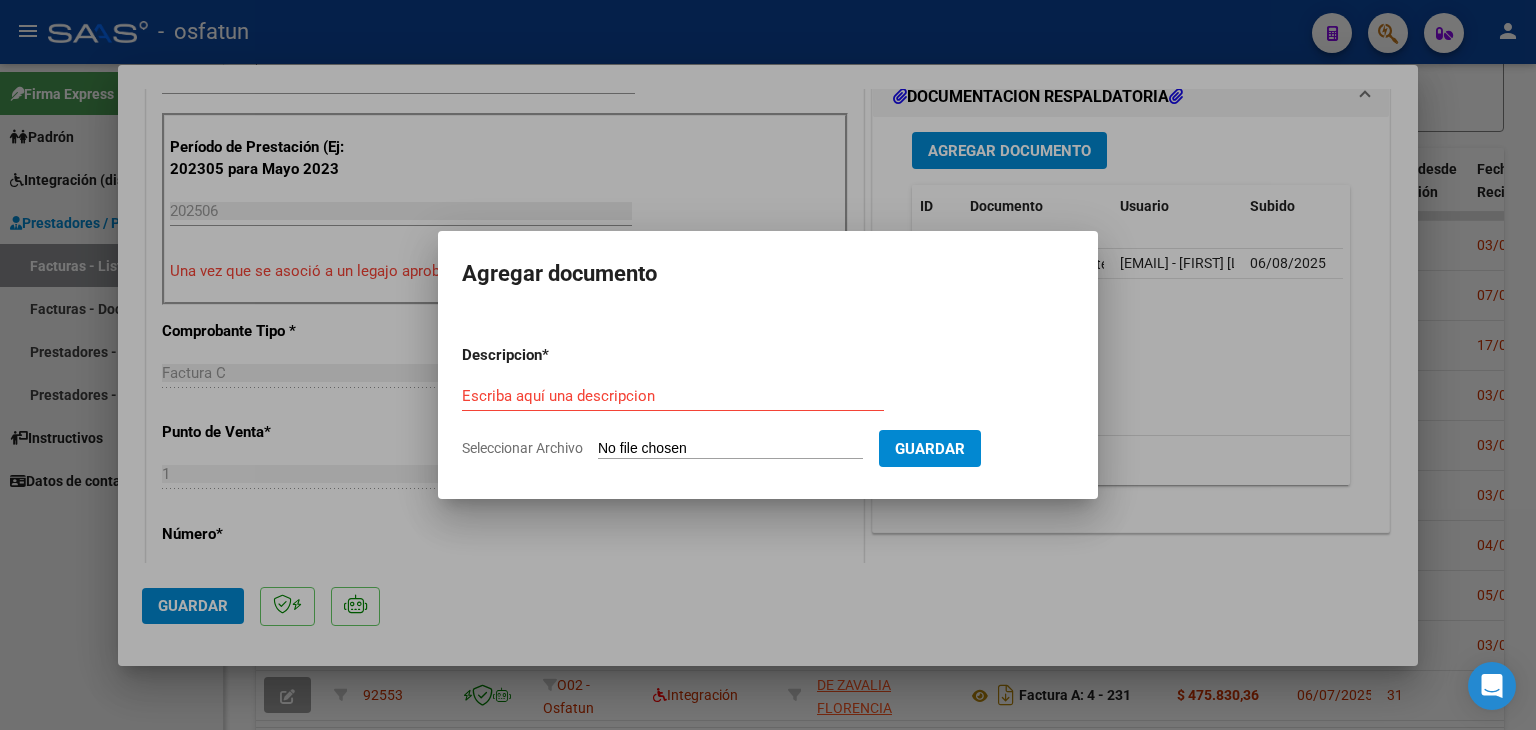 click on "Escriba aquí una descripcion" at bounding box center (673, 396) 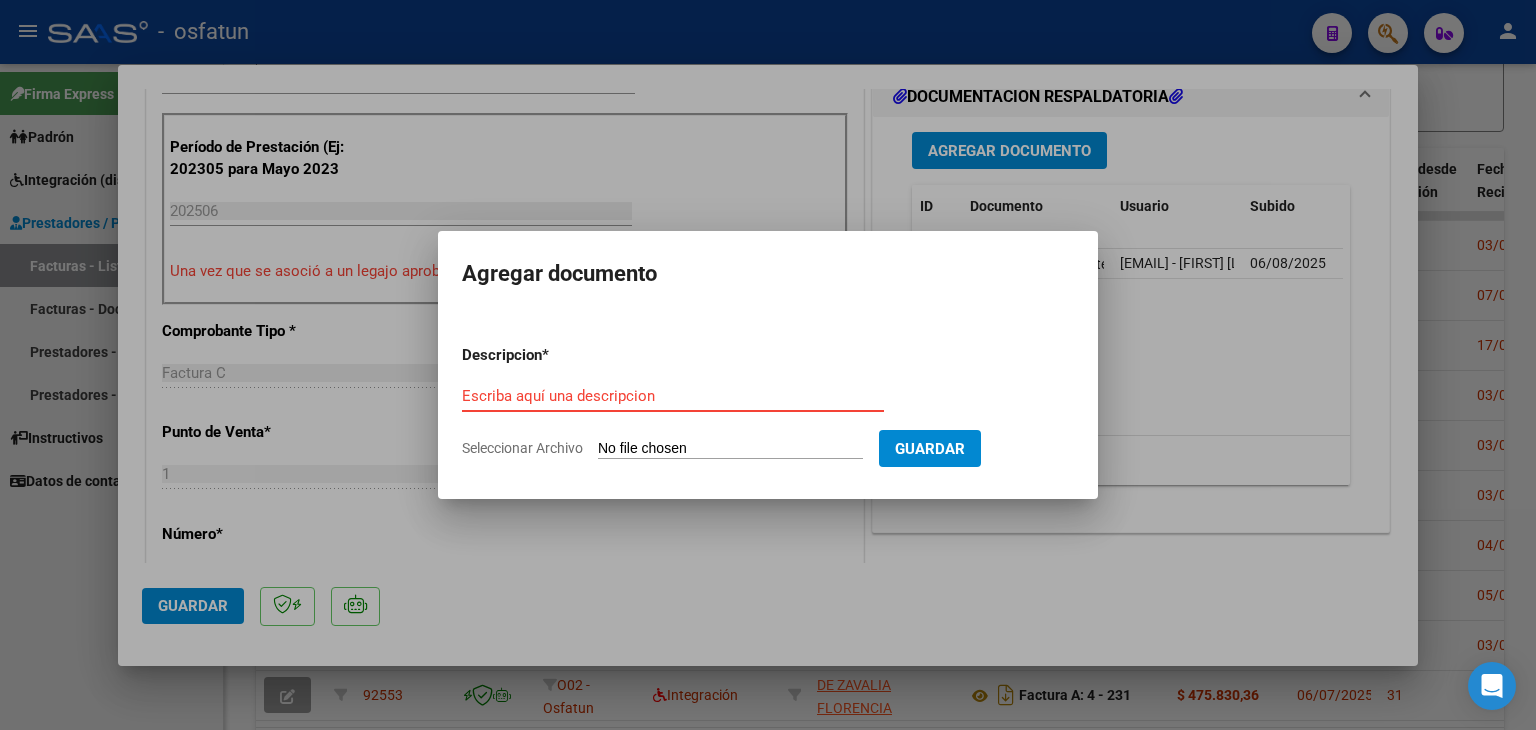 click on "Escriba aquí una descripcion" at bounding box center [673, 396] 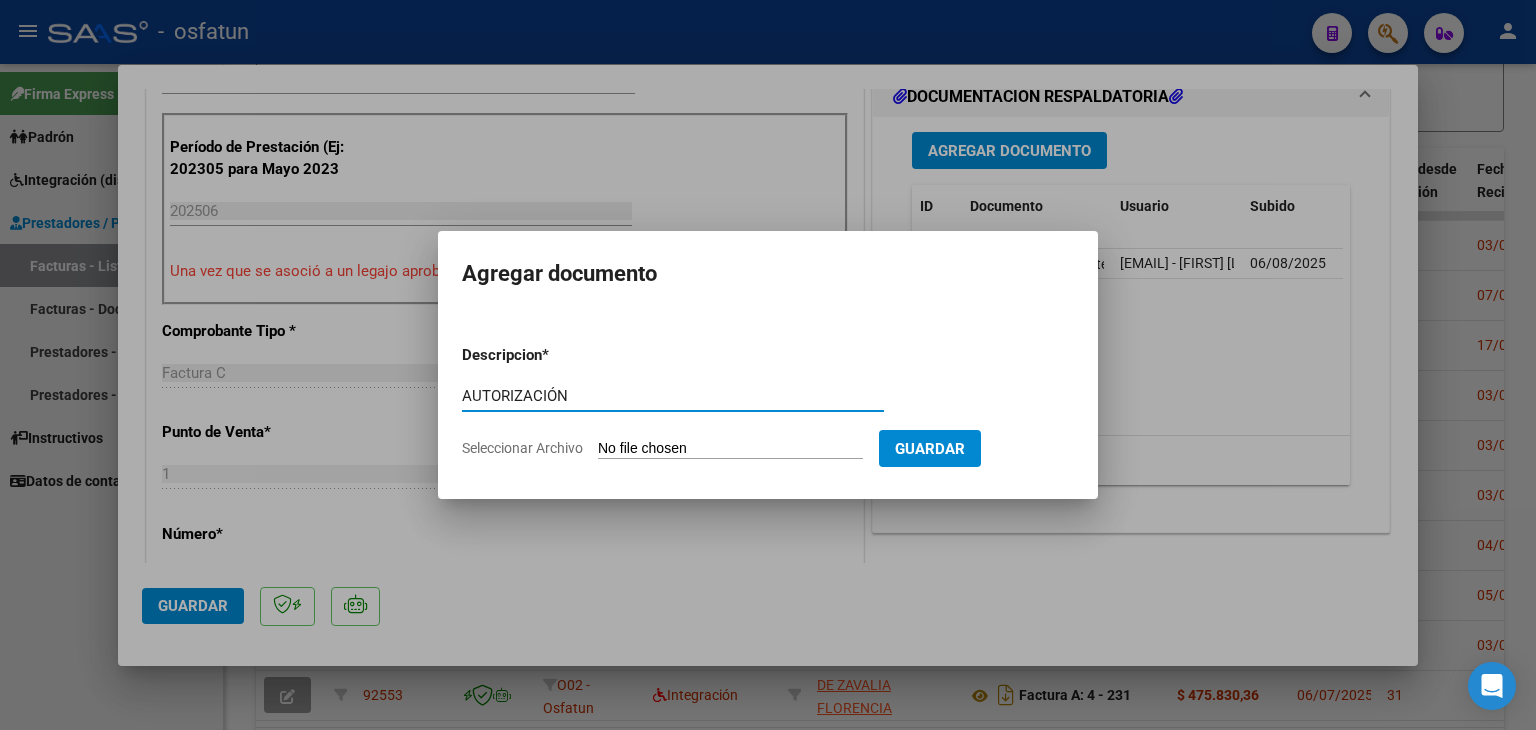 type on "AUTORIZACIÓN" 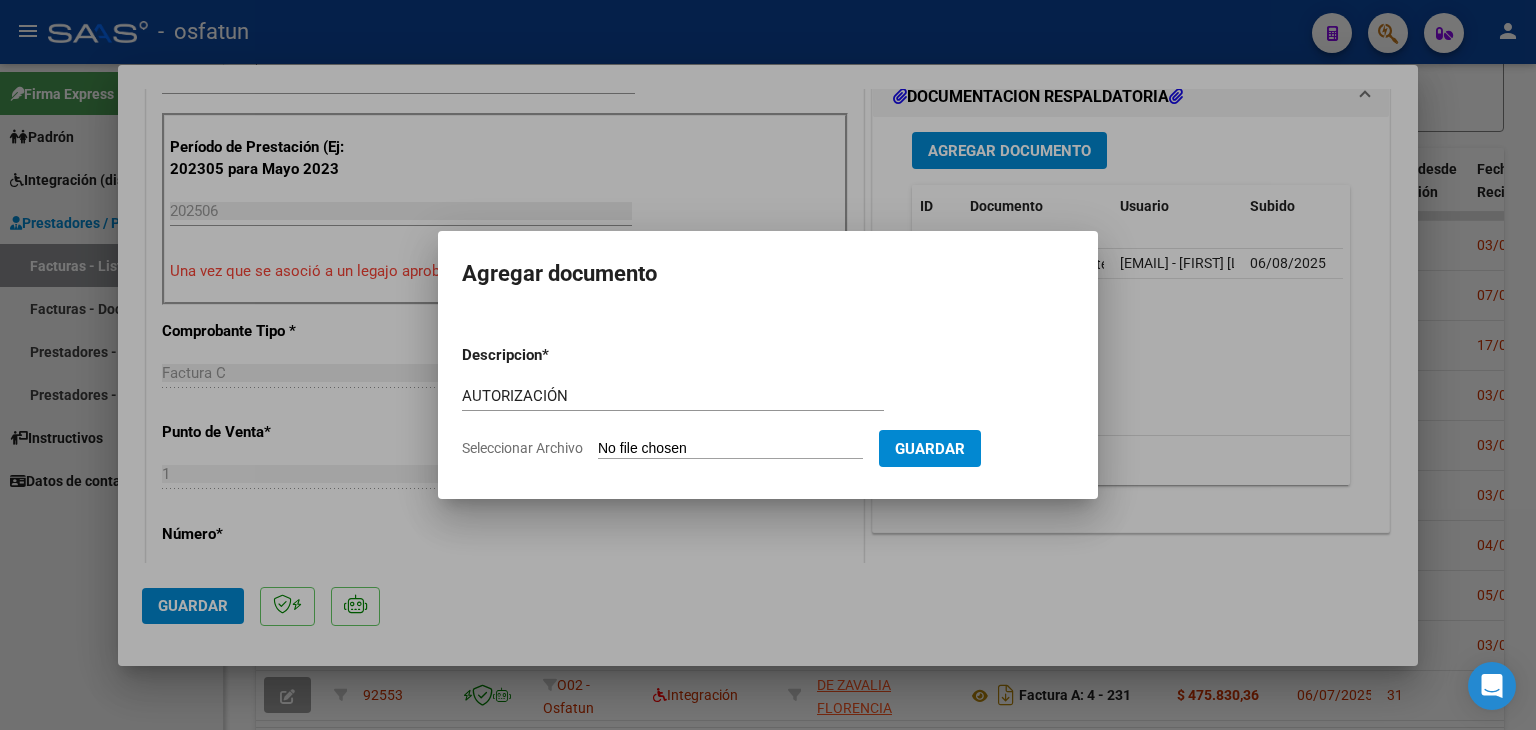 type on "C:\fakepath\PRESUPUESTO AUTORIZADO - PSICO - JUN 2025.pdf" 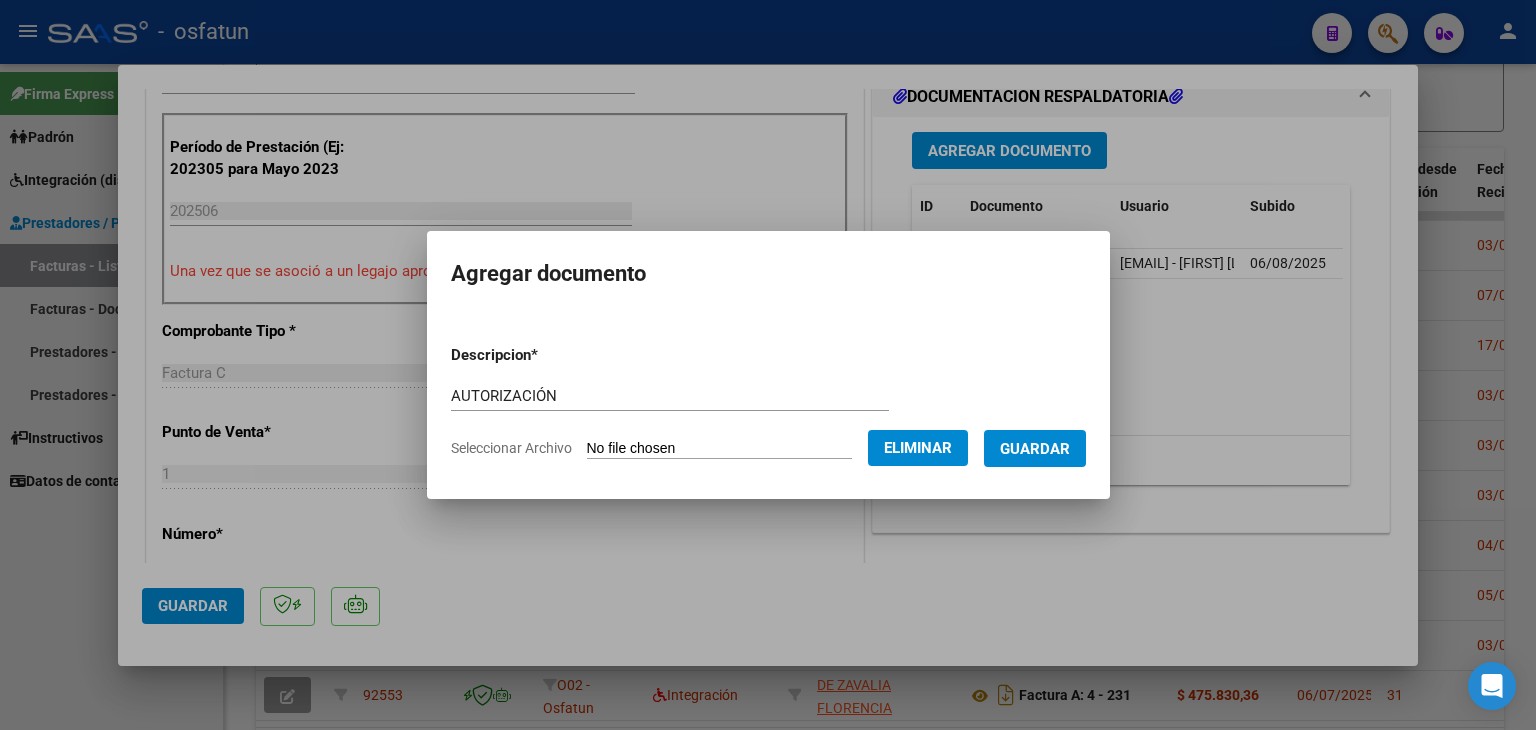 click on "Guardar" at bounding box center (1035, 449) 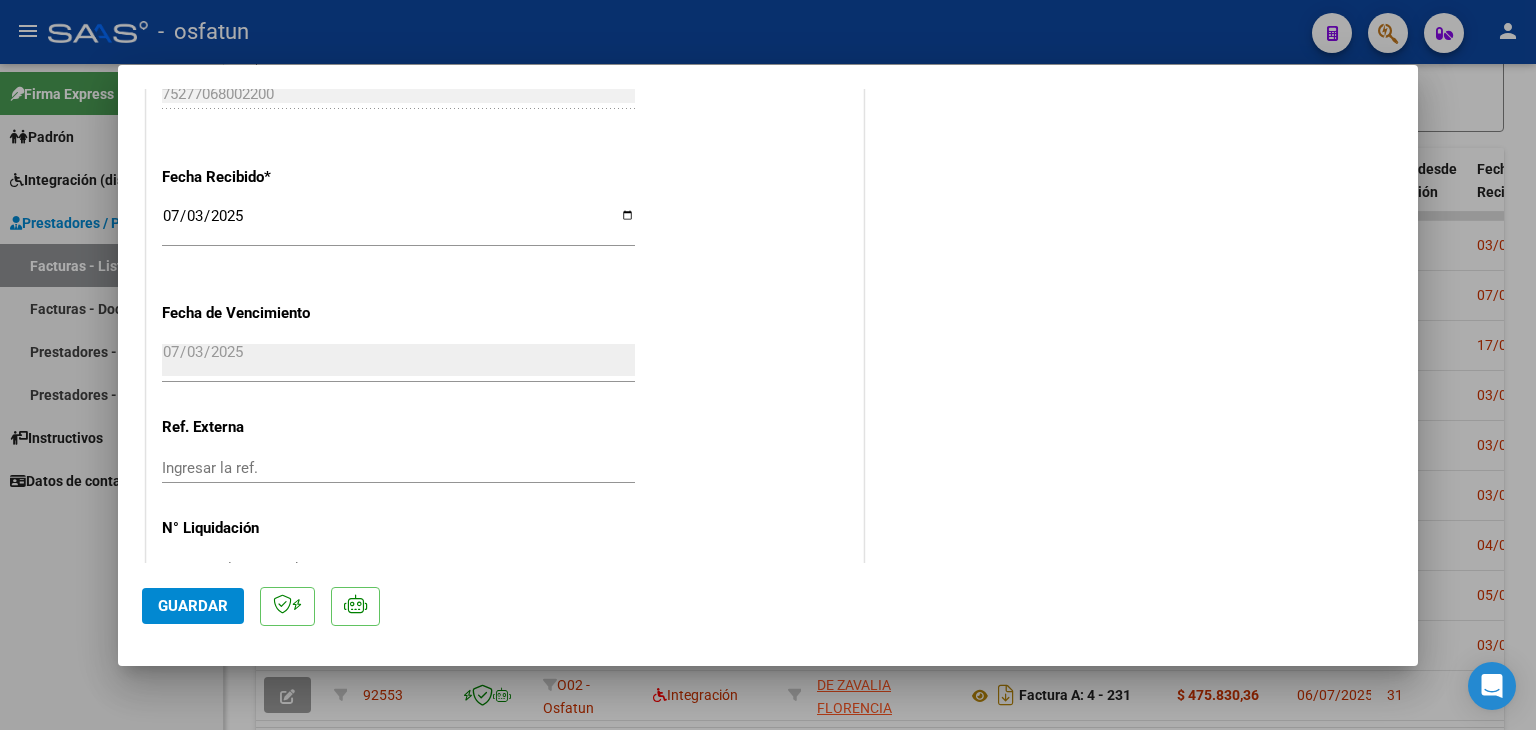 scroll, scrollTop: 1400, scrollLeft: 0, axis: vertical 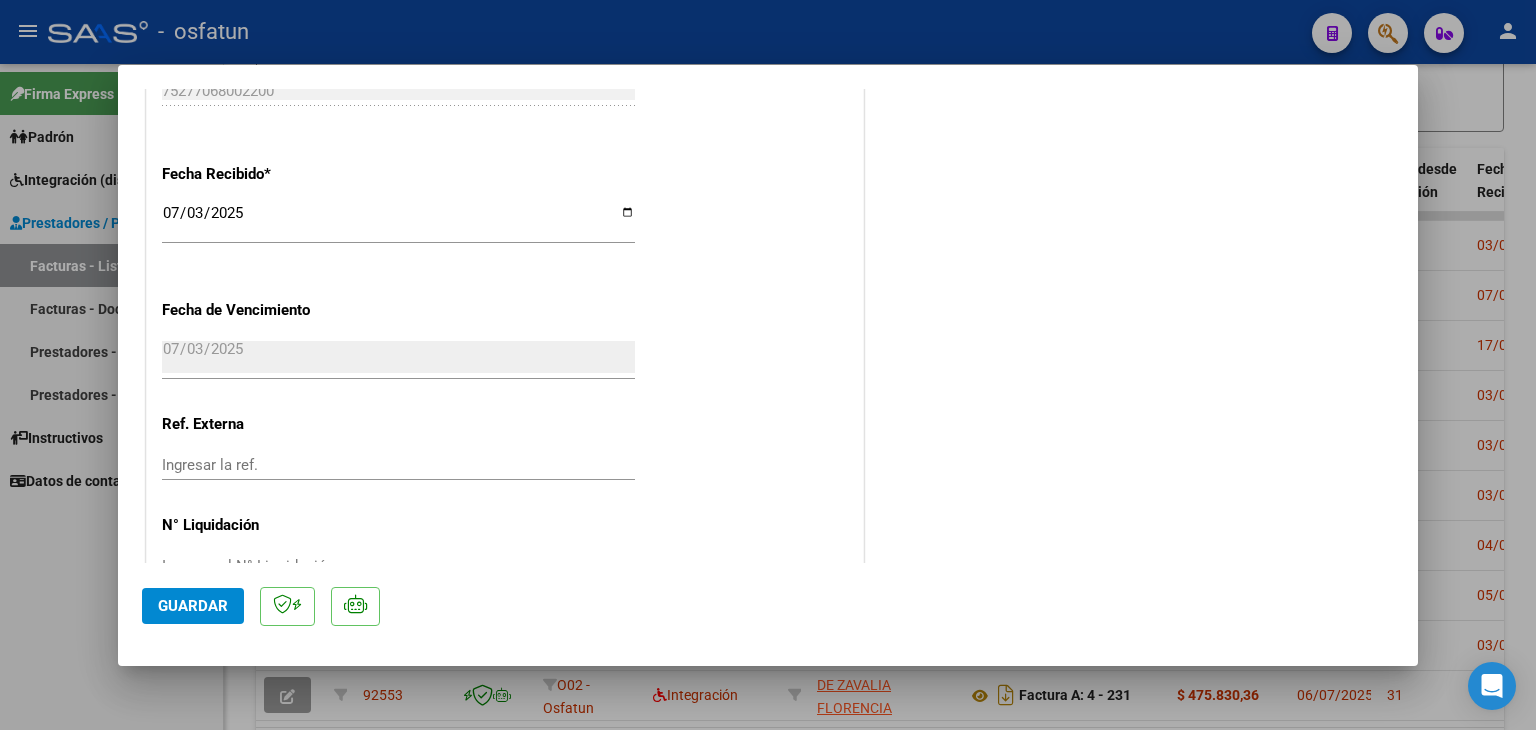 click on "Guardar" 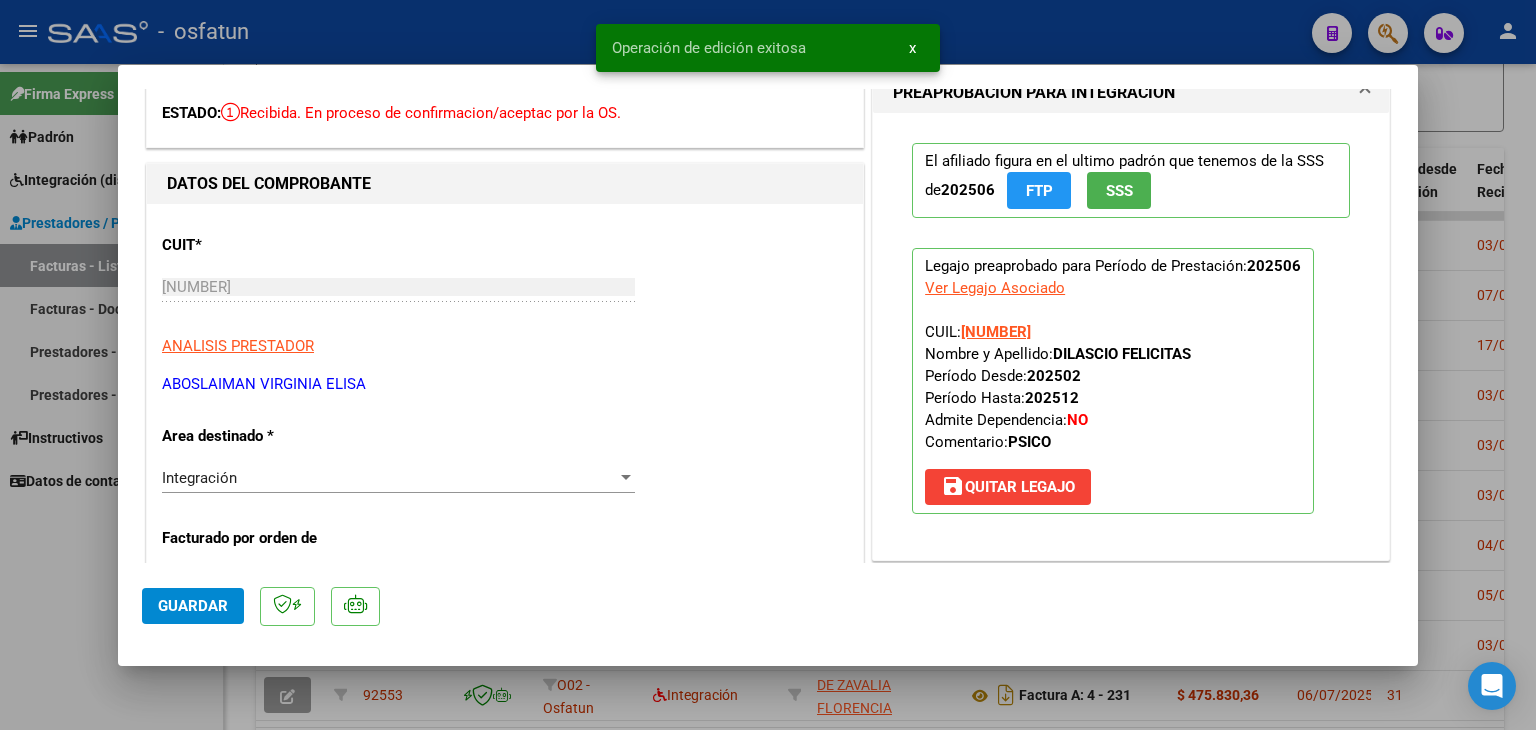 scroll, scrollTop: 0, scrollLeft: 0, axis: both 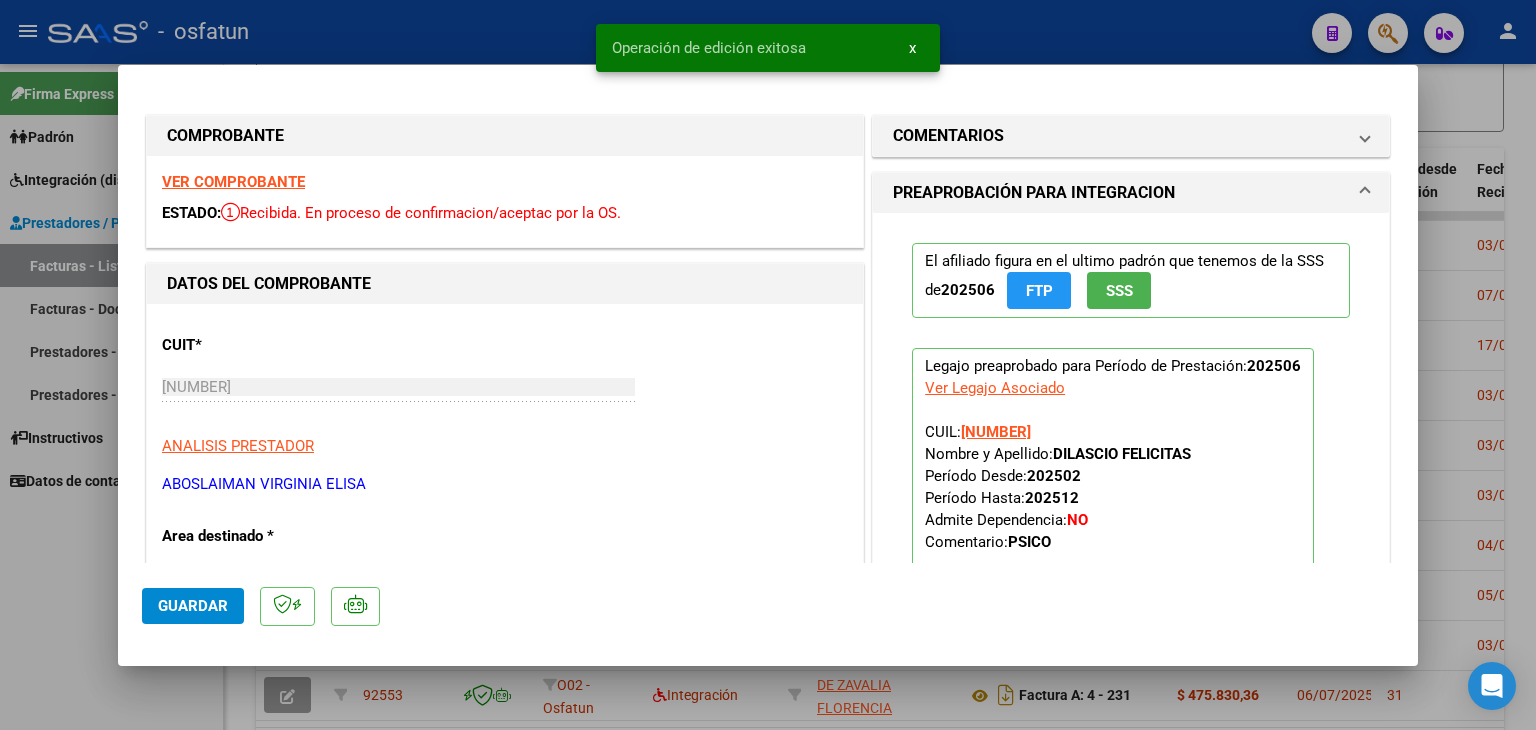 click at bounding box center (768, 365) 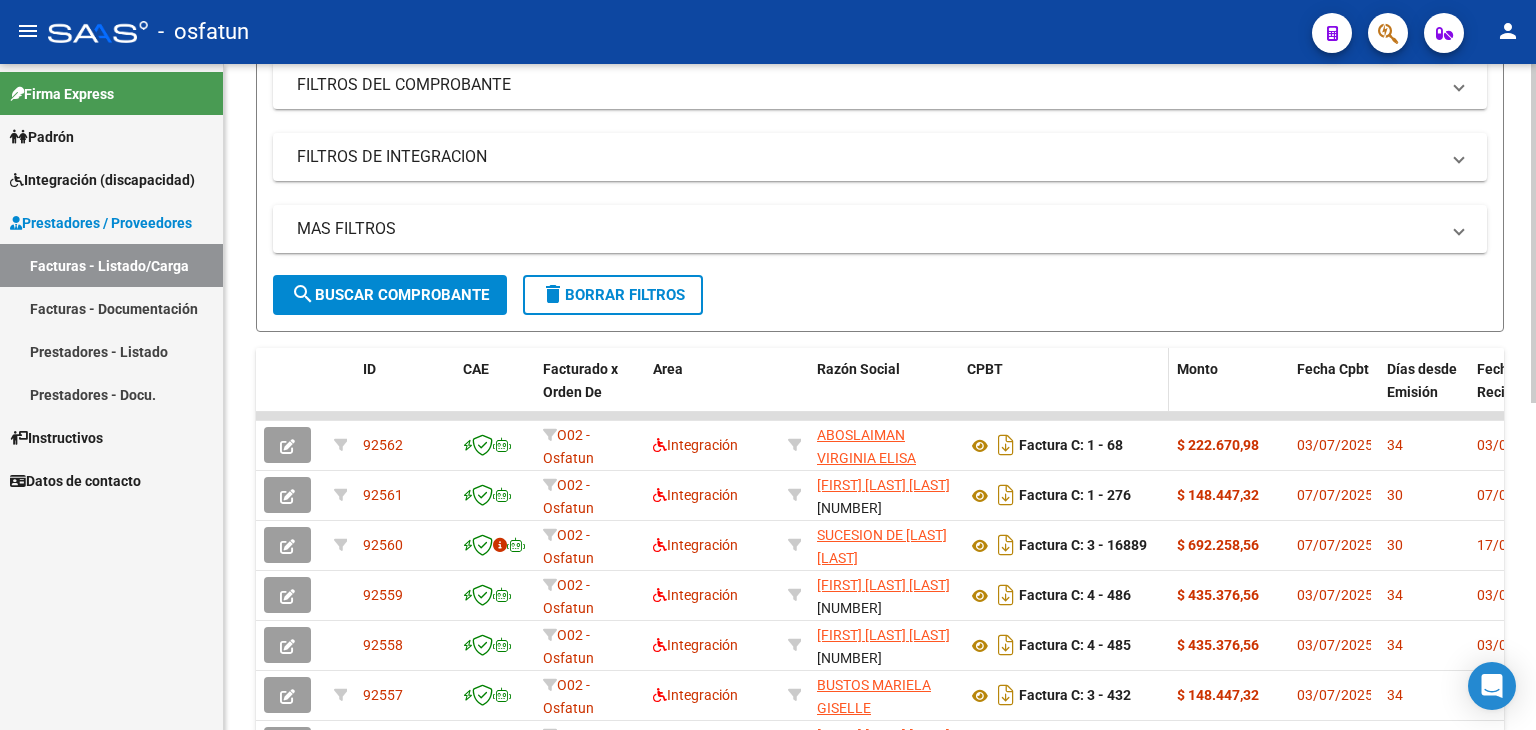 scroll, scrollTop: 0, scrollLeft: 0, axis: both 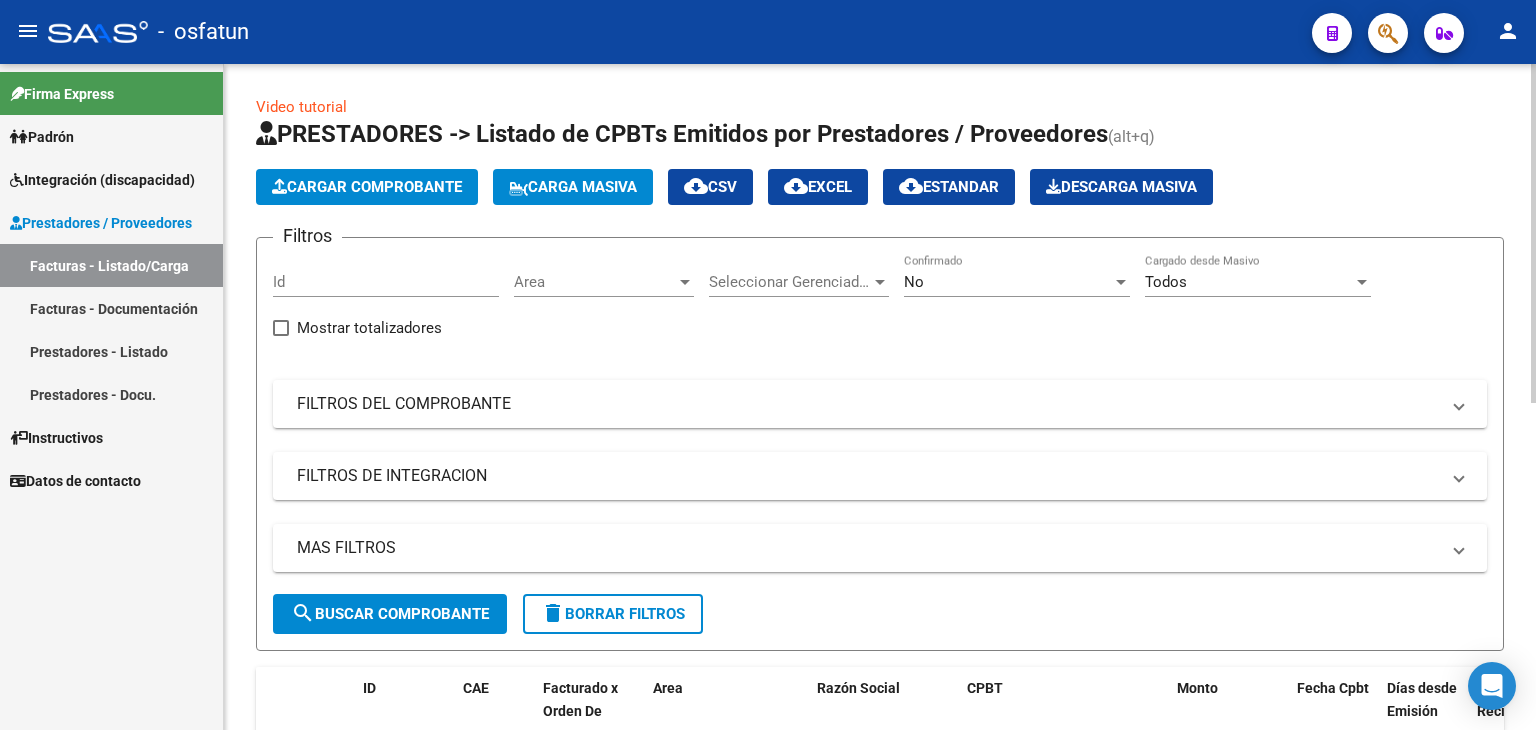 click on "PRESTADORES -> Listado de CPBTs Emitidos por Prestadores / Proveedores (alt+q)   Cargar Comprobante
Carga Masiva  cloud_download  CSV  cloud_download  EXCEL  cloud_download  Estandar   Descarga Masiva
Filtros Id Area Area Seleccionar Gerenciador Seleccionar Gerenciador No Confirmado Todos Cargado desde Masivo   Mostrar totalizadores   FILTROS DEL COMPROBANTE  Comprobante Tipo Comprobante Tipo Start date – End date Fec. Comprobante Desde / Hasta Días Emisión Desde(cant. días) Días Emisión Hasta(cant. días) CUIT / Razón Social Pto. Venta Nro. Comprobante Código SSS CAE Válido CAE Válido Todos Cargado Módulo Hosp. Todos Tiene facturacion Apócrifa Hospital Refes  FILTROS DE INTEGRACION  Todos Cargado en Para Enviar SSS Período De Prestación Campos del Archivo de Rendición Devuelto x SSS (dr_envio) Todos Rendido x SSS (dr_envio) Tipo de Registro Tipo de Registro Período Presentación Período Presentación Campos del Legajo Asociado (preaprobación) Afiliado Legajo (cuil/nombre) Todos –" 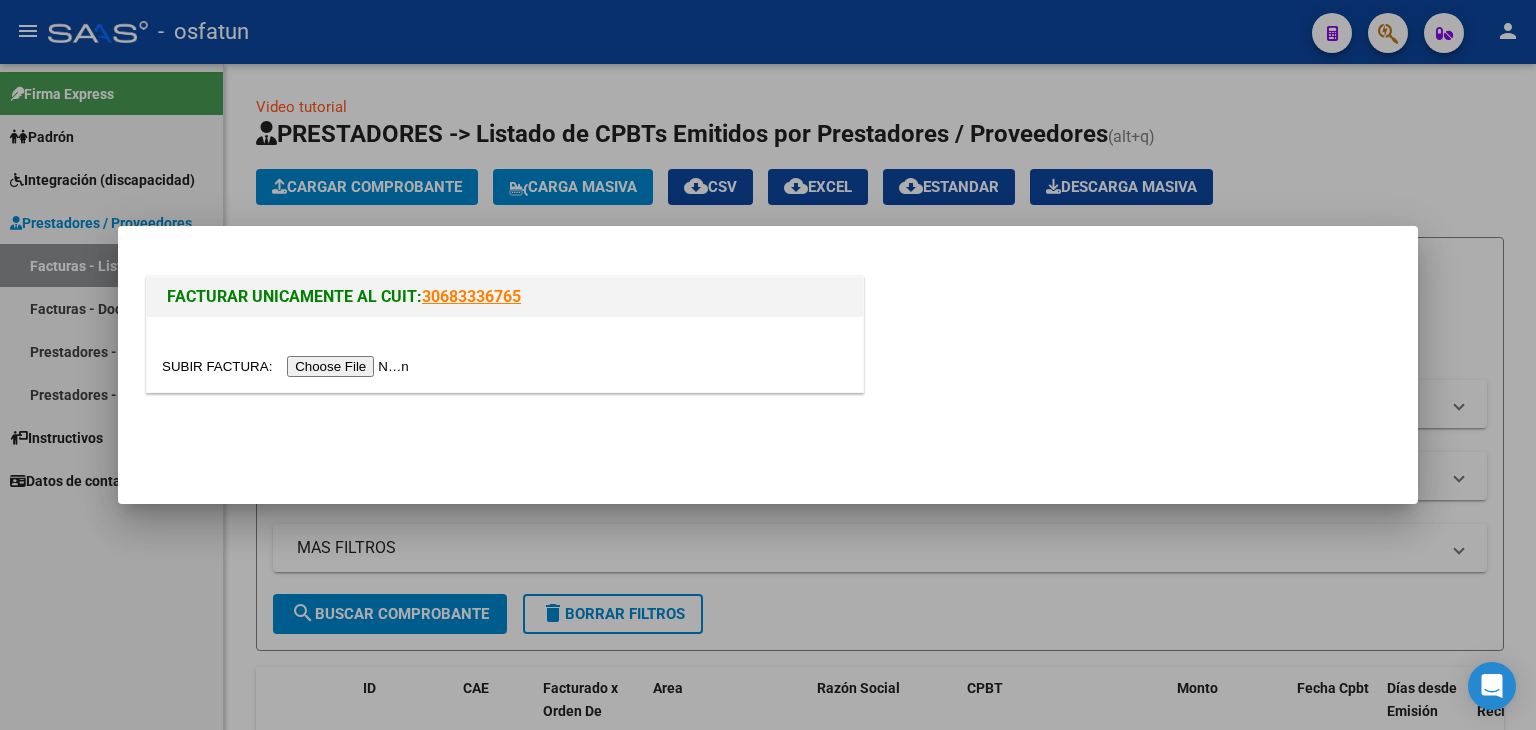 click at bounding box center [288, 366] 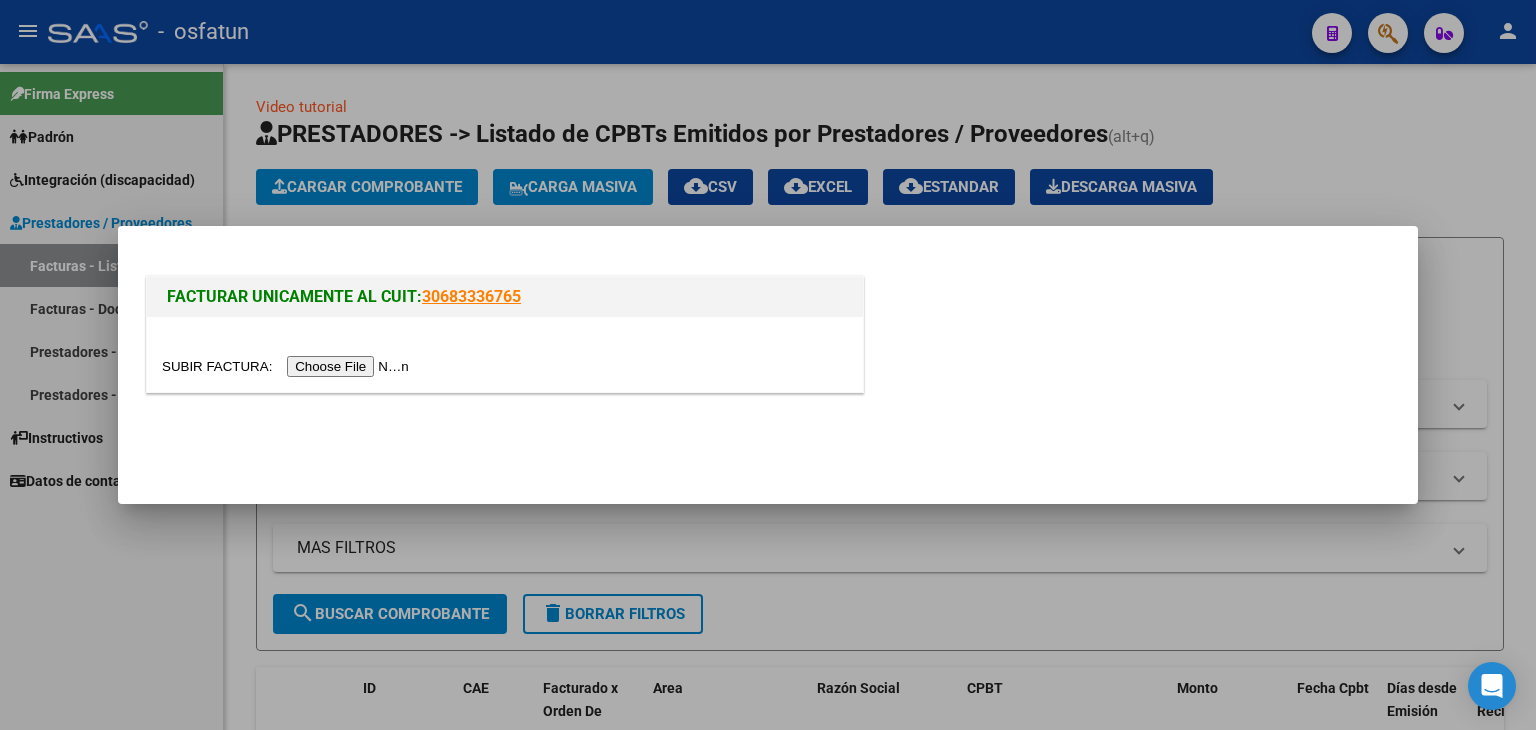 drag, startPoint x: 707, startPoint y: 85, endPoint x: 712, endPoint y: 1, distance: 84.14868 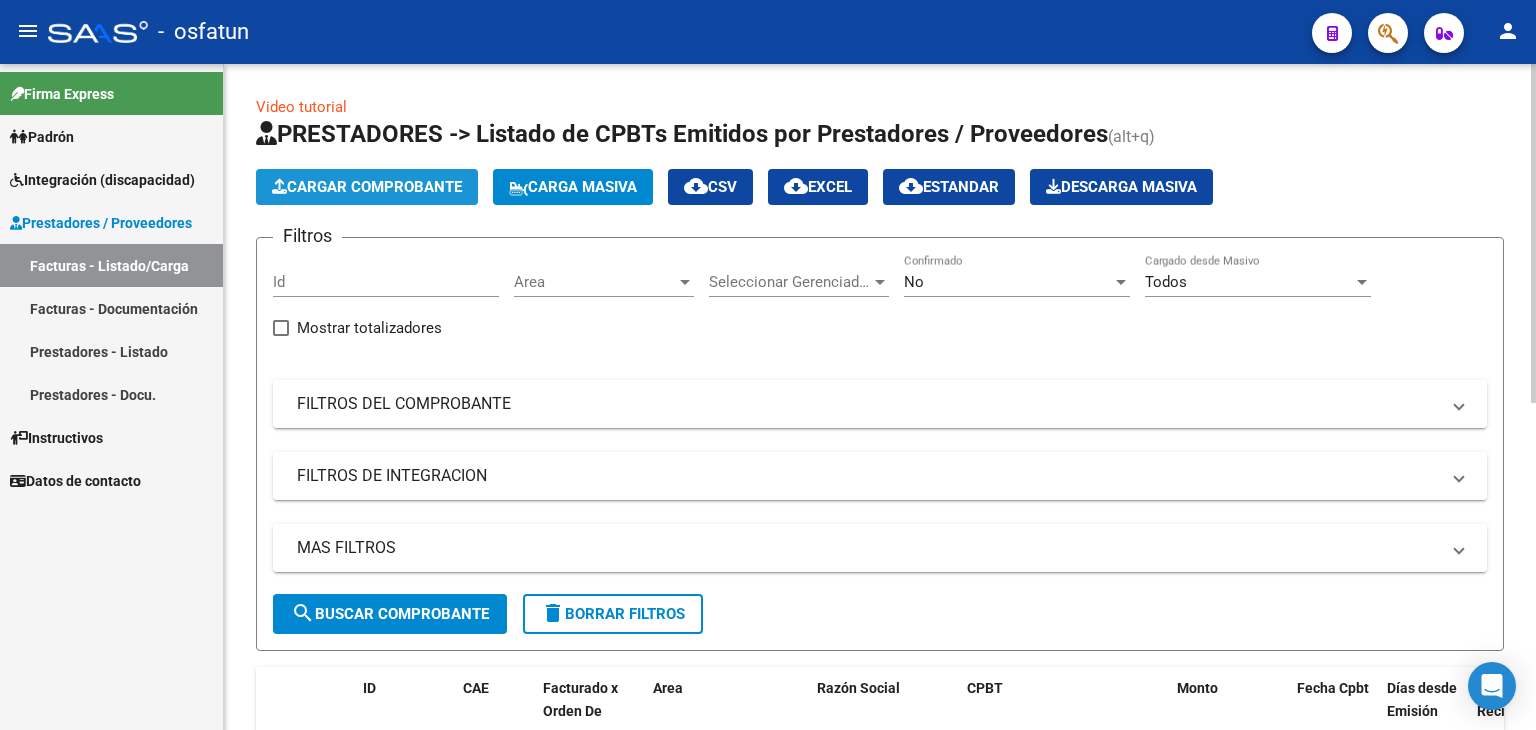 click on "Cargar Comprobante" 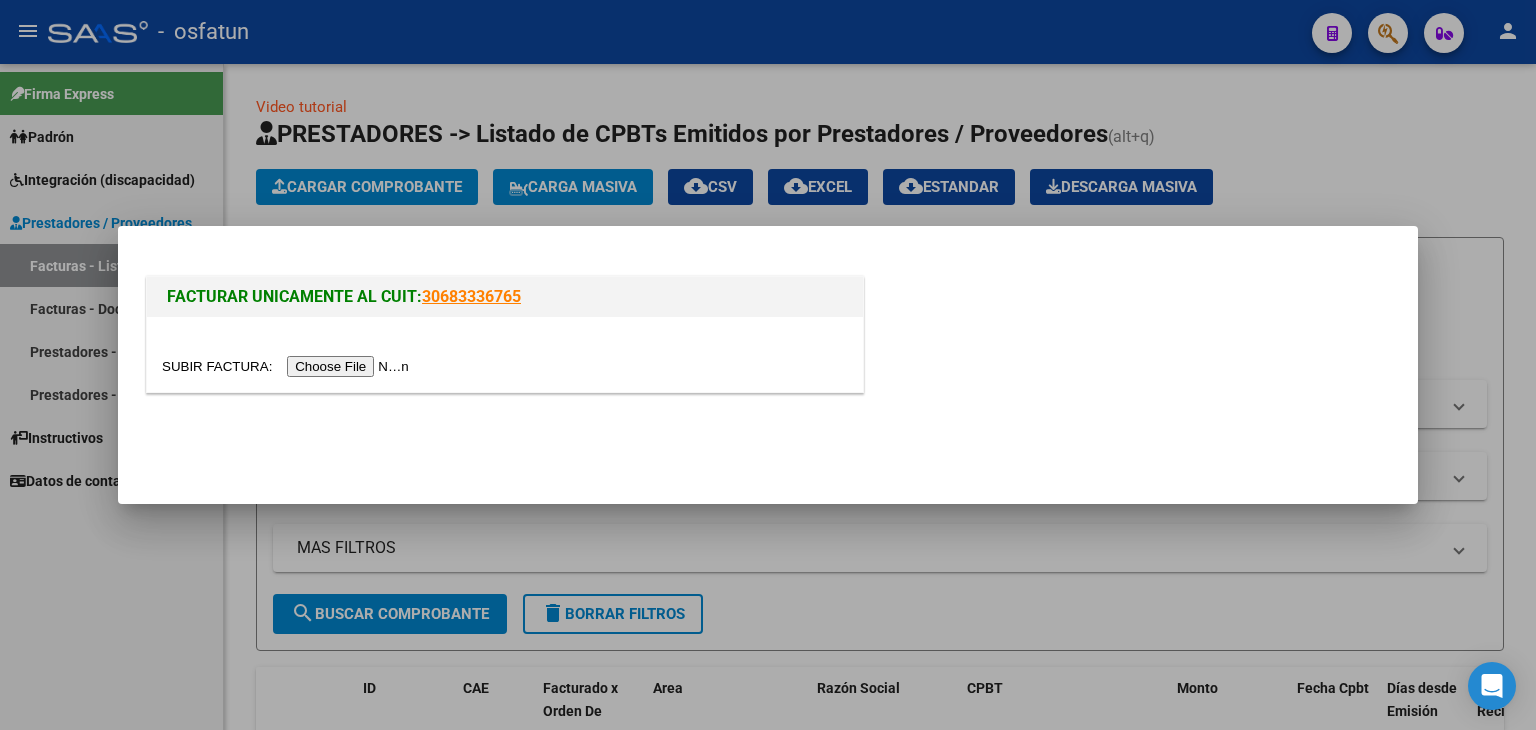 click at bounding box center [288, 366] 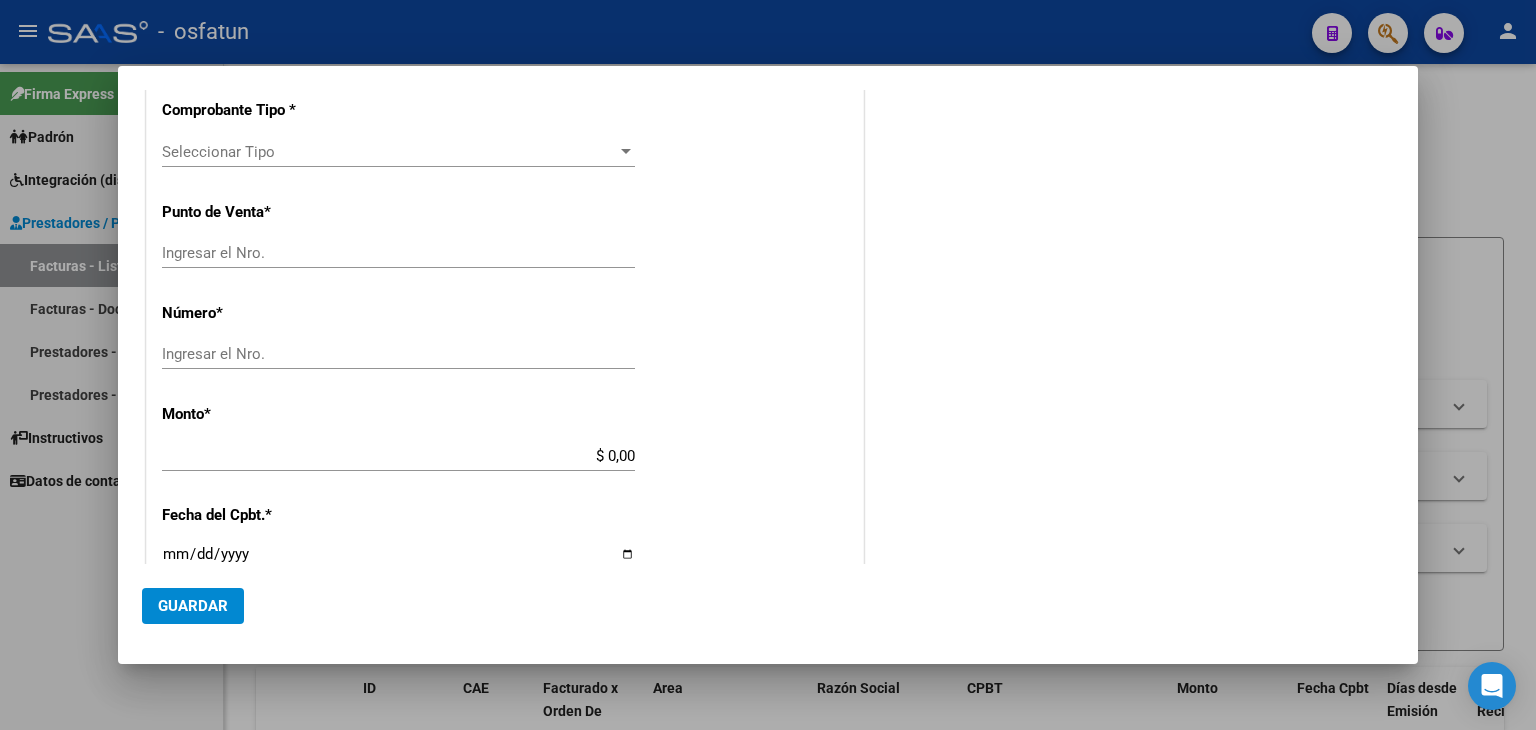 scroll, scrollTop: 0, scrollLeft: 0, axis: both 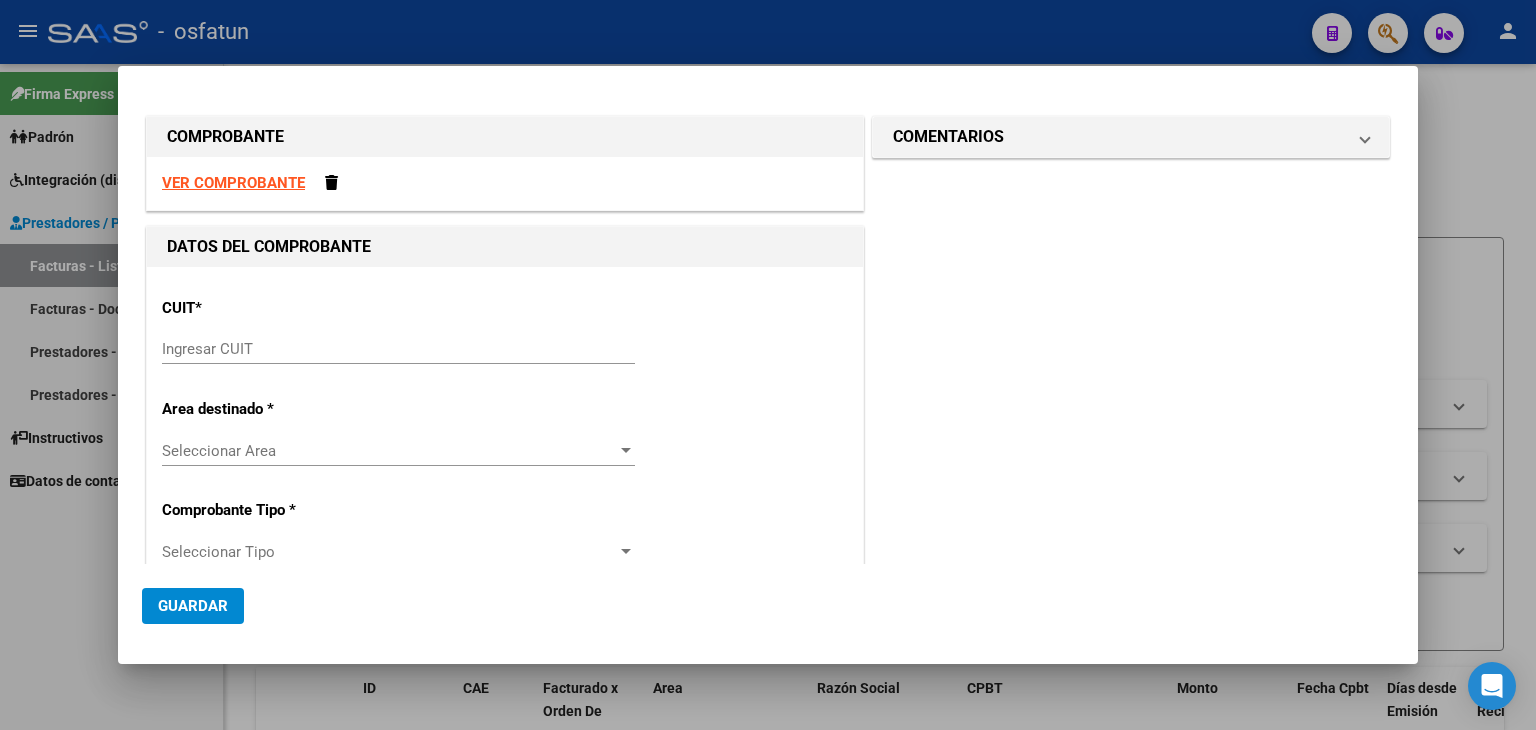 click at bounding box center (768, 365) 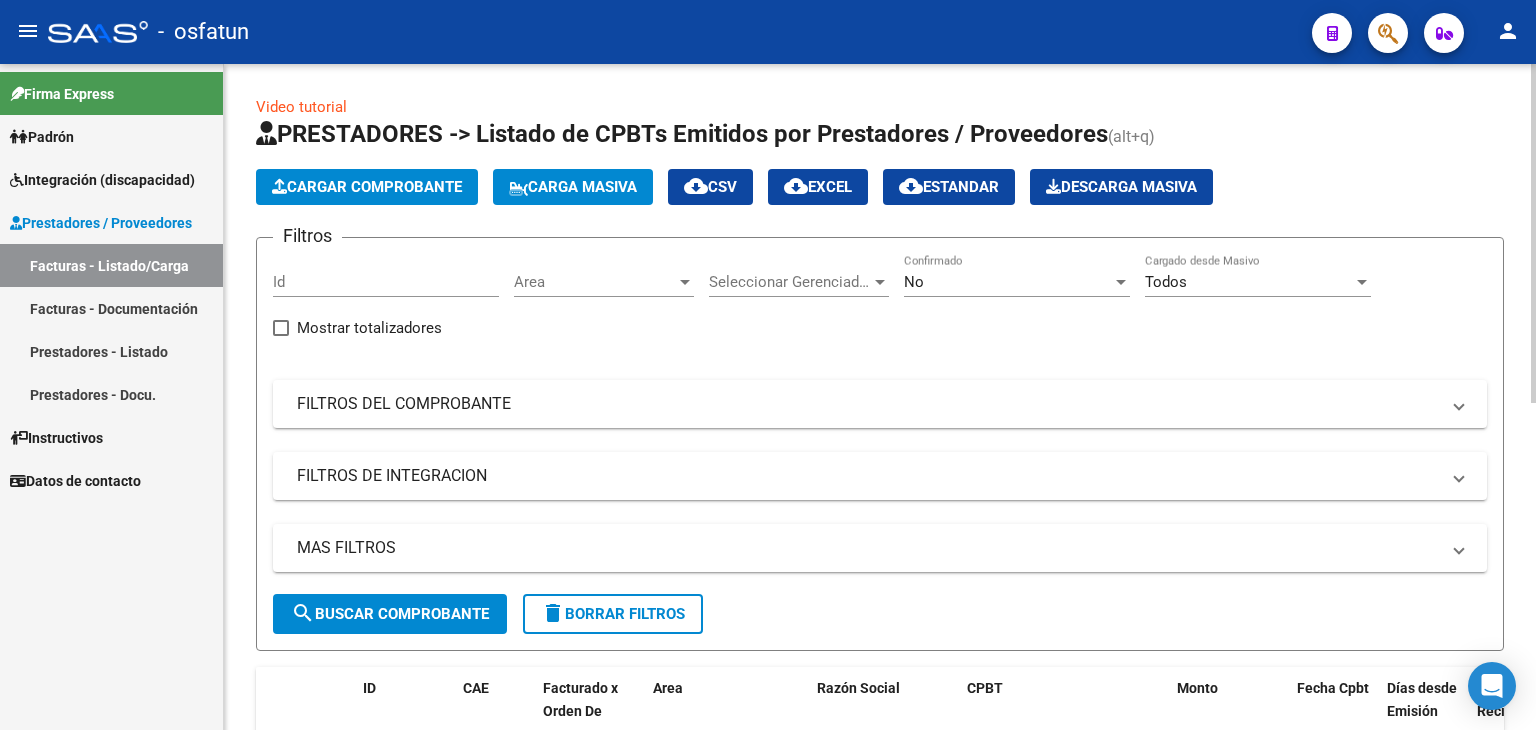 click on "Cargar Comprobante" 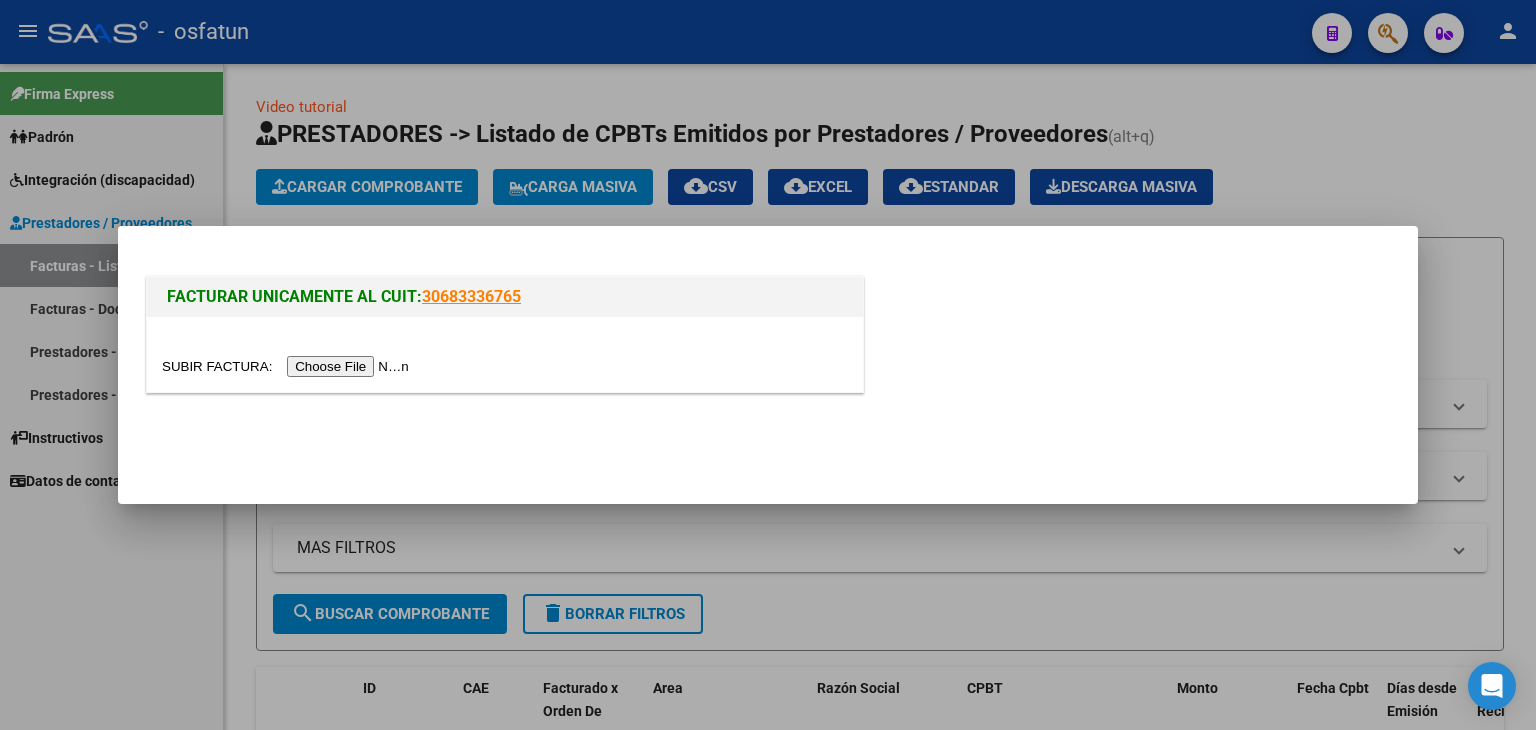 click at bounding box center (288, 366) 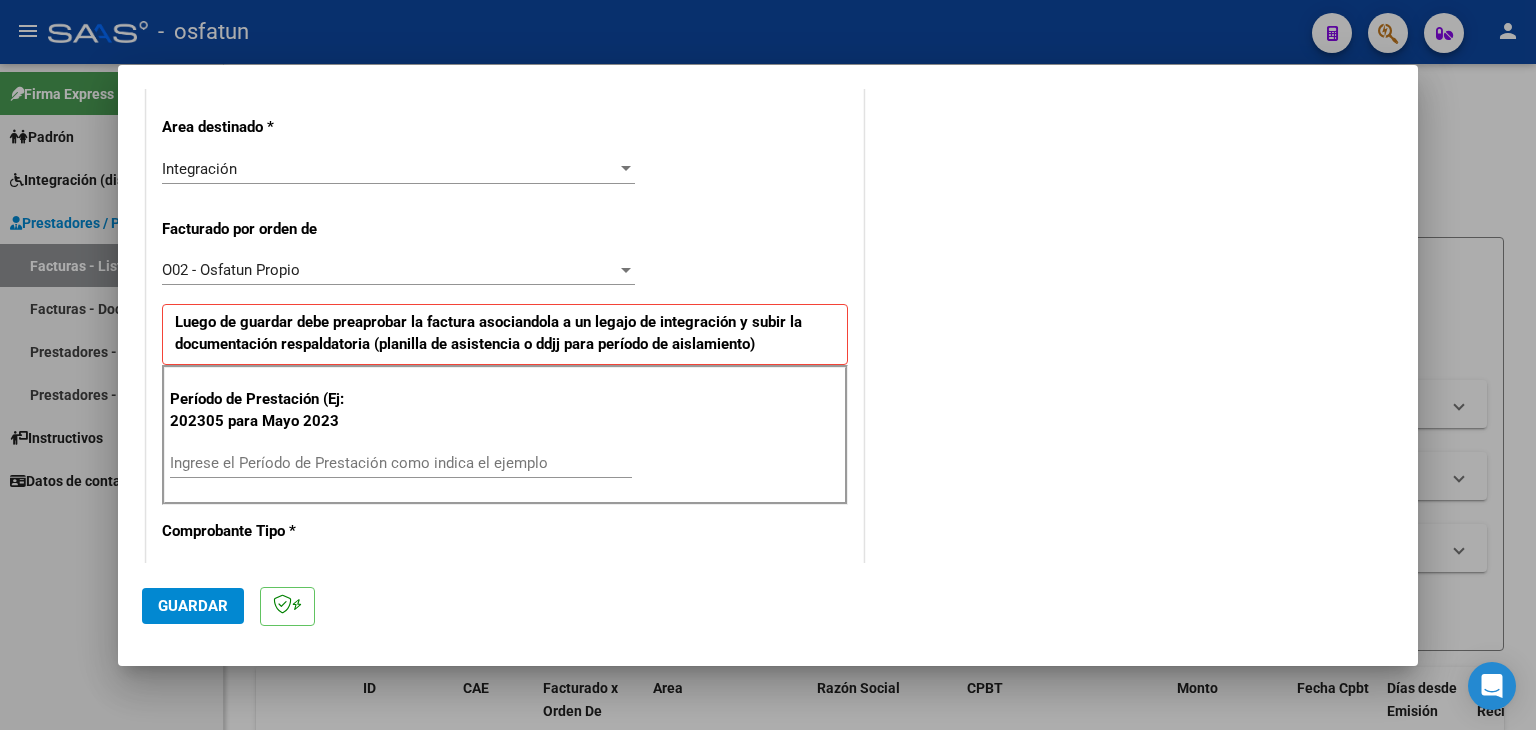 scroll, scrollTop: 500, scrollLeft: 0, axis: vertical 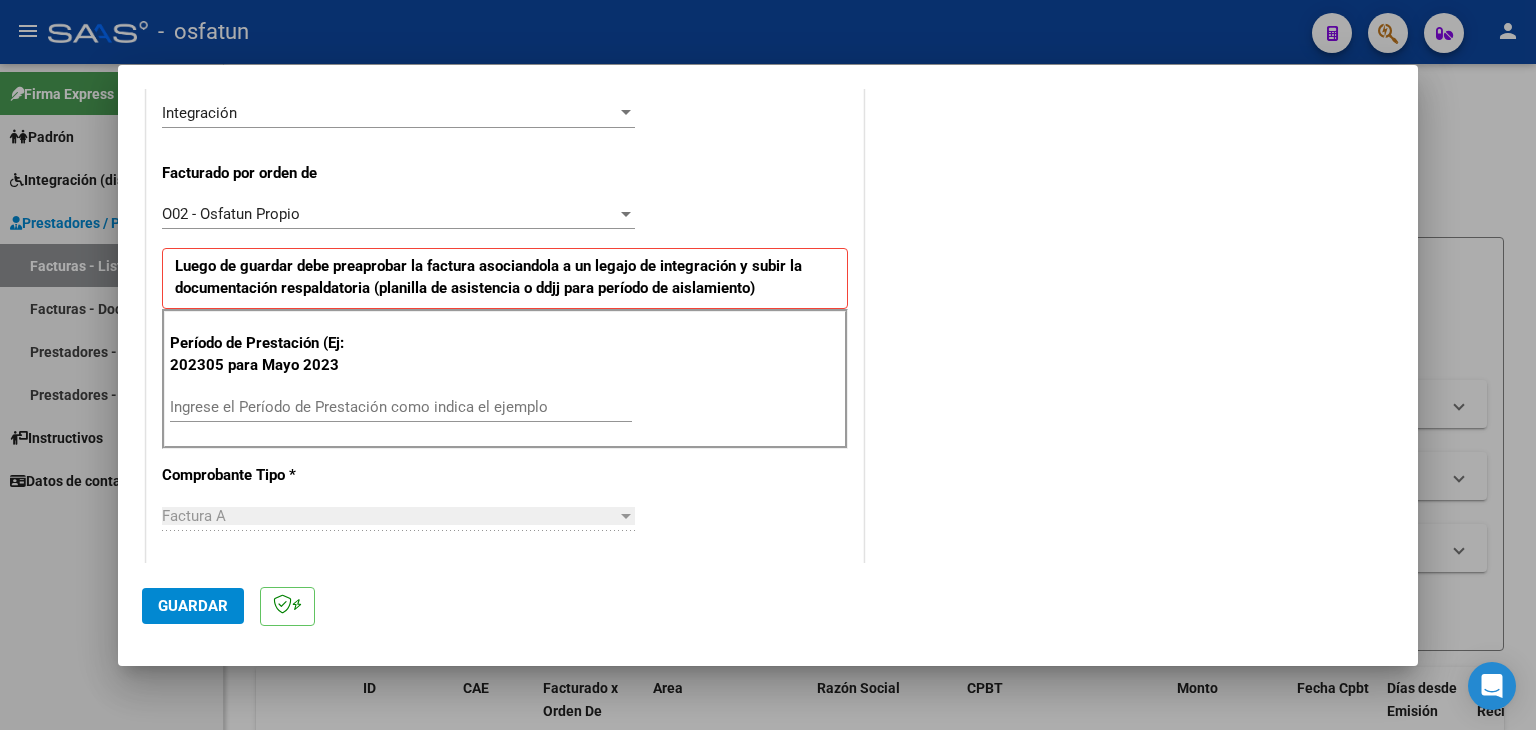 click on "Ingrese el Período de Prestación como indica el ejemplo" at bounding box center [401, 407] 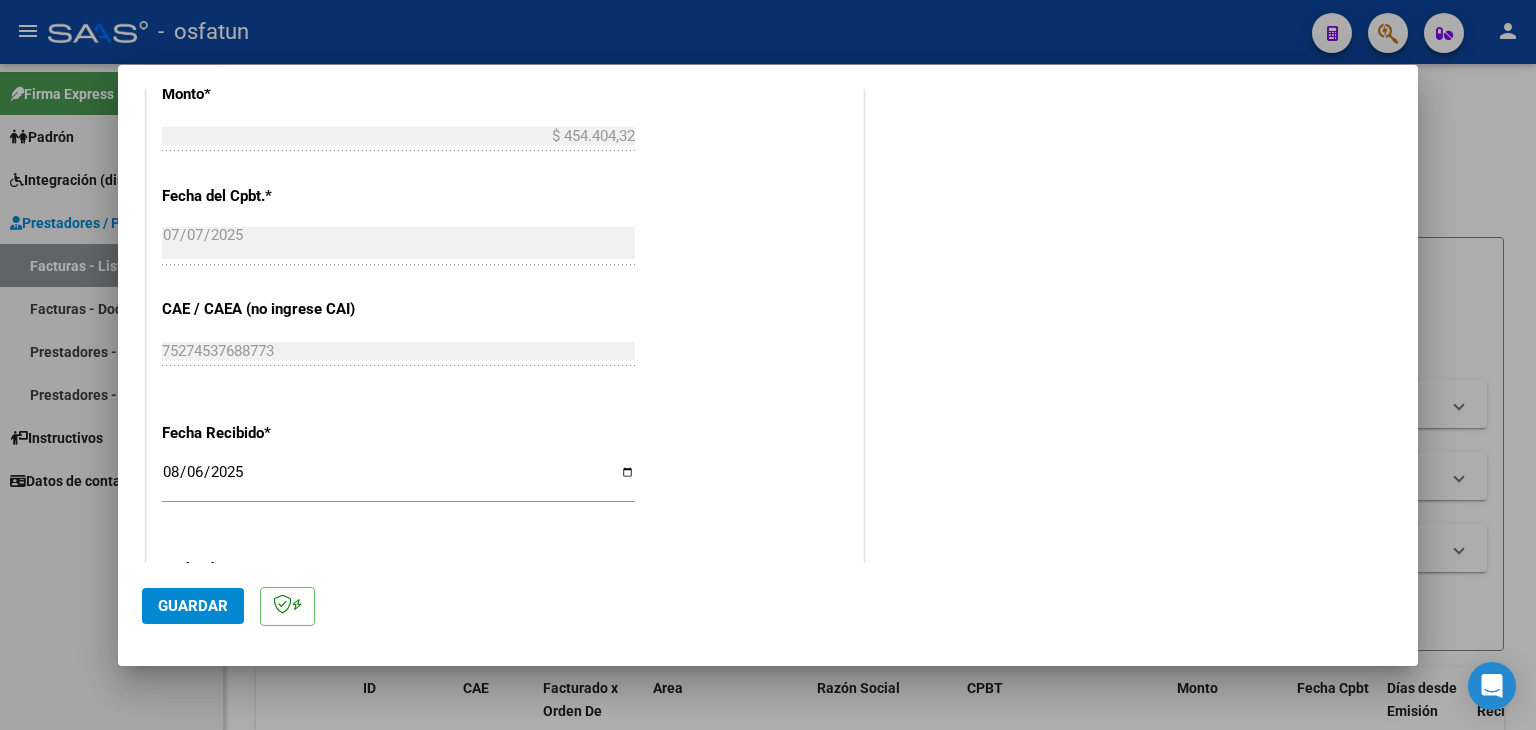 scroll, scrollTop: 1200, scrollLeft: 0, axis: vertical 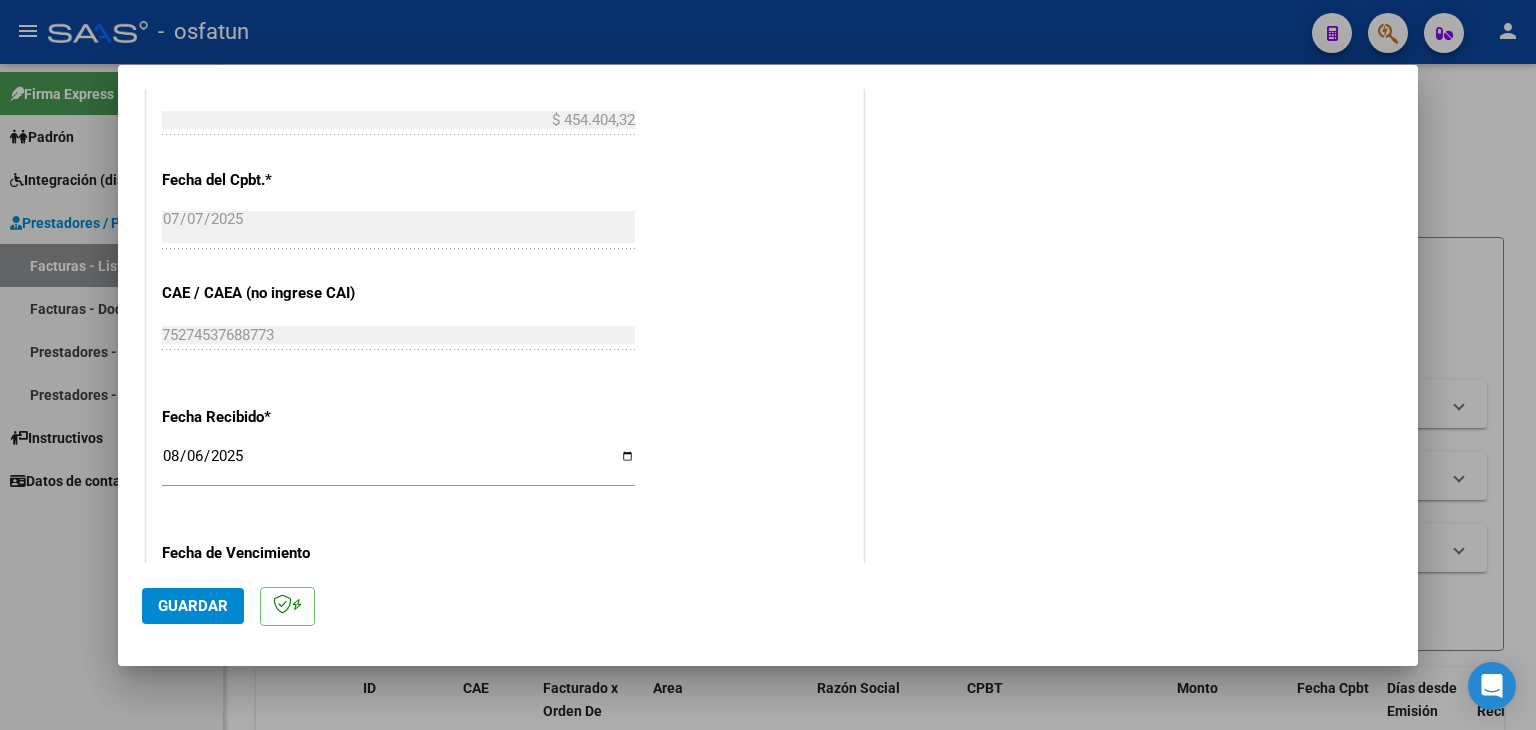 type on "202506" 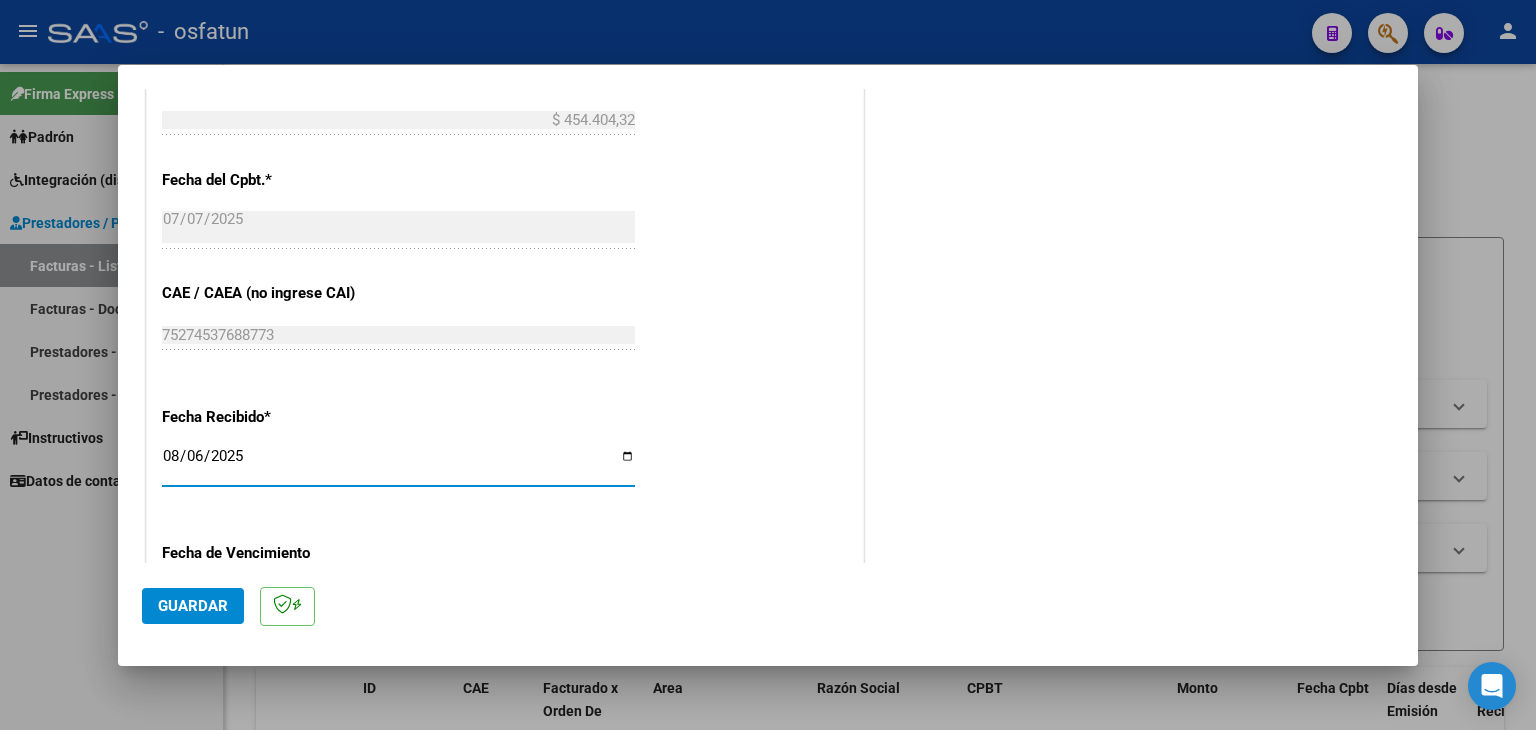 click on "2025-08-06" at bounding box center (398, 464) 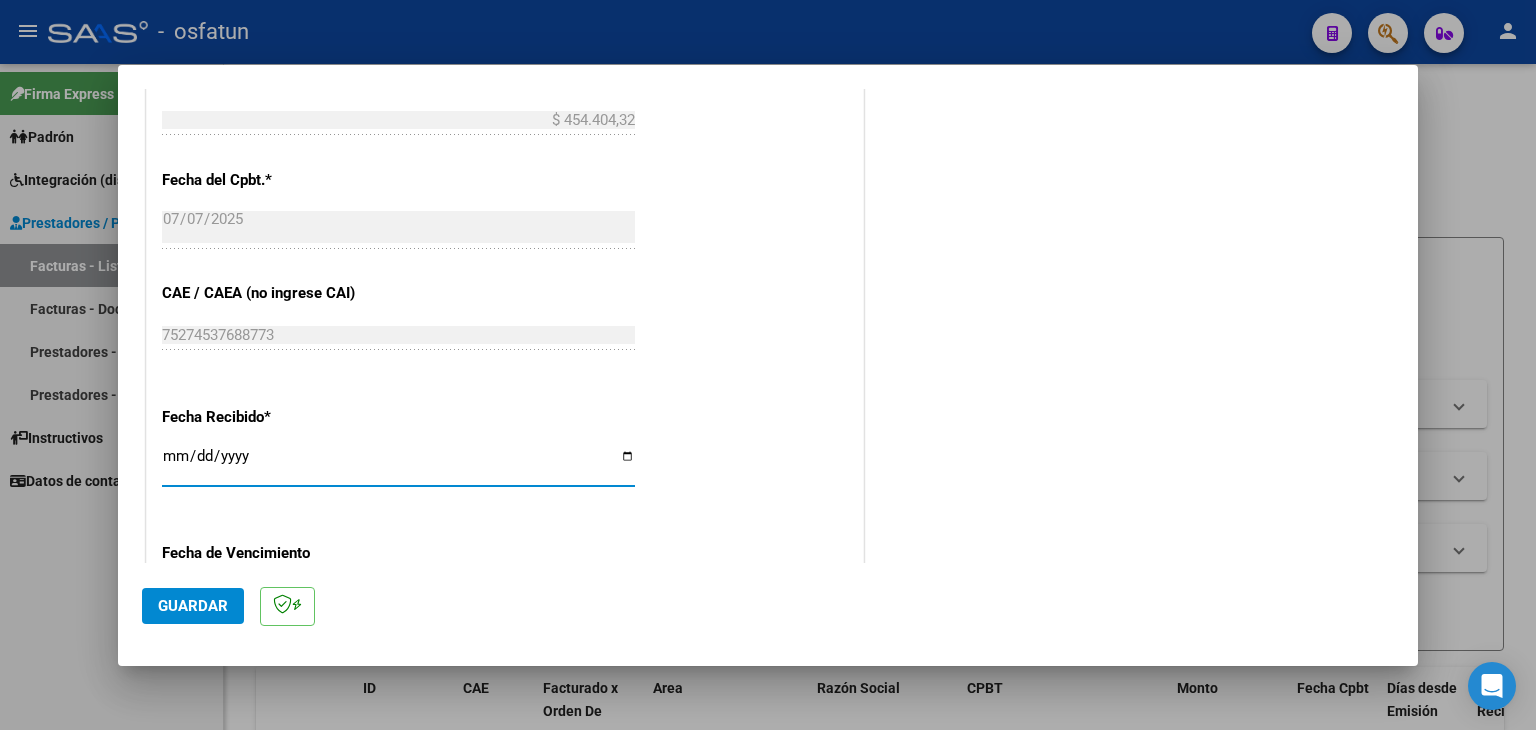 type on "2025-08-07" 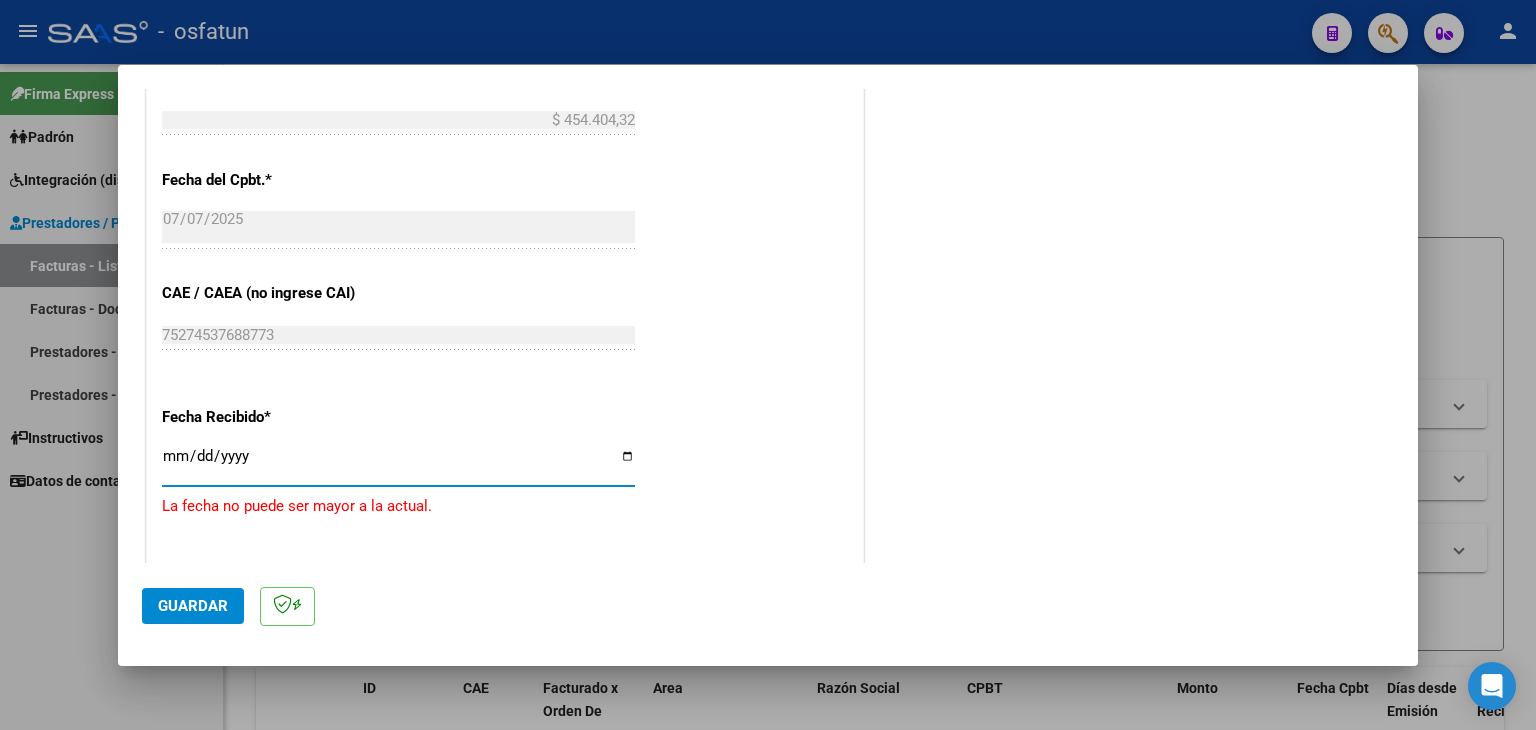 type on "[DATE]" 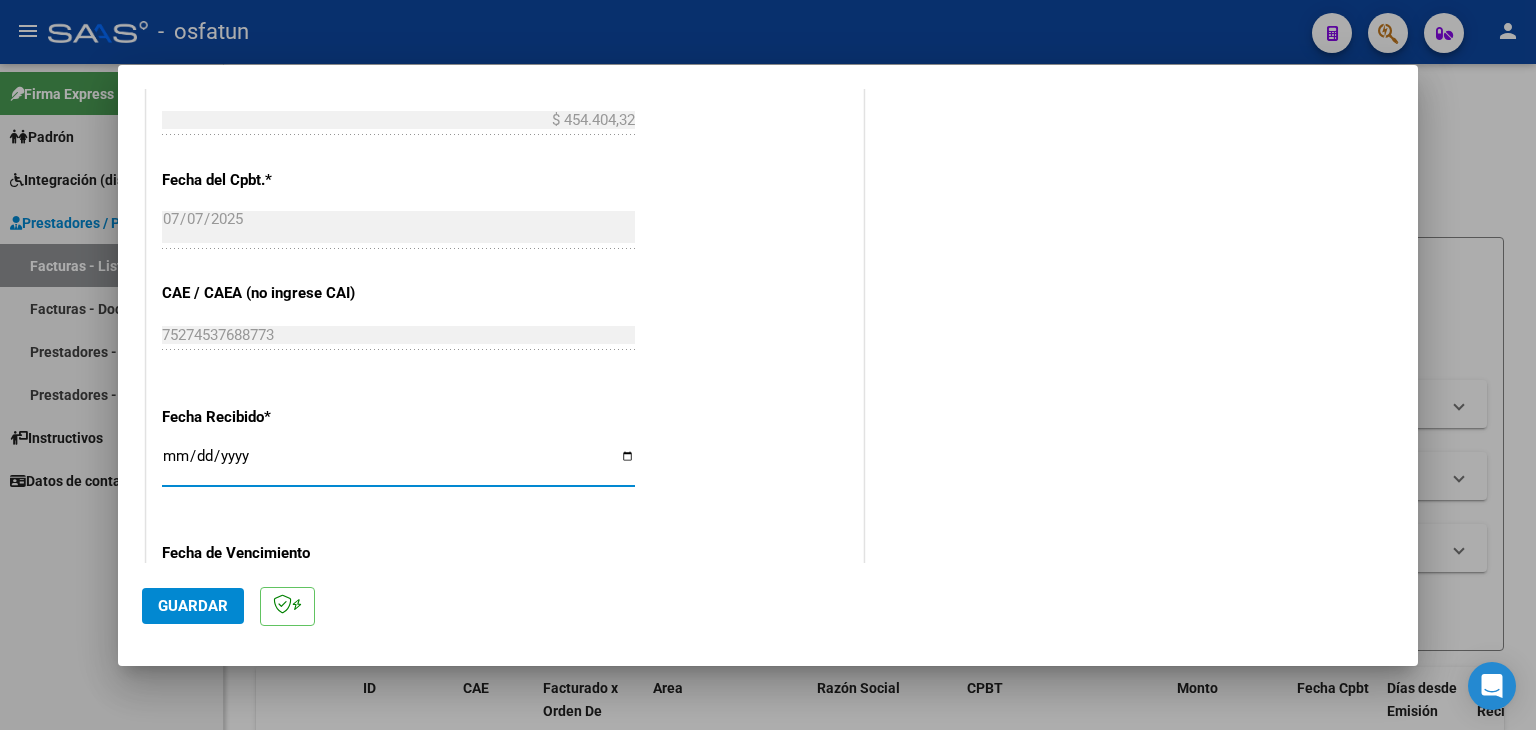 type on "2025-07-07" 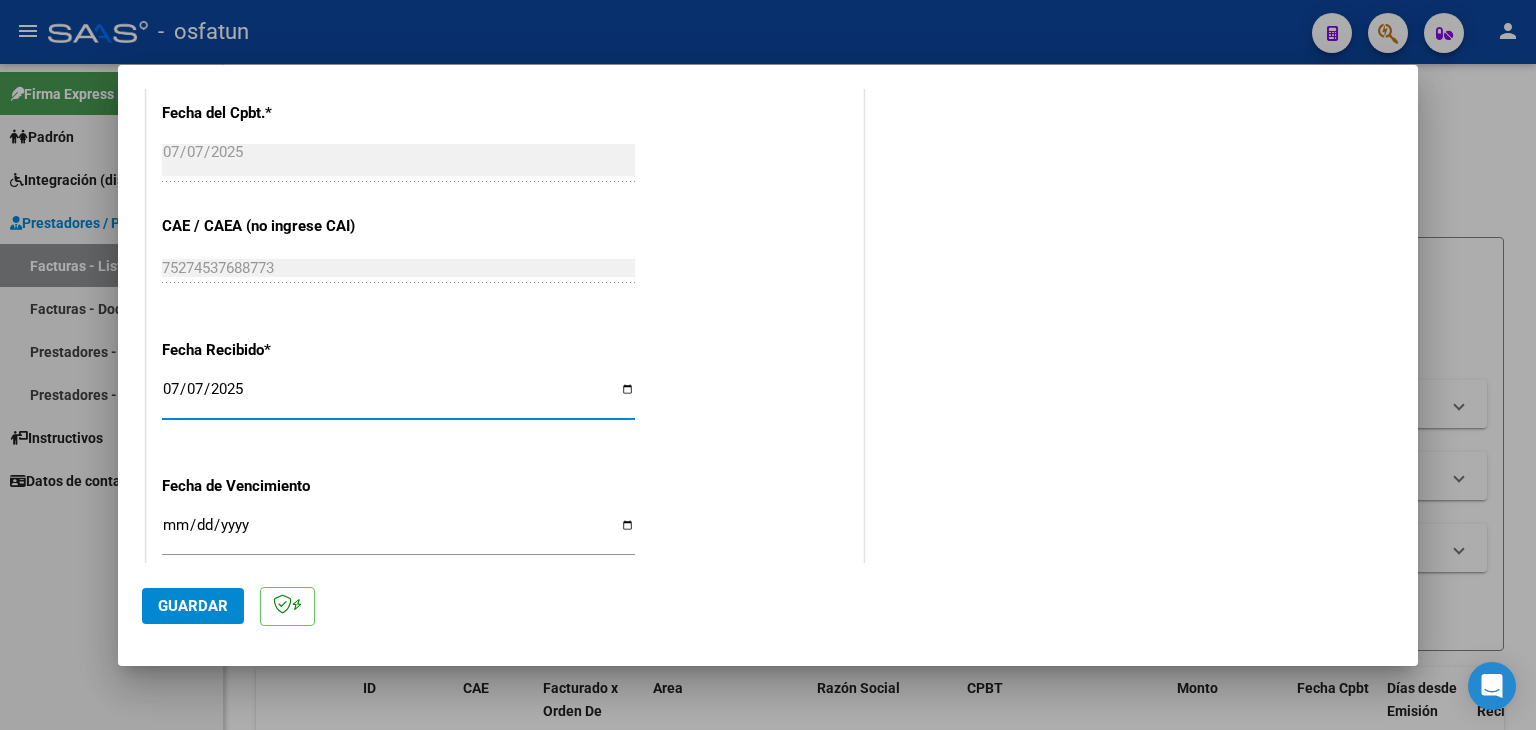 scroll, scrollTop: 1400, scrollLeft: 0, axis: vertical 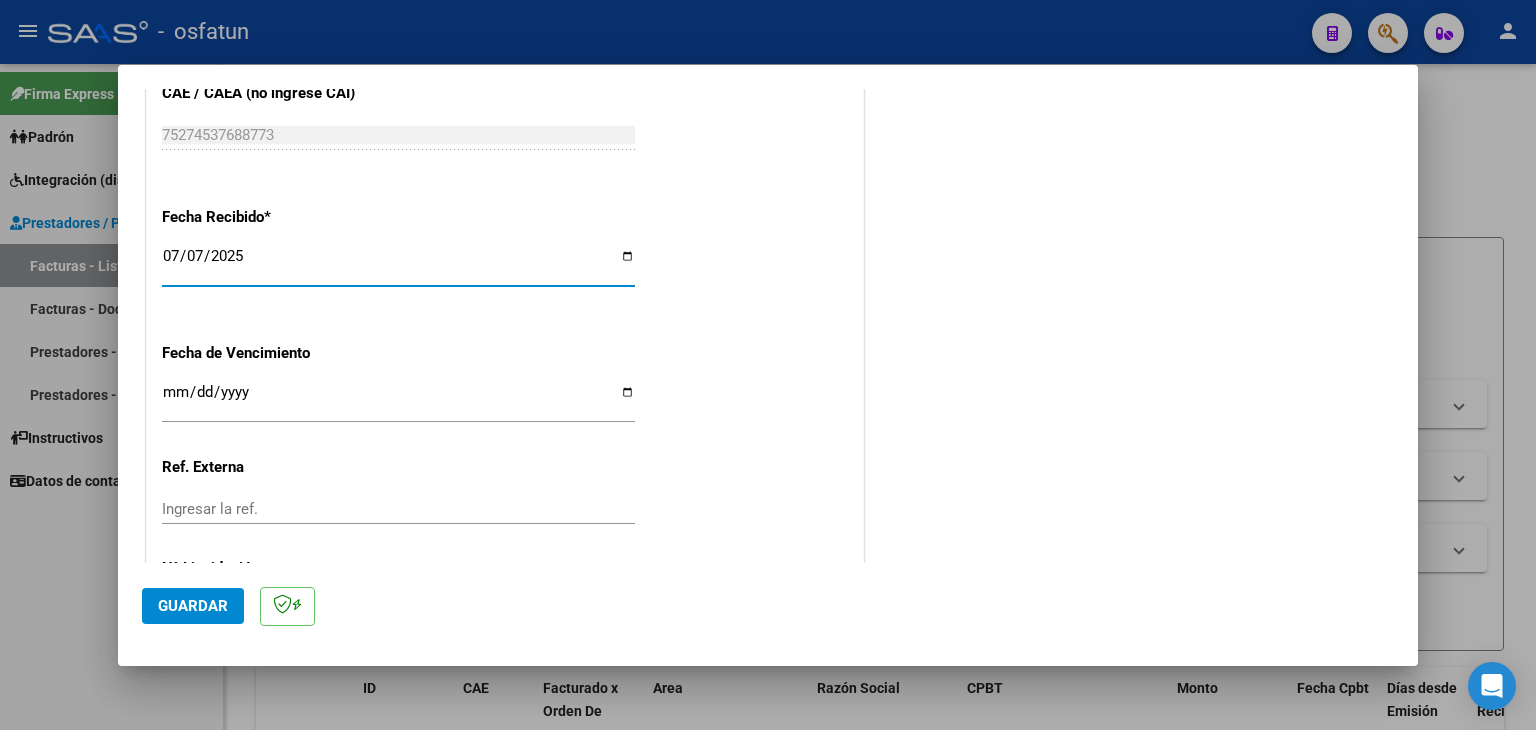 click on "Ingresar la fecha" at bounding box center (398, 400) 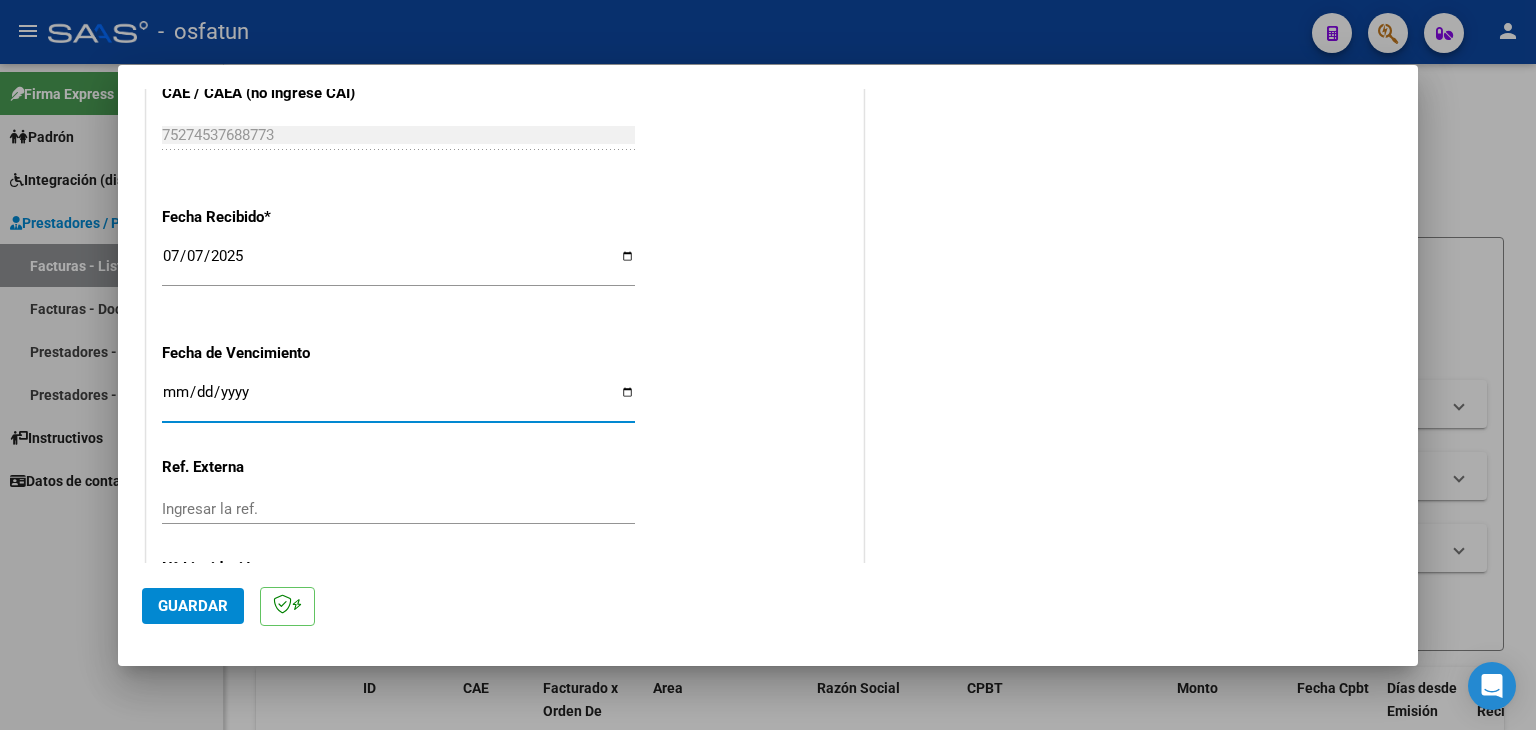 type on "2025-07-07" 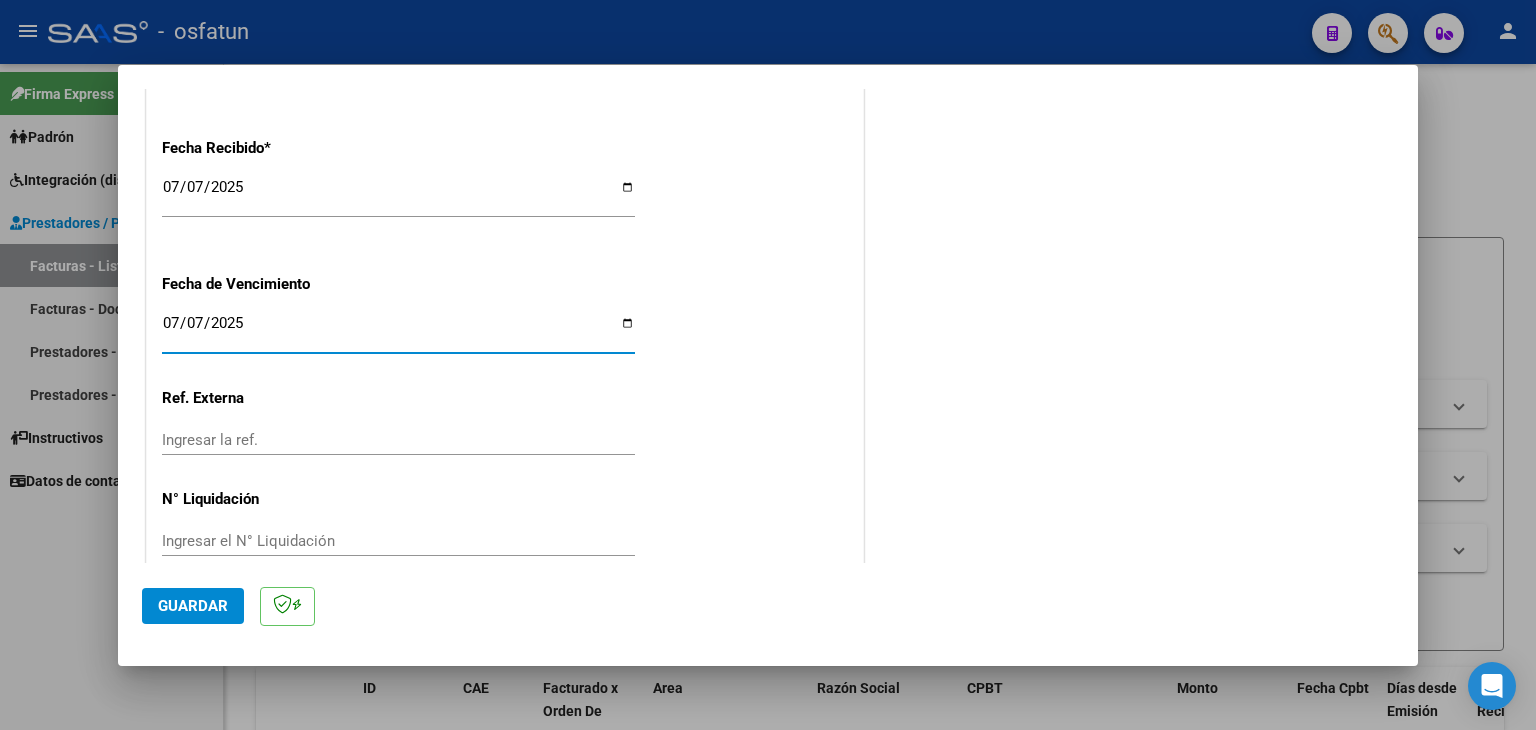 scroll, scrollTop: 1498, scrollLeft: 0, axis: vertical 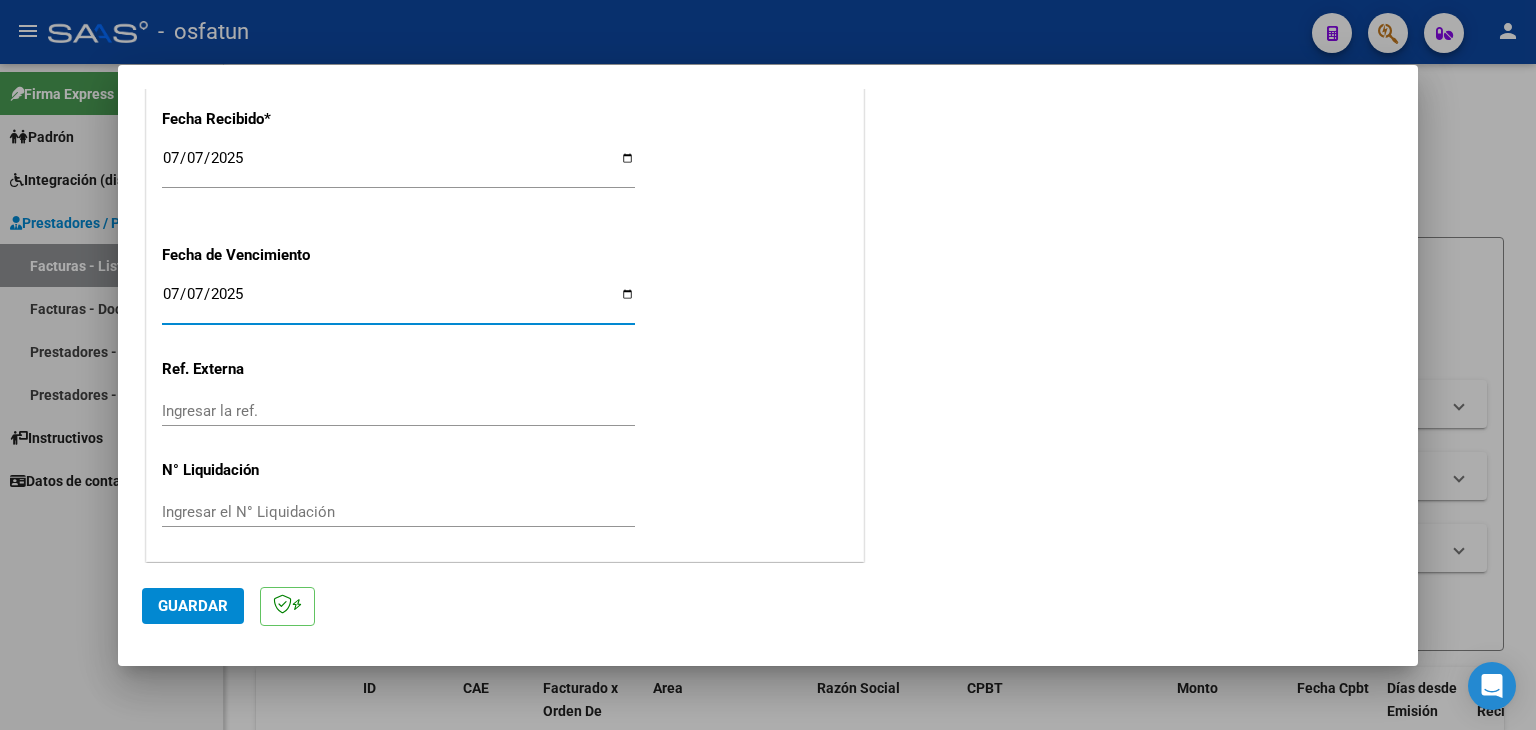 drag, startPoint x: 174, startPoint y: 609, endPoint x: 548, endPoint y: 509, distance: 387.1382 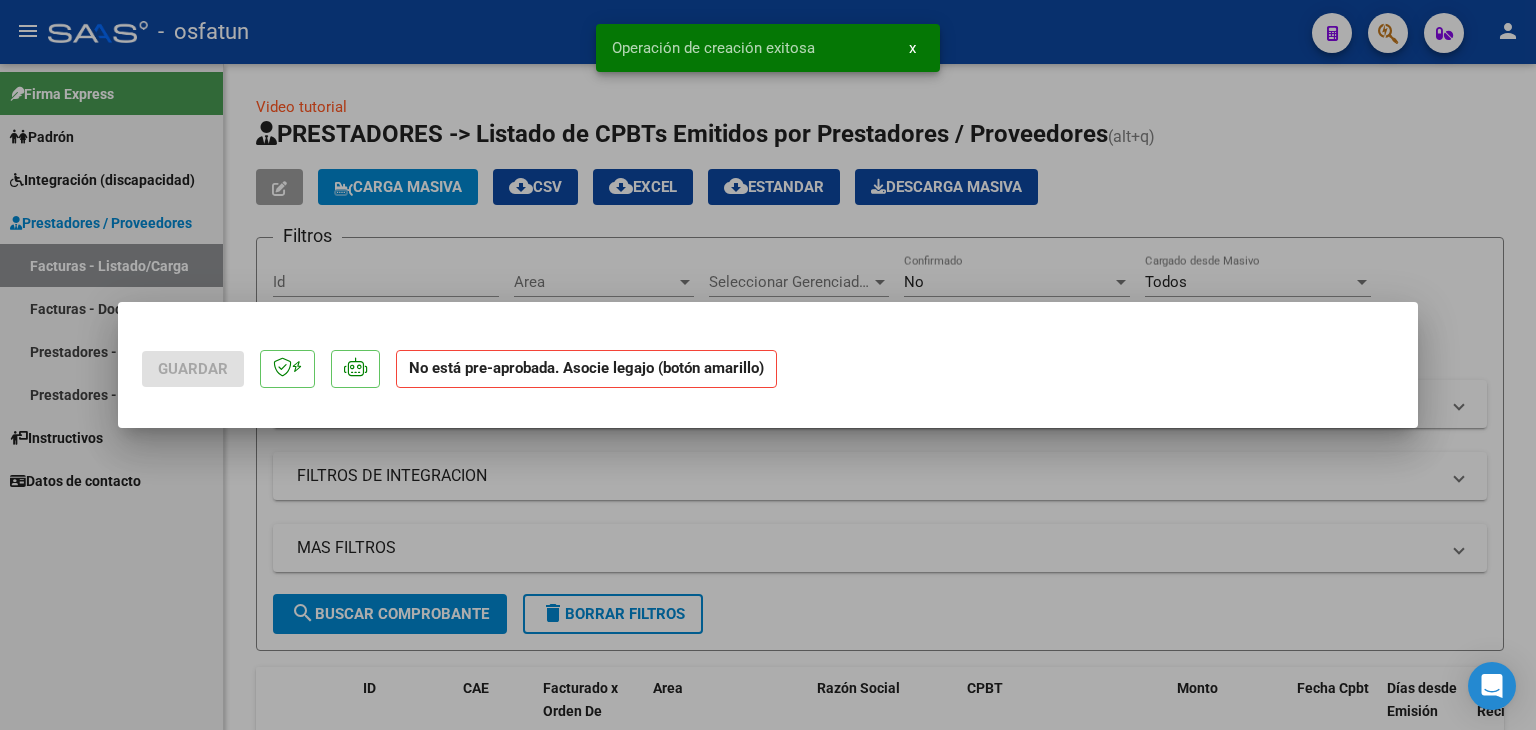 scroll, scrollTop: 0, scrollLeft: 0, axis: both 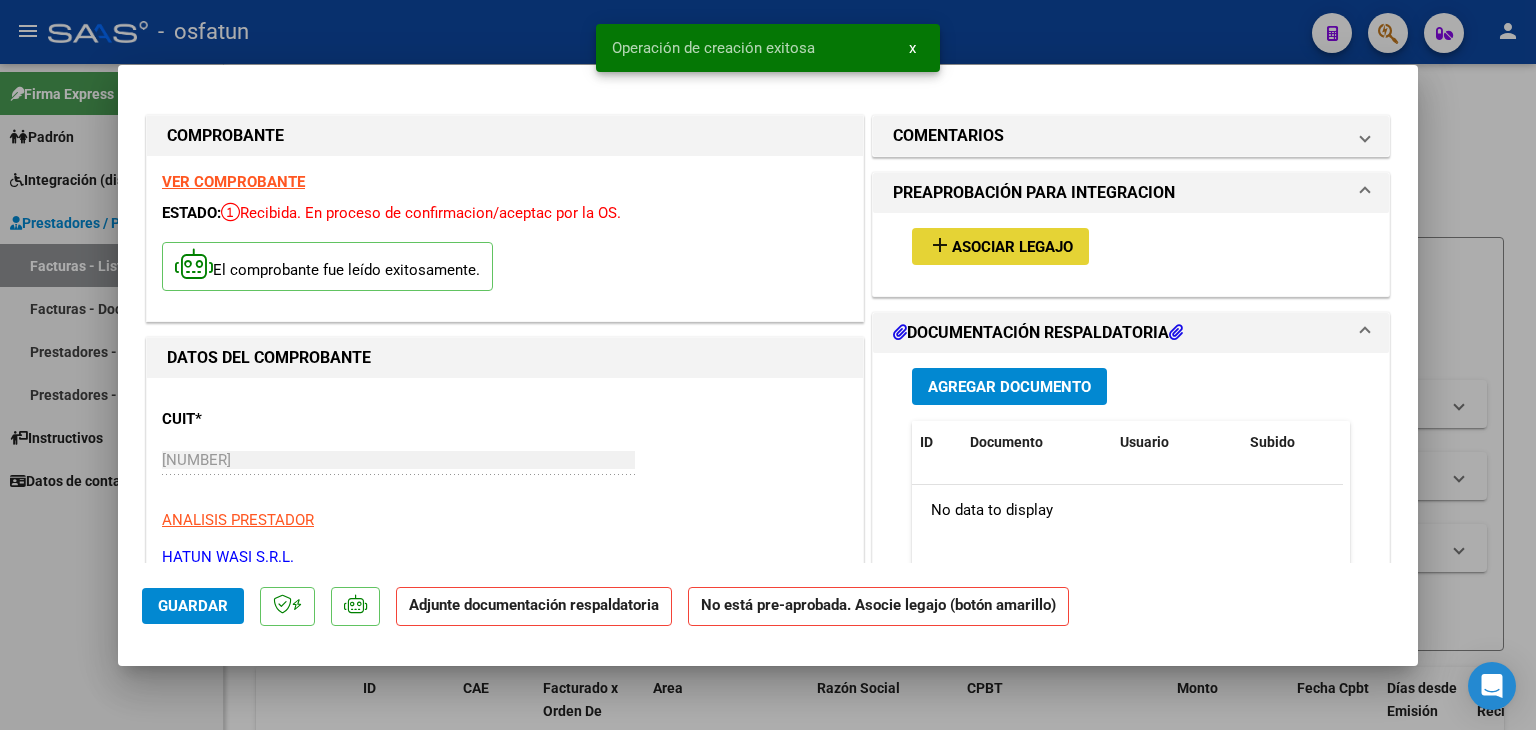 click on "Asociar Legajo" at bounding box center (1012, 247) 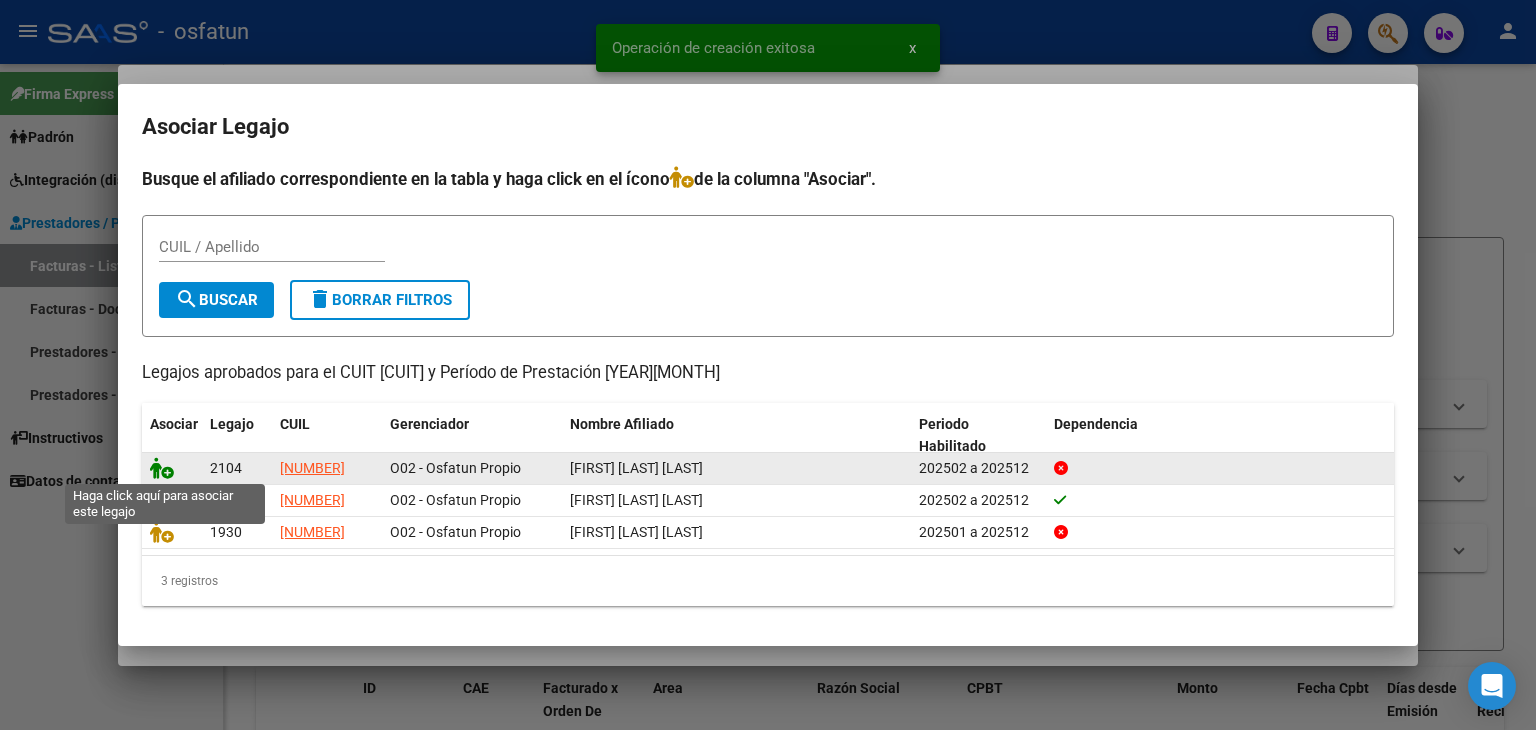 click 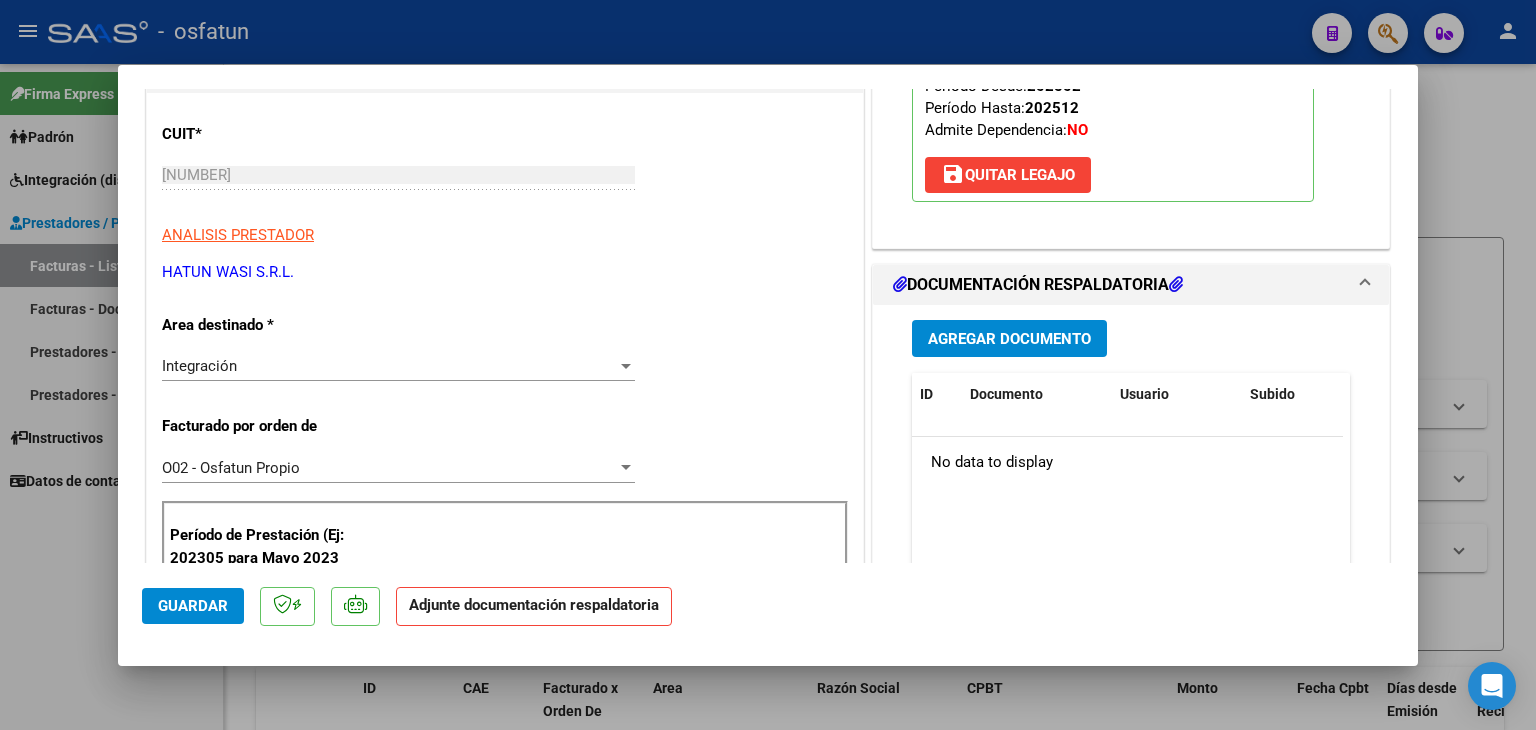 scroll, scrollTop: 300, scrollLeft: 0, axis: vertical 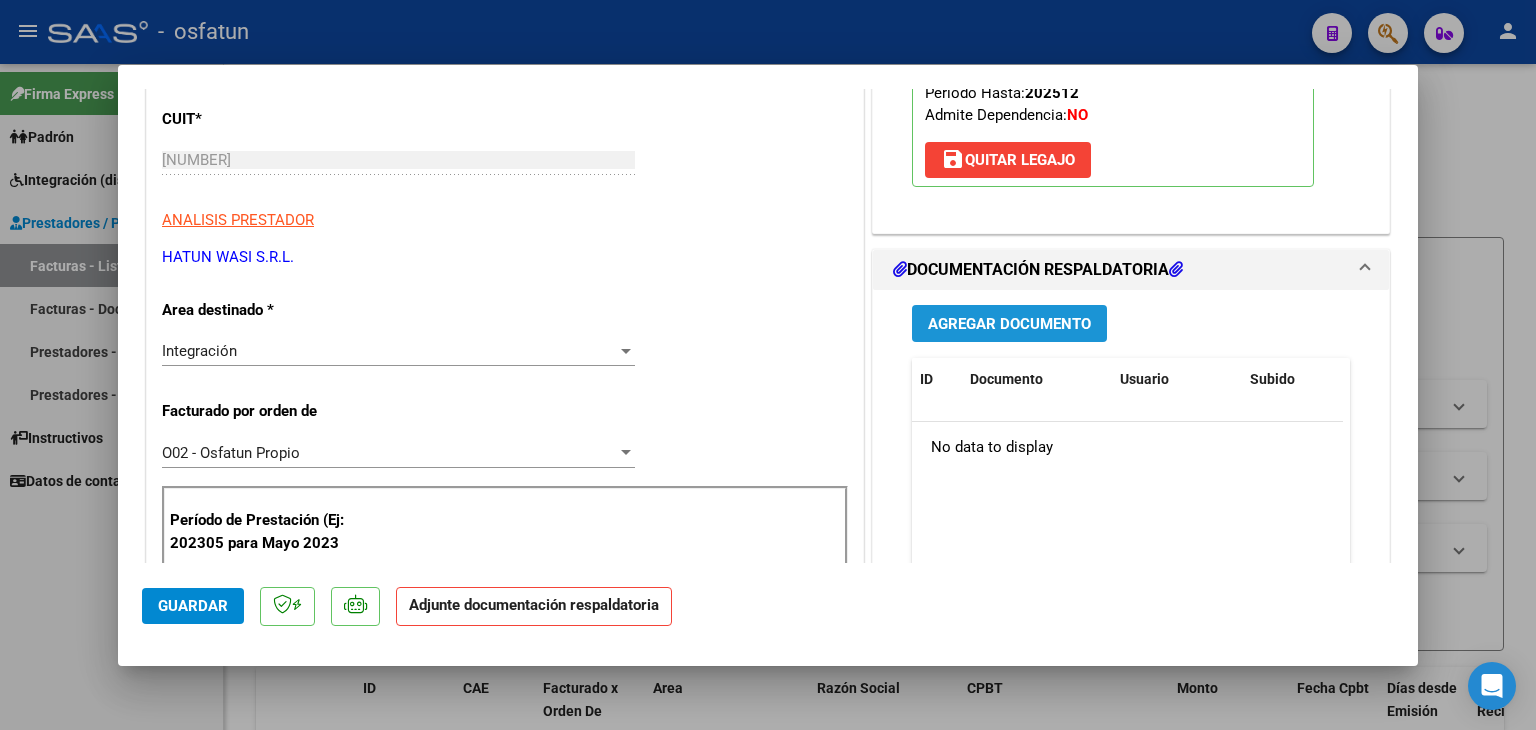 click on "Agregar Documento" at bounding box center (1009, 324) 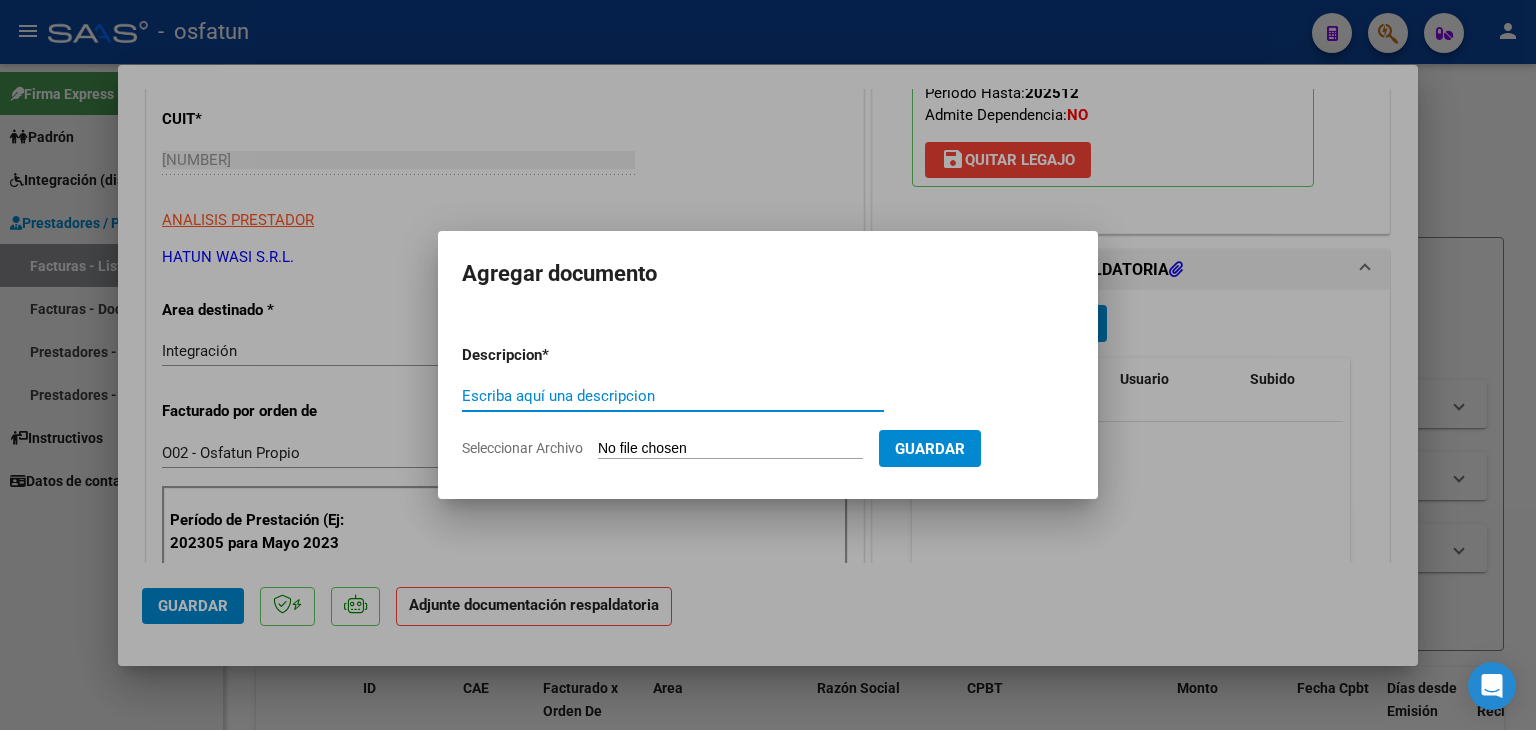click on "Escriba aquí una descripcion" at bounding box center (673, 396) 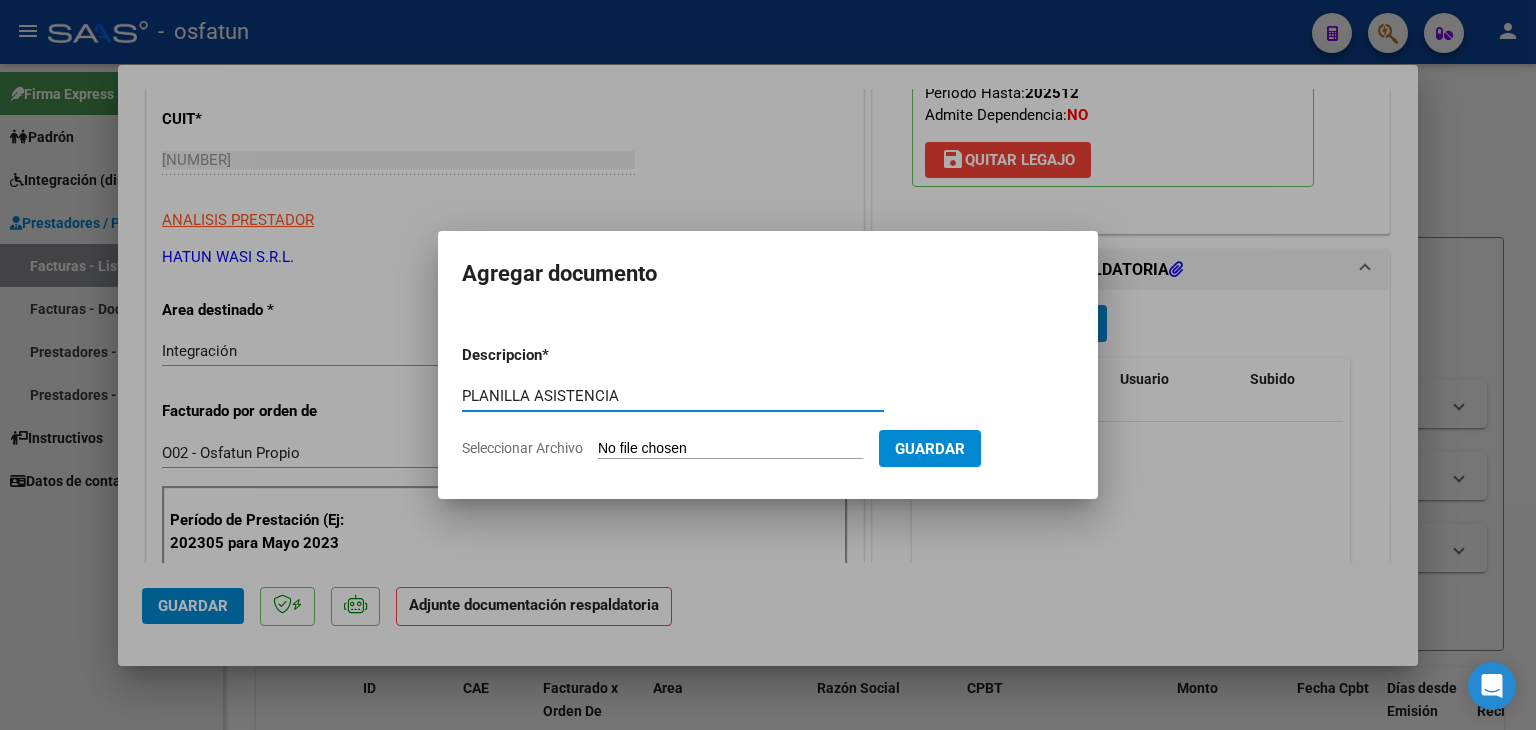 type on "PLANILLA ASISTENCIA" 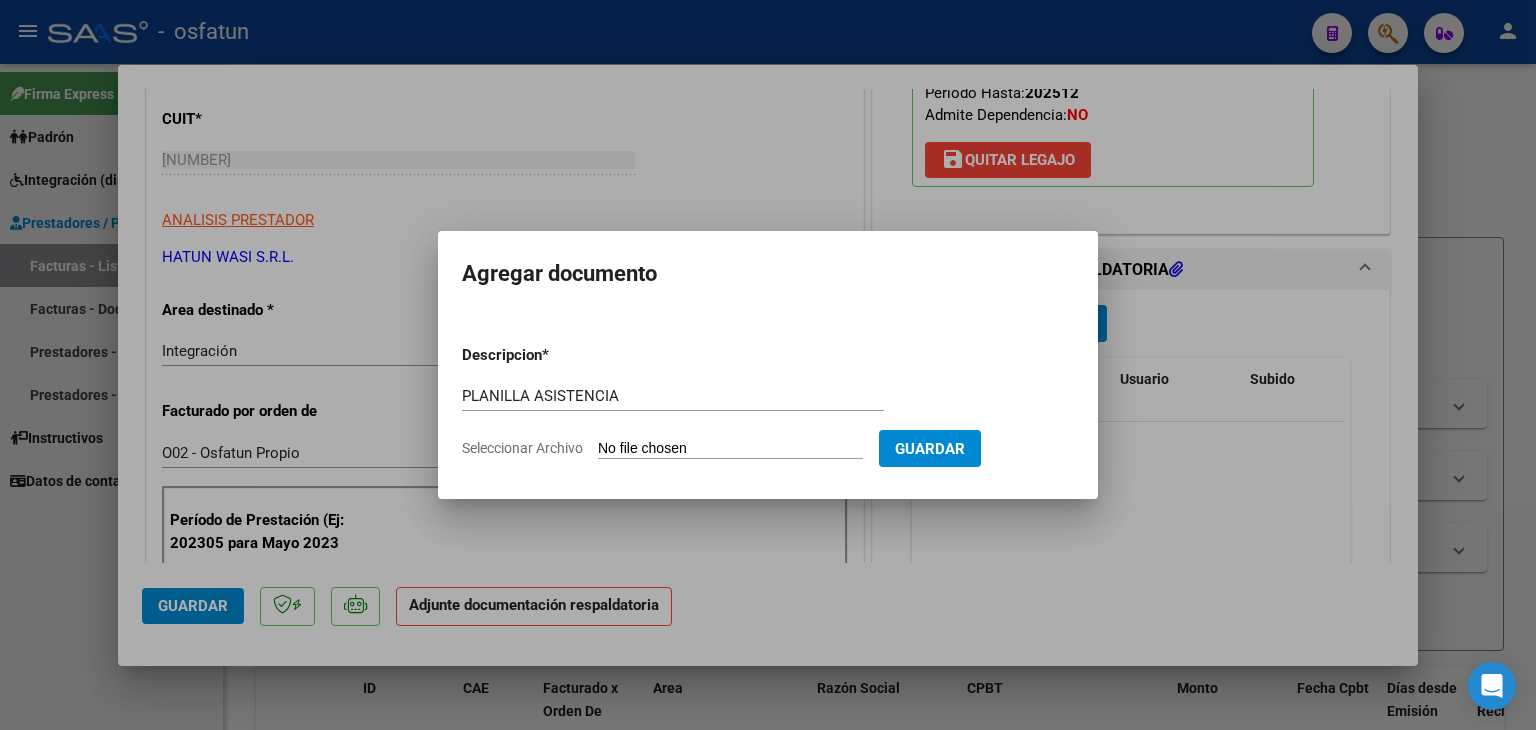 type on "C:\fakepath\PLANILLA ASISTENCIA - JORNADA SIMPLE - JUN 2025.pdf" 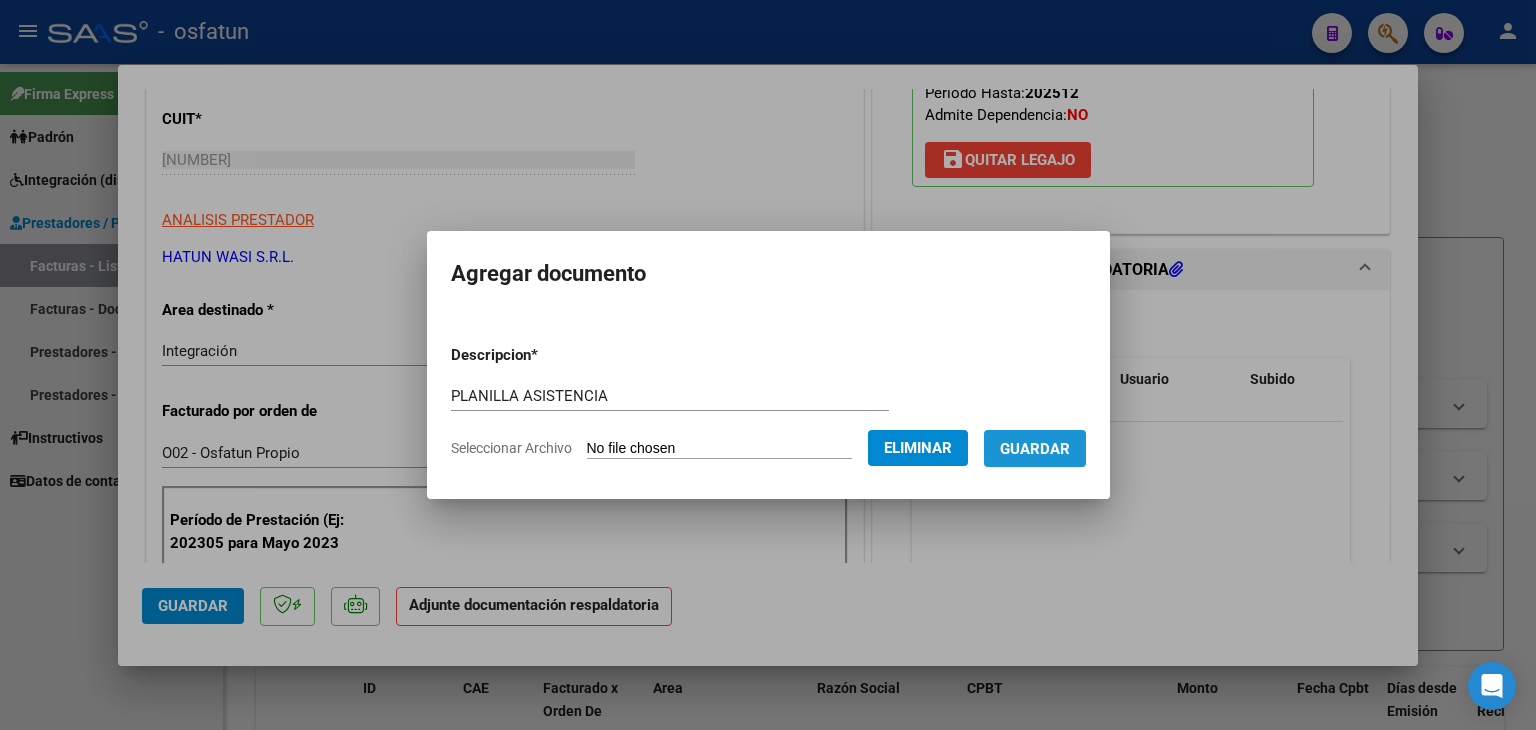 click on "Guardar" at bounding box center [1035, 449] 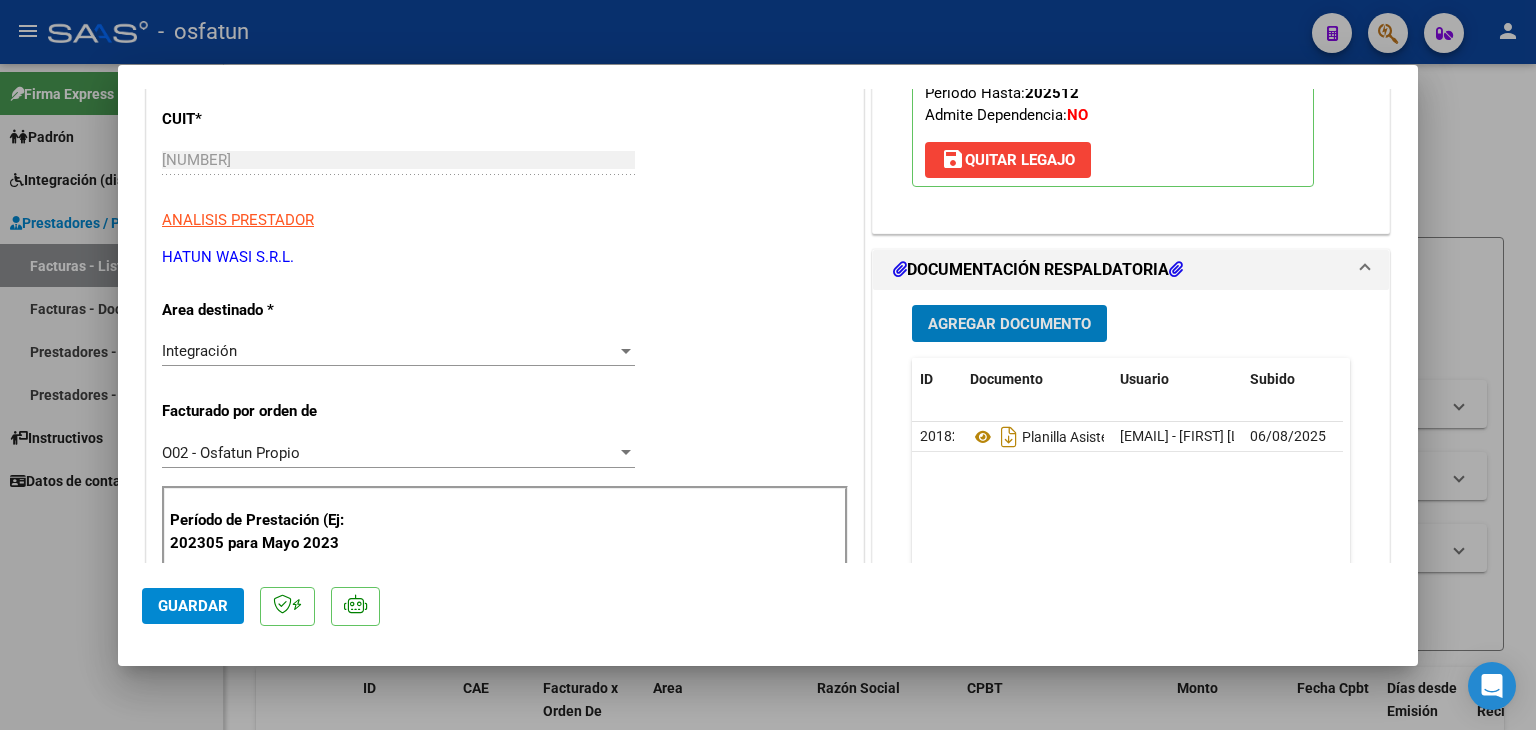 click on "Agregar Documento" at bounding box center [1009, 324] 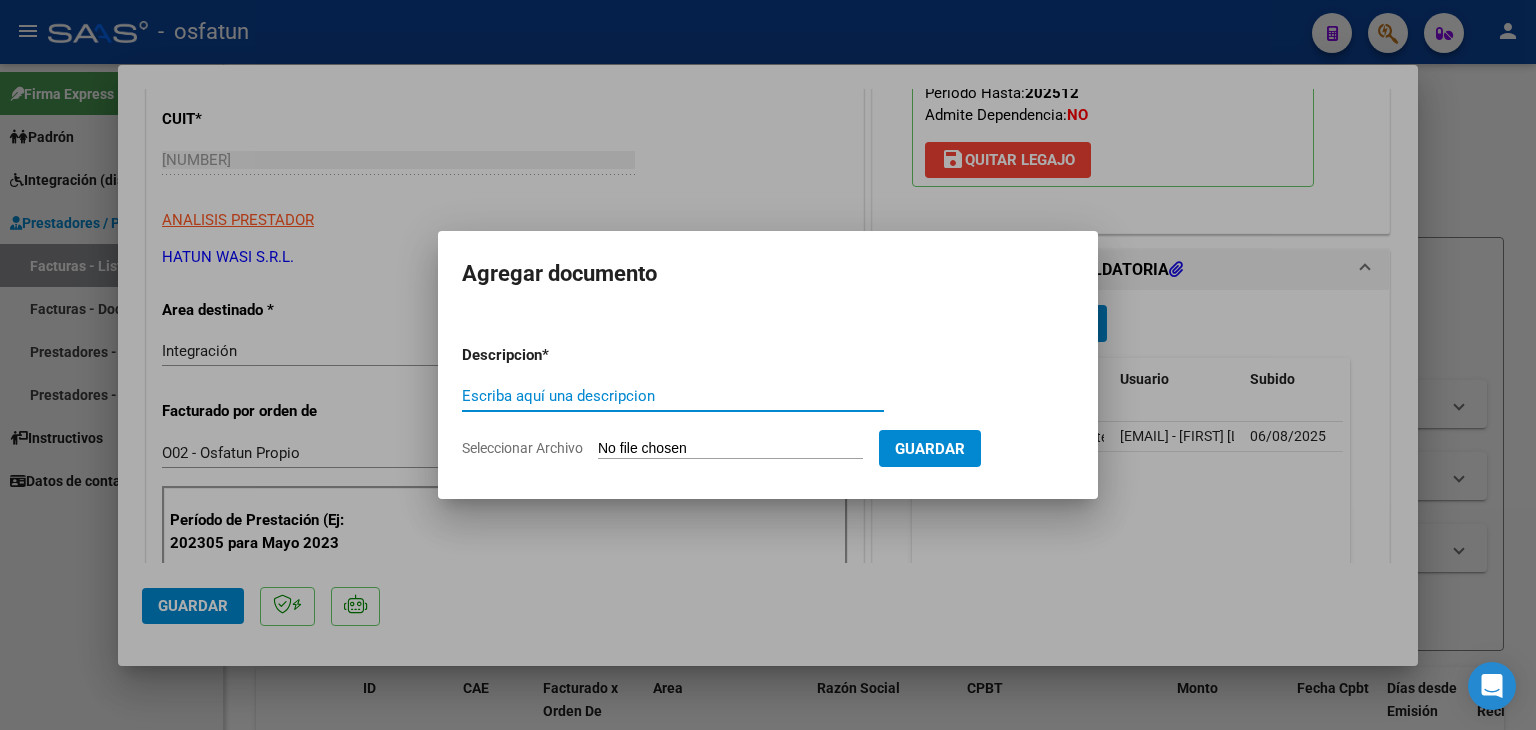 click on "Escriba aquí una descripcion" at bounding box center (673, 396) 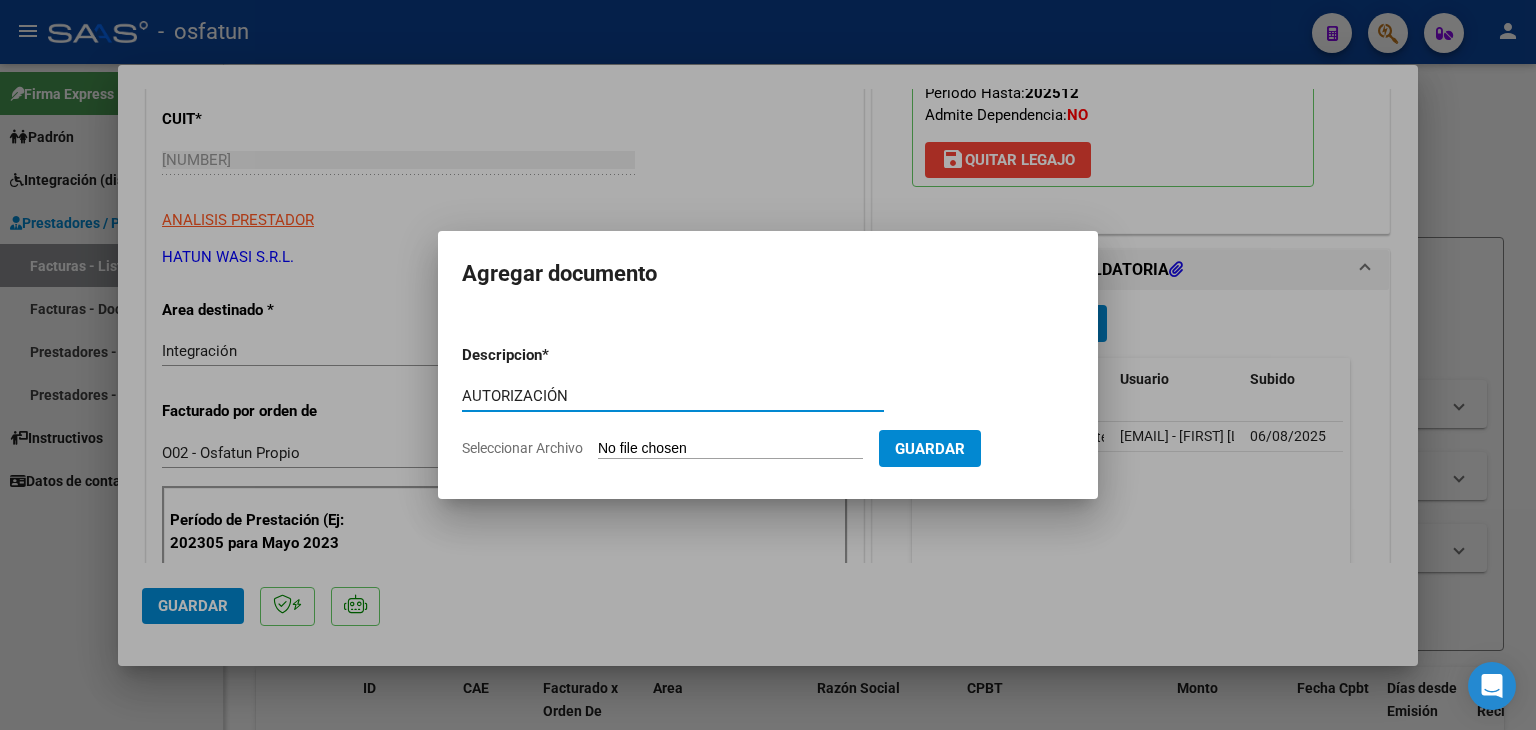 type on "AUTORIZACIÓN" 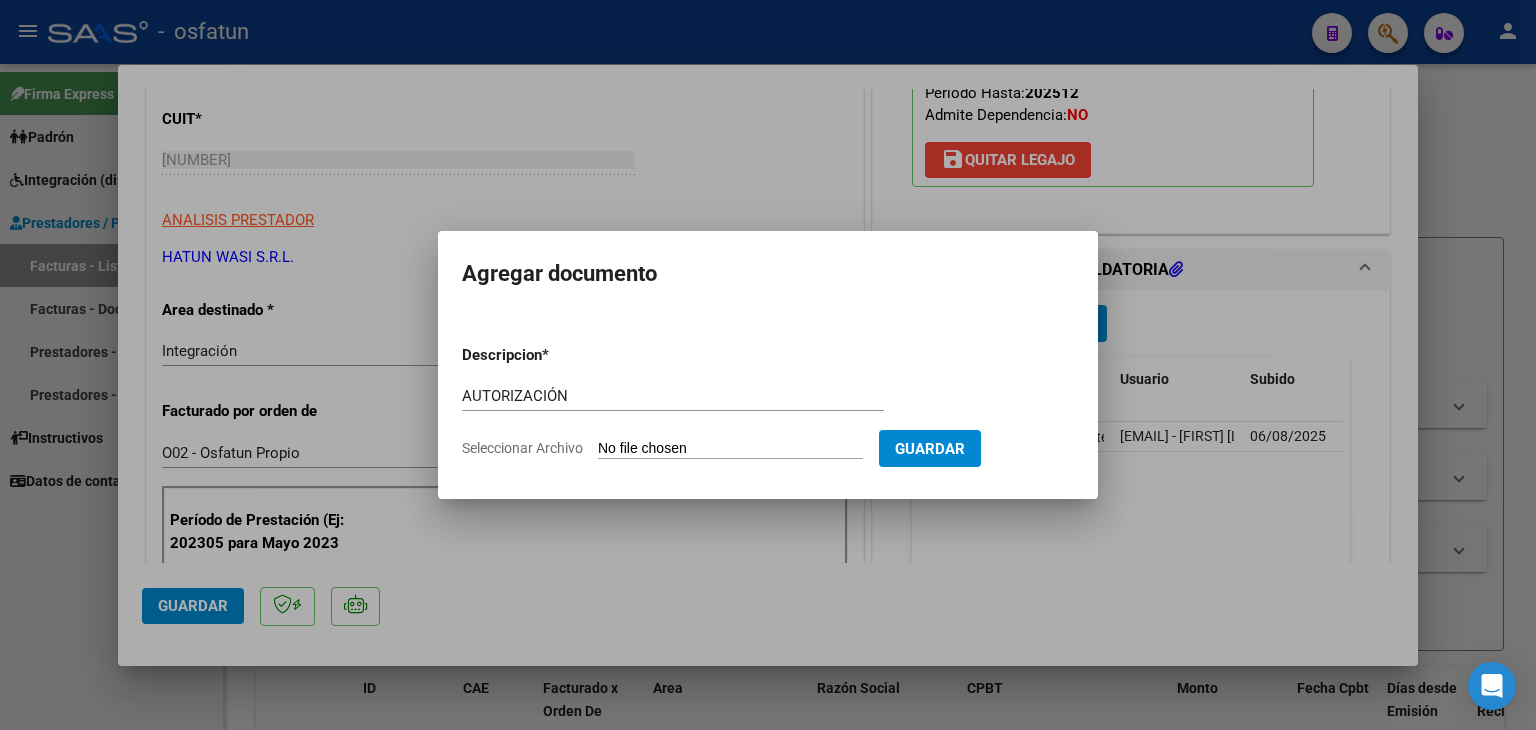 click on "Seleccionar Archivo" at bounding box center [730, 449] 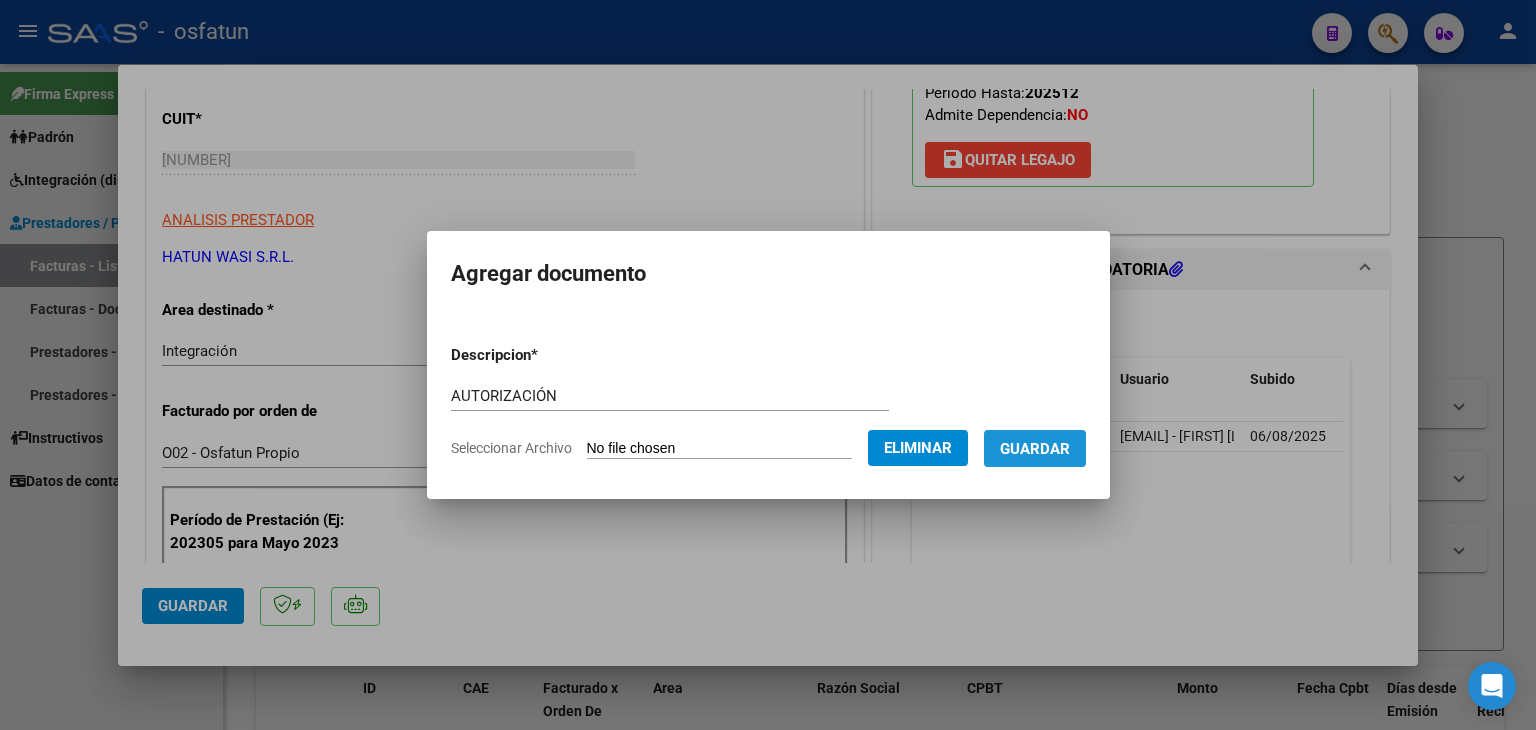 click on "Guardar" at bounding box center [1035, 449] 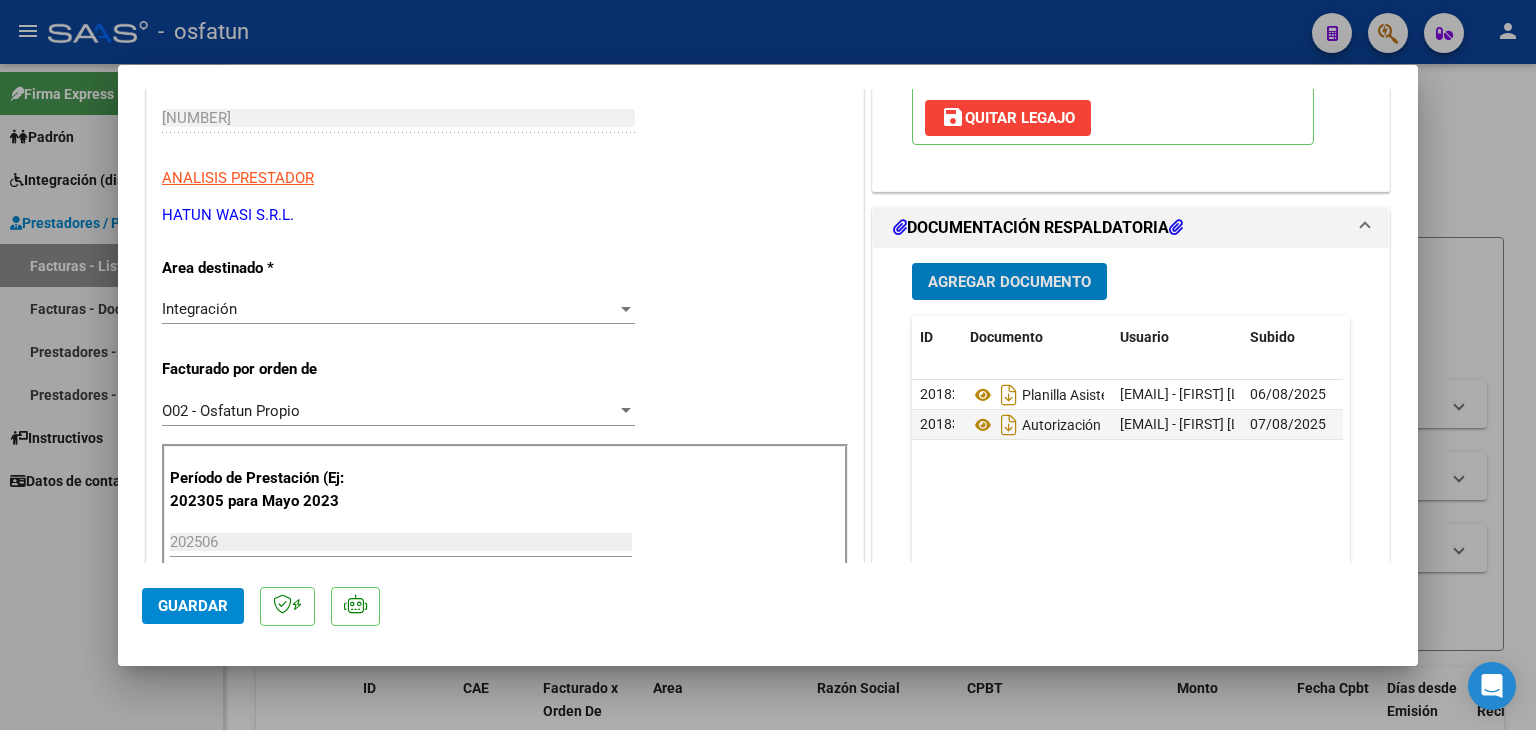scroll, scrollTop: 300, scrollLeft: 0, axis: vertical 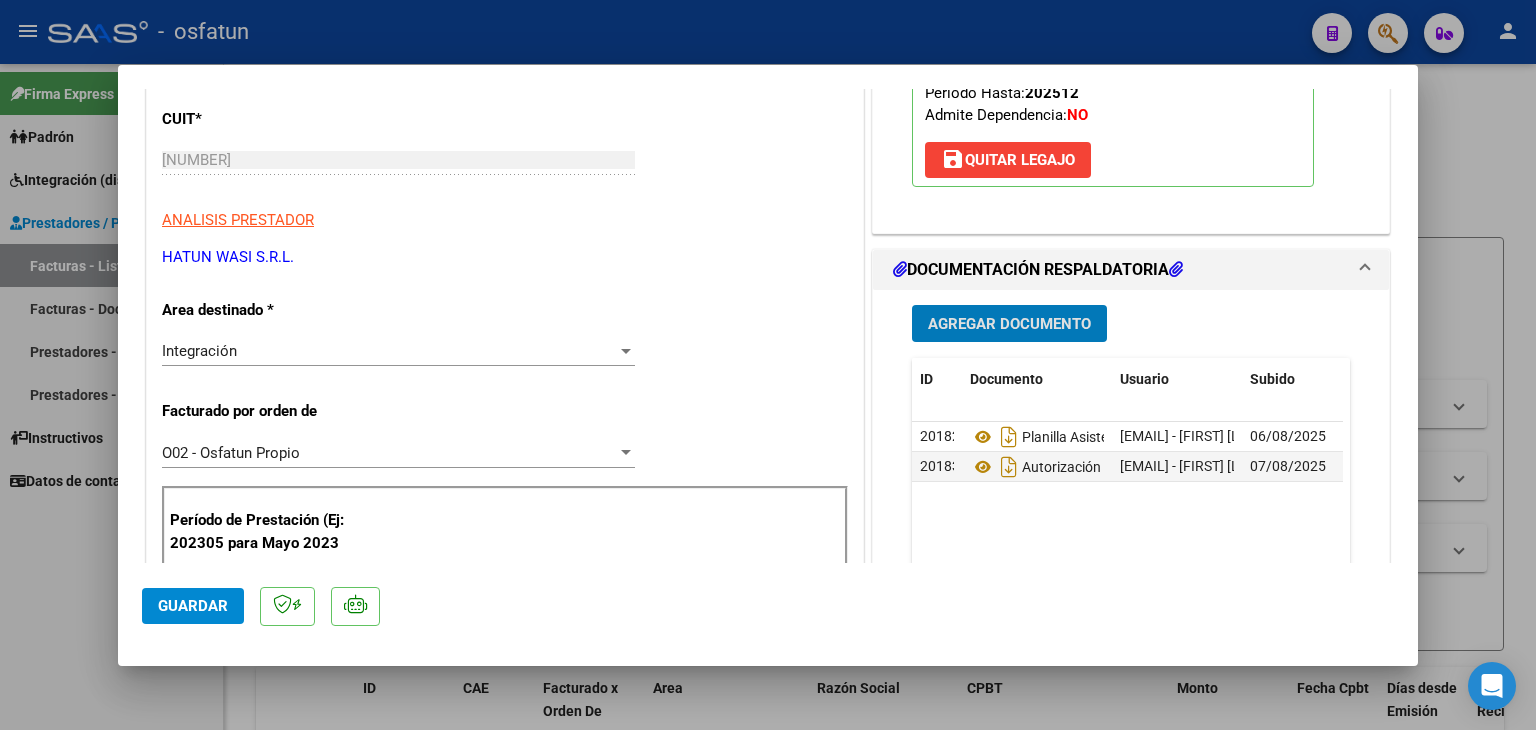 click on "Agregar Documento" at bounding box center (1009, 324) 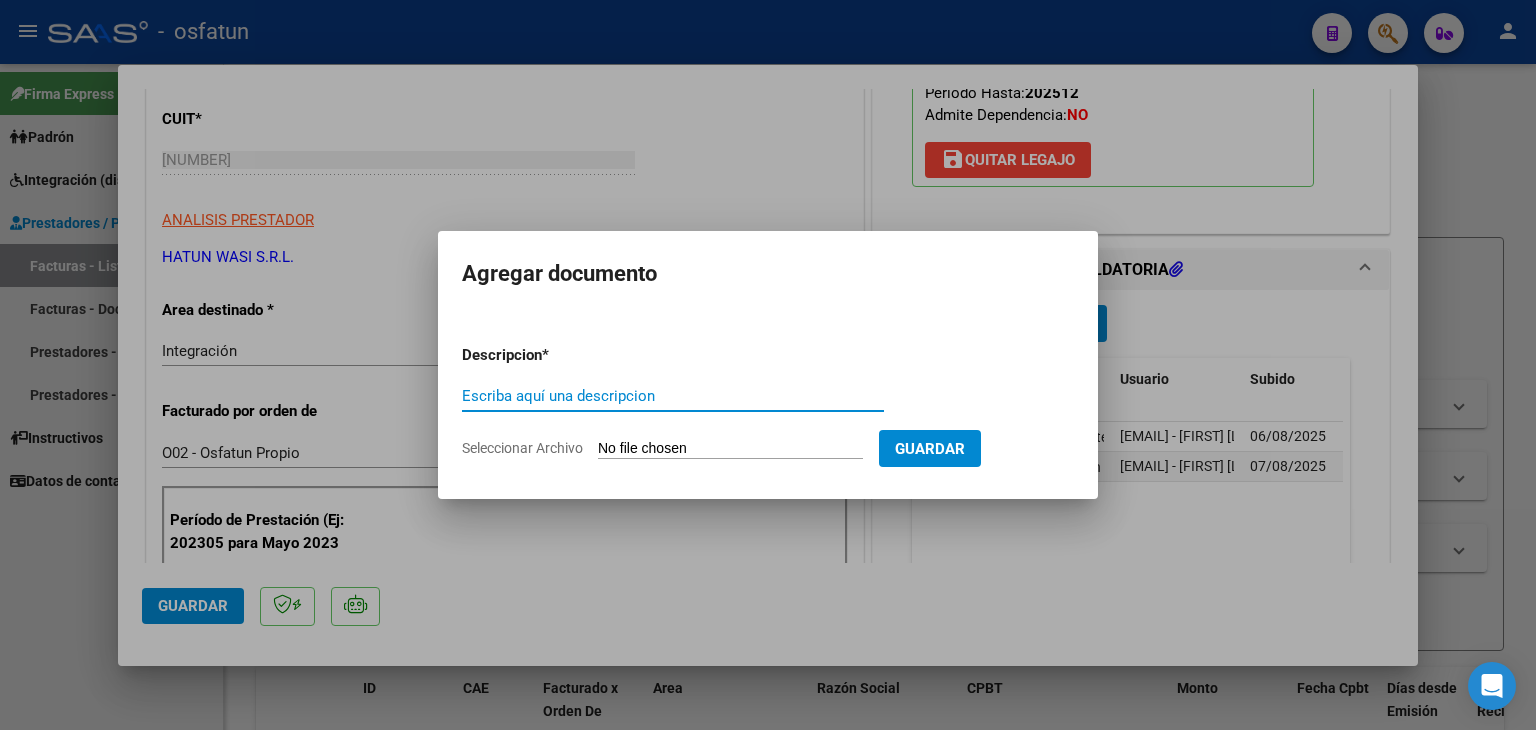 click on "Escriba aquí una descripcion" at bounding box center [673, 396] 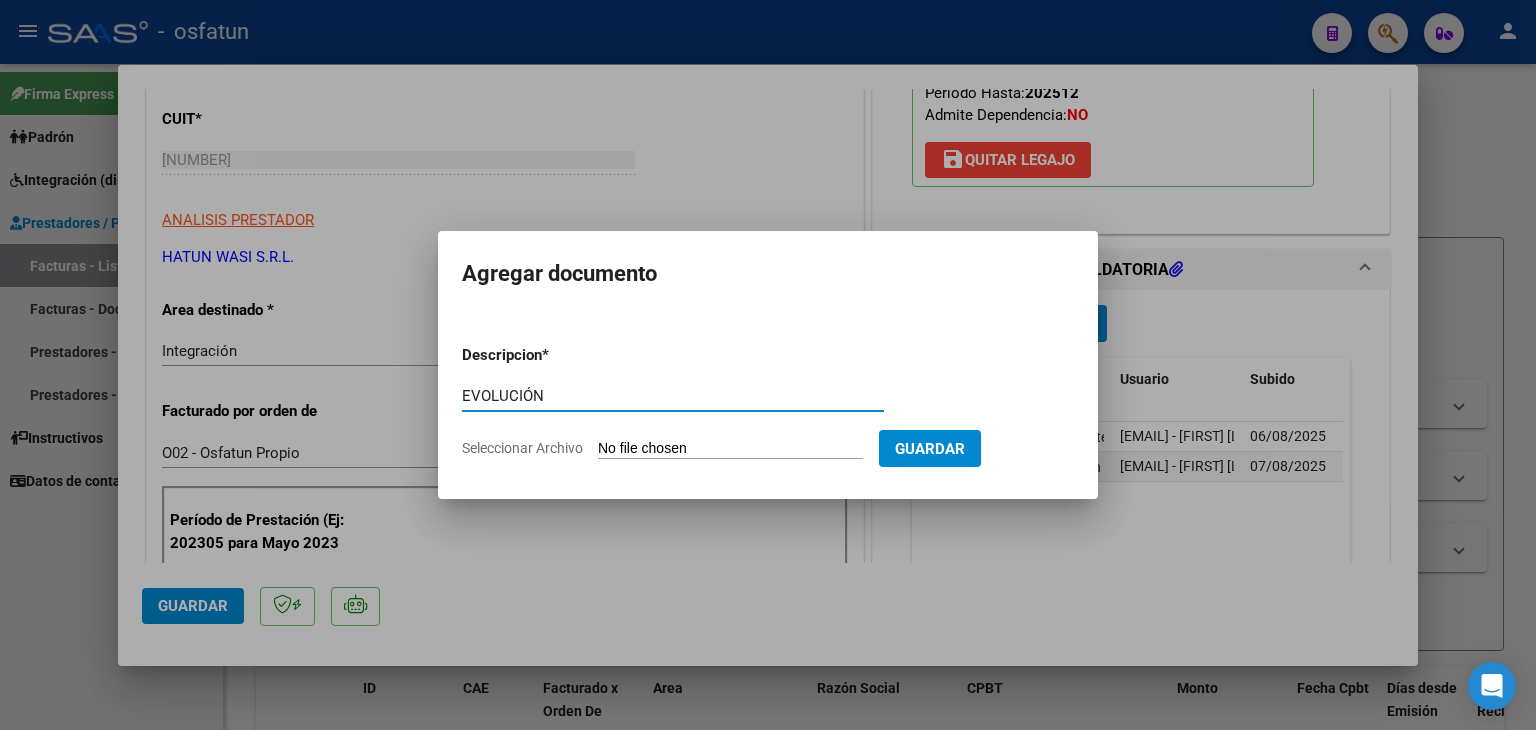 type on "EVOLUCIÓN" 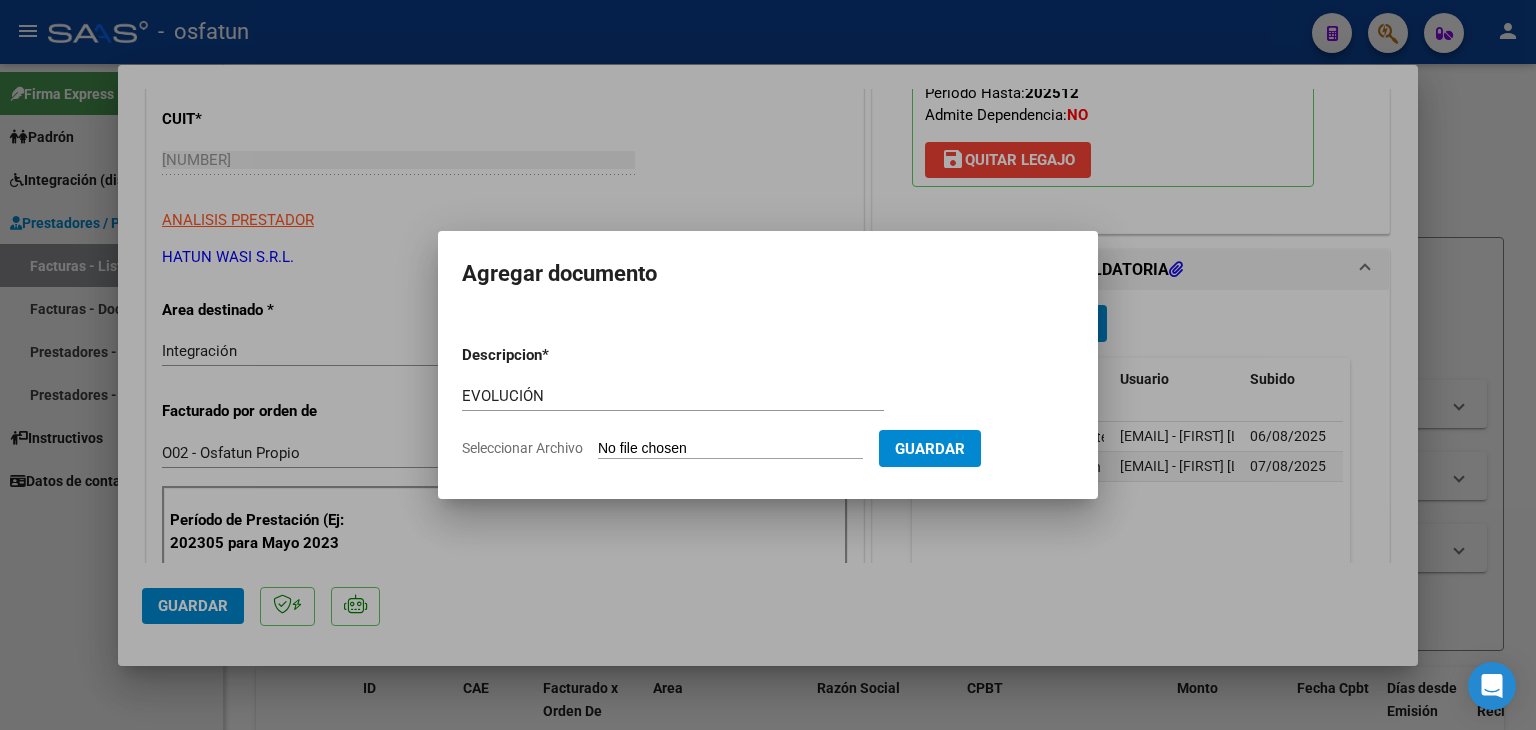 click on "Seleccionar Archivo" at bounding box center [730, 449] 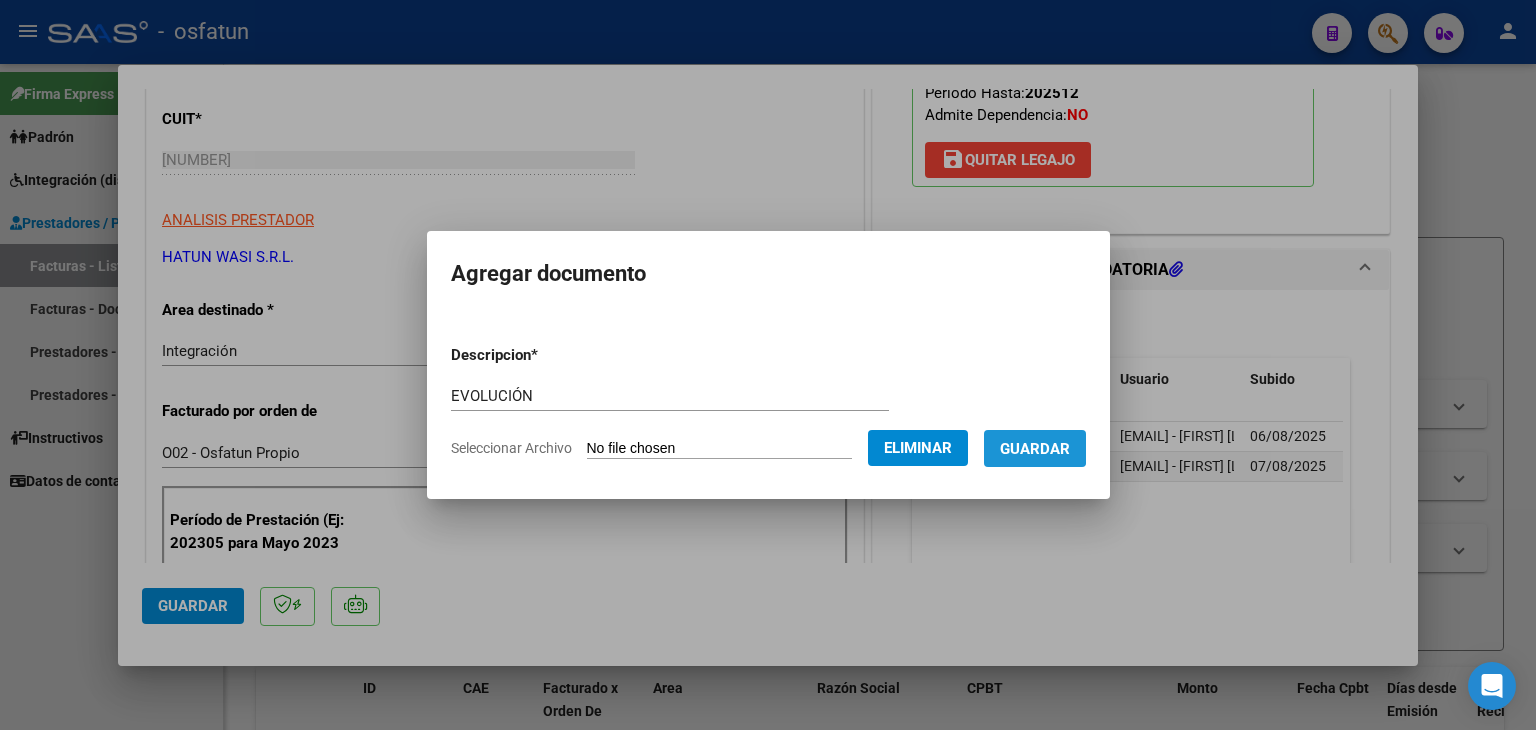 click on "Guardar" at bounding box center [1035, 449] 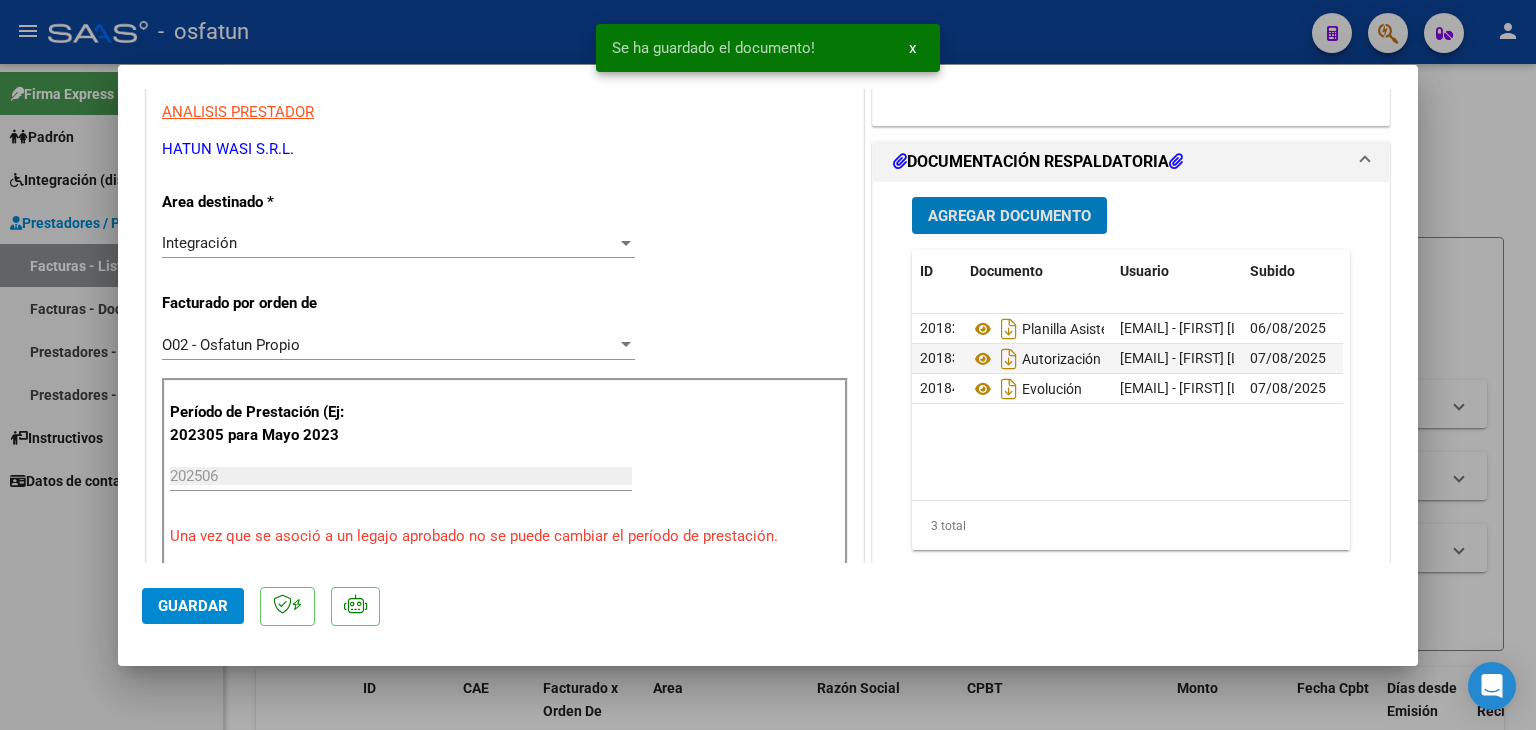 scroll, scrollTop: 600, scrollLeft: 0, axis: vertical 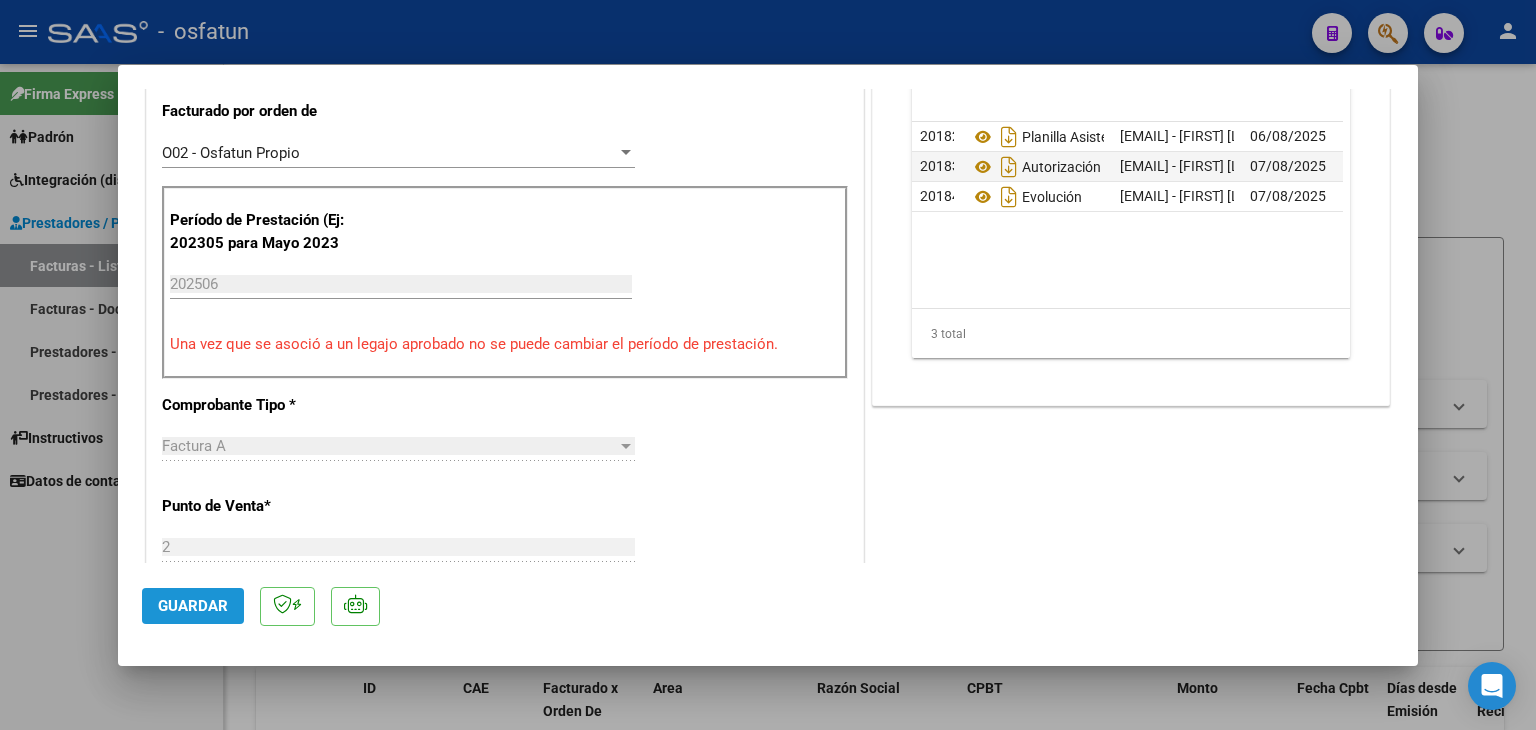 drag, startPoint x: 193, startPoint y: 605, endPoint x: 750, endPoint y: 509, distance: 565.21234 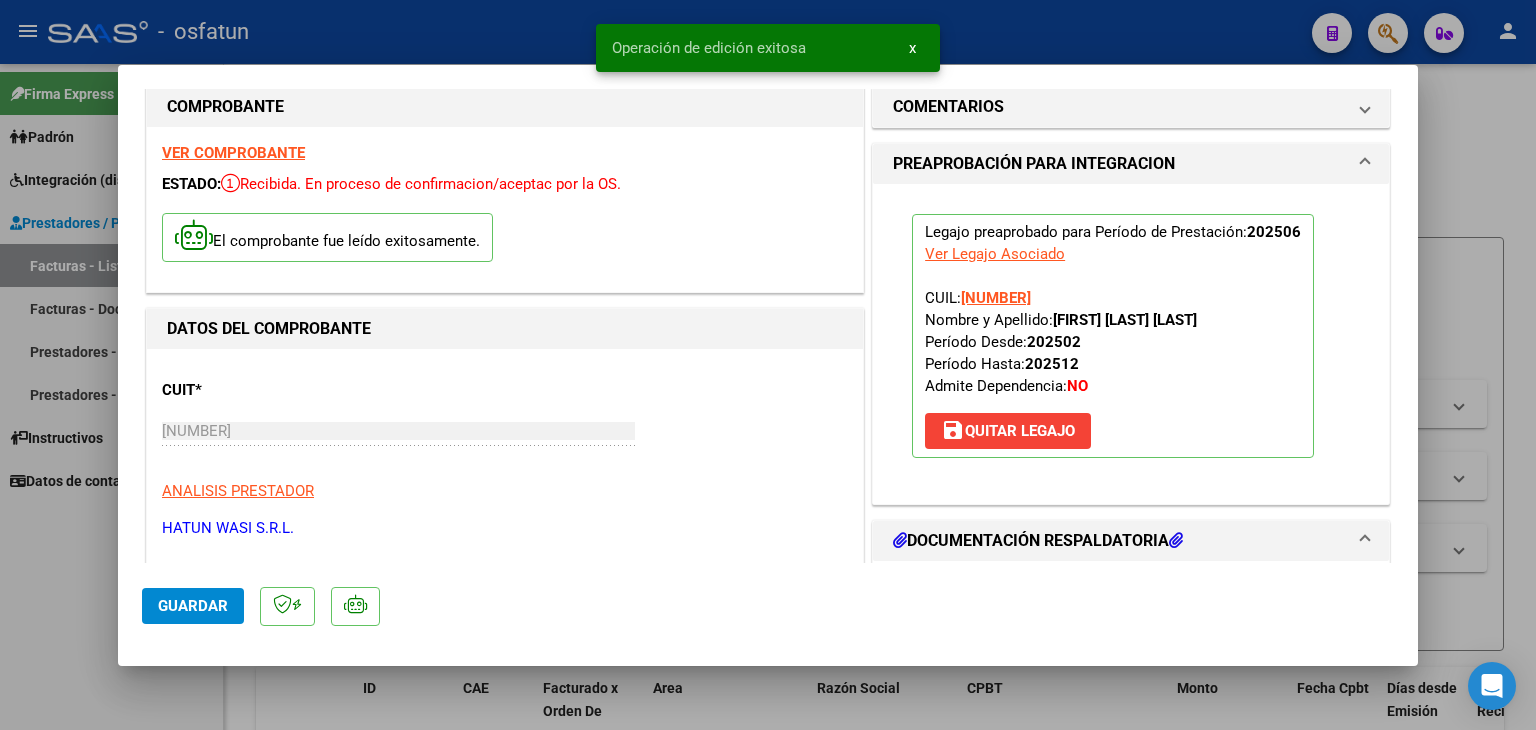 scroll, scrollTop: 0, scrollLeft: 0, axis: both 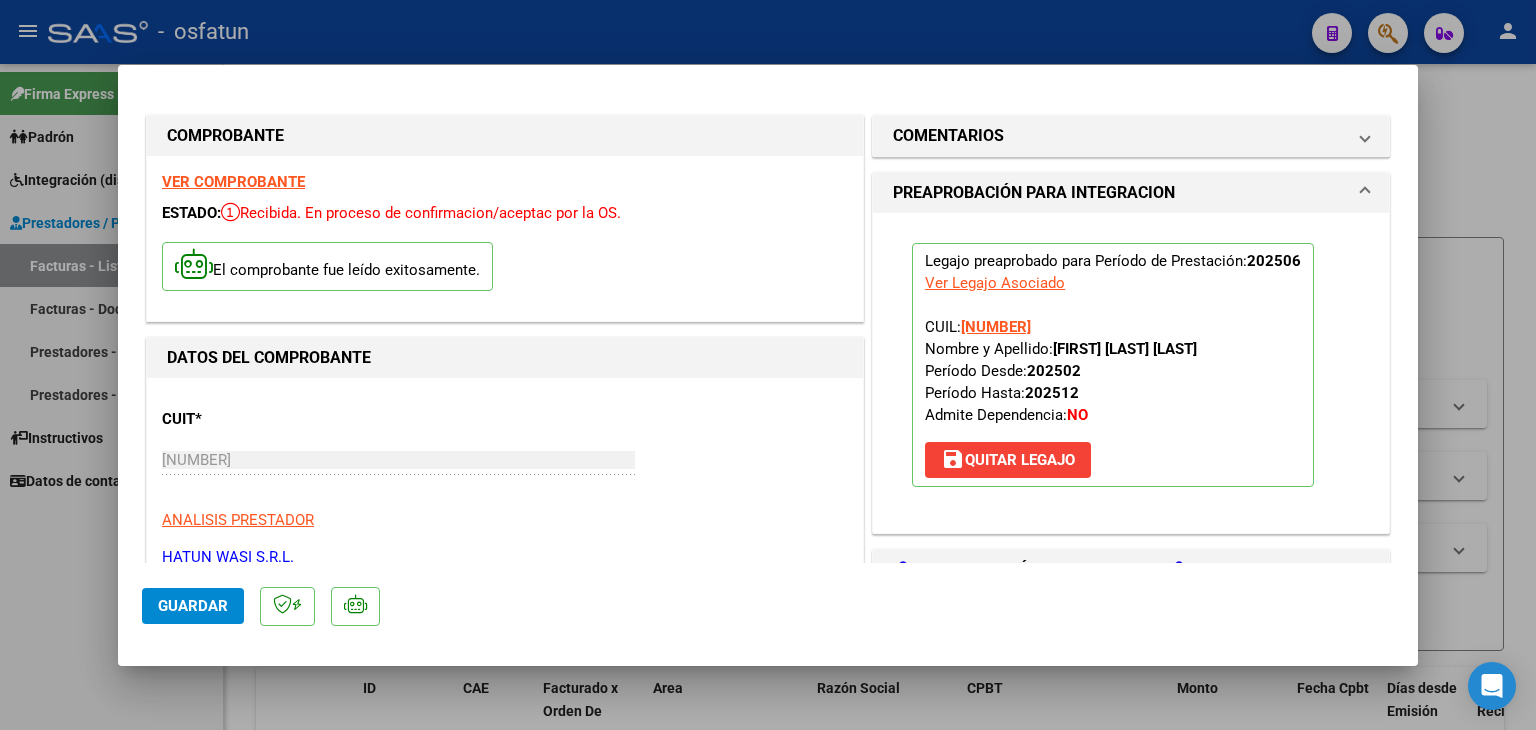 click at bounding box center [768, 365] 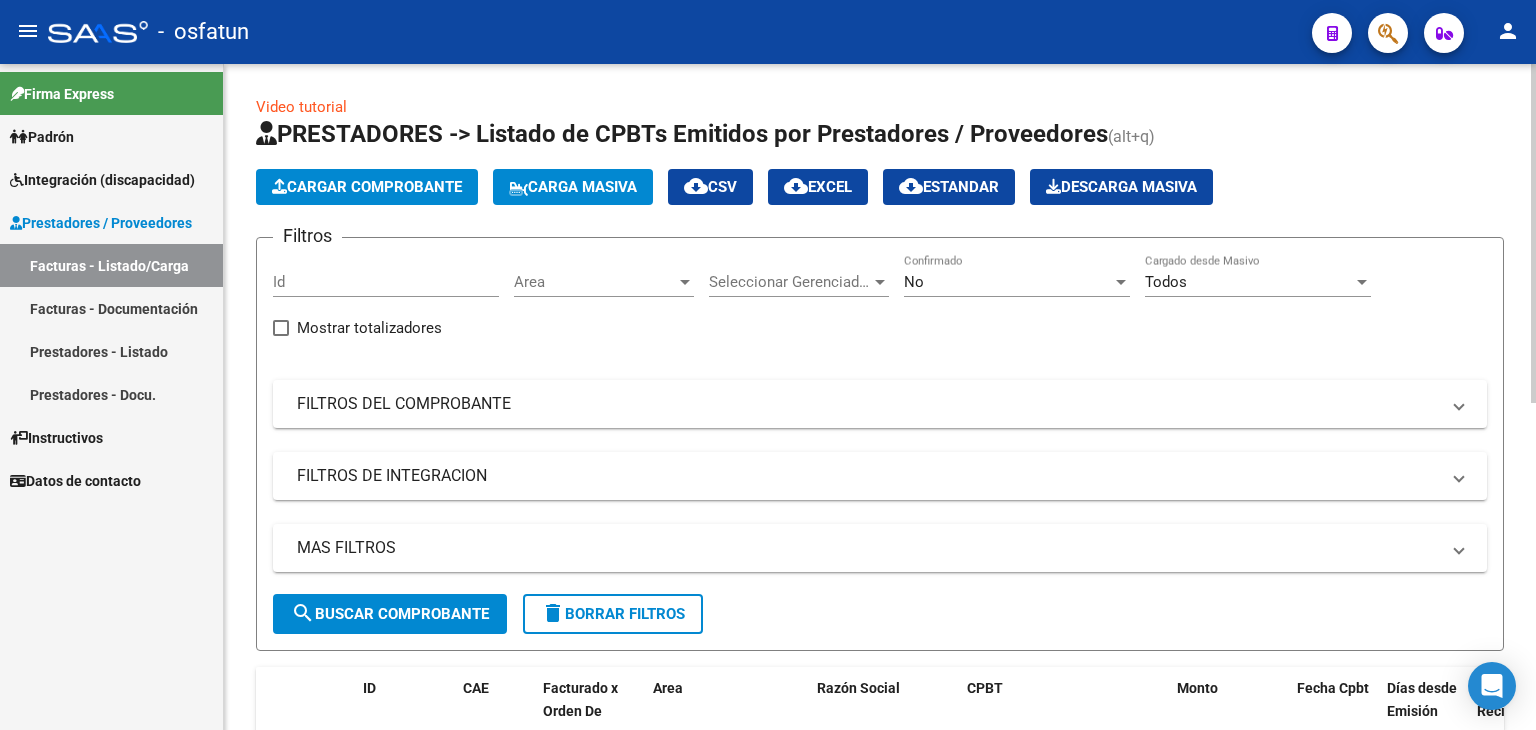 click on "Cargar Comprobante" 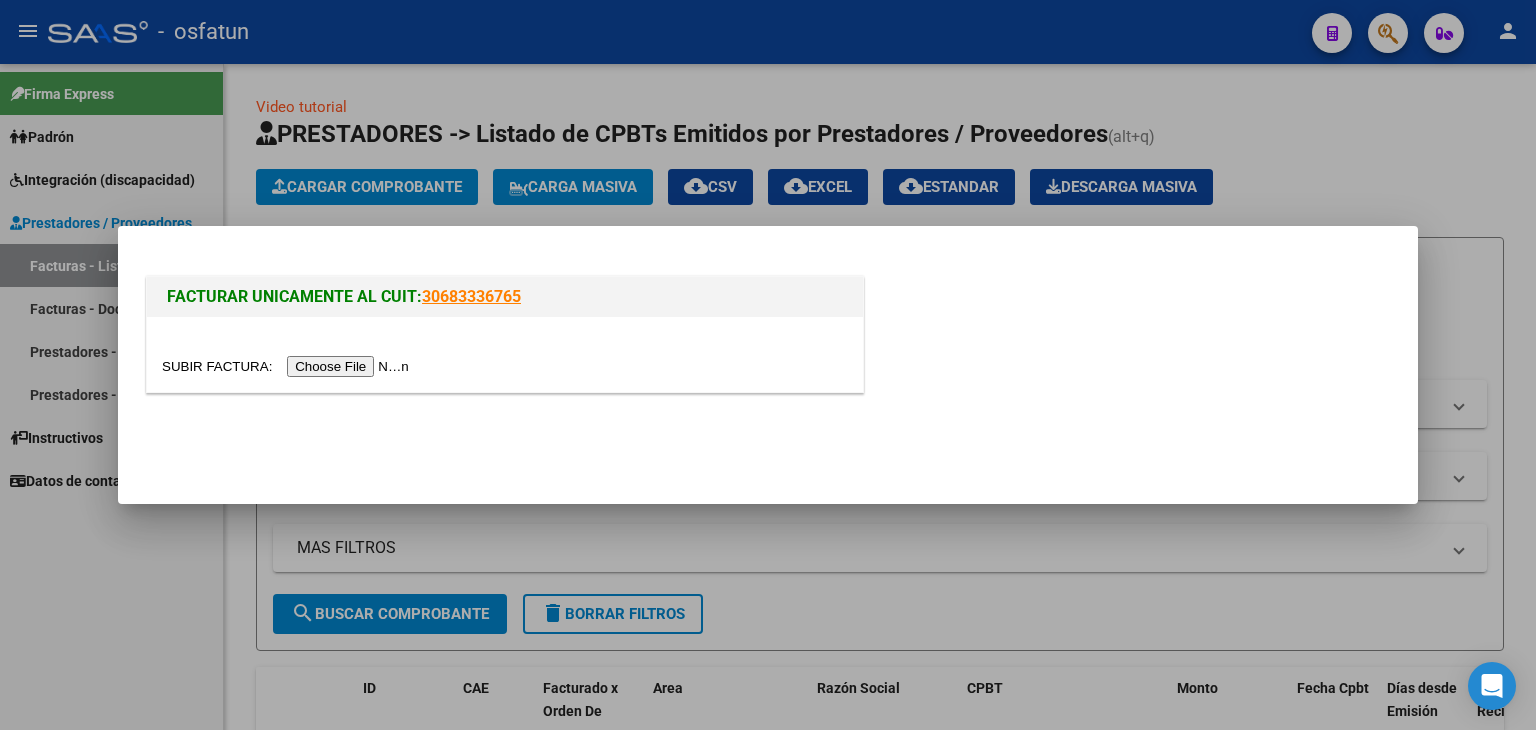 click at bounding box center [288, 366] 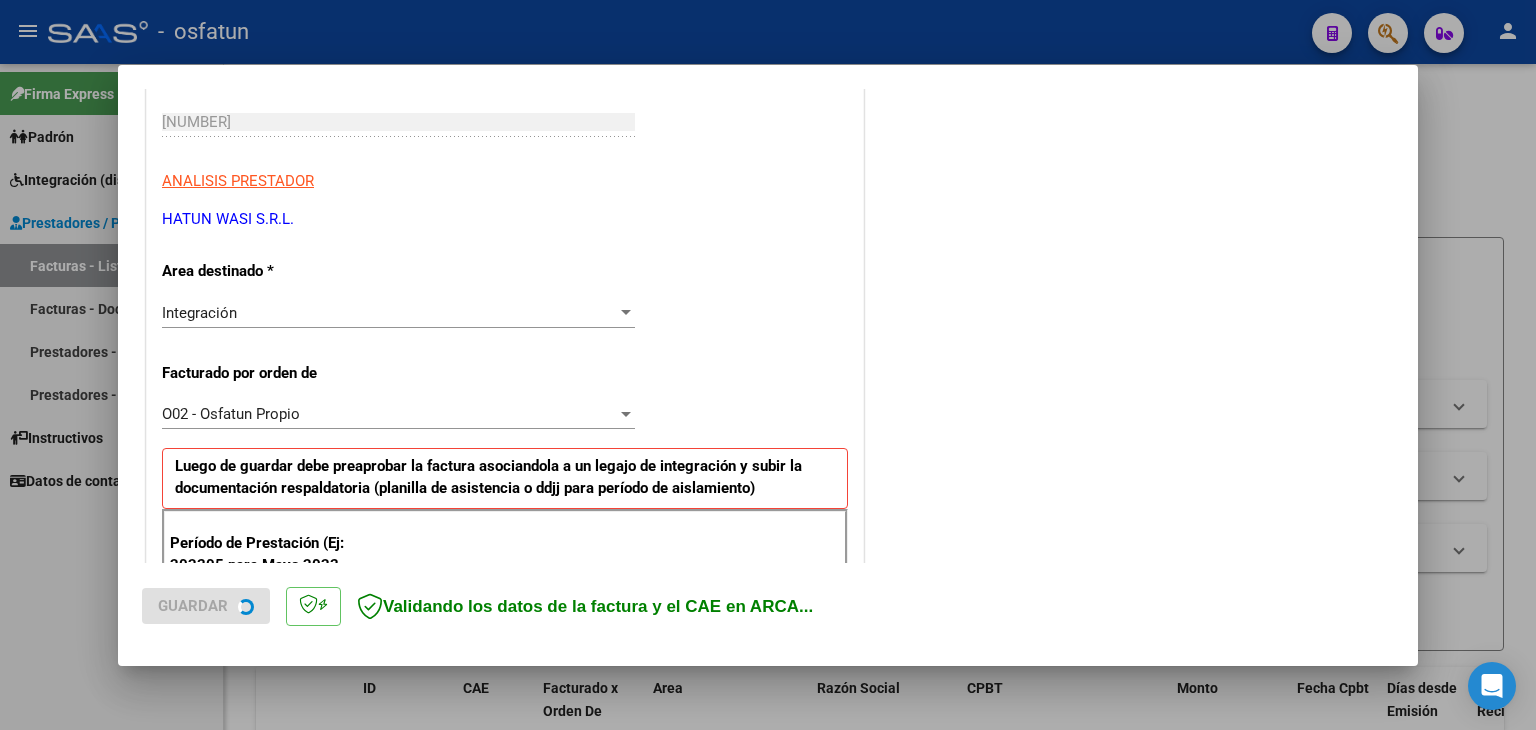 scroll, scrollTop: 500, scrollLeft: 0, axis: vertical 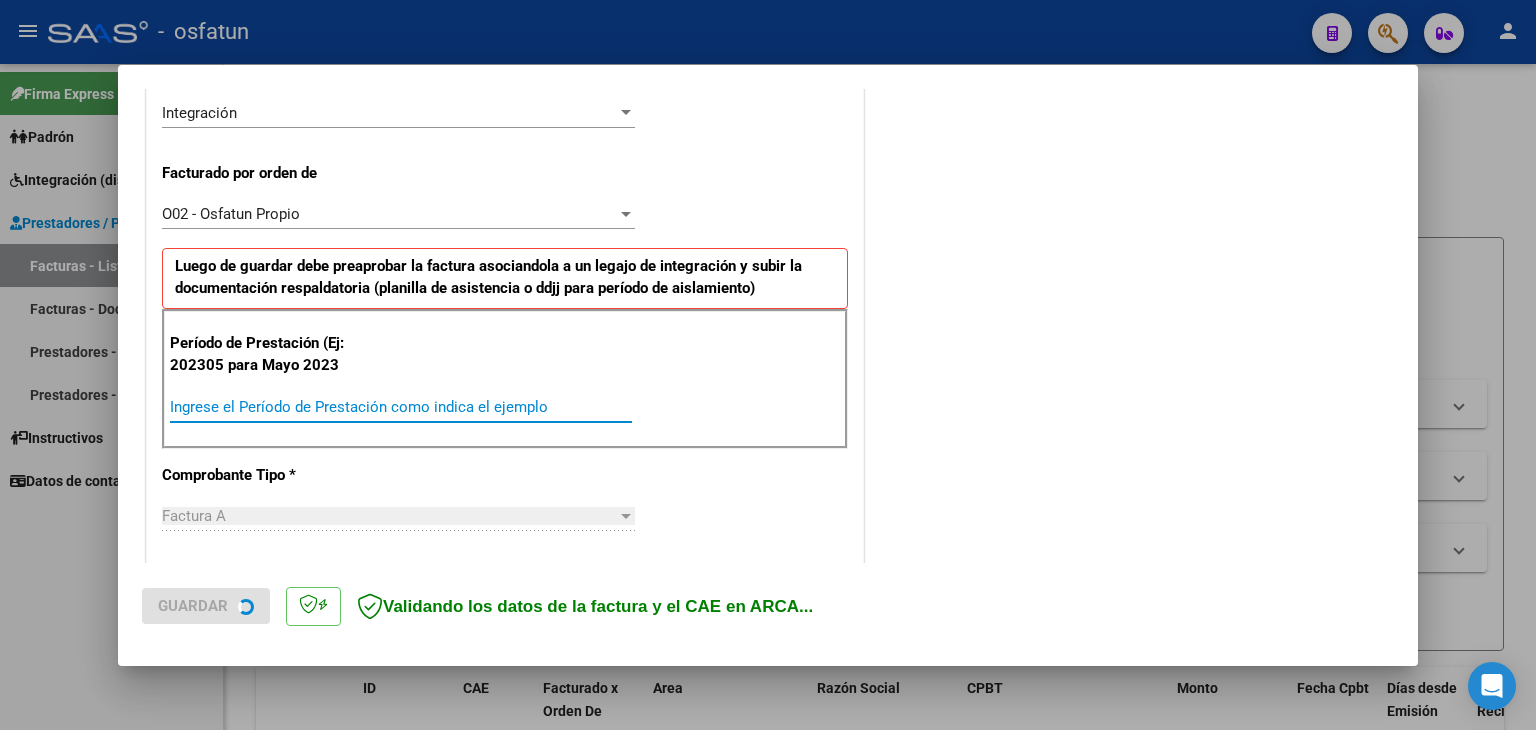 click on "Ingrese el Período de Prestación como indica el ejemplo" at bounding box center [401, 407] 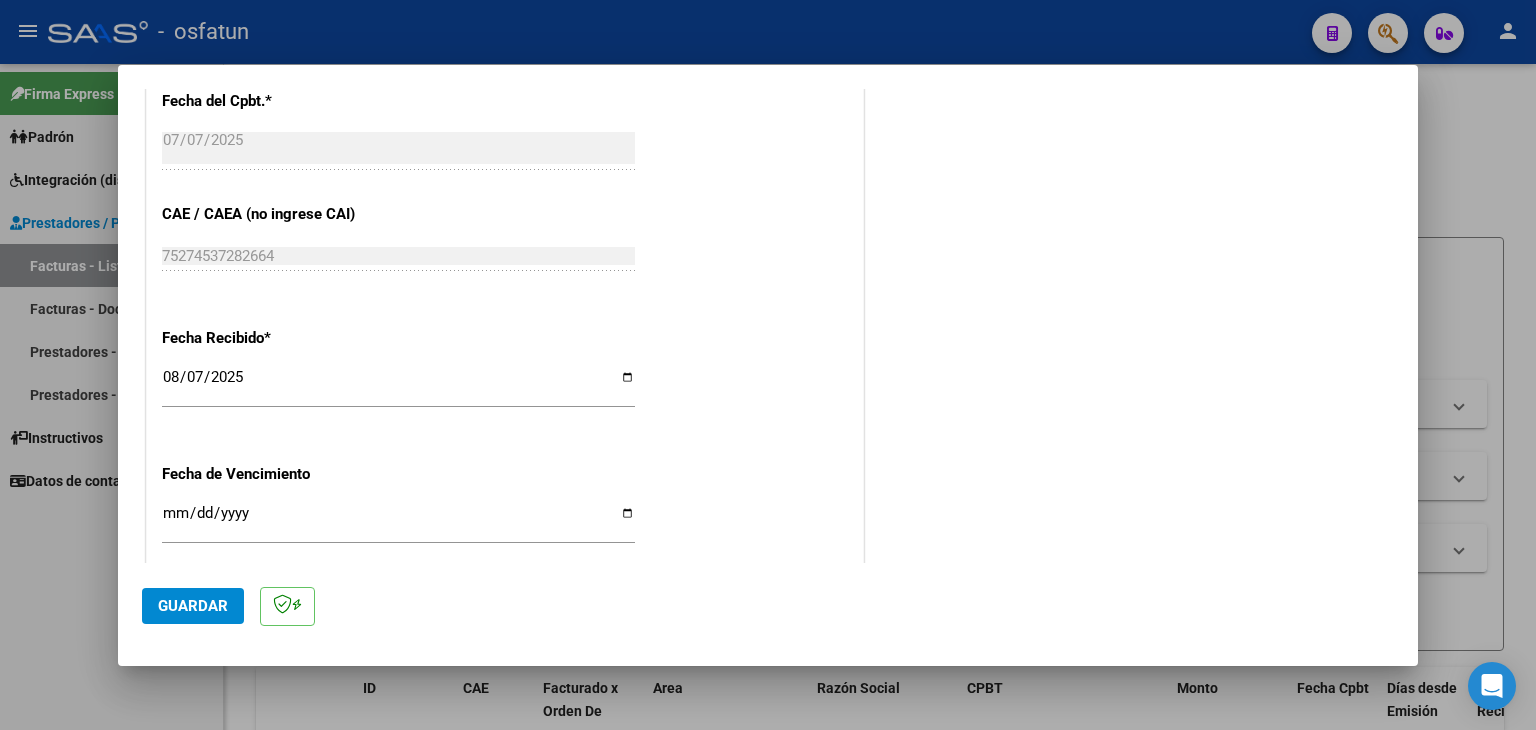scroll, scrollTop: 1300, scrollLeft: 0, axis: vertical 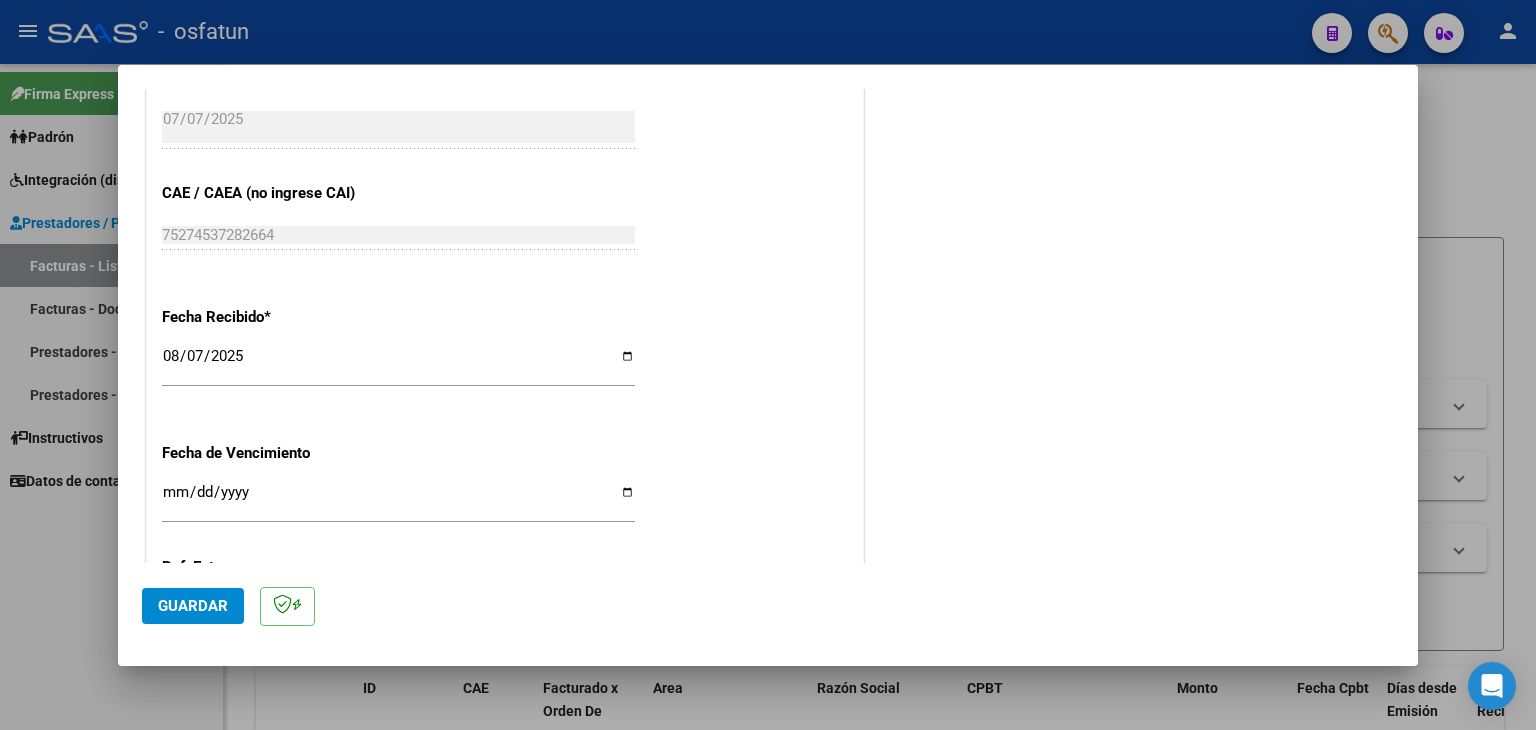 type on "202506" 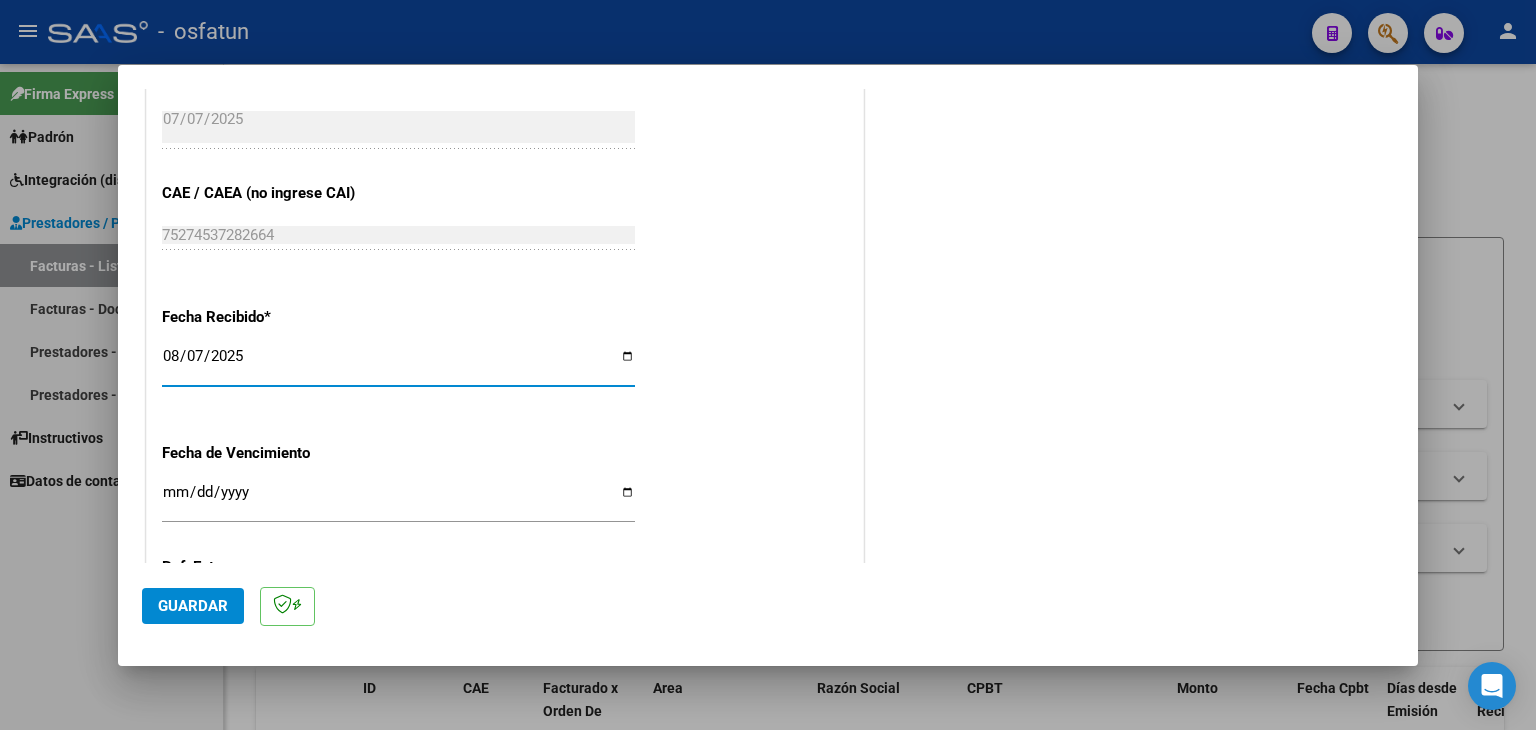 click on "2025-08-07" at bounding box center (398, 364) 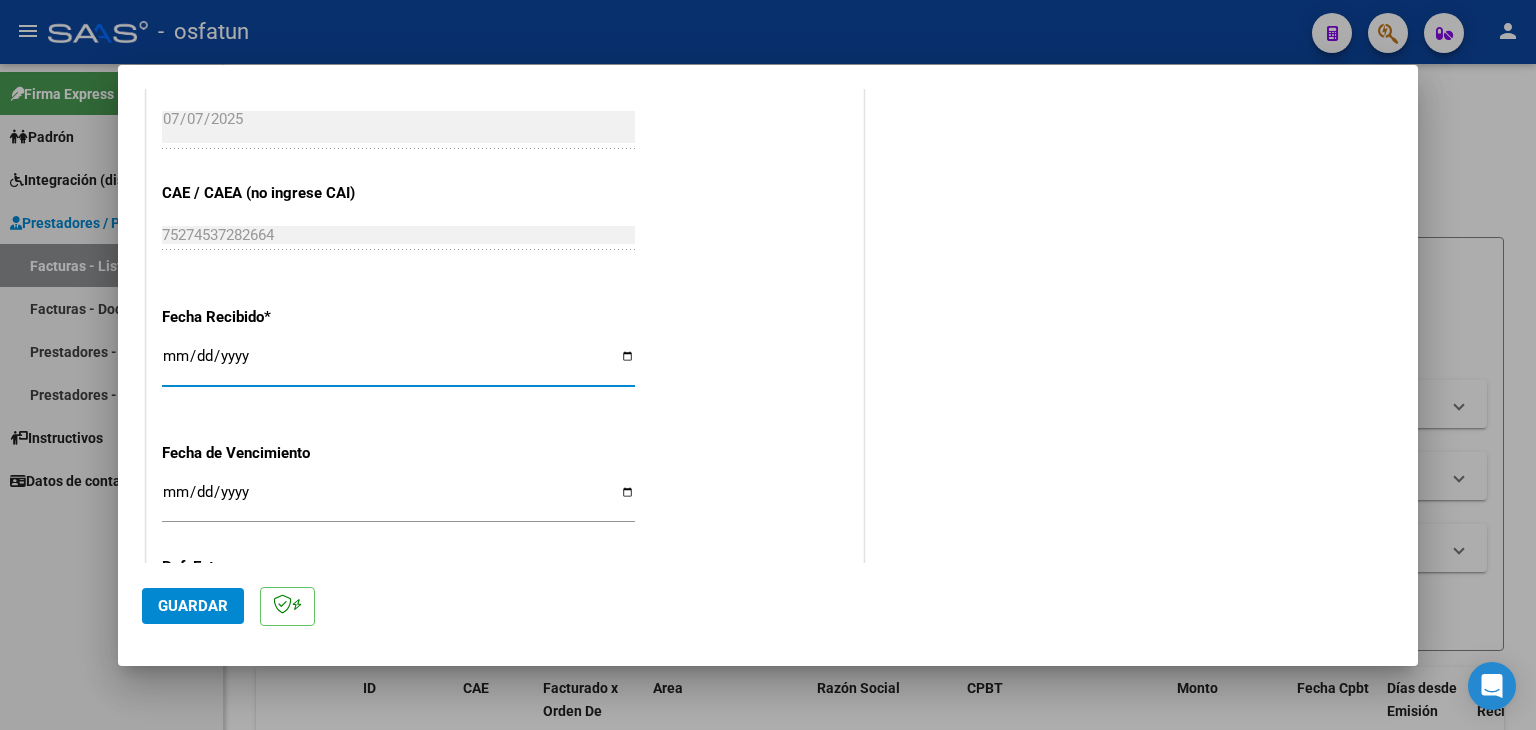 type on "2025-07-07" 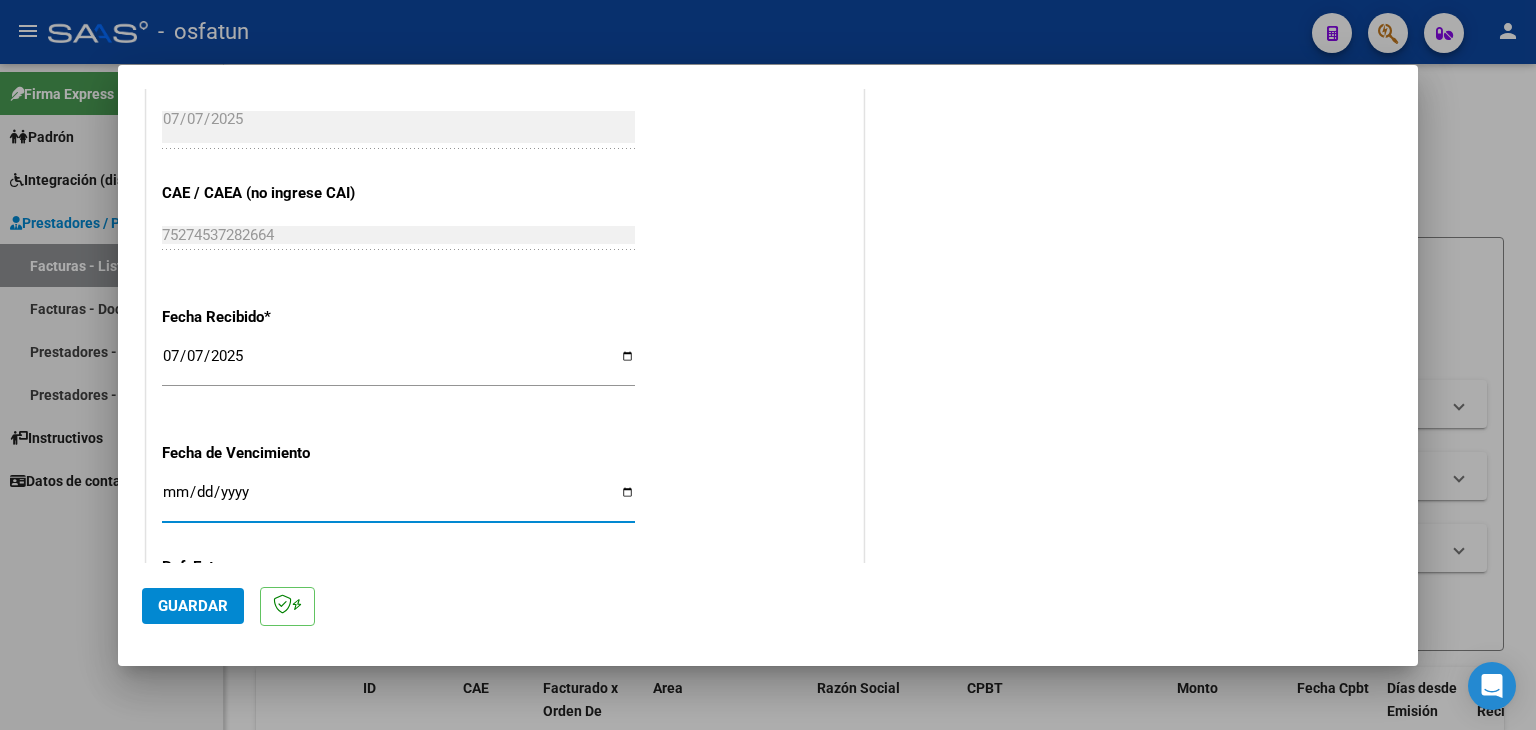 click on "Ingresar la fecha" at bounding box center [398, 500] 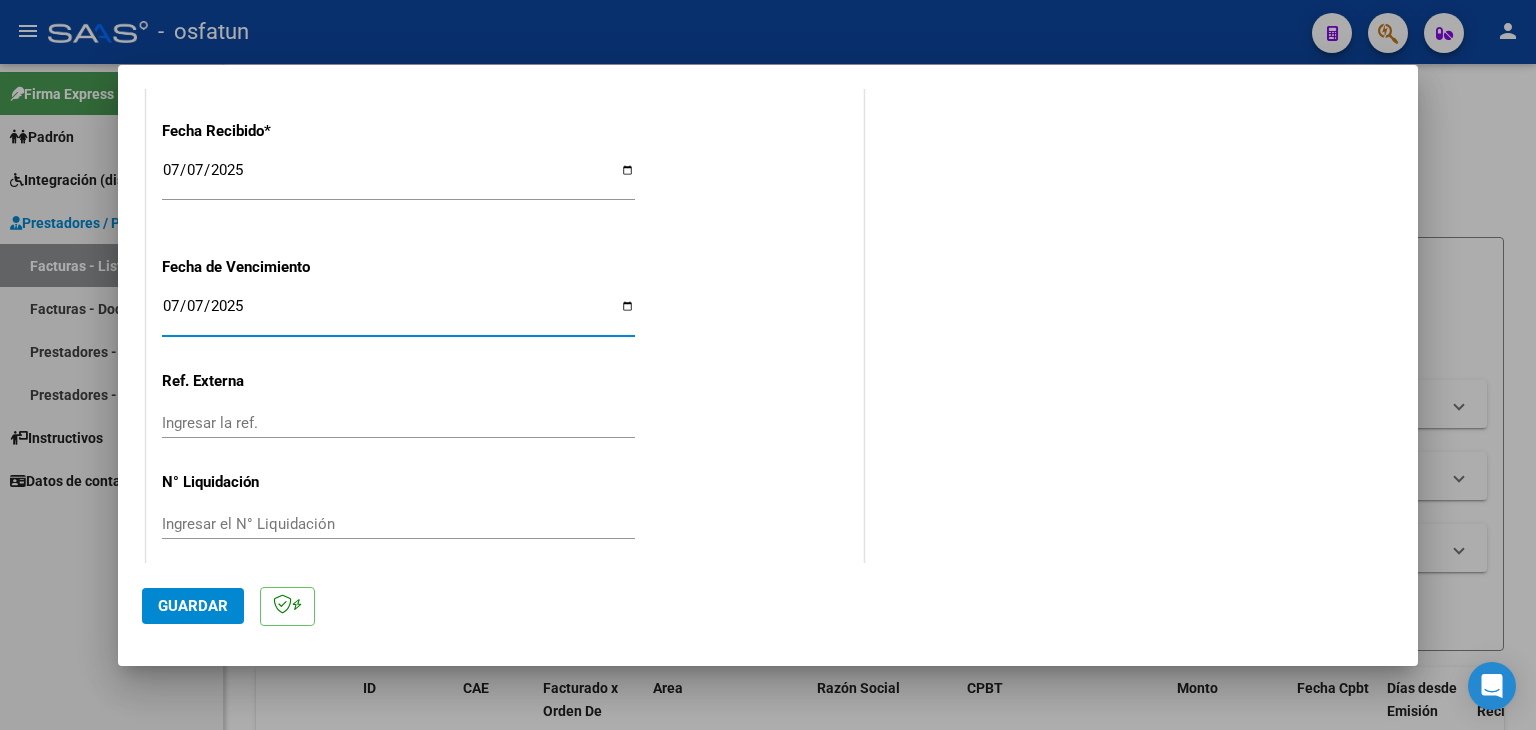 scroll, scrollTop: 1498, scrollLeft: 0, axis: vertical 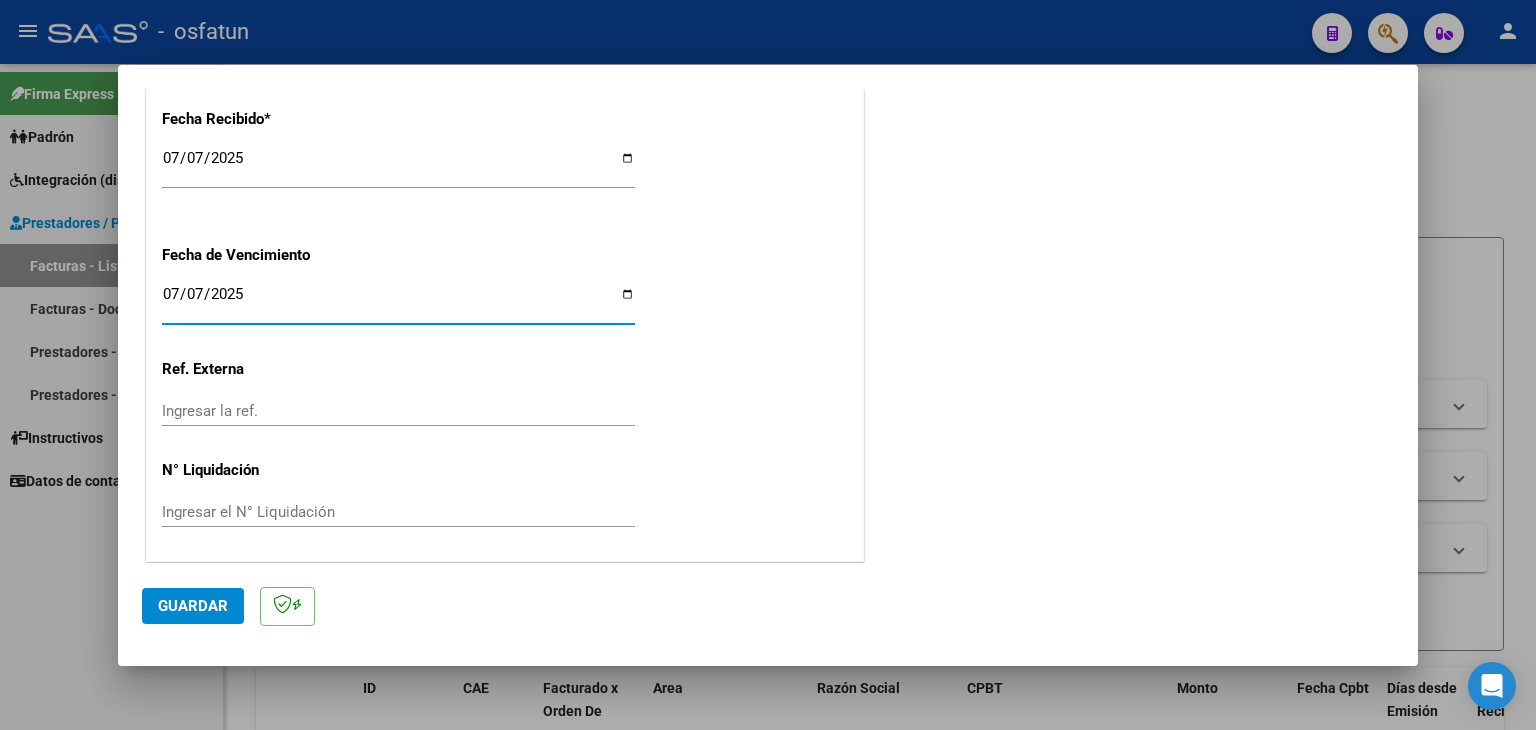 click on "Guardar" 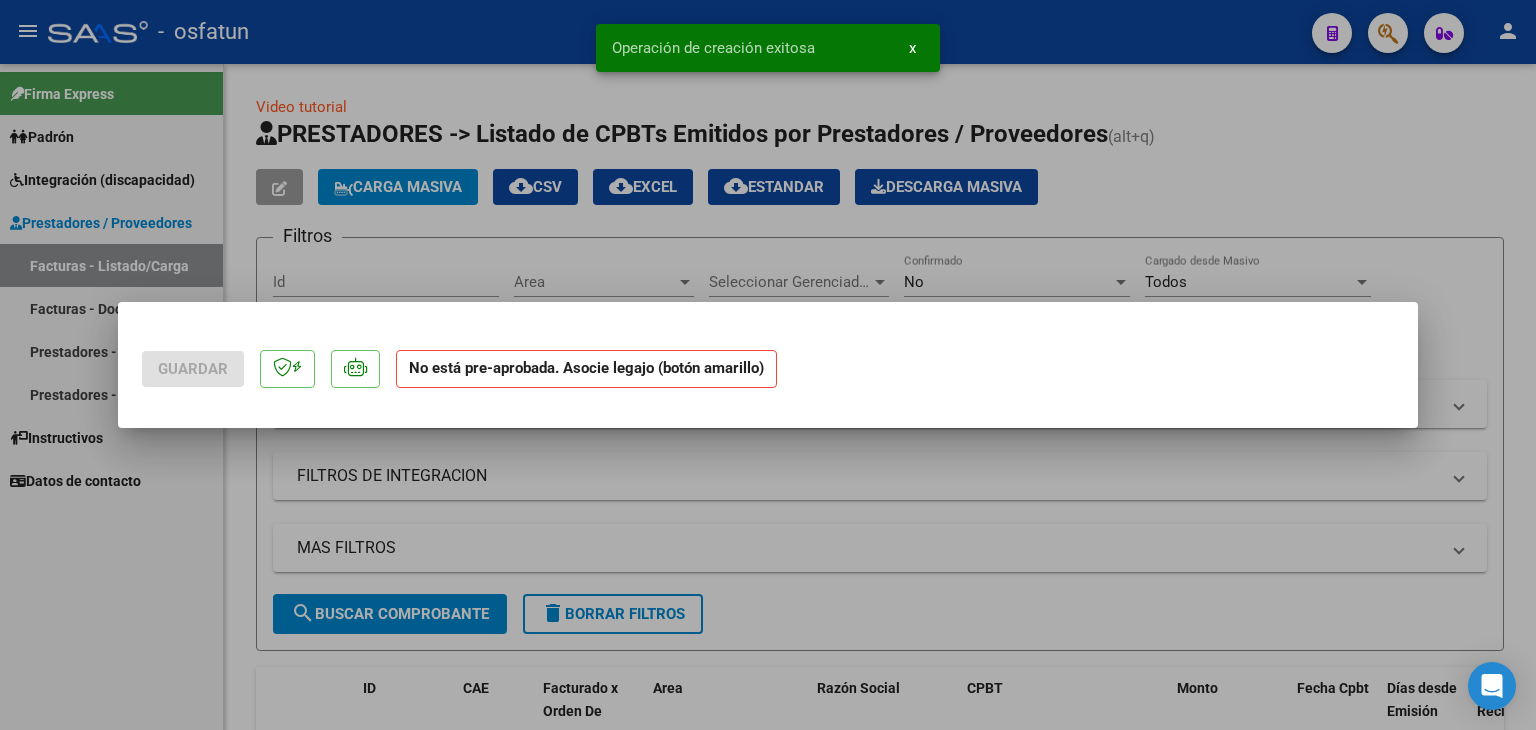 scroll, scrollTop: 0, scrollLeft: 0, axis: both 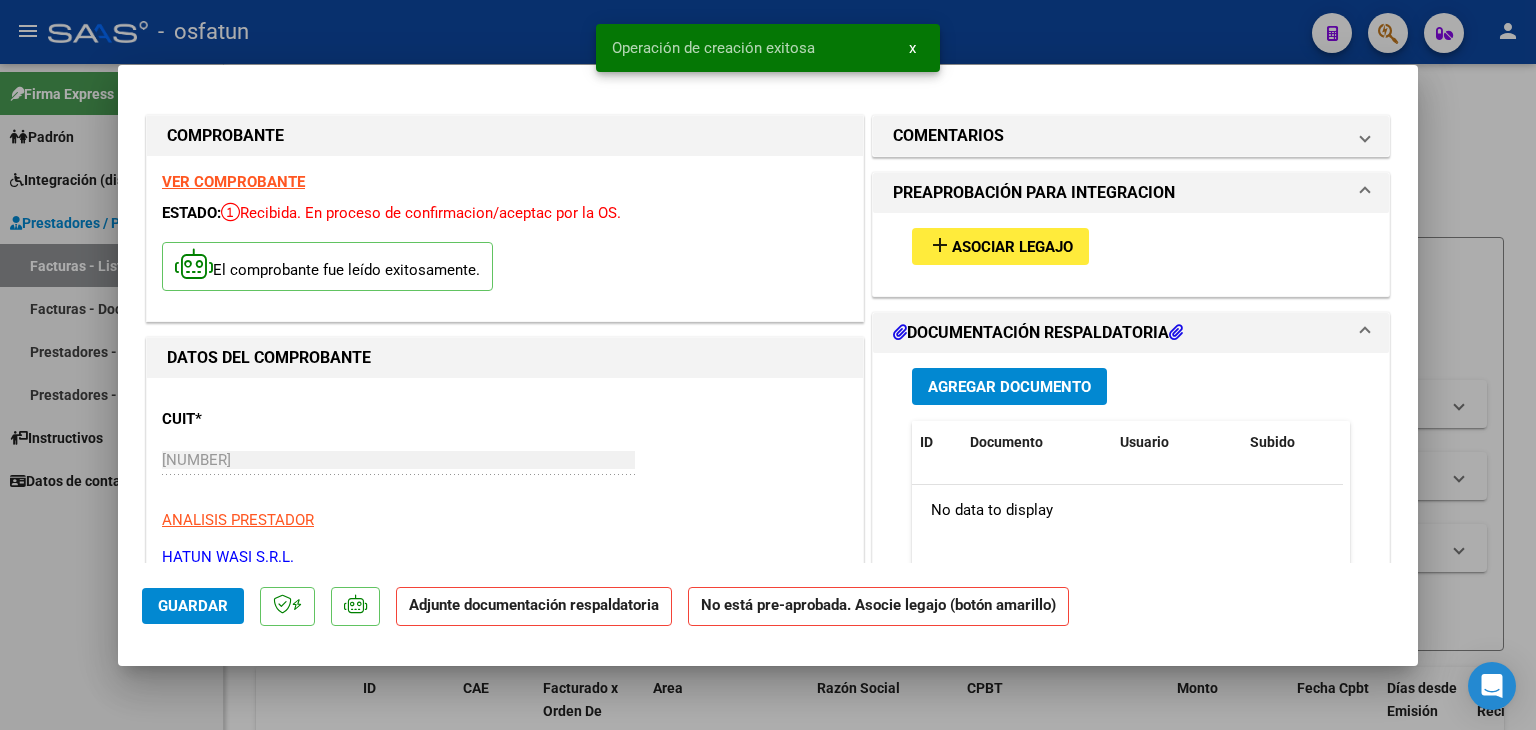 click on "Asociar Legajo" at bounding box center [1012, 247] 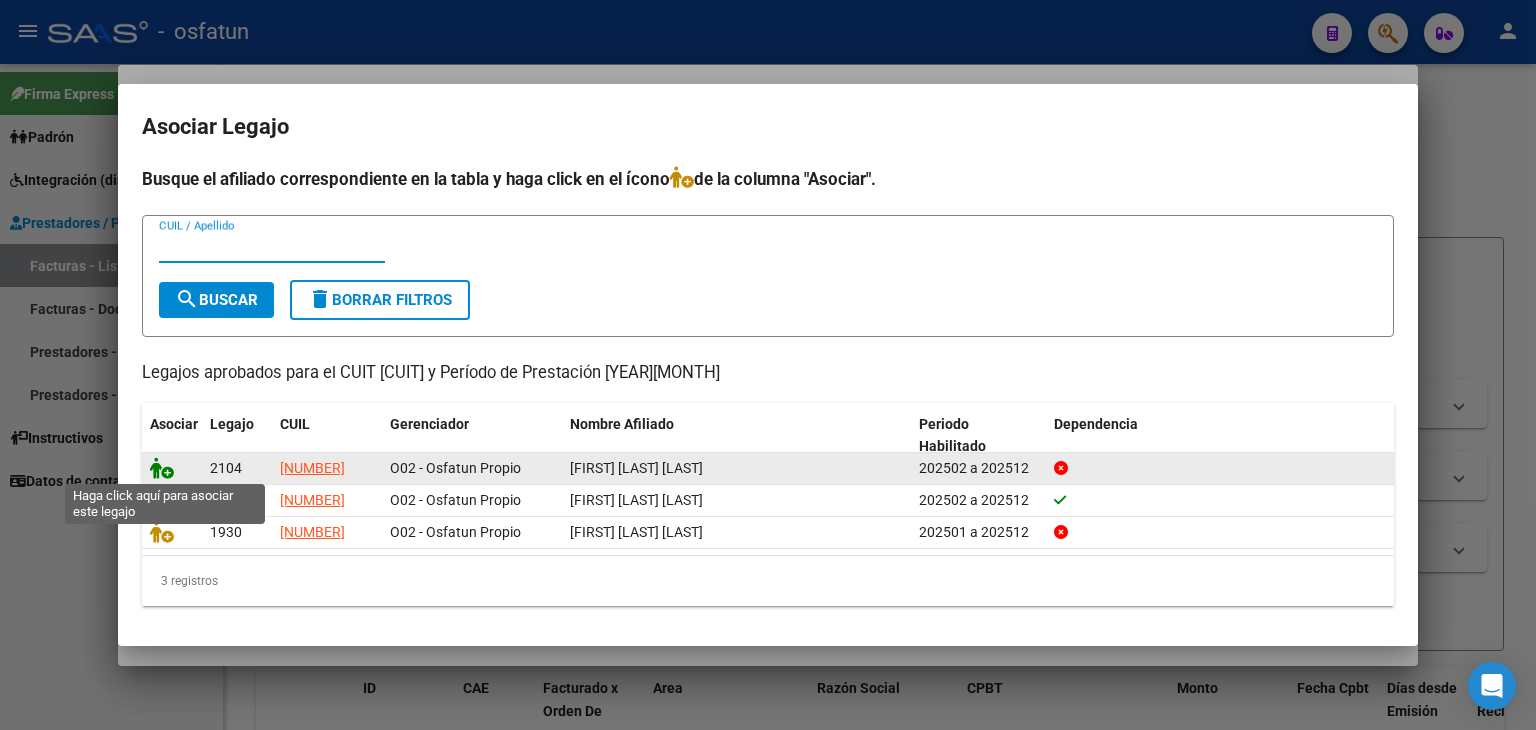click 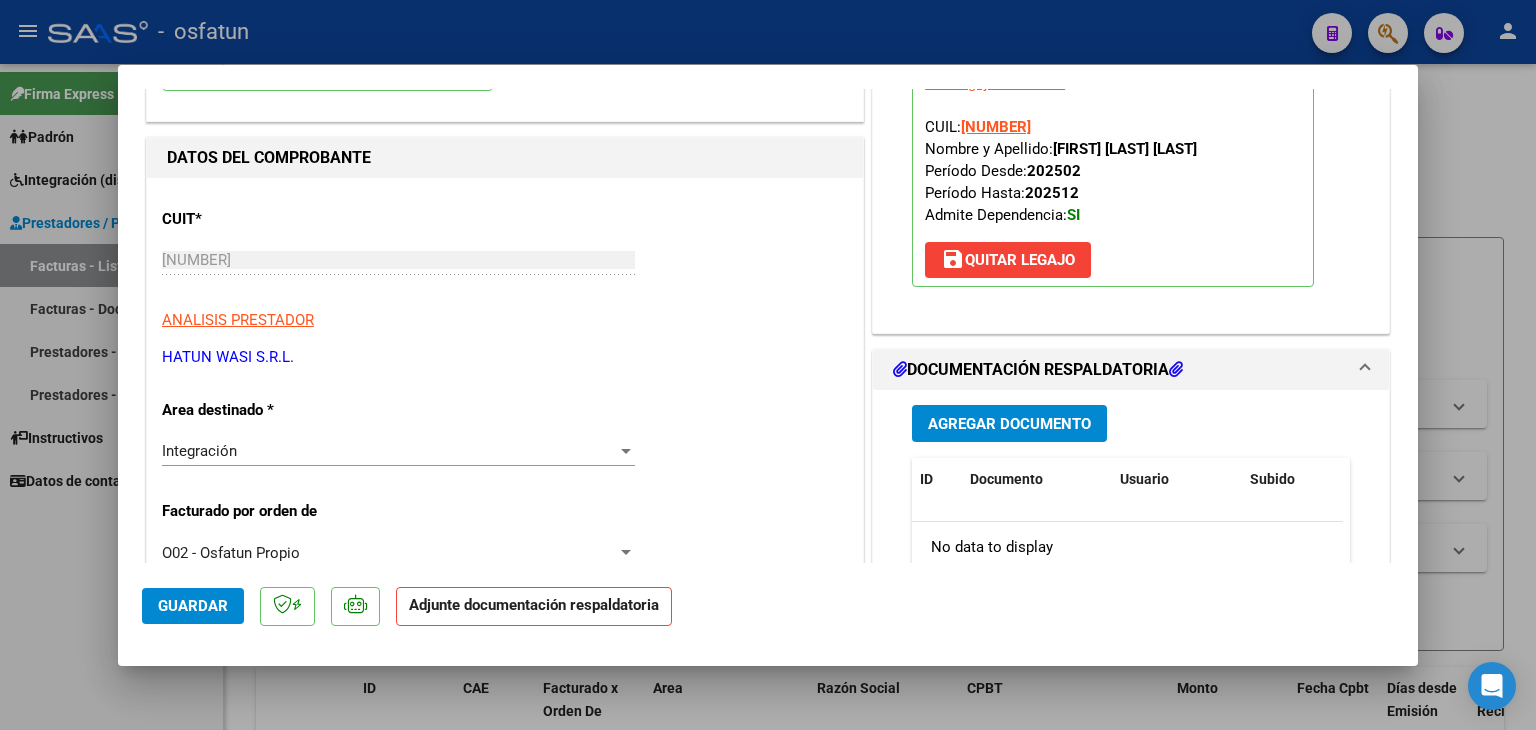 scroll, scrollTop: 0, scrollLeft: 0, axis: both 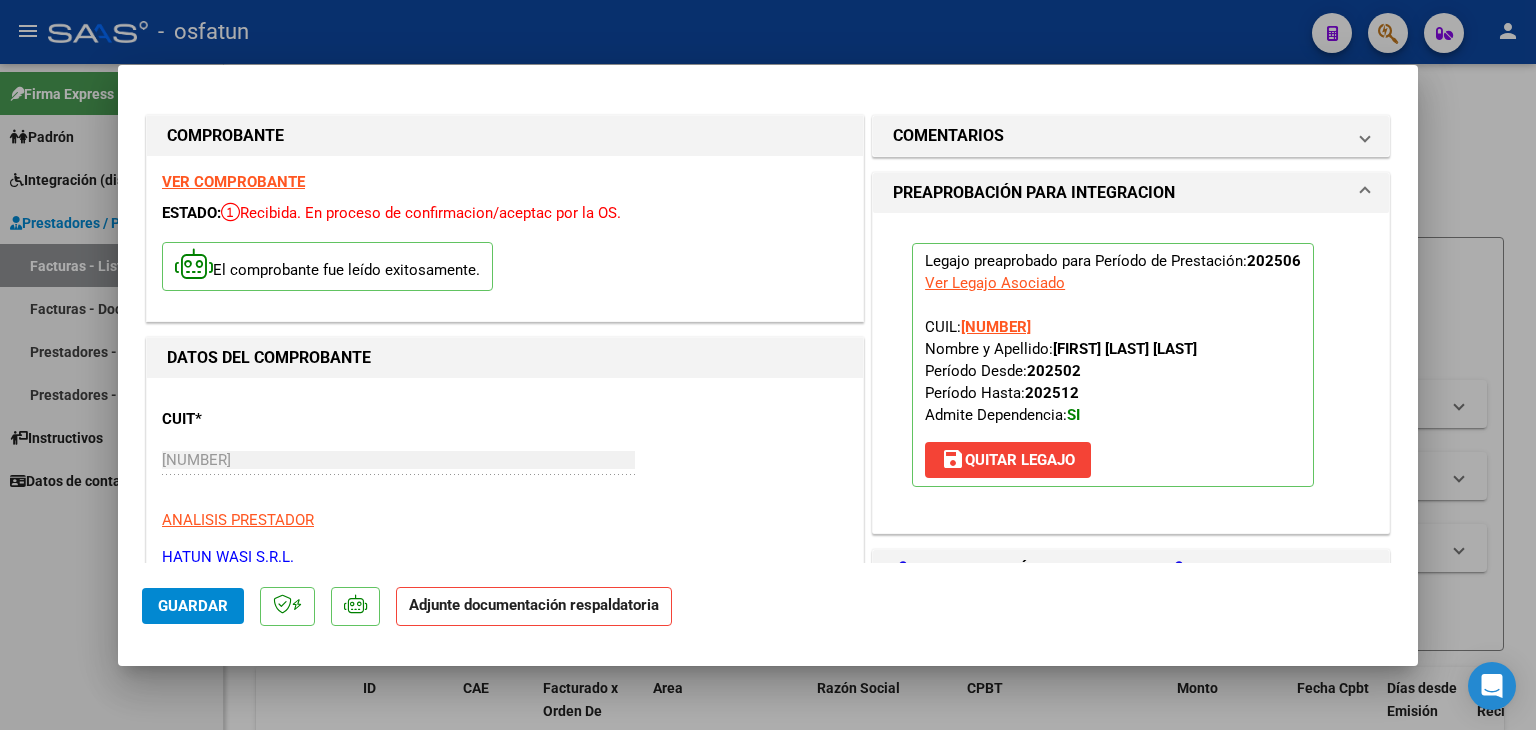 click on "save  Quitar Legajo" at bounding box center [1008, 460] 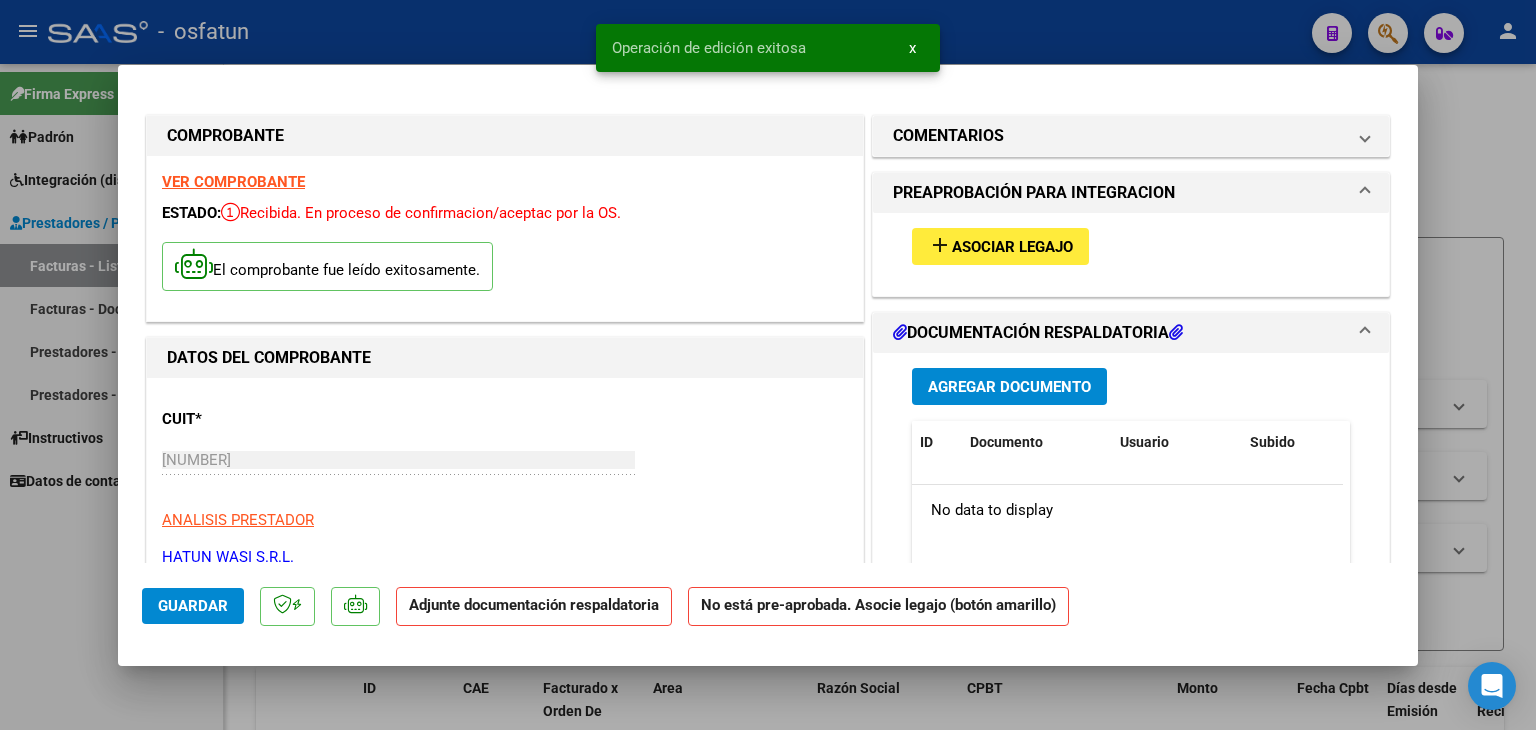 drag, startPoint x: 1026, startPoint y: 213, endPoint x: 1021, endPoint y: 250, distance: 37.336308 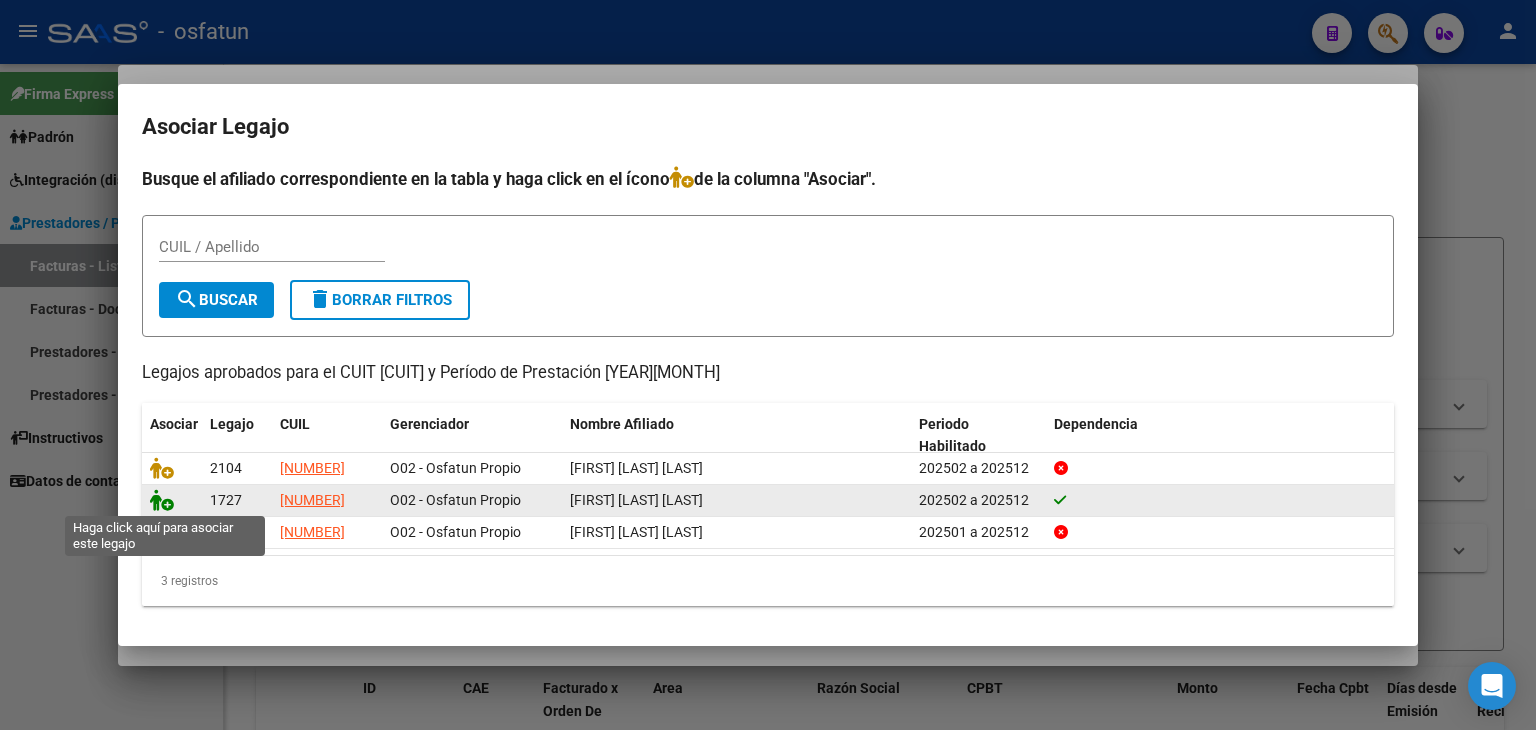 click 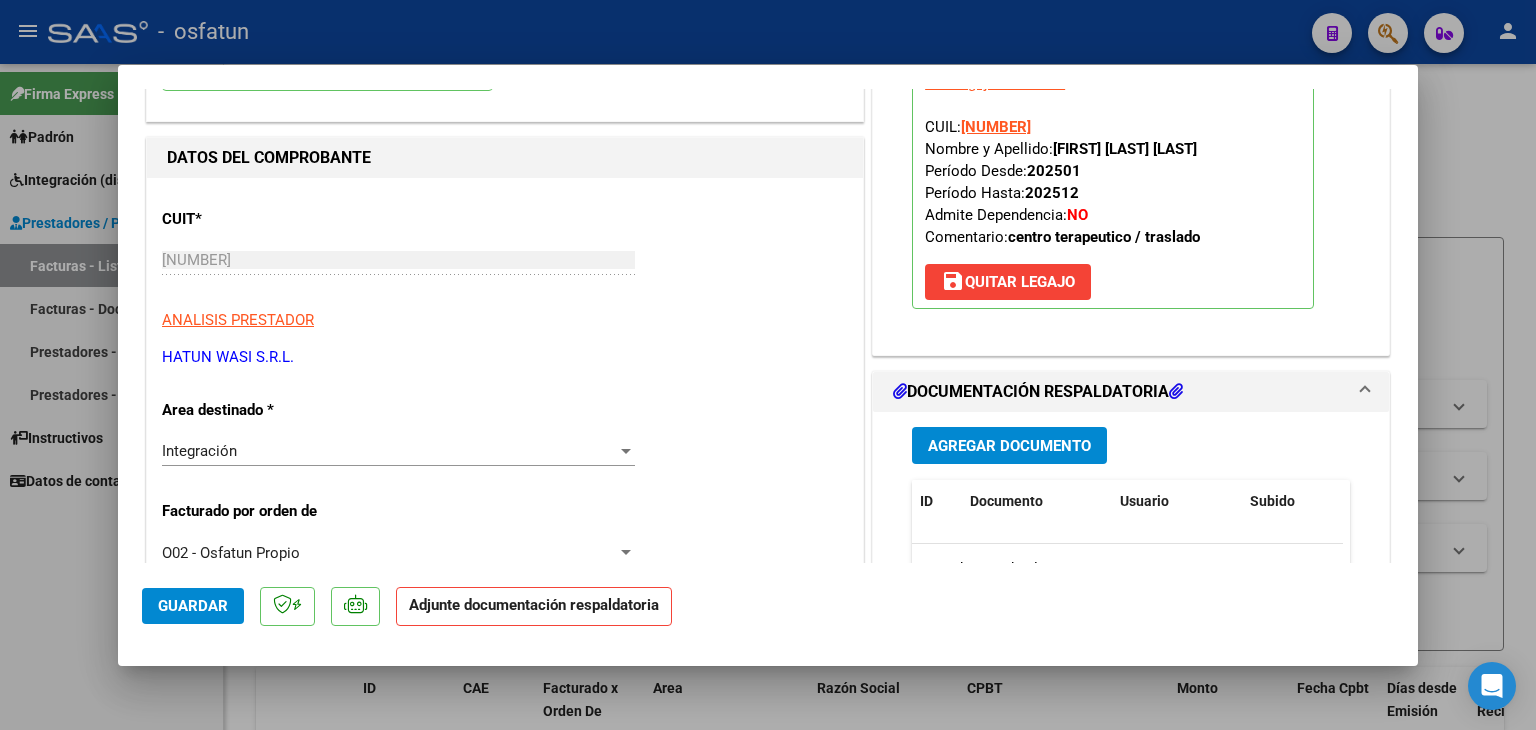 scroll, scrollTop: 300, scrollLeft: 0, axis: vertical 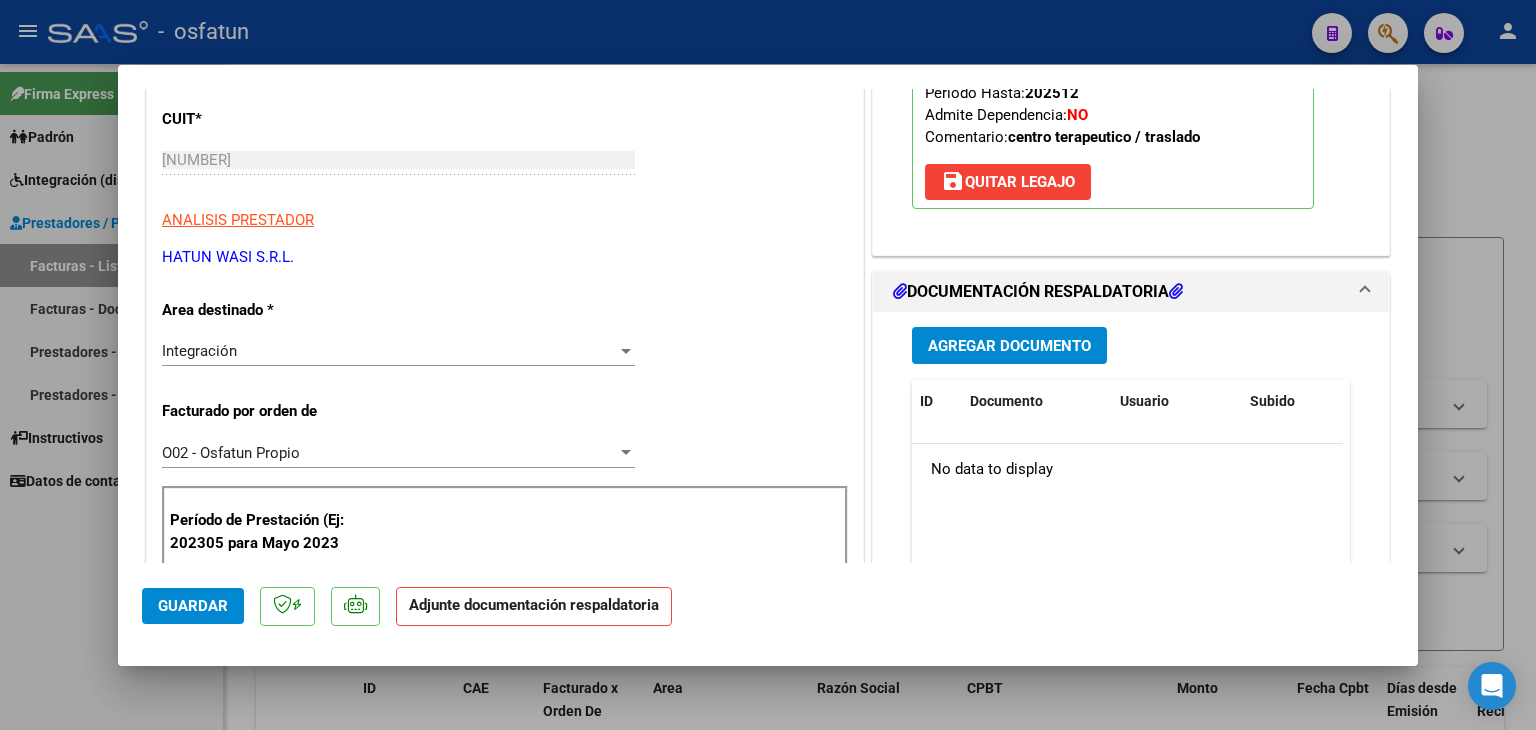 click on "Agregar Documento" at bounding box center [1009, 346] 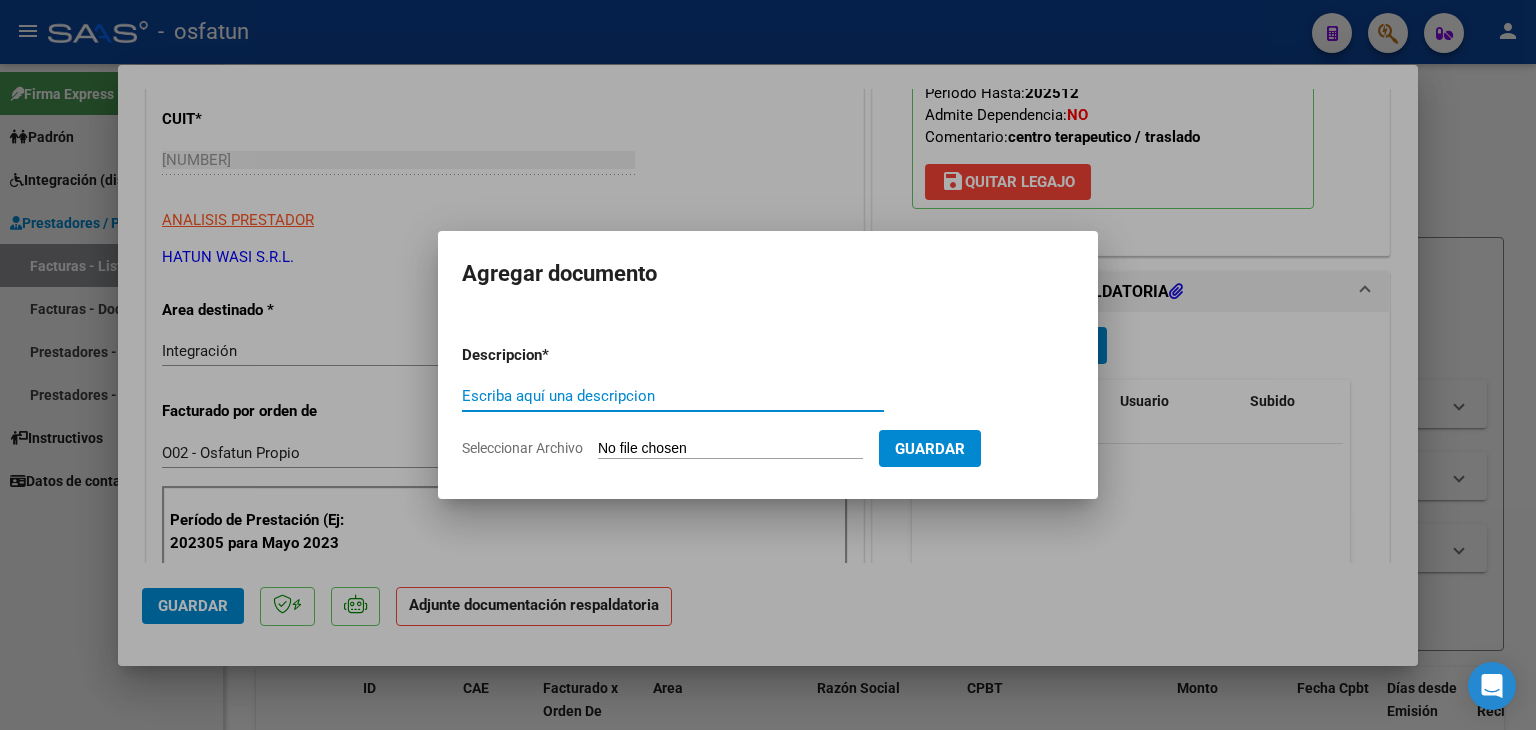 click on "Escriba aquí una descripcion" at bounding box center (673, 396) 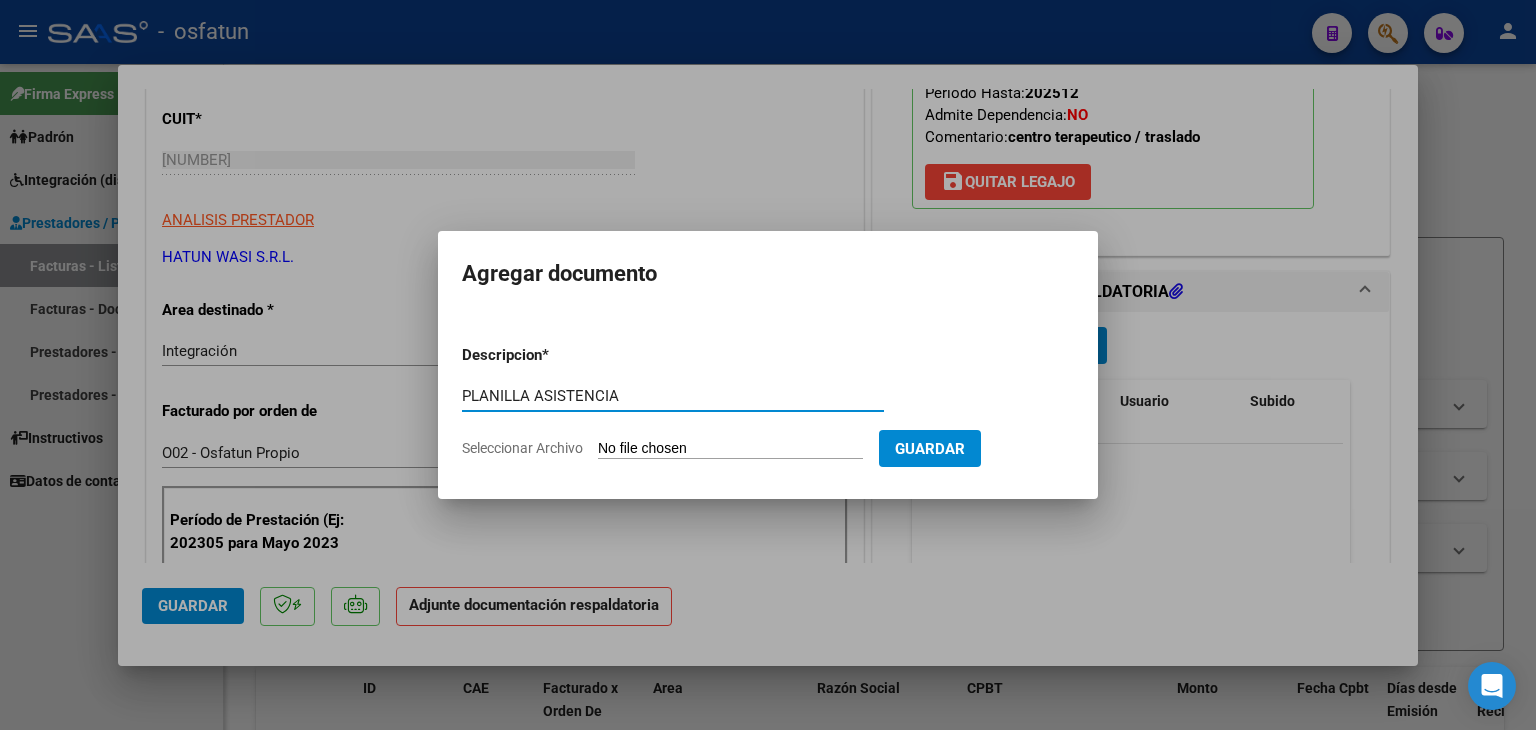 type on "PLANILLA ASISTENCIA" 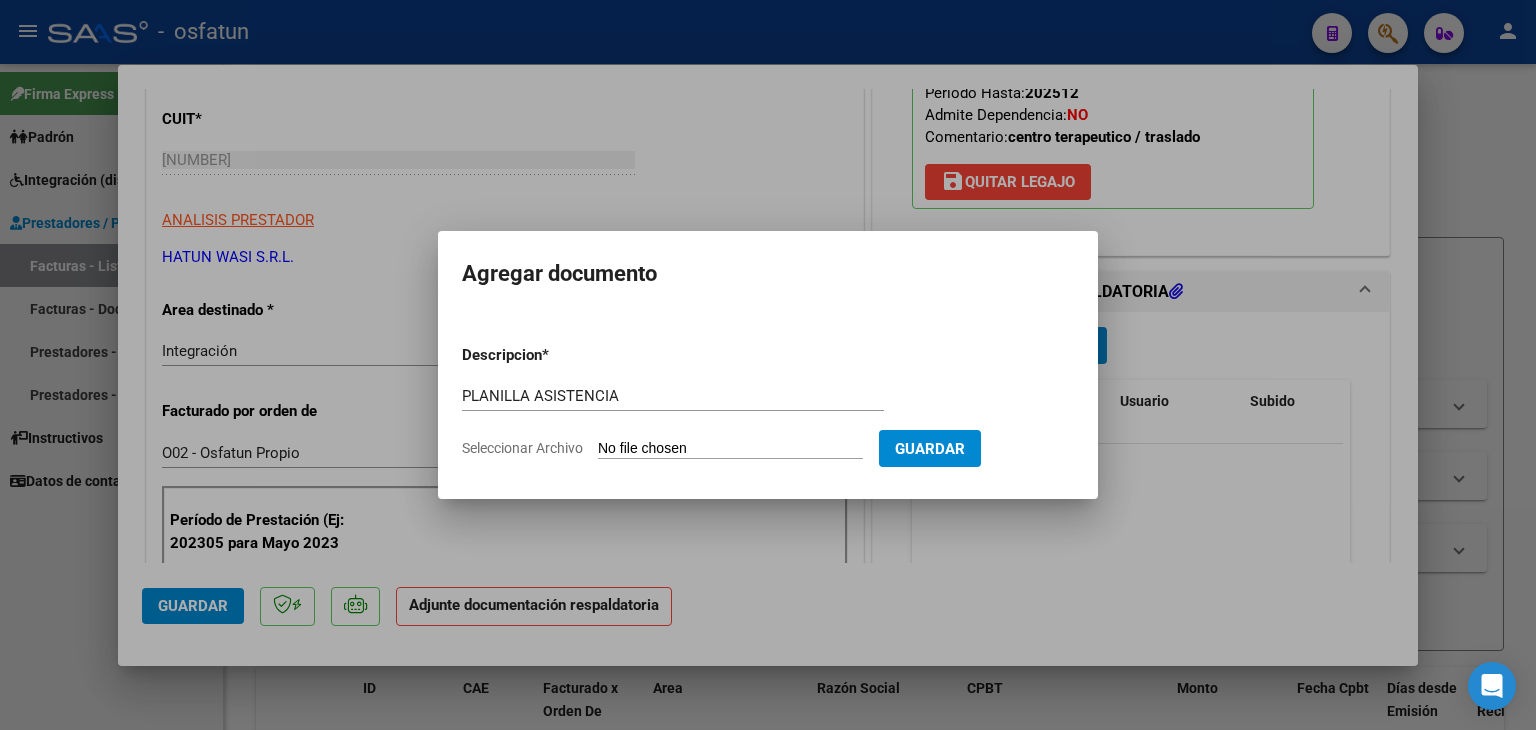 type on "C:\fakepath\PLANILLA ASISTENCIA - JORNADA SIMPLE - JUN 2025.pdf" 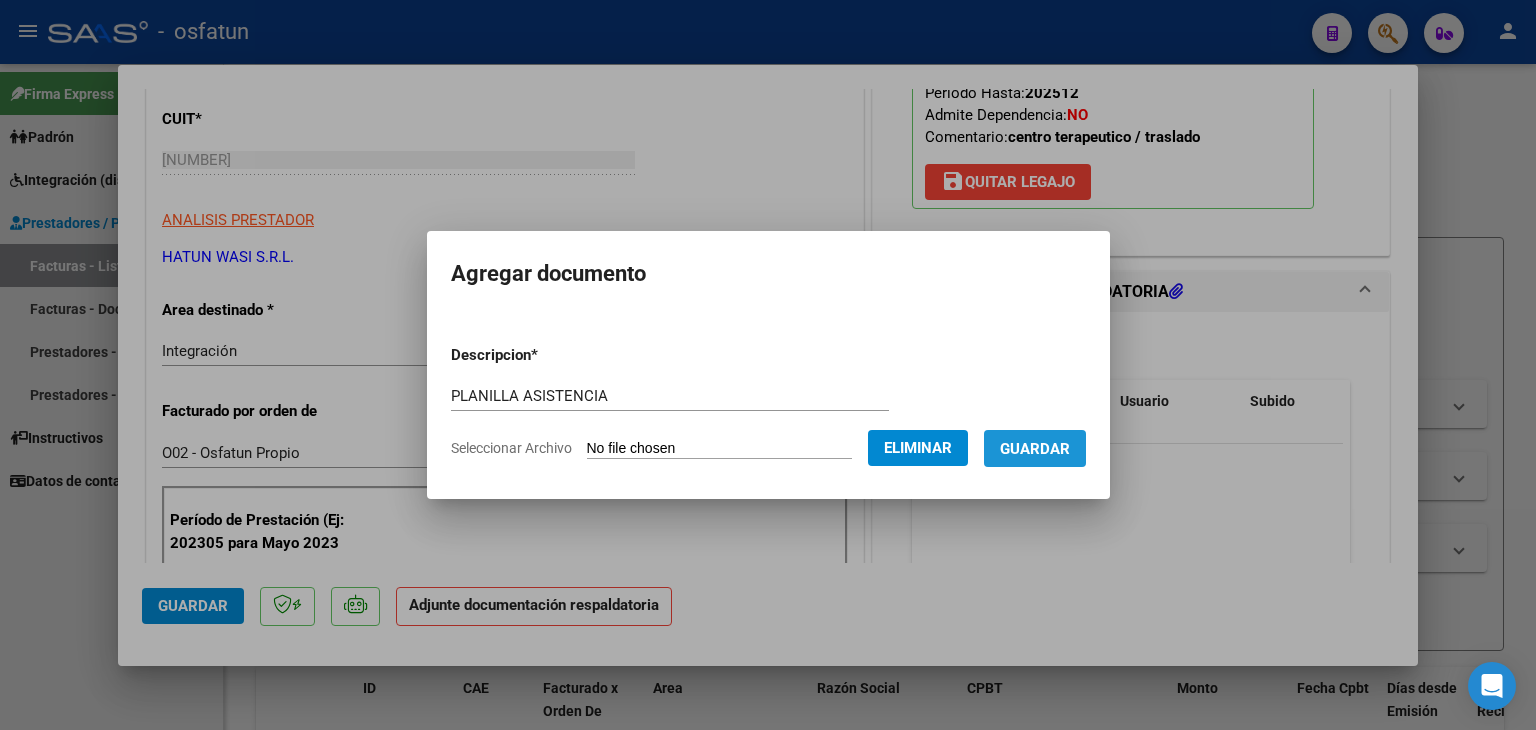 click on "Guardar" at bounding box center [1035, 449] 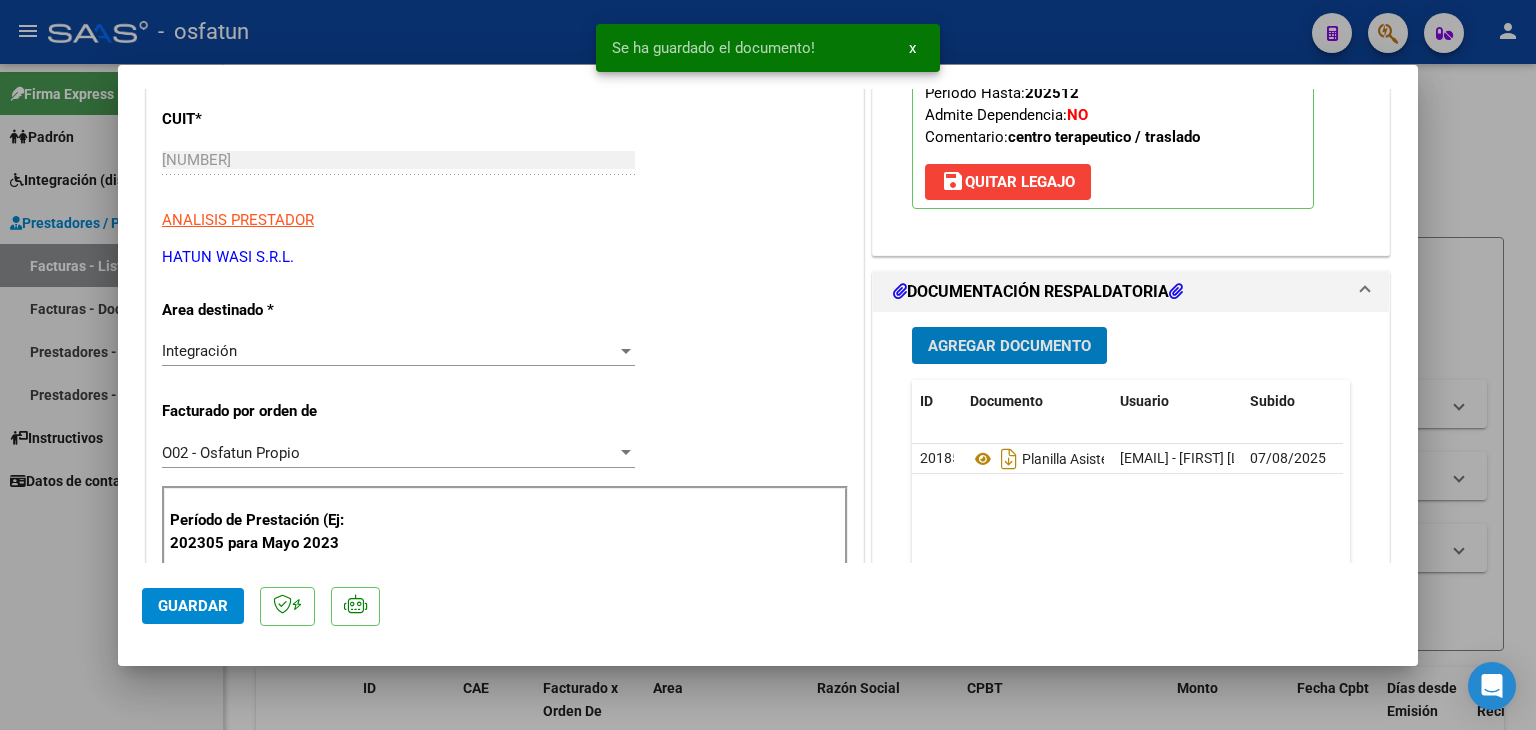 click on "Agregar Documento" at bounding box center [1009, 345] 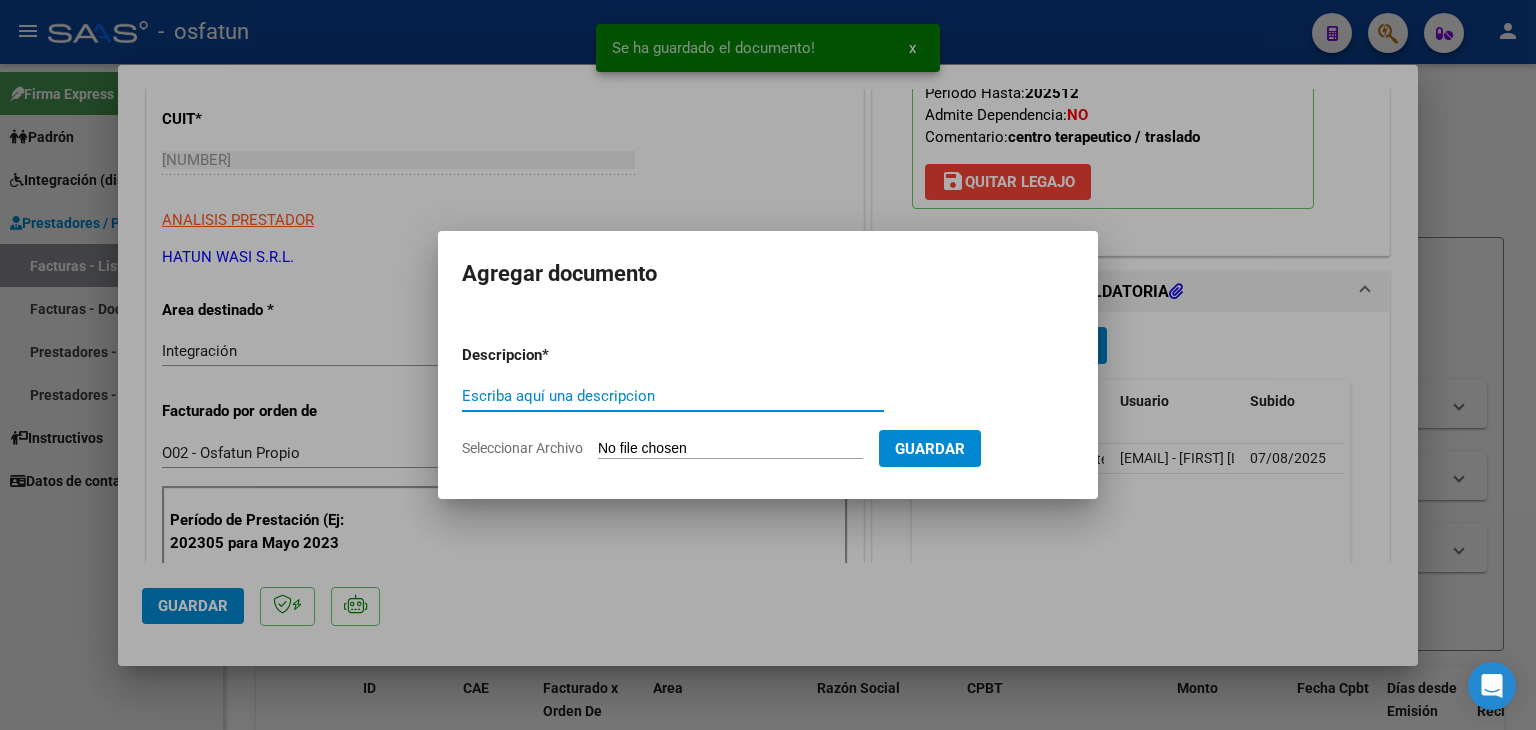 click on "Escriba aquí una descripcion" at bounding box center [673, 396] 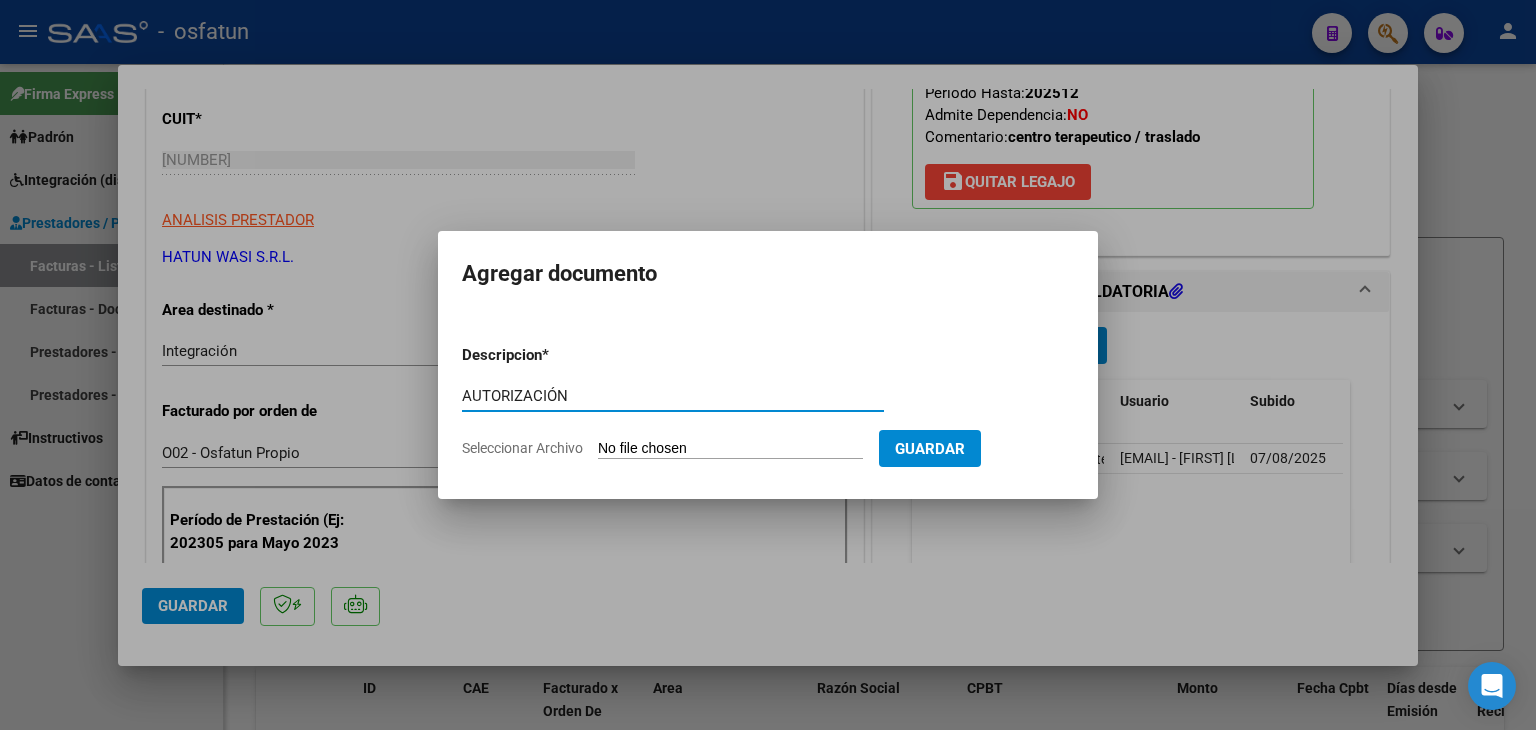 type on "AUTORIZACIÓN" 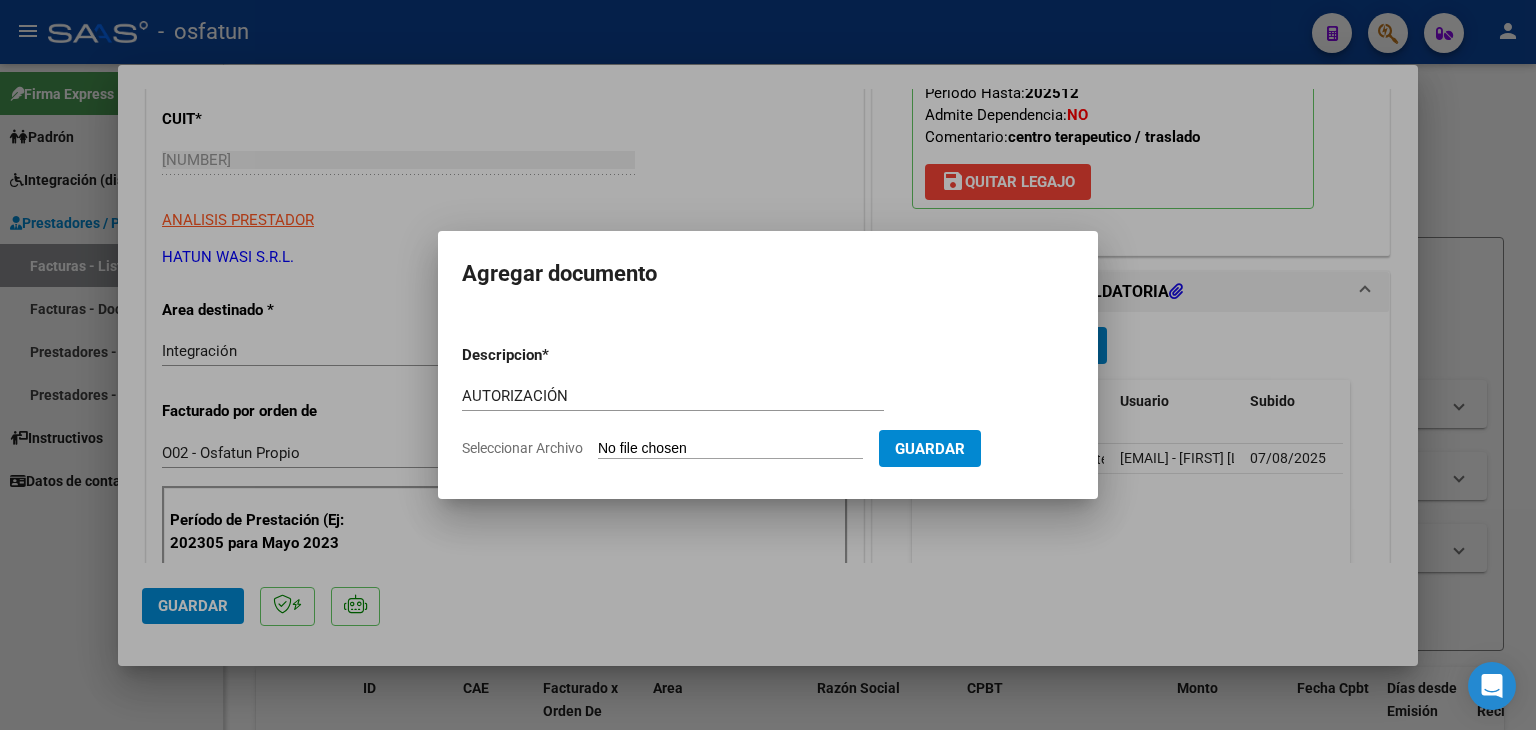 type on "C:\fakepath\PRESUPUESTO AUTORIZADO - JORNADA SIMPLE - JUN 2025.pdf" 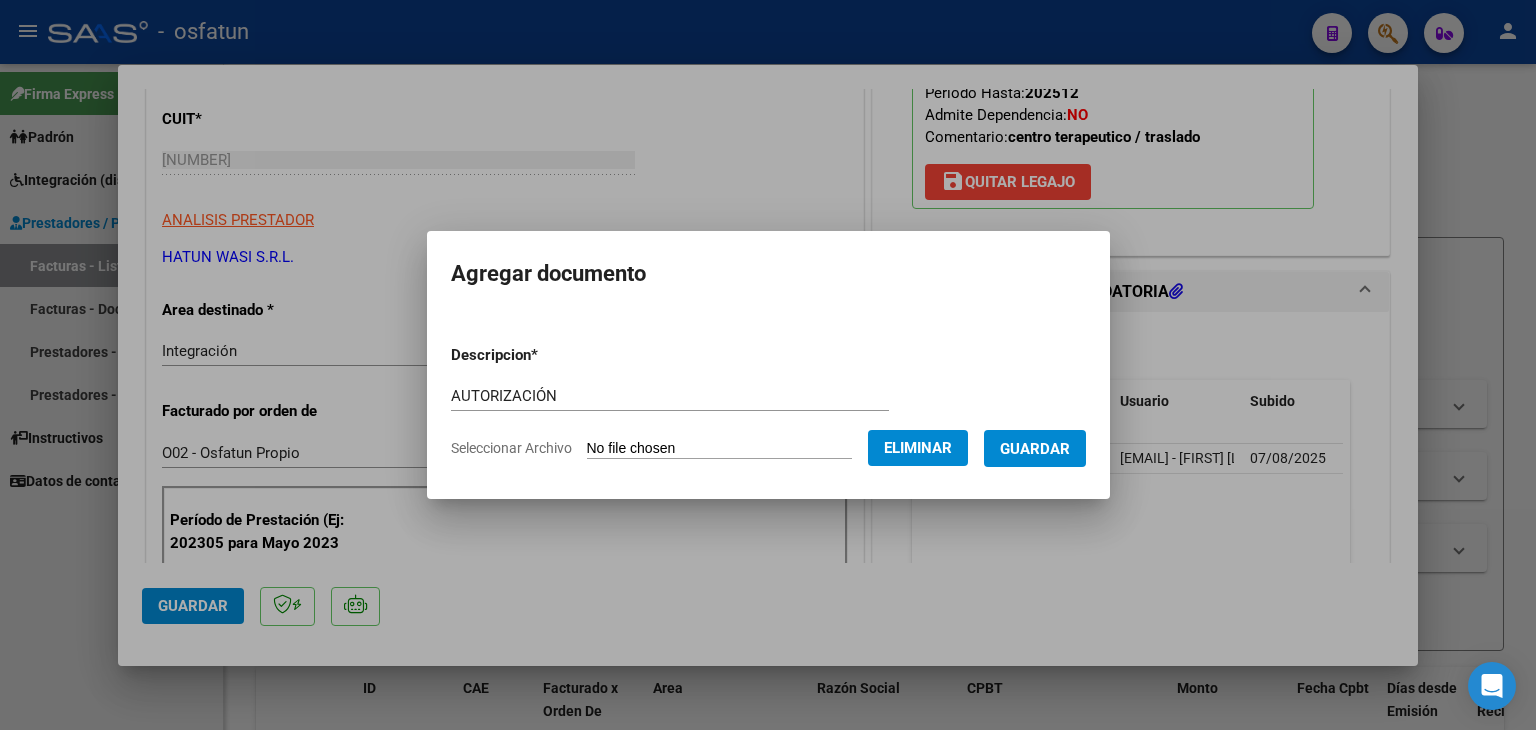 click on "Descripcion  *   AUTORIZACIÓN Escriba aquí una descripcion  Seleccionar Archivo Eliminar Guardar" at bounding box center (768, 402) 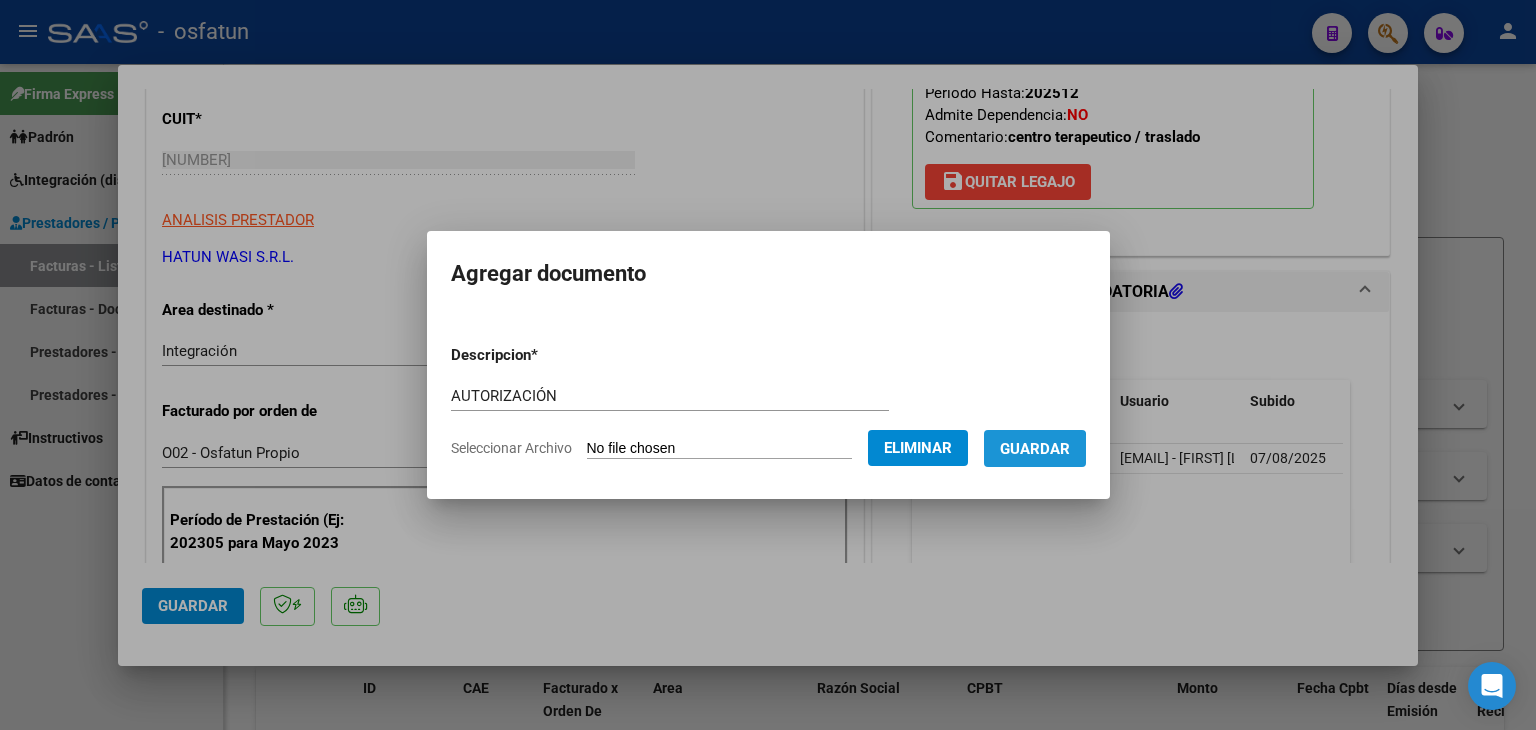 click on "Guardar" at bounding box center (1035, 449) 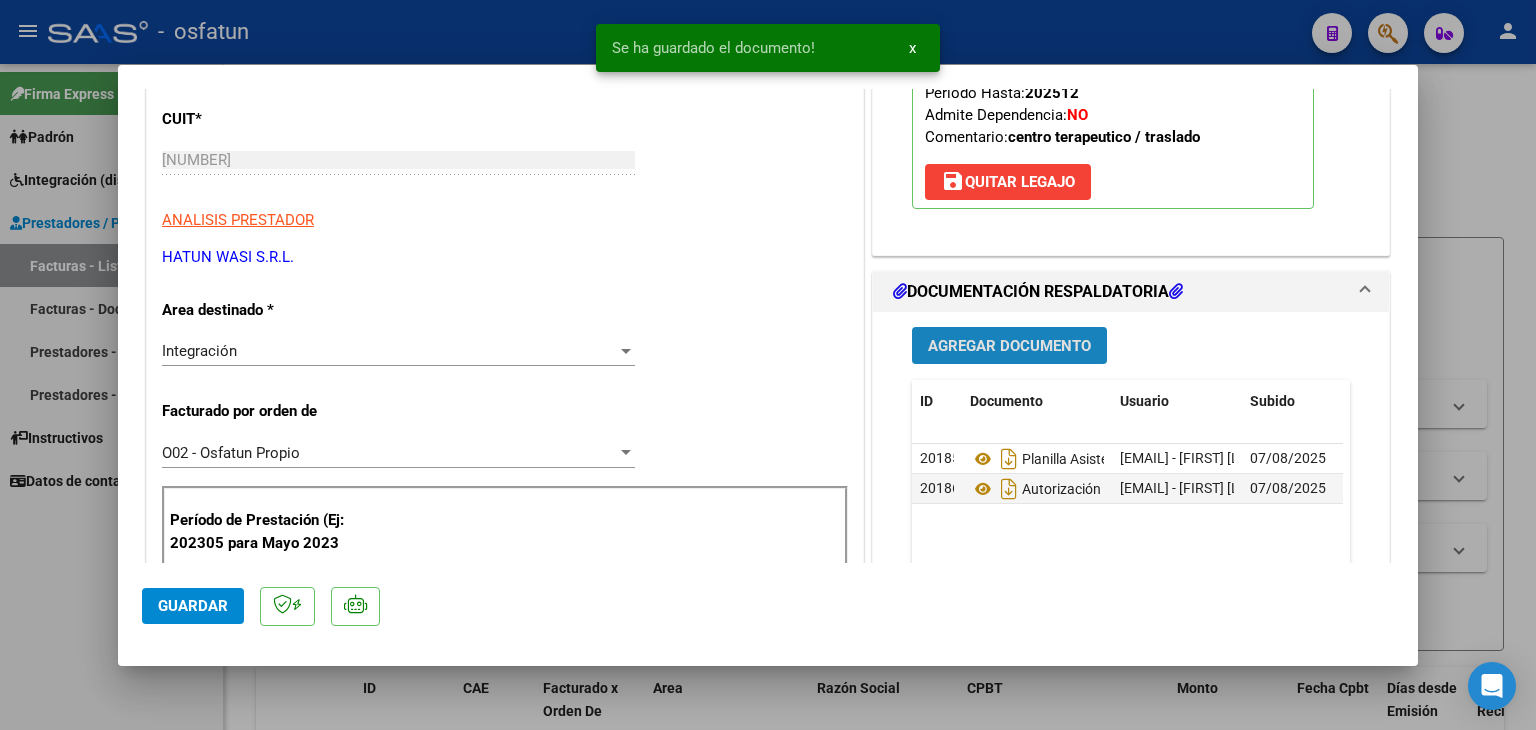 click on "Agregar Documento" at bounding box center (1009, 345) 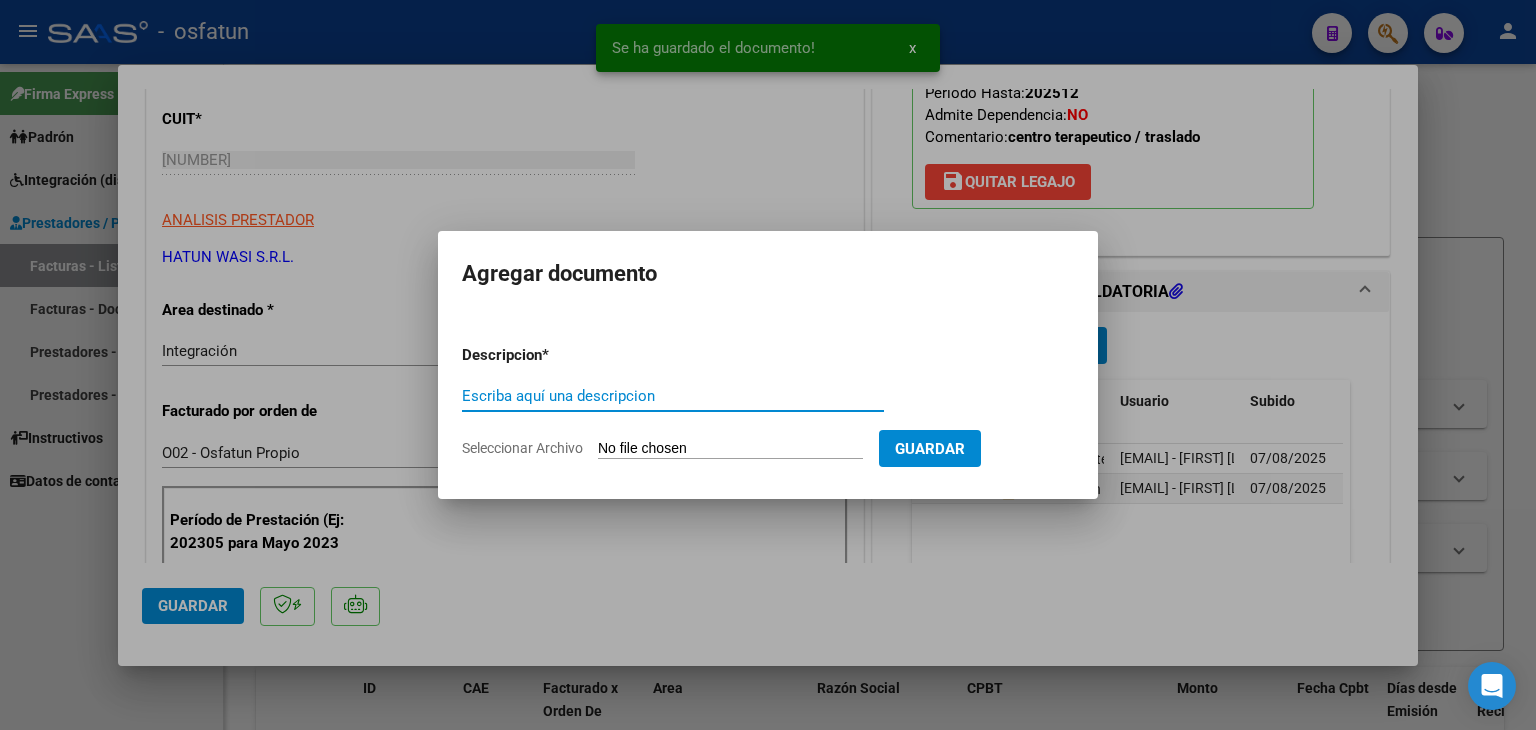 click on "Escriba aquí una descripcion" at bounding box center (673, 396) 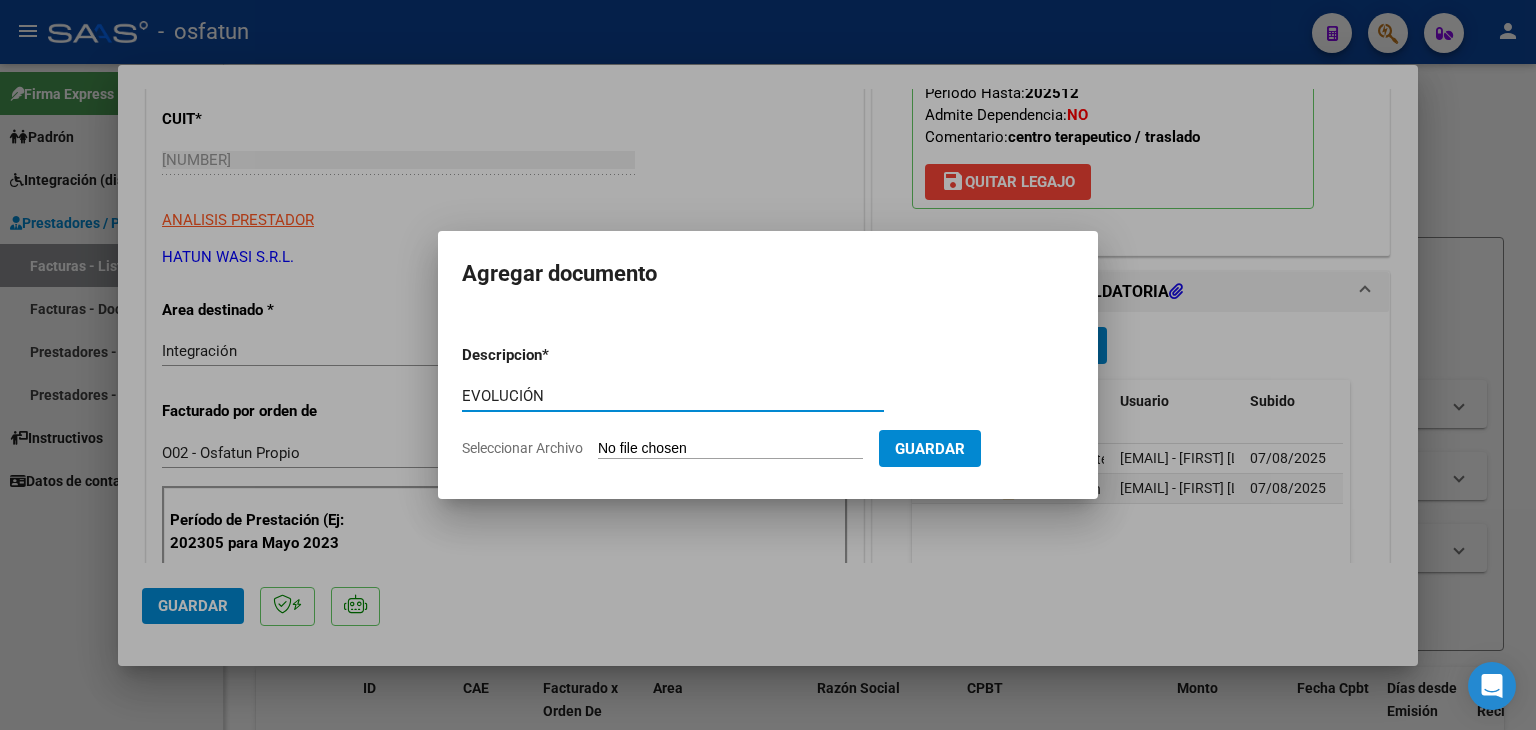 type on "EVOLUCIÓN" 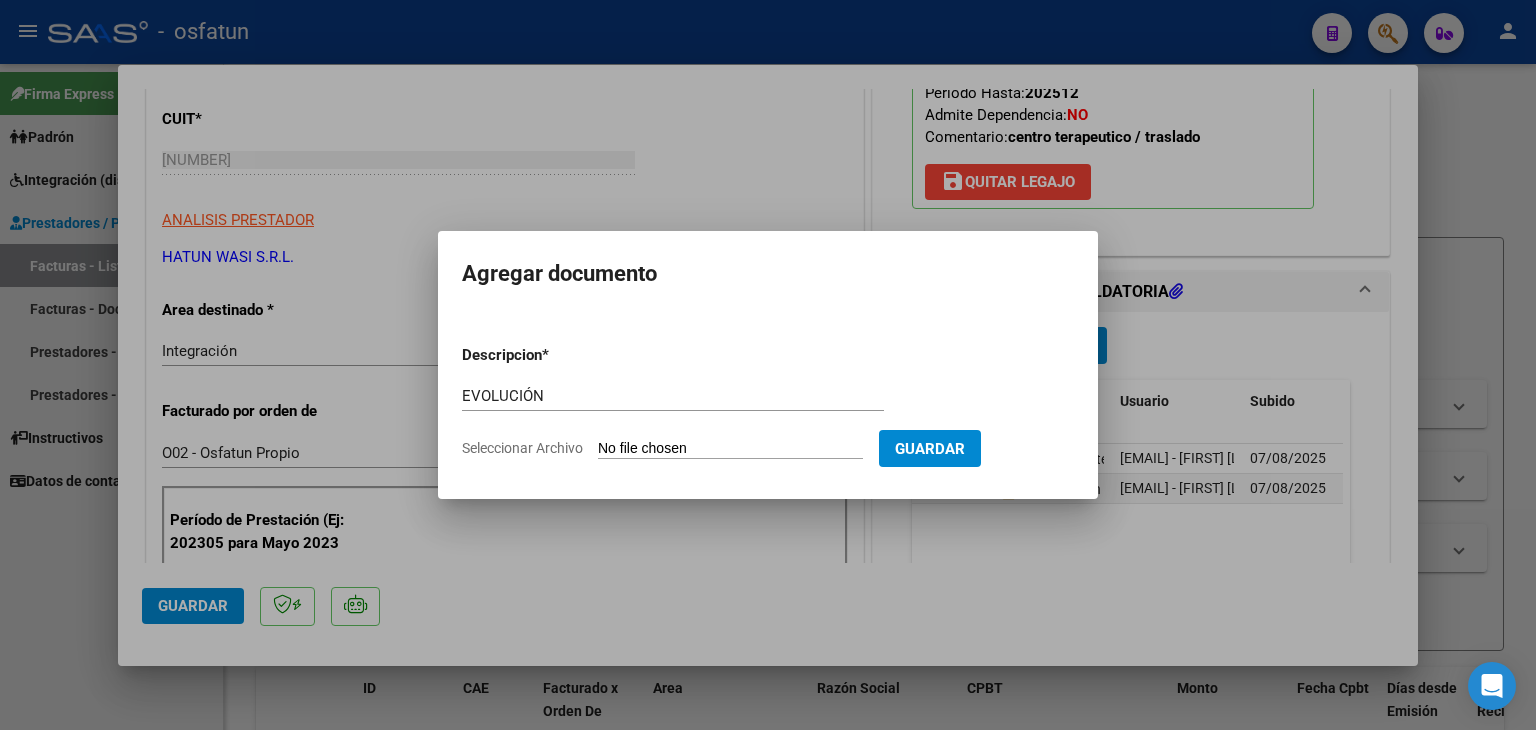 click on "Seleccionar Archivo" at bounding box center (730, 449) 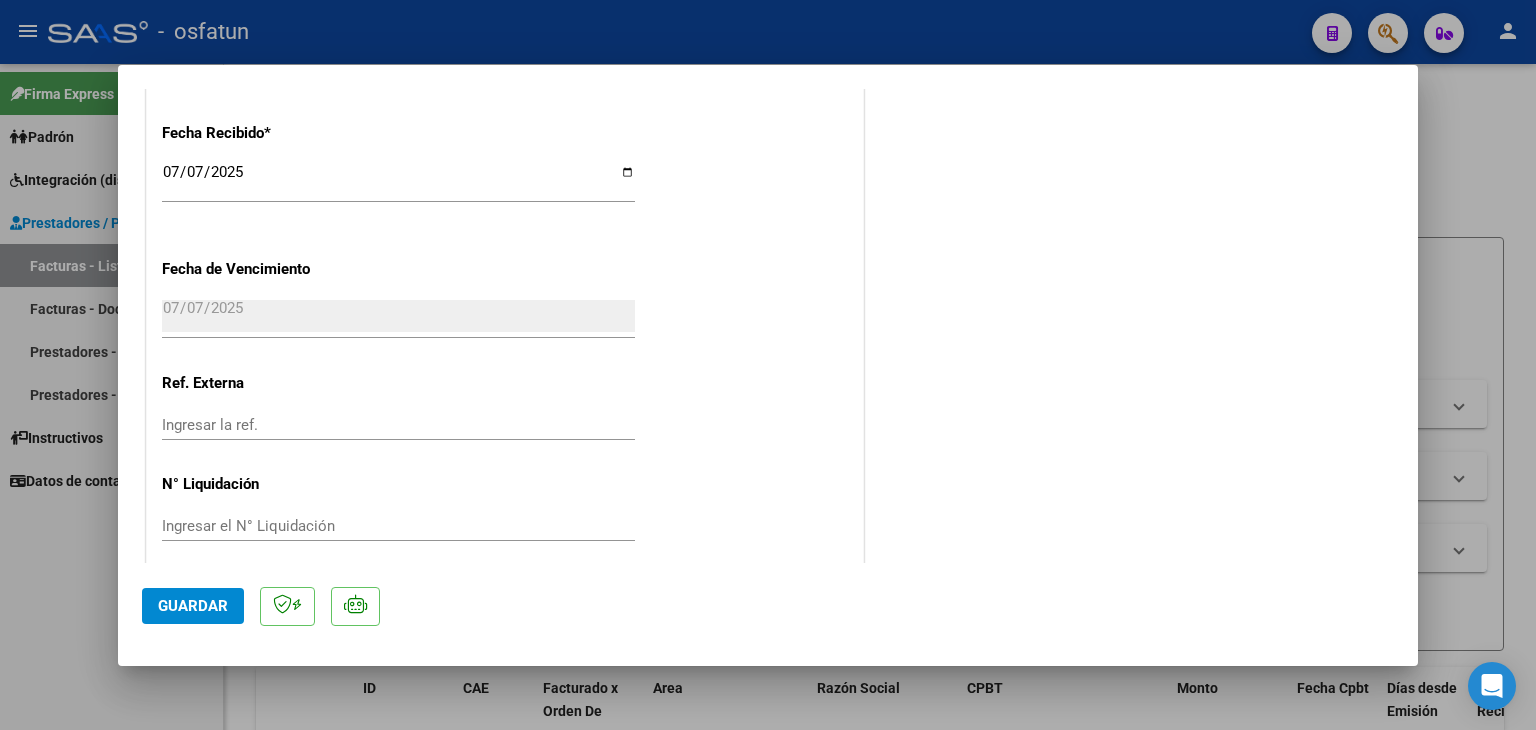 scroll, scrollTop: 1528, scrollLeft: 0, axis: vertical 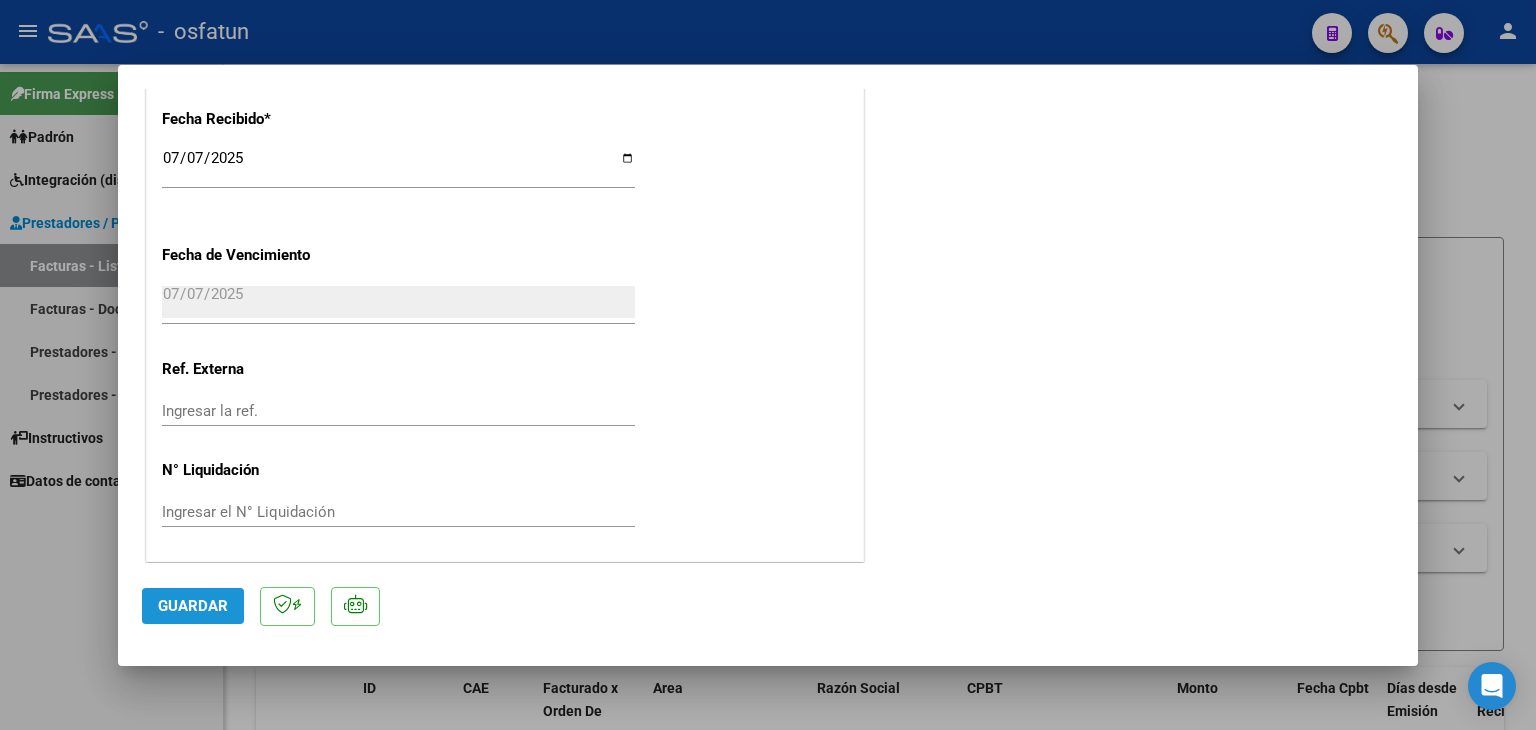 click on "Guardar" 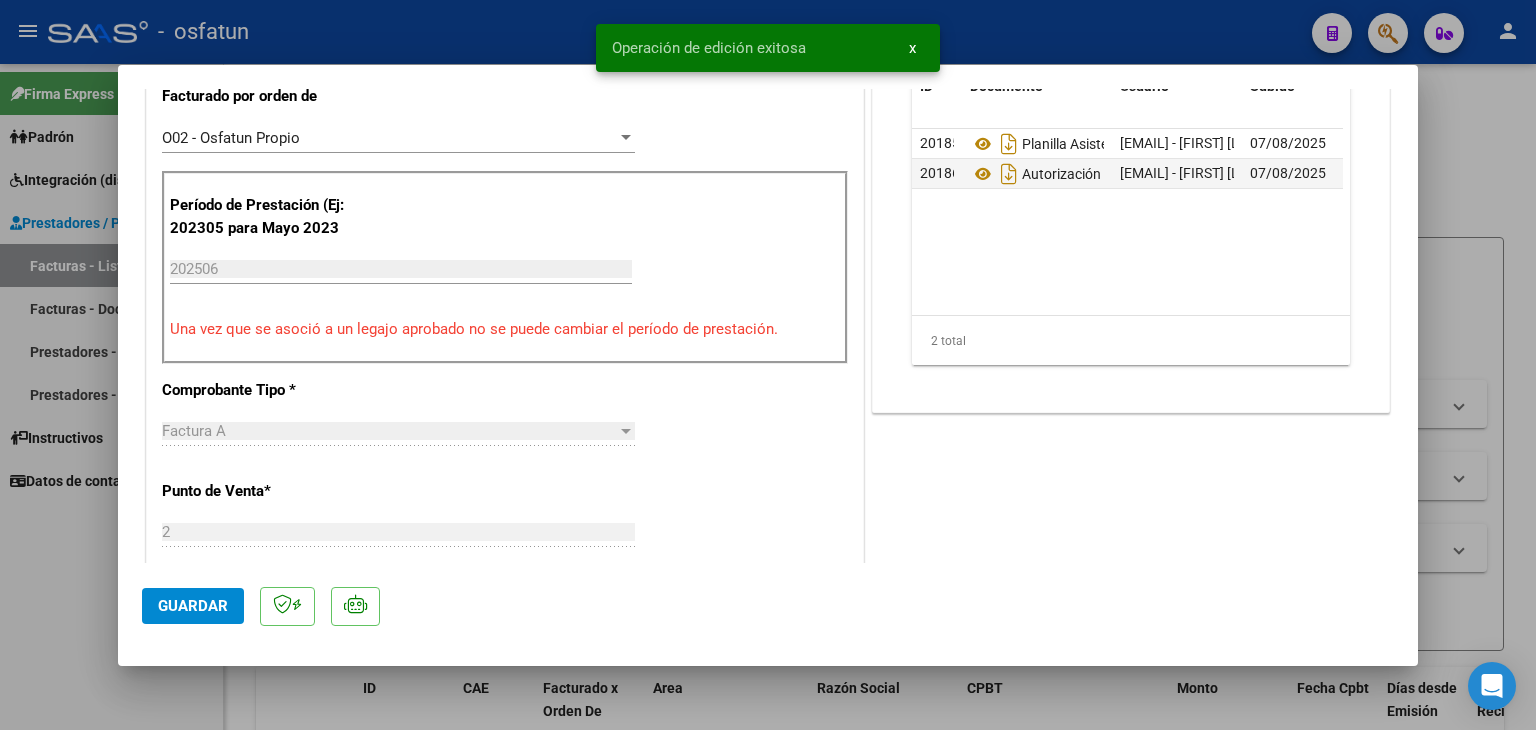 scroll, scrollTop: 328, scrollLeft: 0, axis: vertical 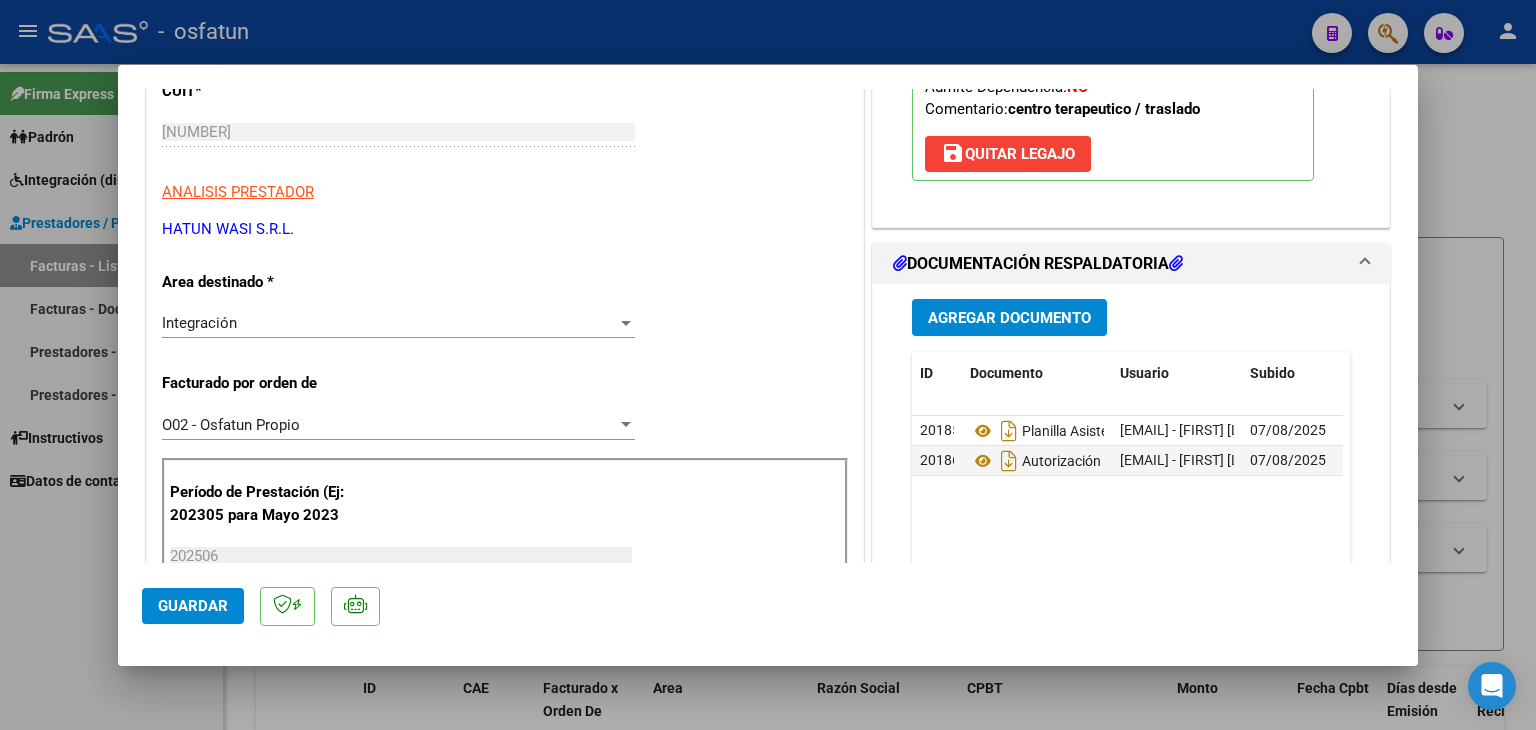 click on "Agregar Documento" at bounding box center [1009, 317] 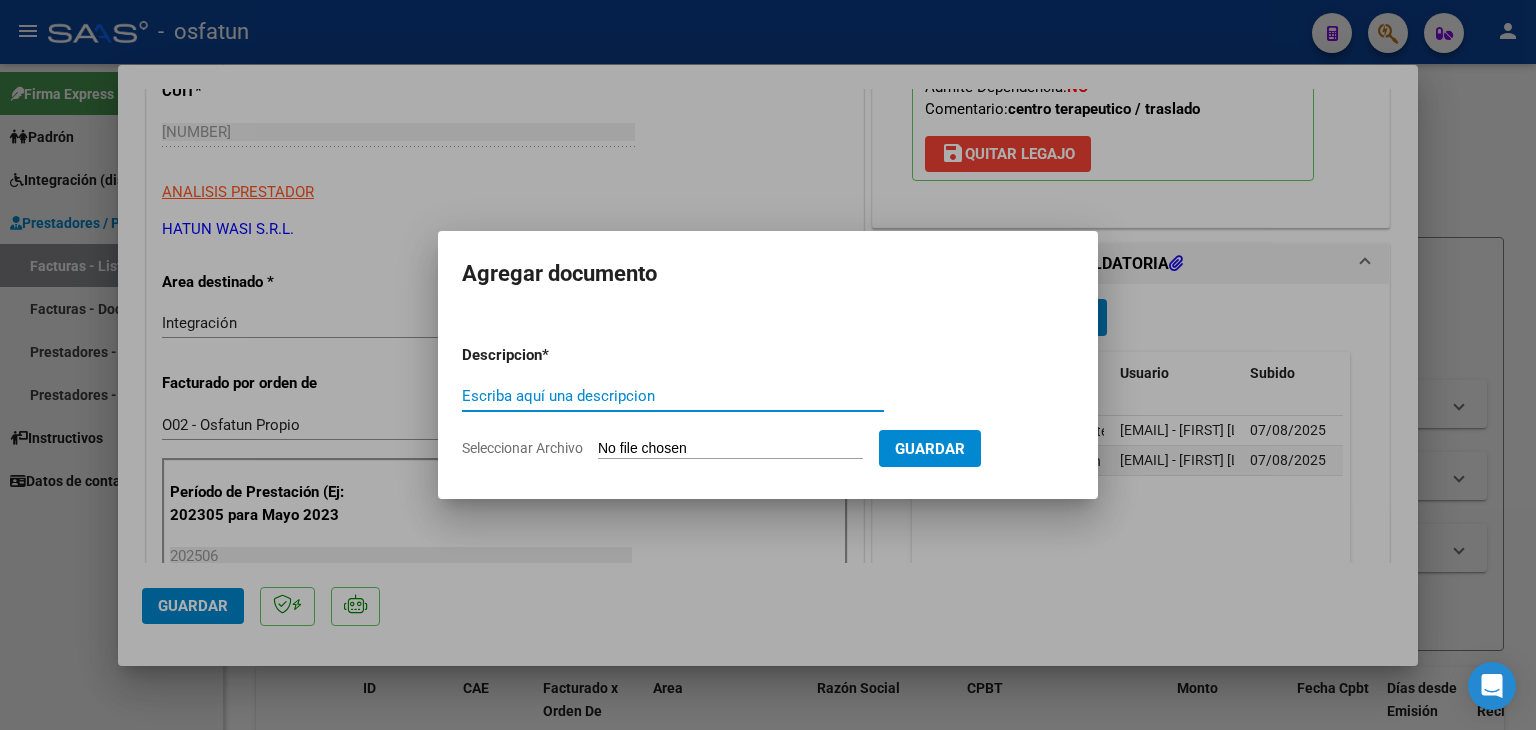 click on "Escriba aquí una descripcion" at bounding box center [673, 396] 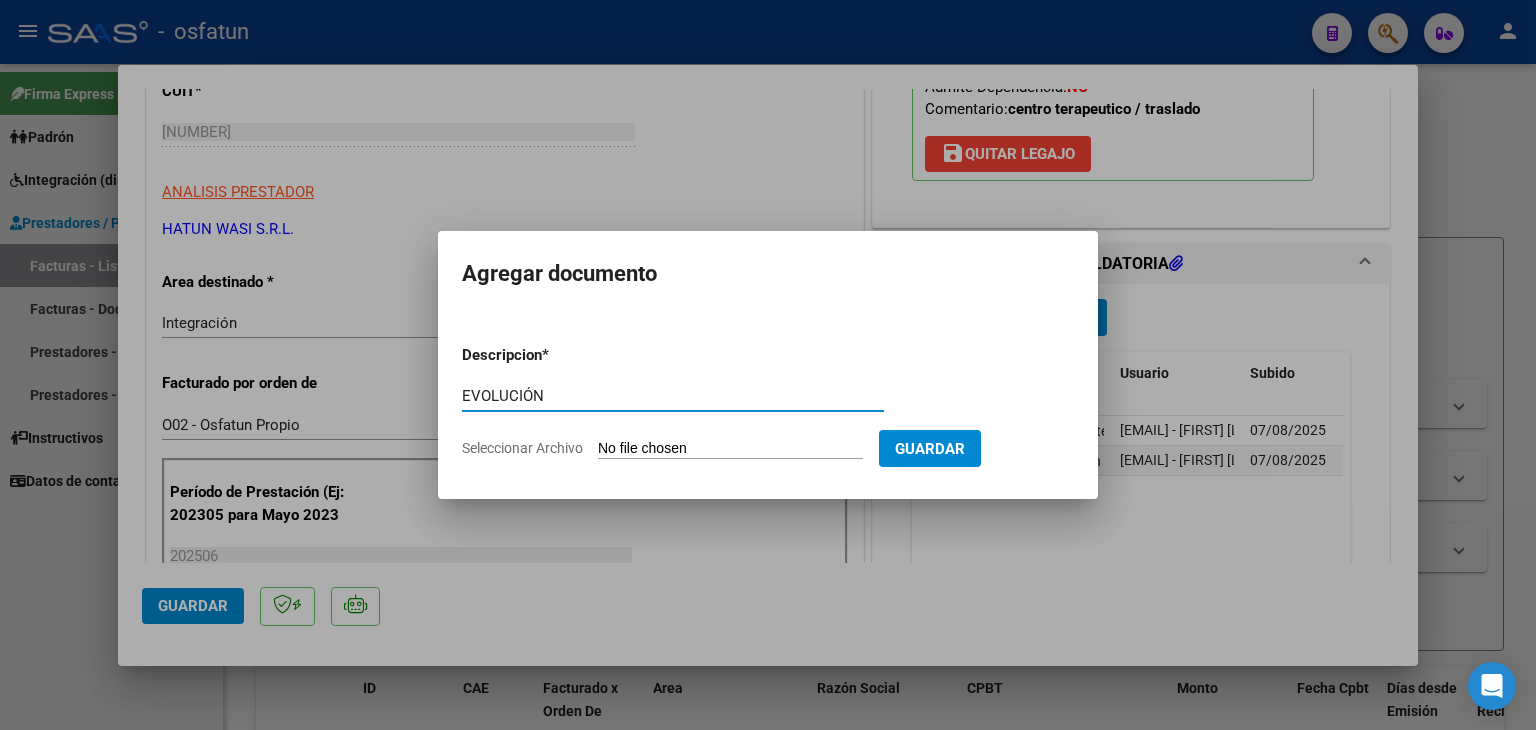 type on "EVOLUCIÓN" 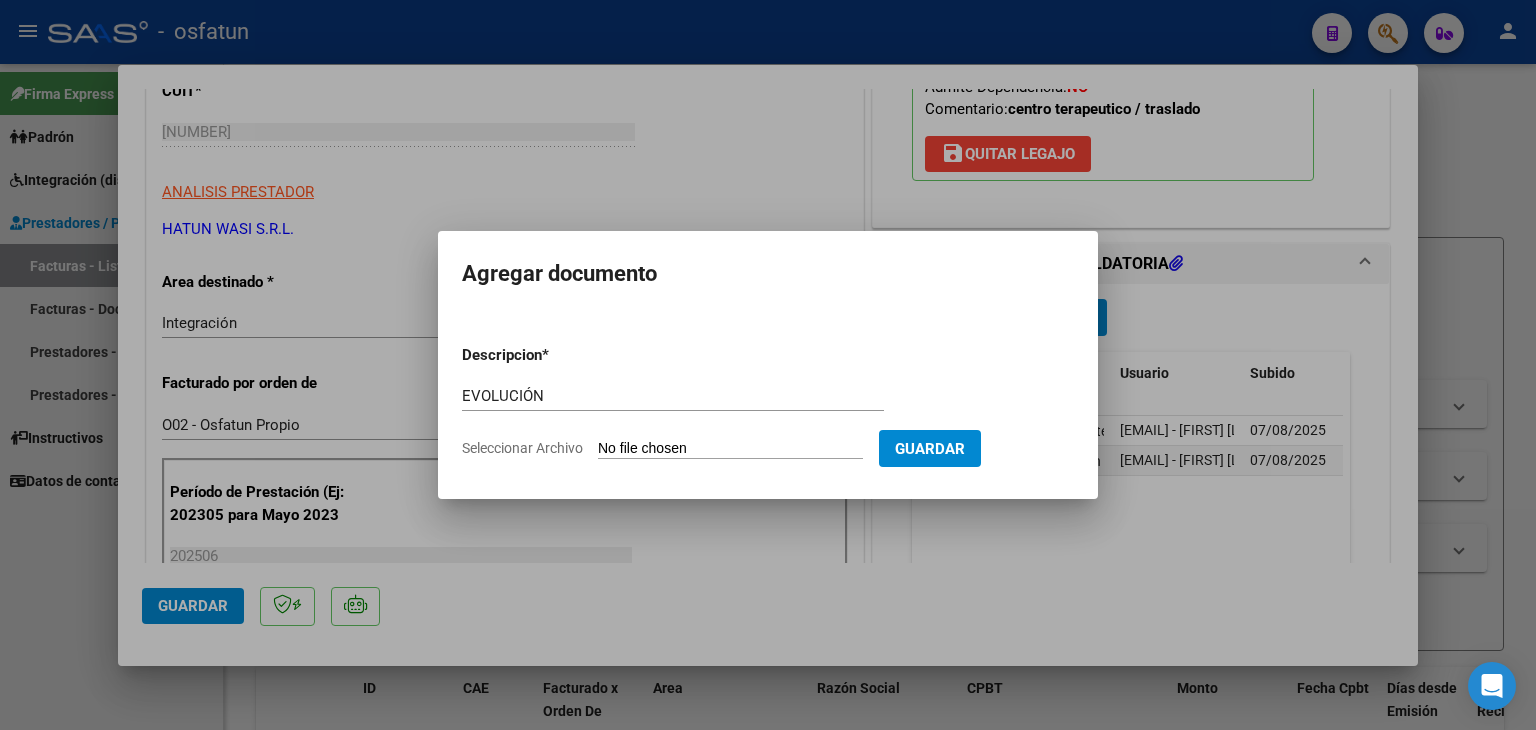 click on "Seleccionar Archivo" at bounding box center [730, 449] 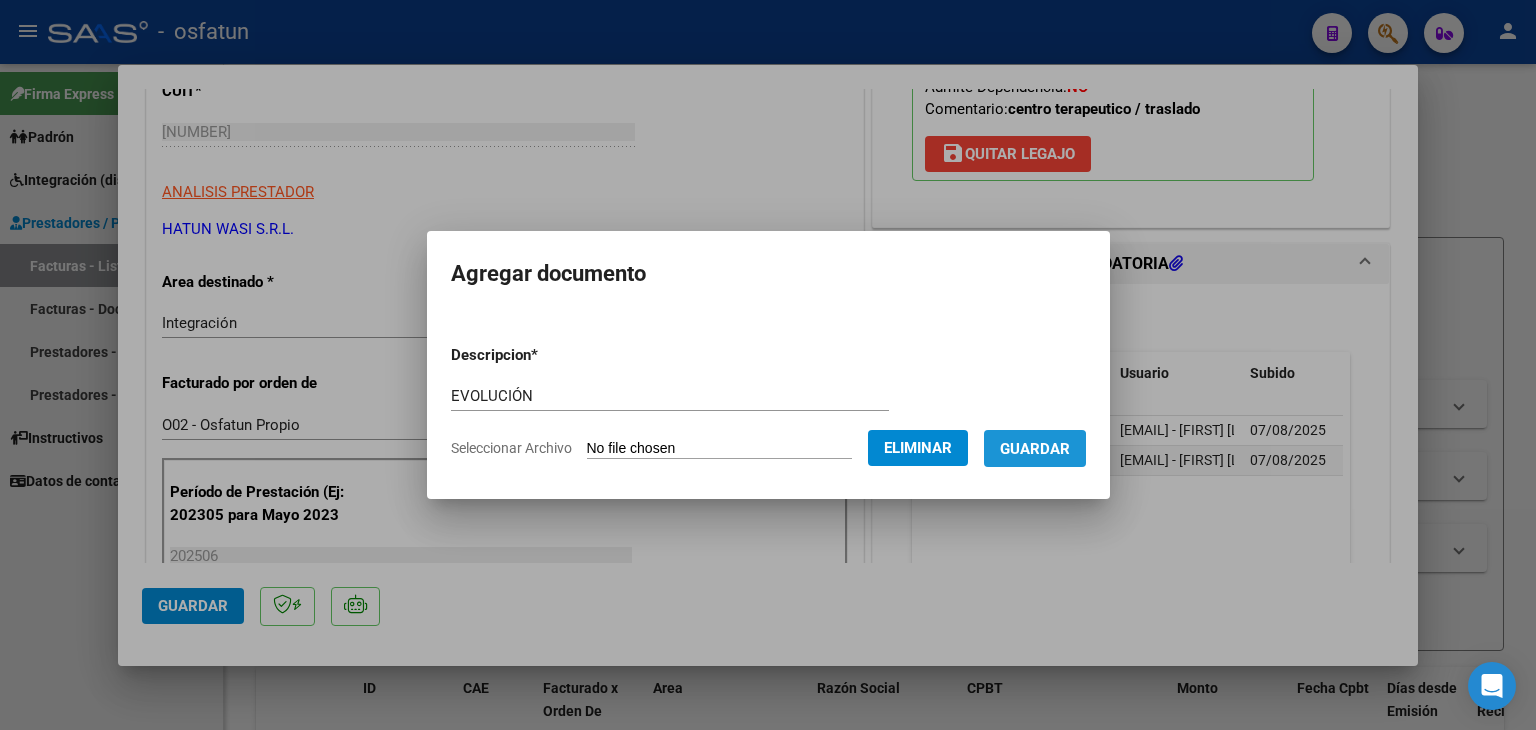 click on "Guardar" at bounding box center [1035, 449] 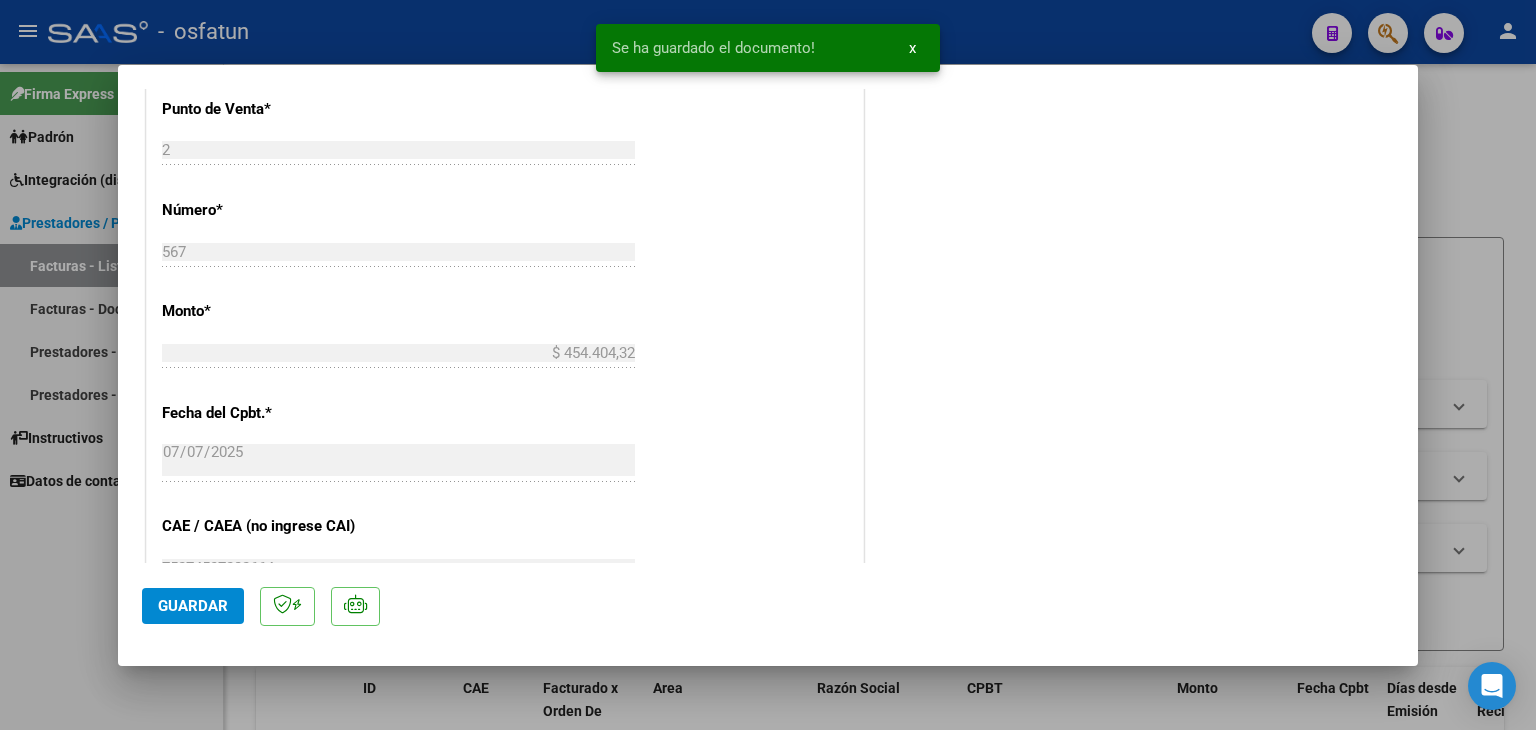 scroll, scrollTop: 1128, scrollLeft: 0, axis: vertical 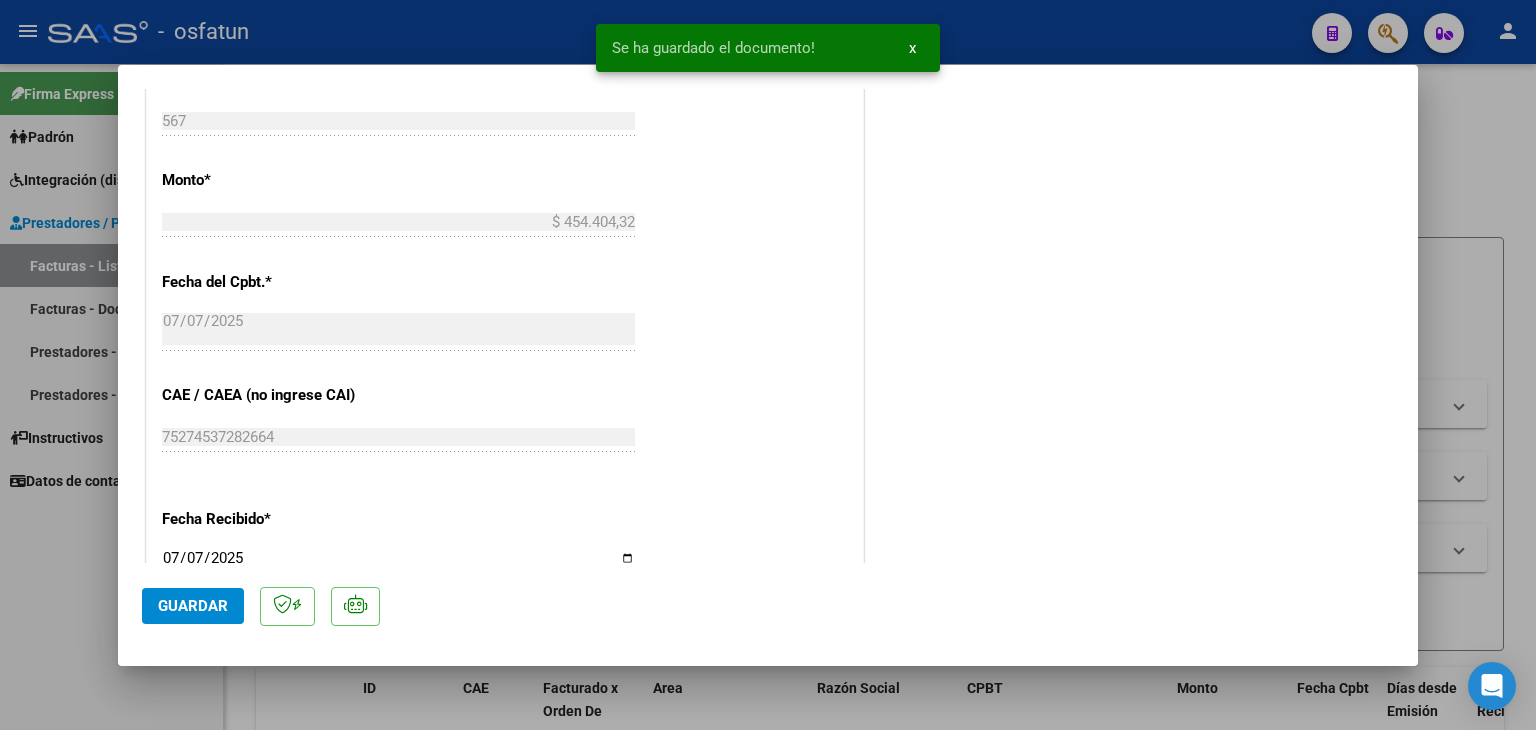 click on "Guardar" 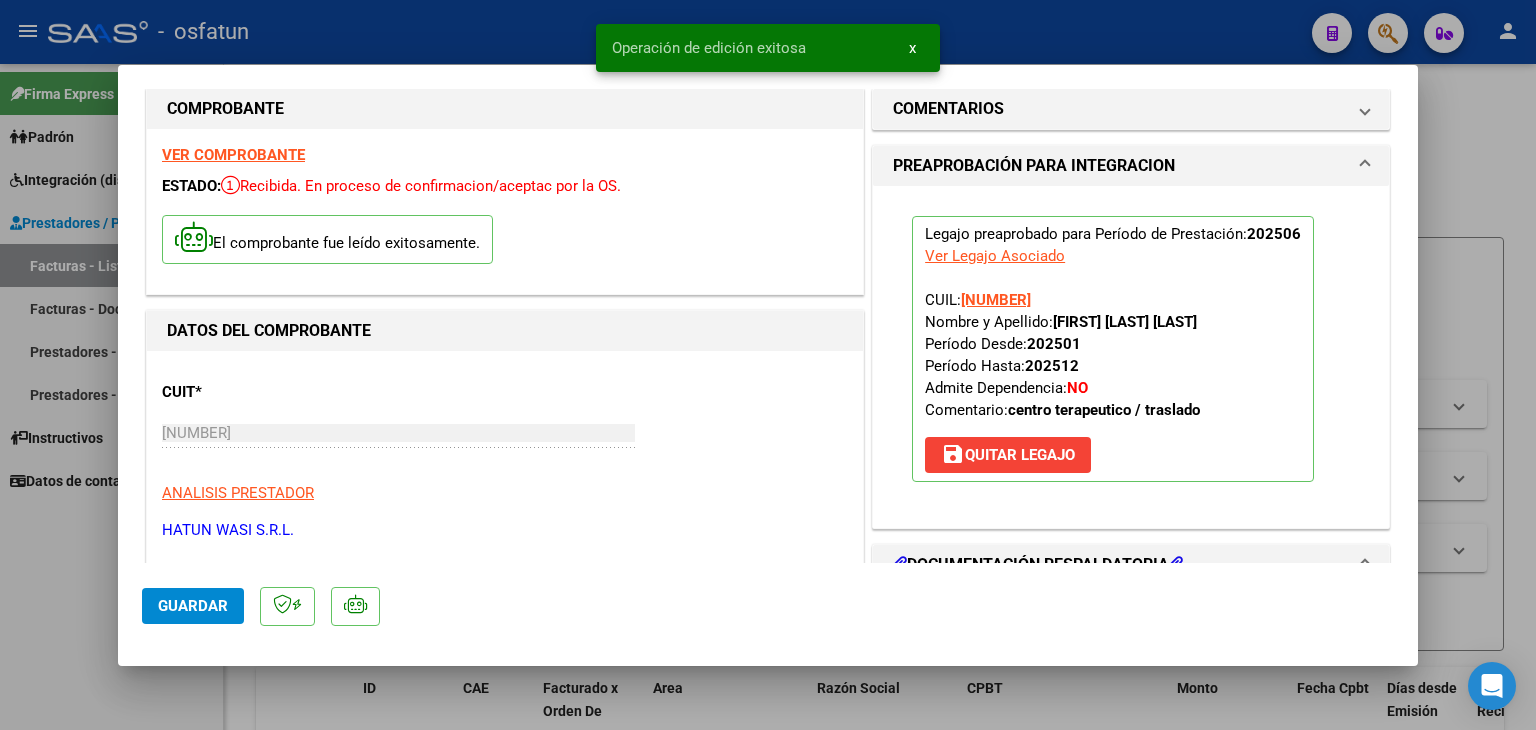 scroll, scrollTop: 0, scrollLeft: 0, axis: both 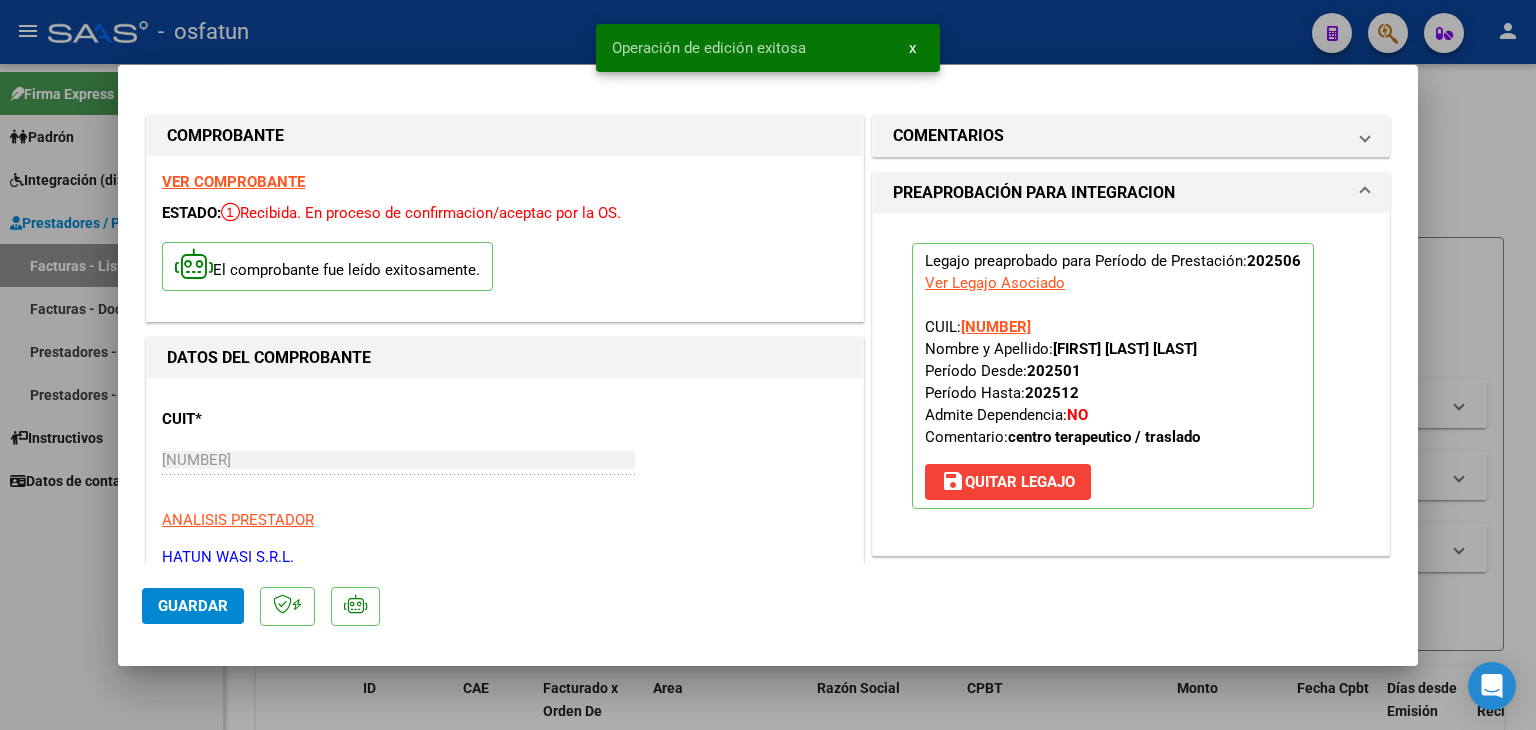 click at bounding box center (768, 365) 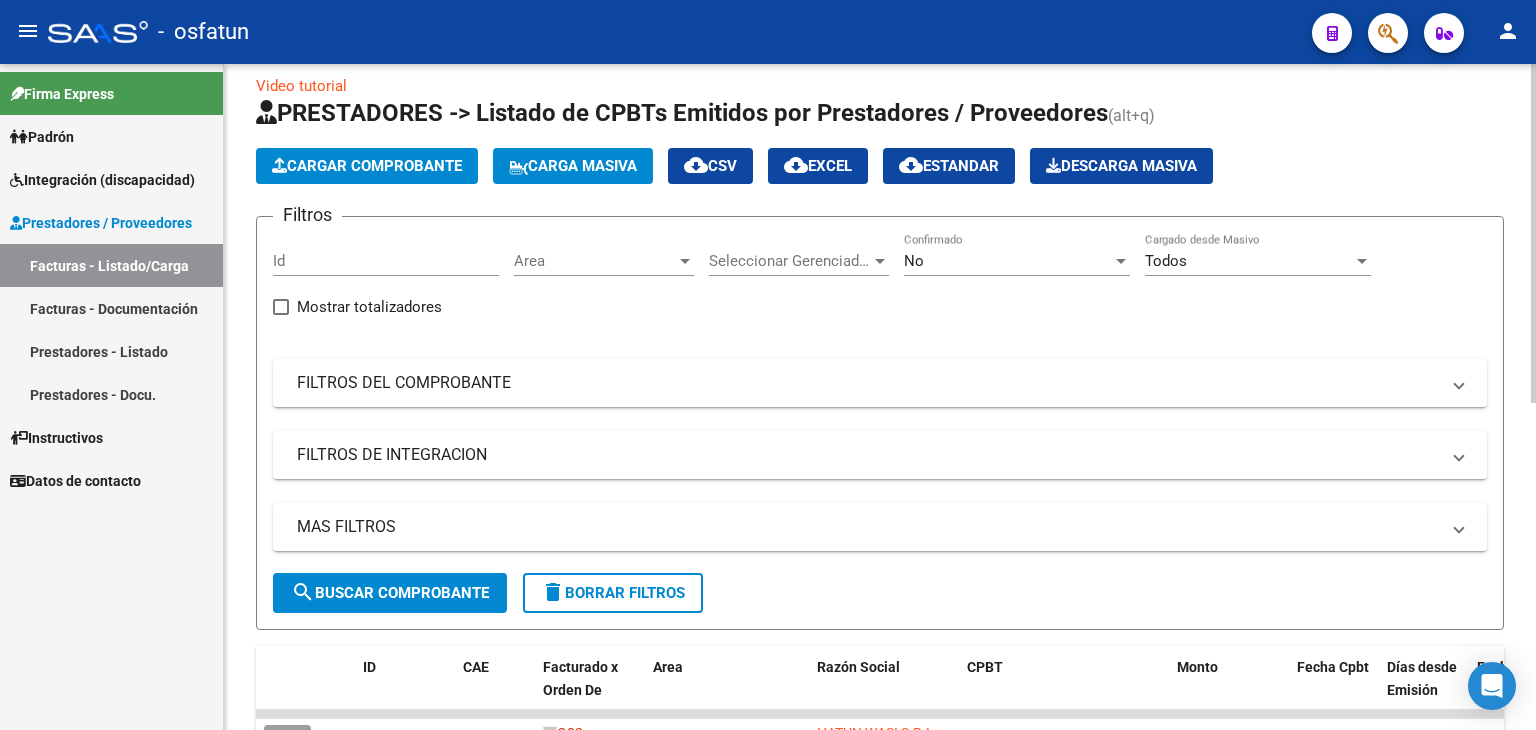 scroll, scrollTop: 0, scrollLeft: 0, axis: both 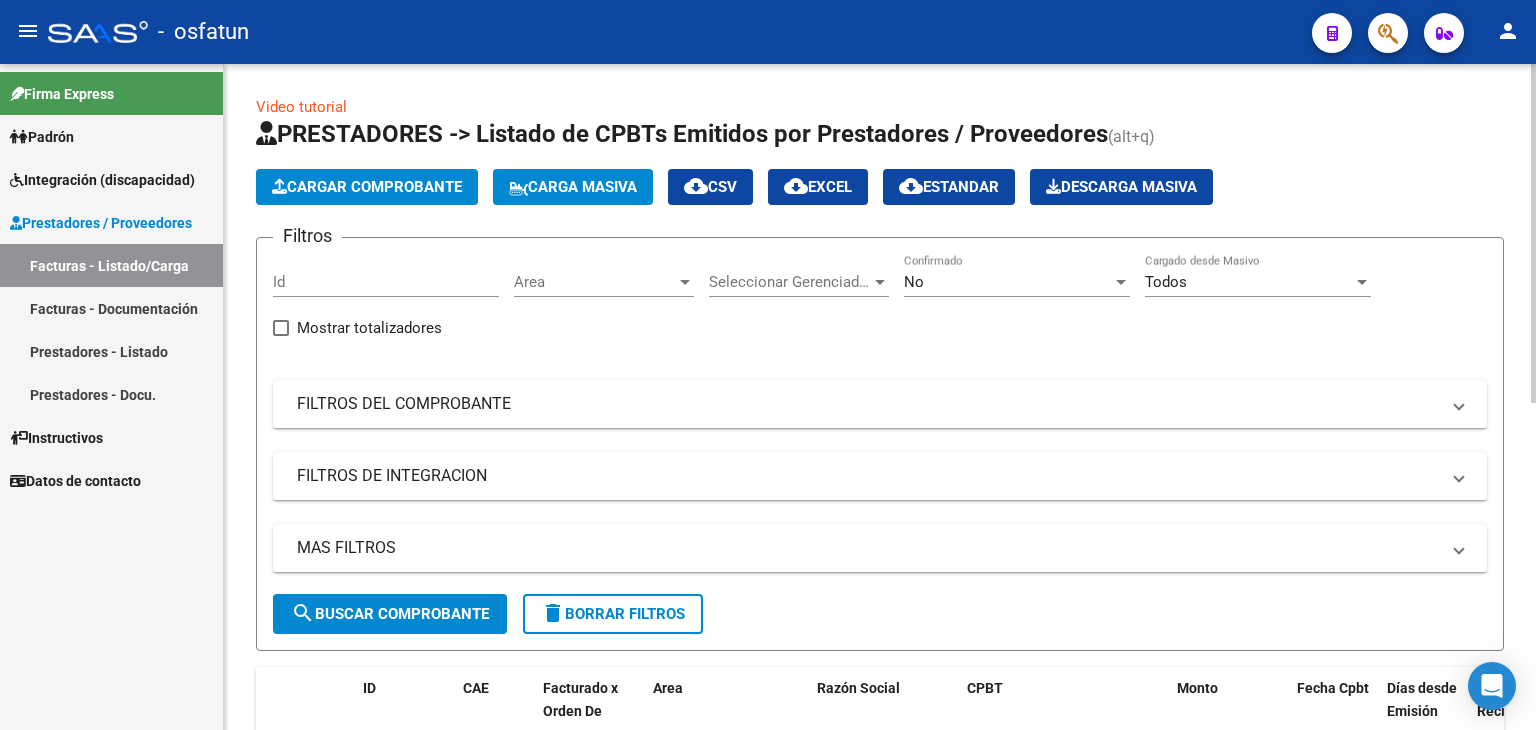 click on "Cargar Comprobante" 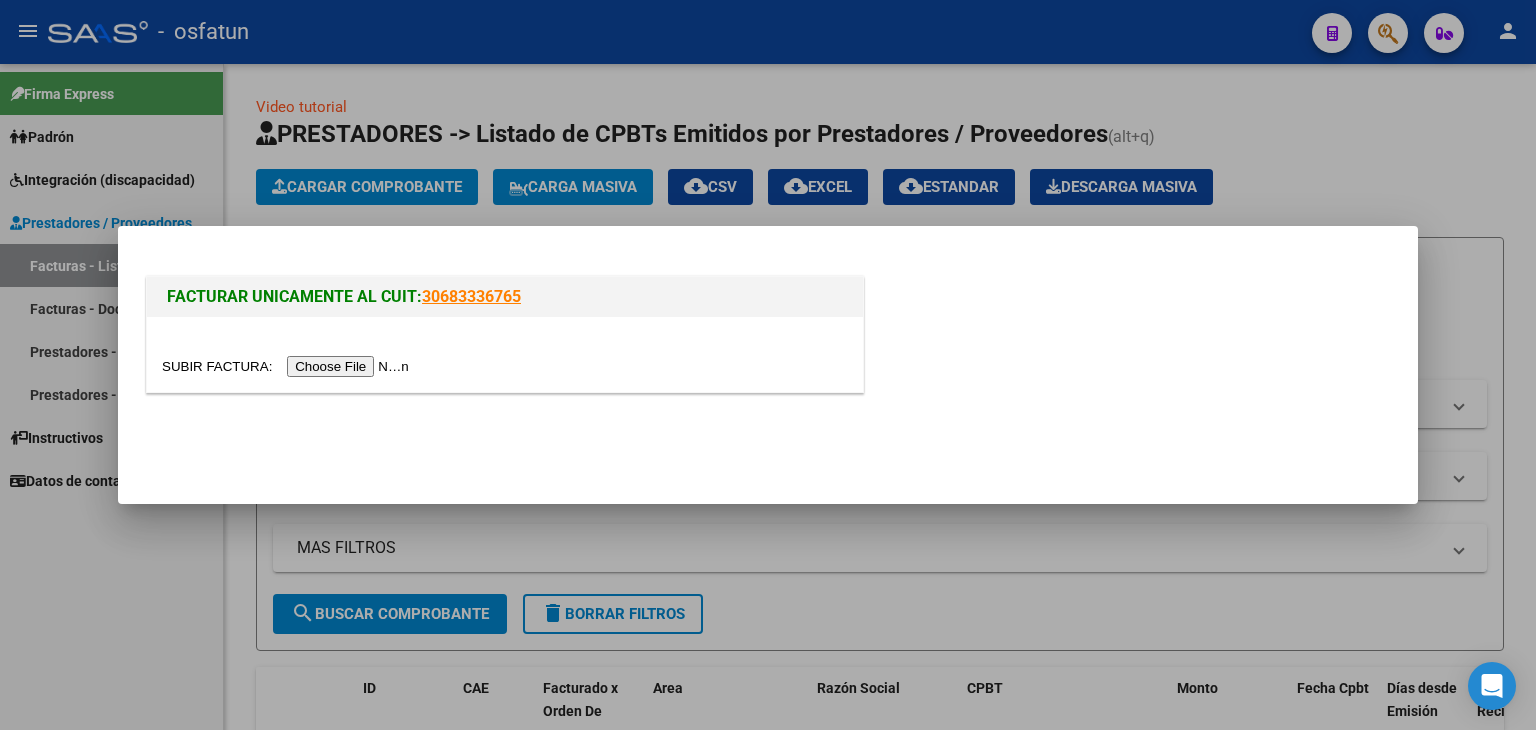 click at bounding box center (288, 366) 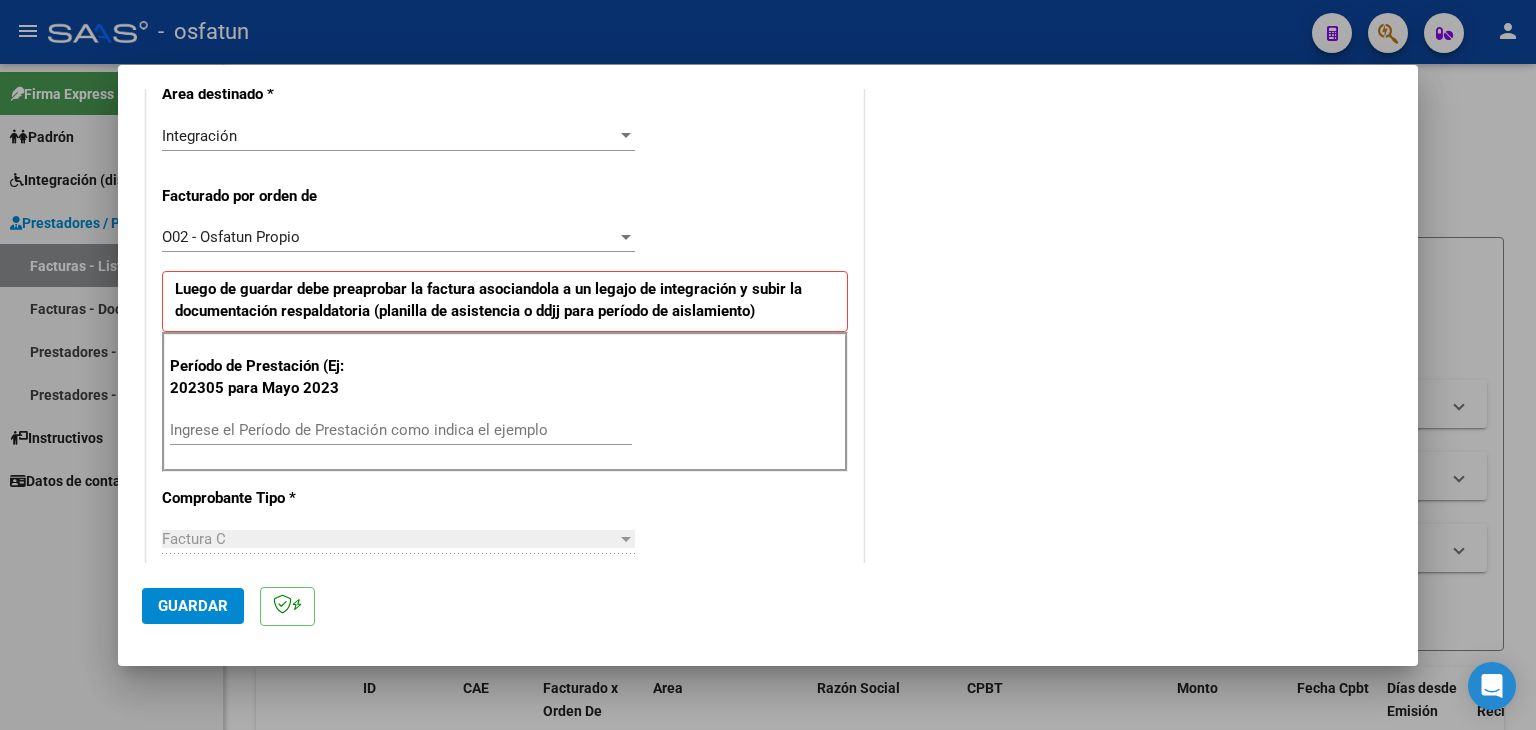 scroll, scrollTop: 500, scrollLeft: 0, axis: vertical 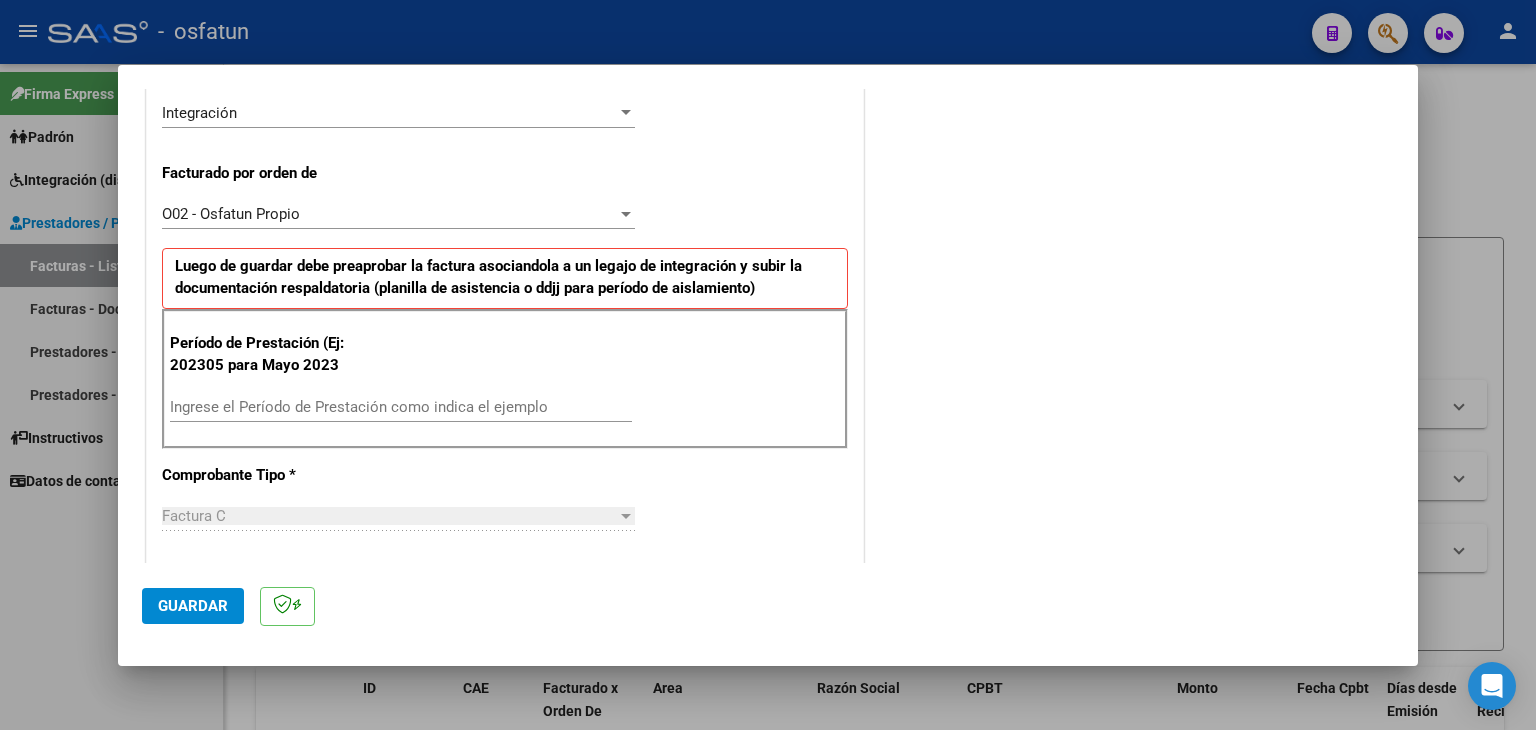 click on "Ingrese el Período de Prestación como indica el ejemplo" at bounding box center (401, 407) 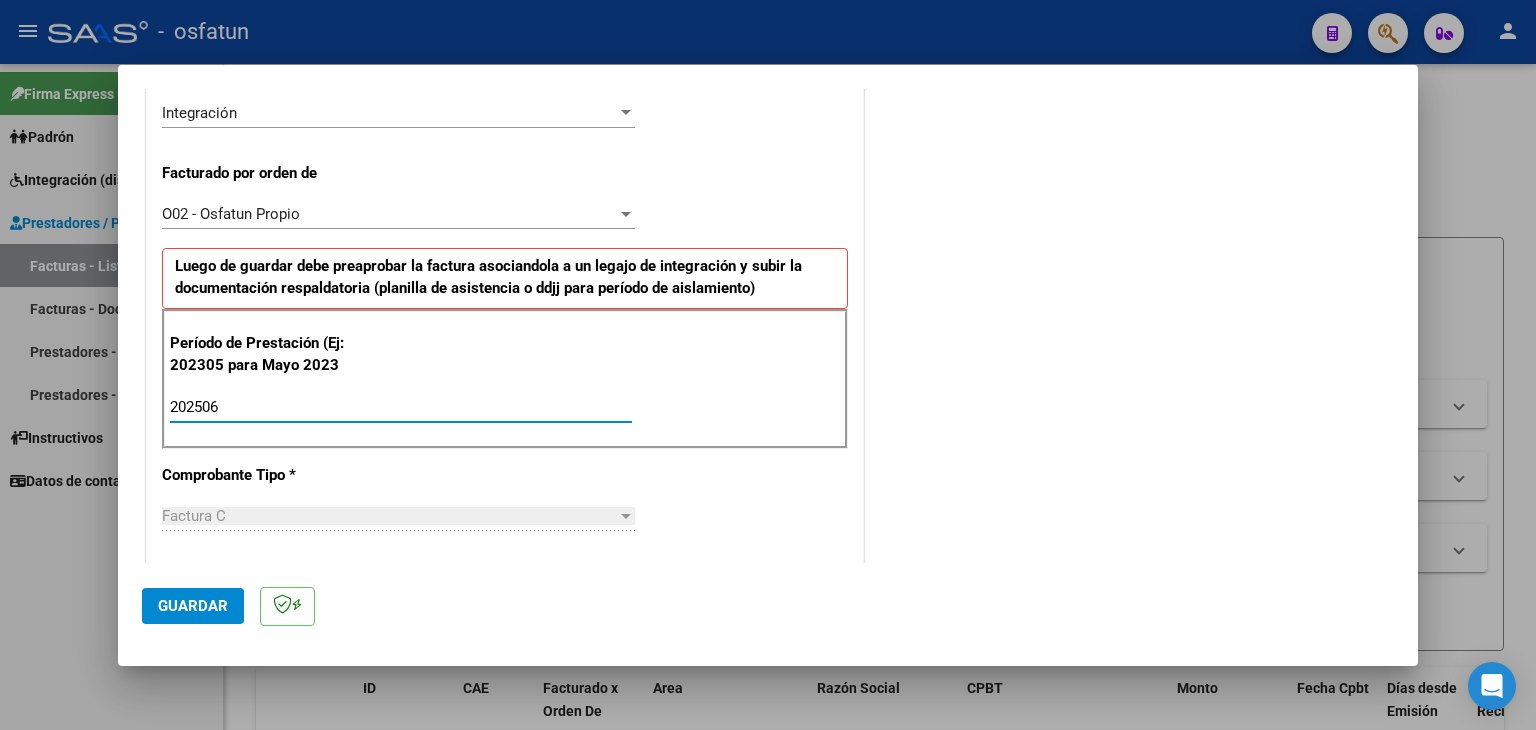 type on "202506" 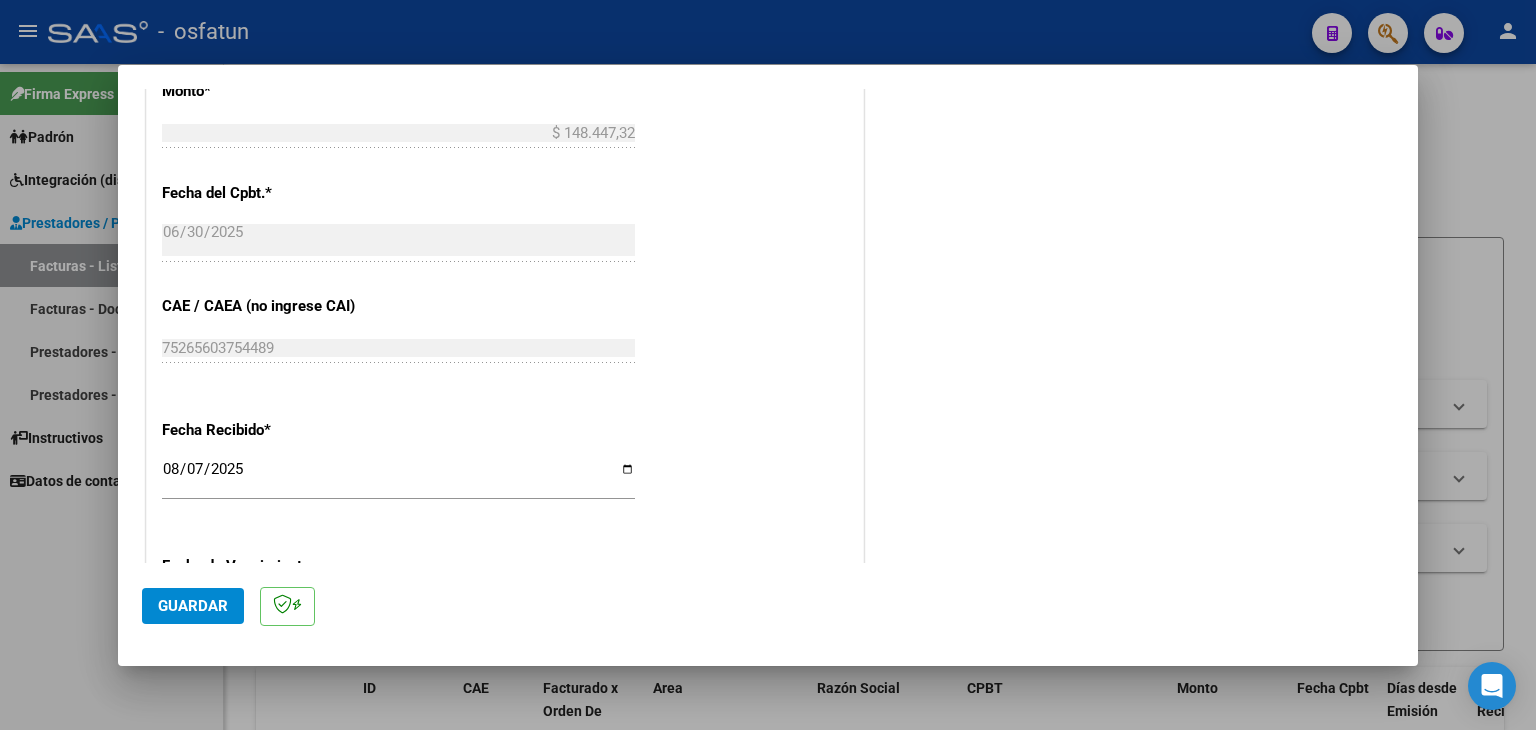 scroll, scrollTop: 1200, scrollLeft: 0, axis: vertical 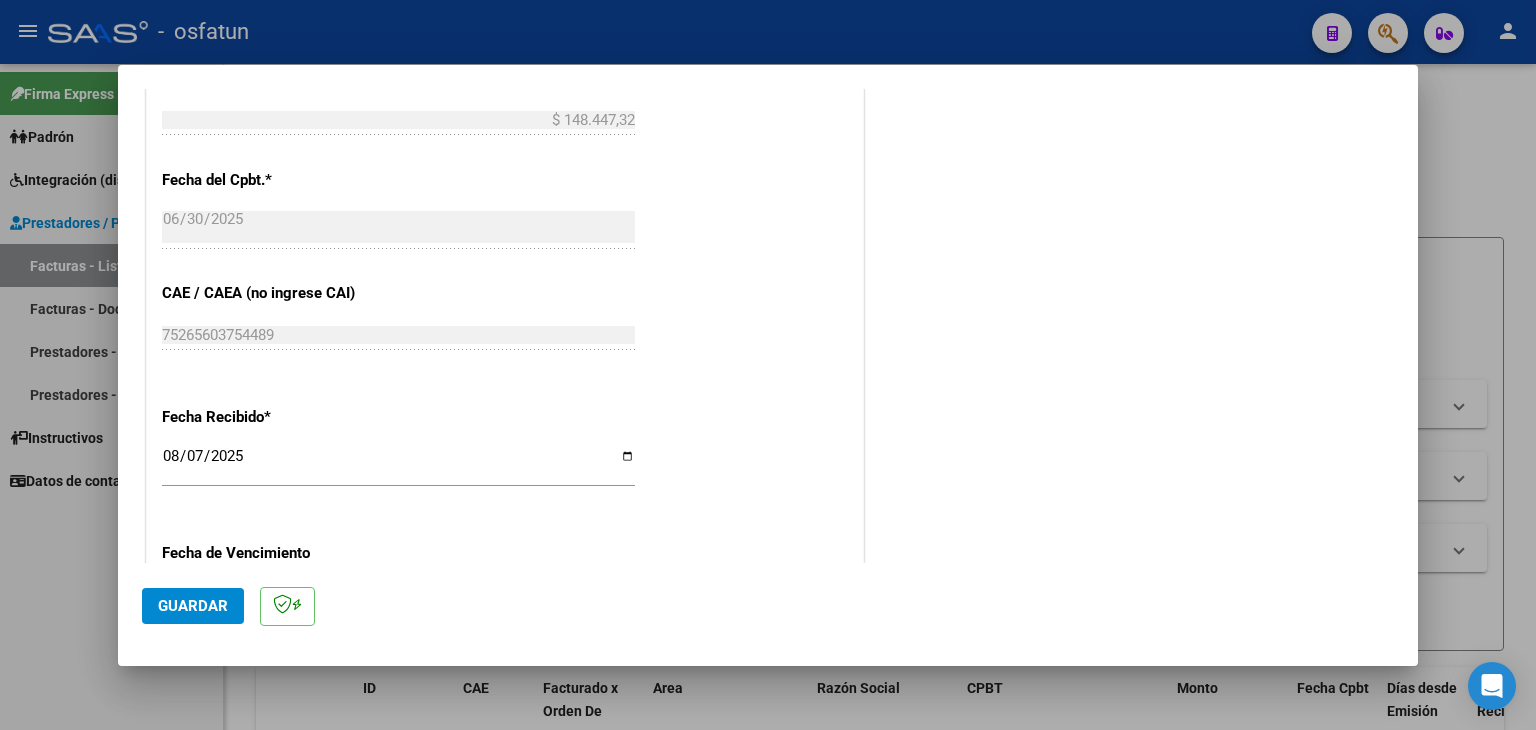 click on "2025-08-07" at bounding box center [398, 464] 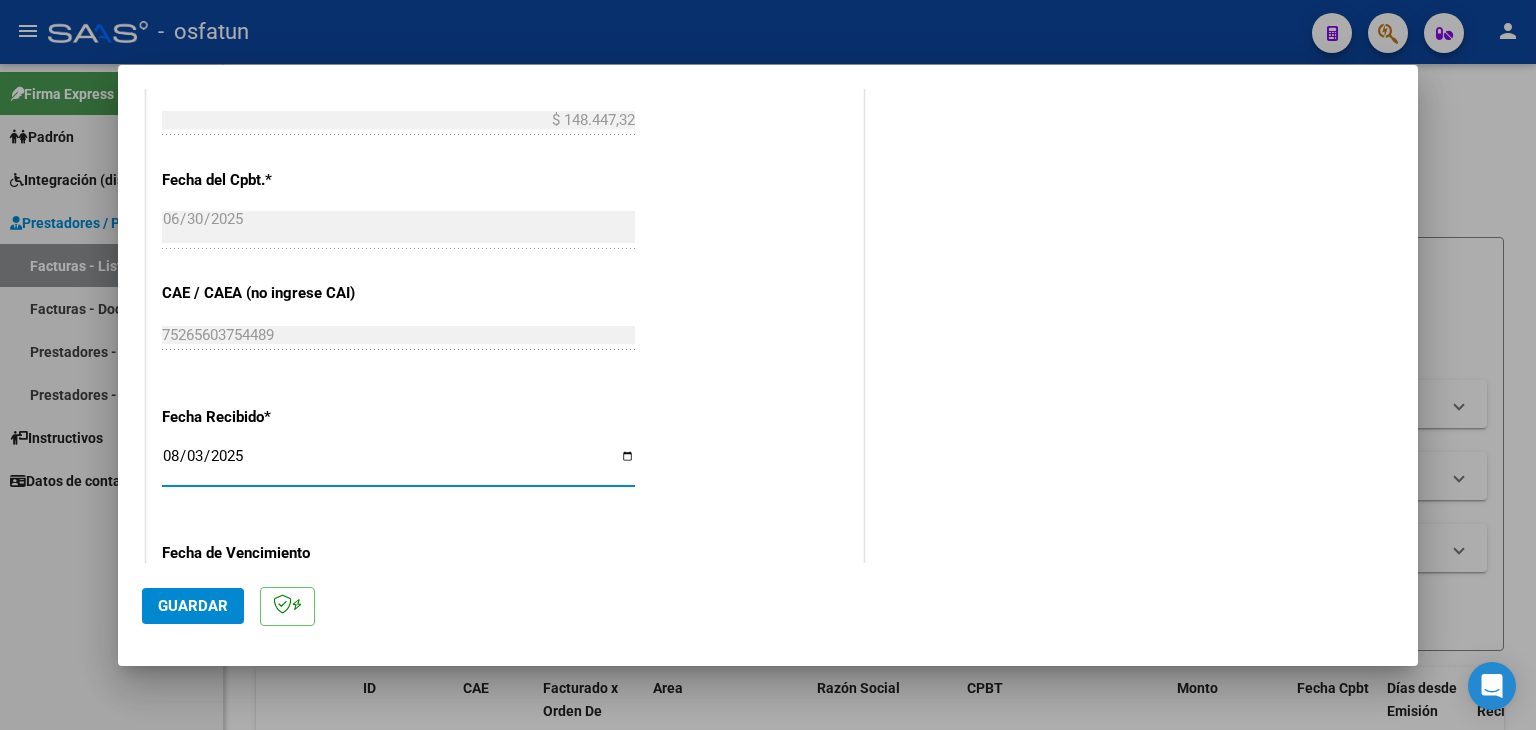 type on "2025-08-30" 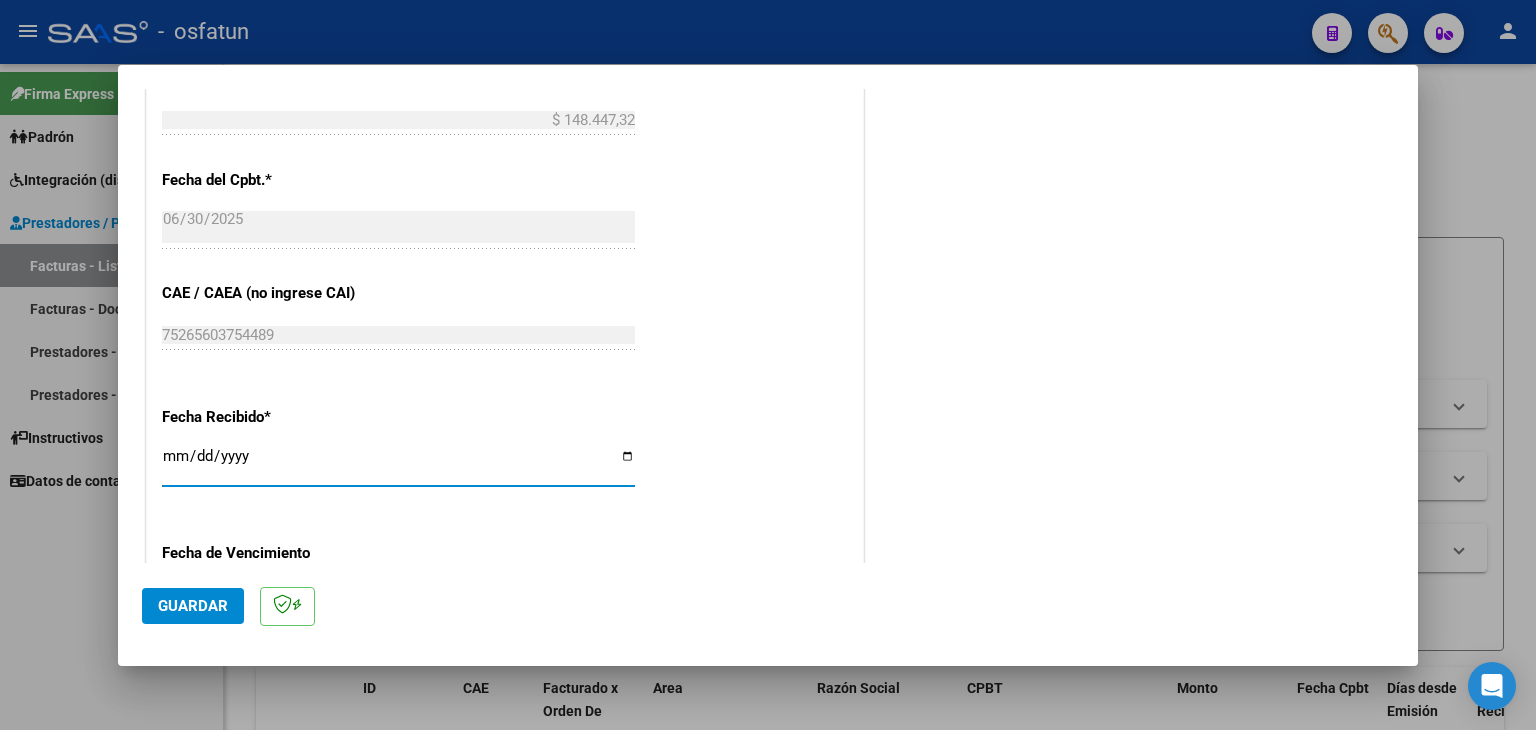 type on "2025-06-30" 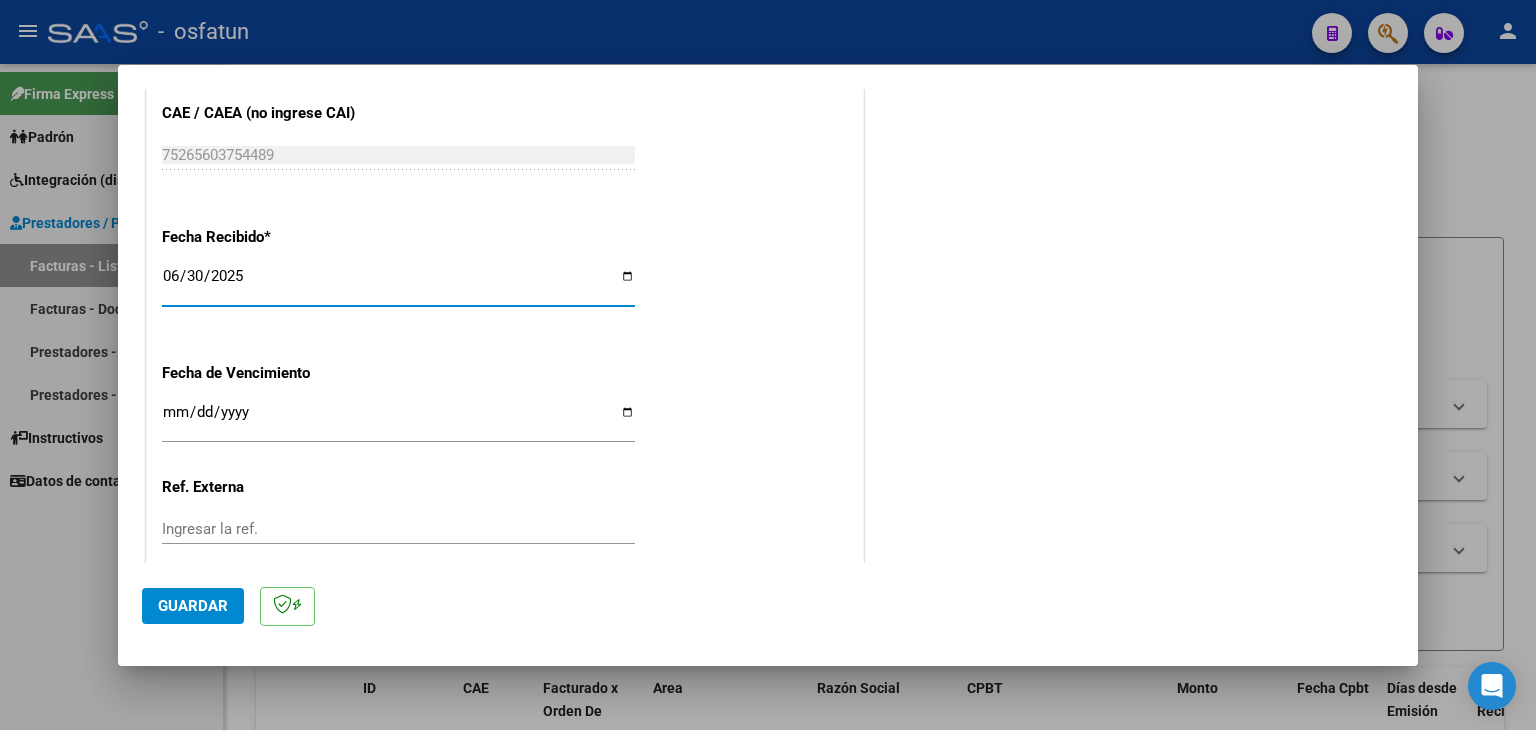 scroll, scrollTop: 1498, scrollLeft: 0, axis: vertical 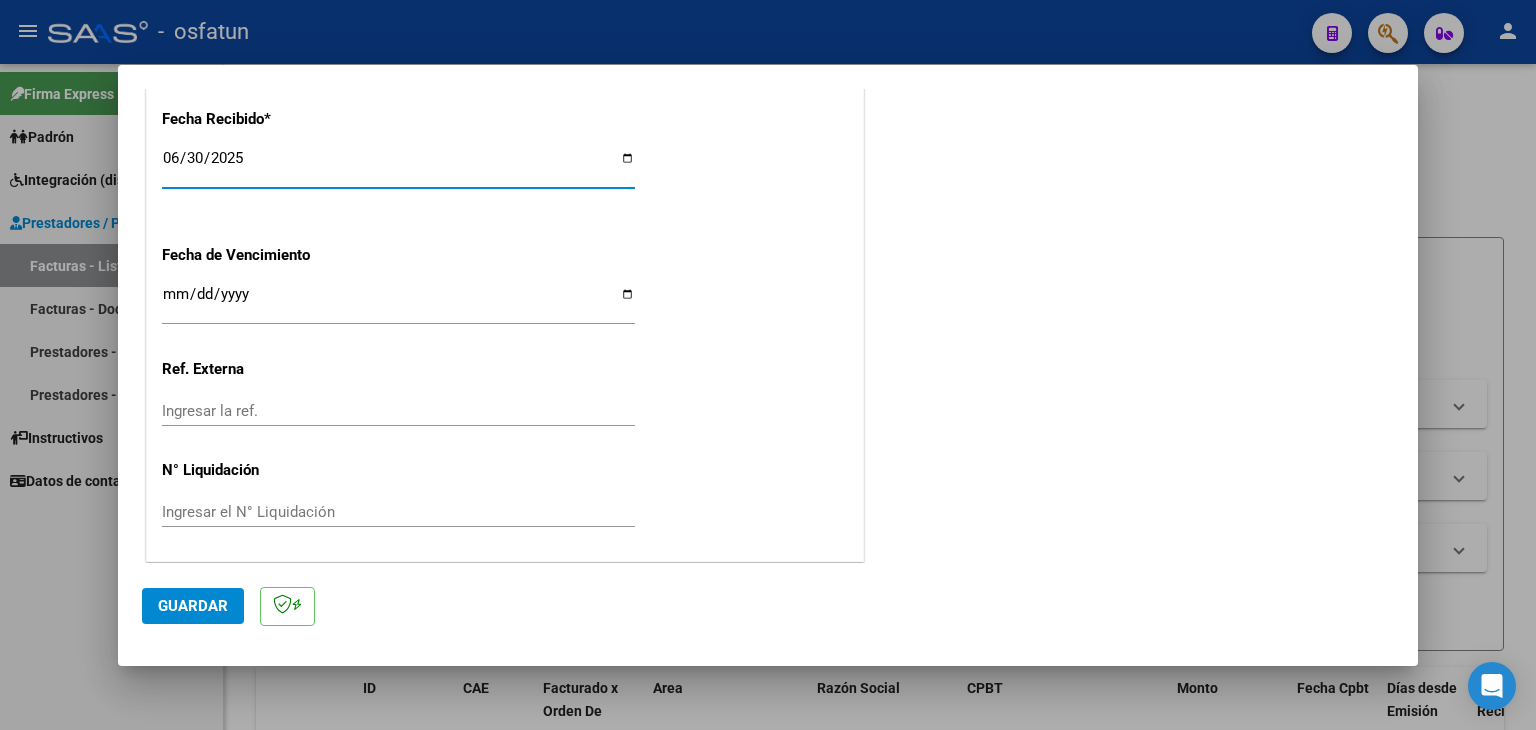 click on "Ingresar la fecha" at bounding box center [398, 302] 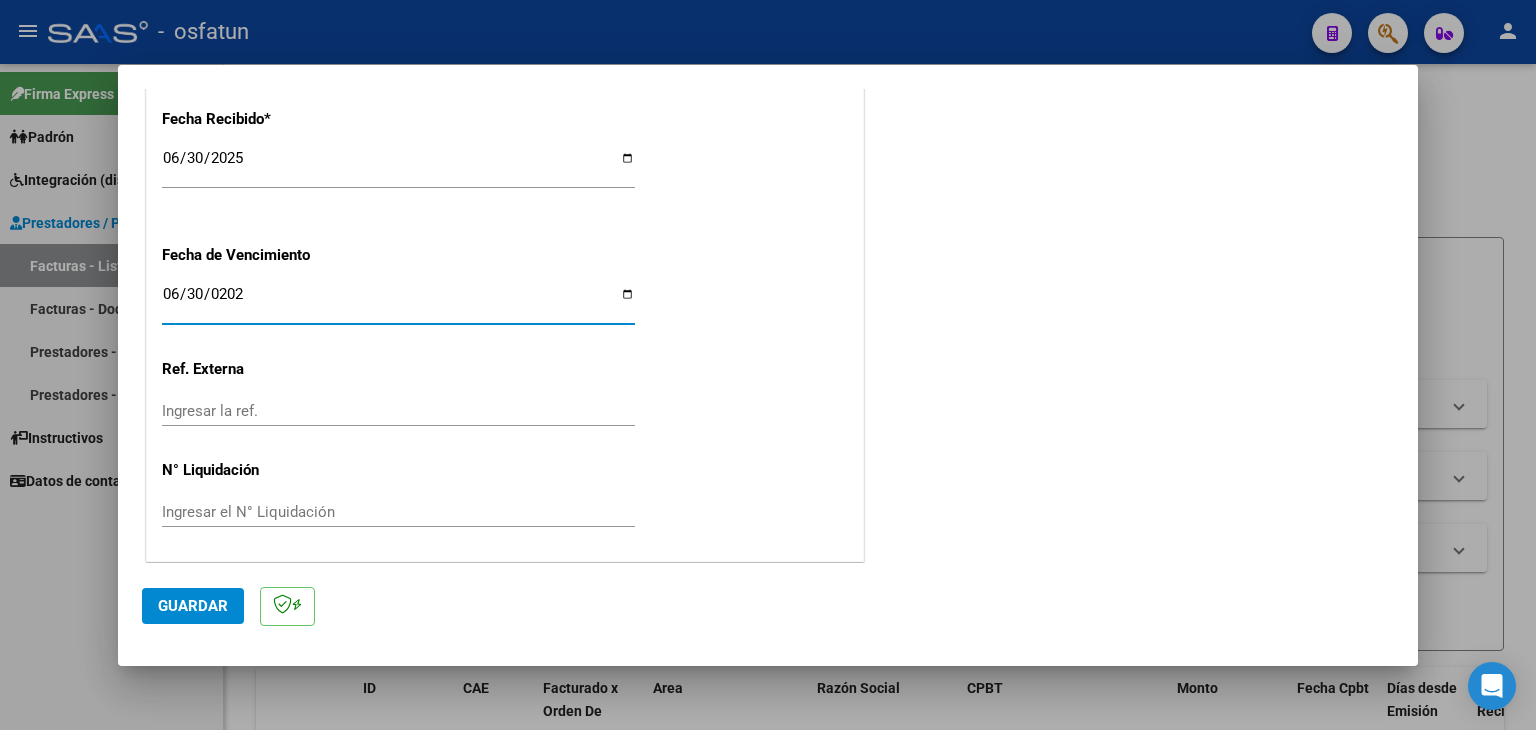 type on "2025-06-30" 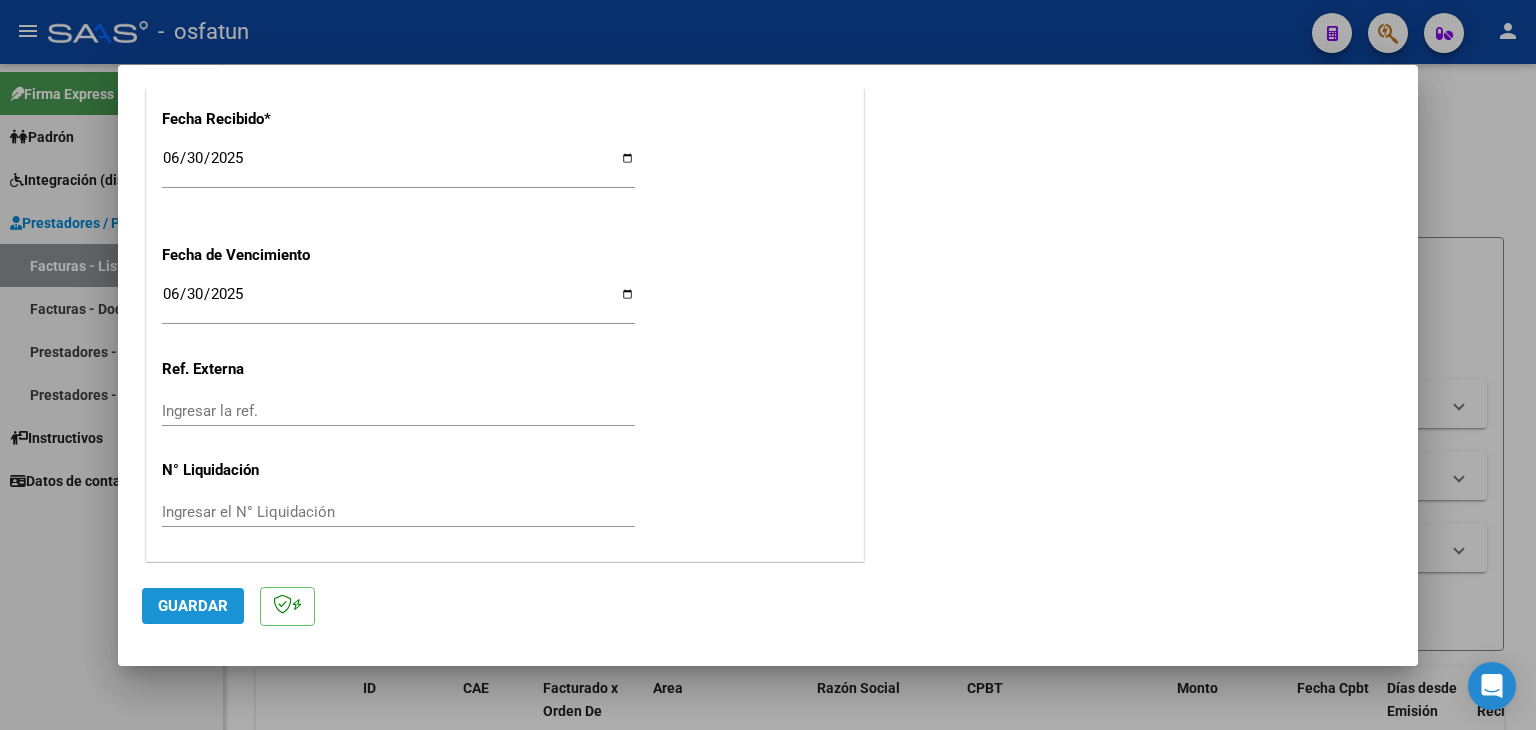 drag, startPoint x: 186, startPoint y: 597, endPoint x: 486, endPoint y: 421, distance: 347.81604 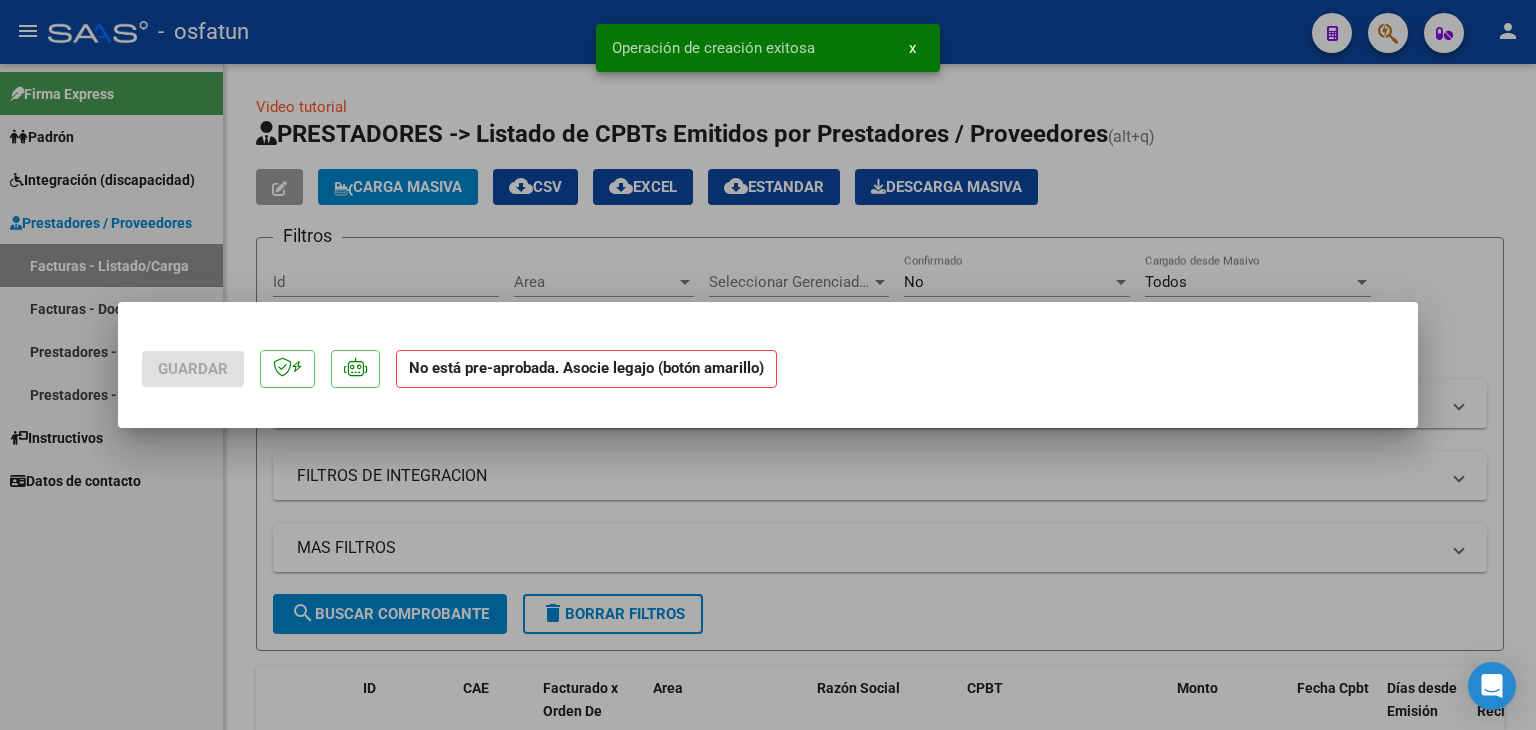 scroll, scrollTop: 0, scrollLeft: 0, axis: both 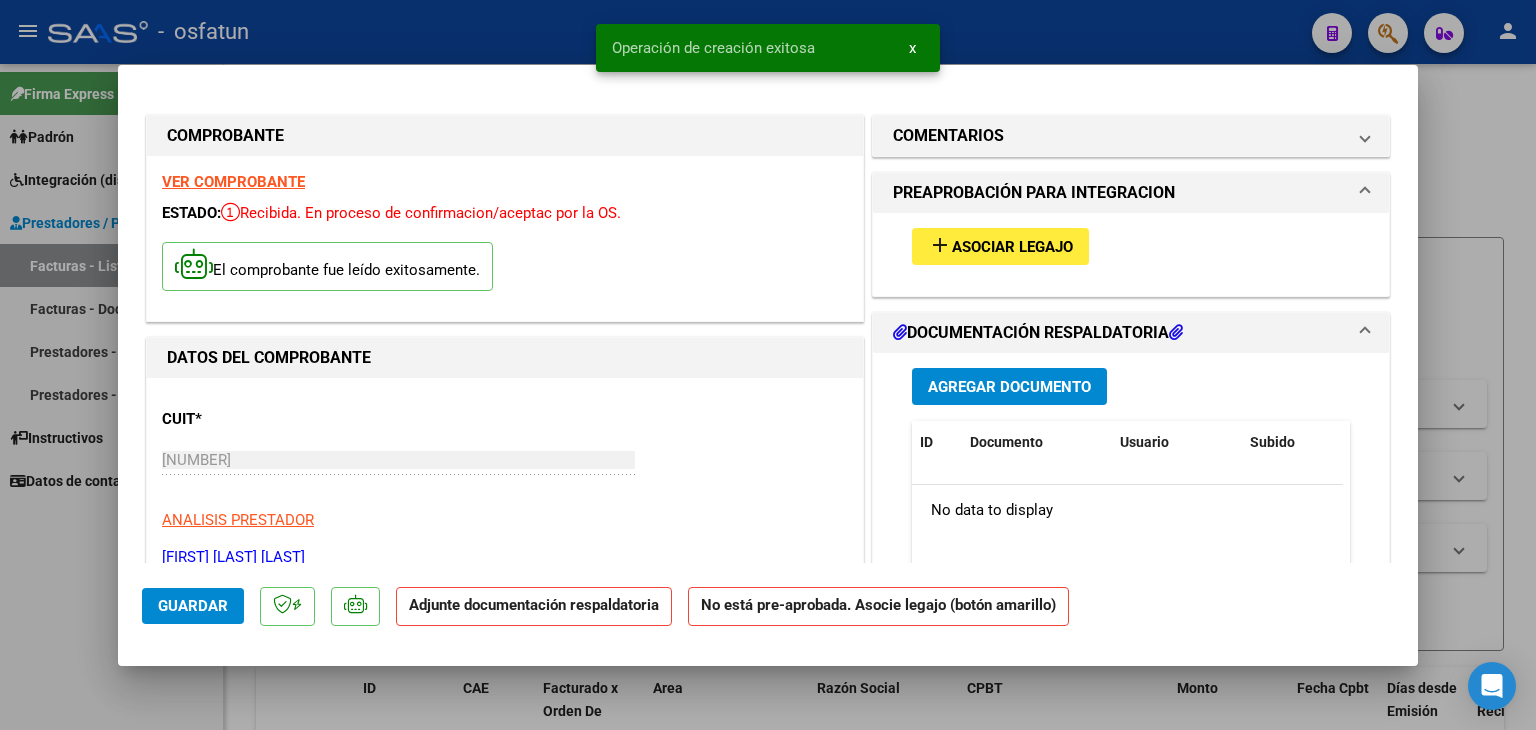 click on "Asociar Legajo" at bounding box center (1012, 247) 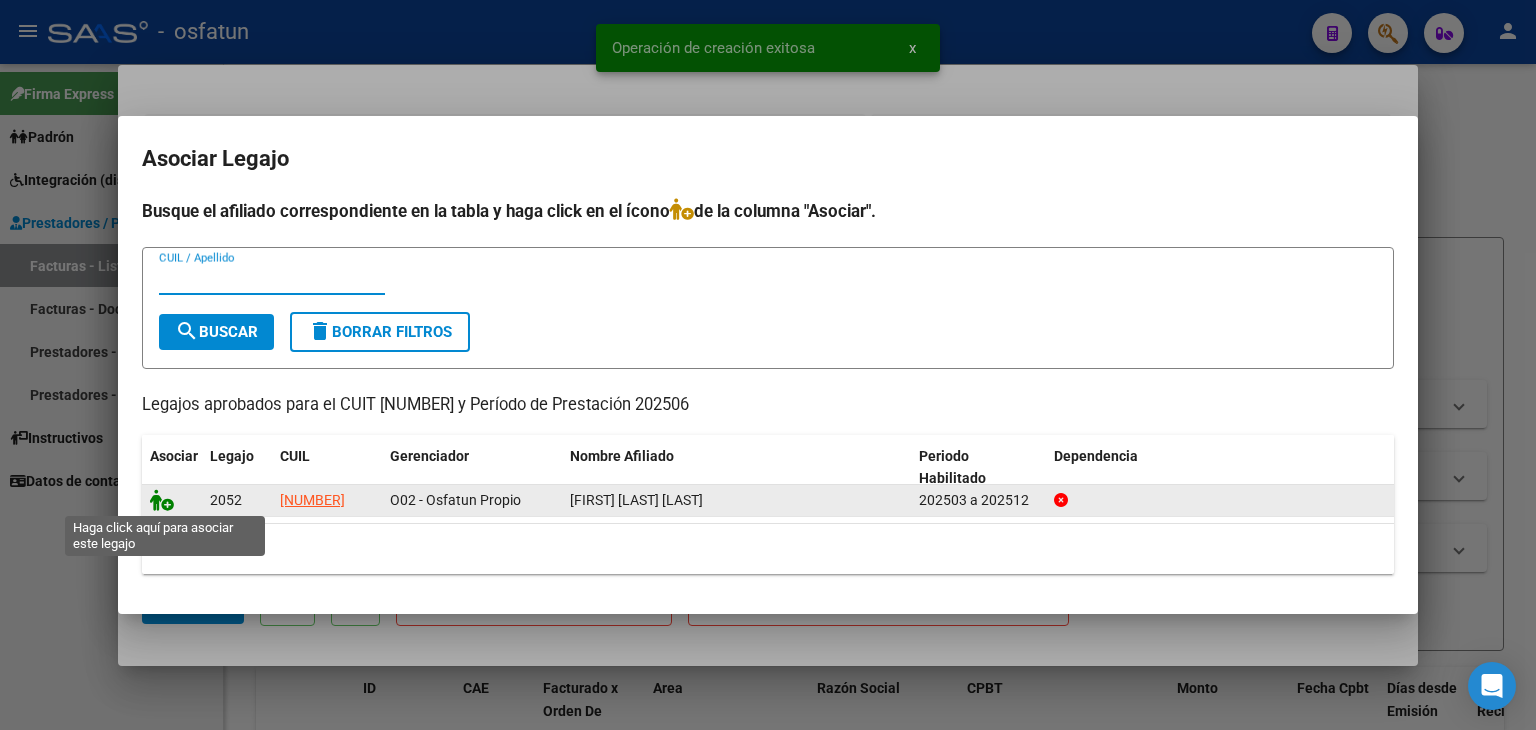 click 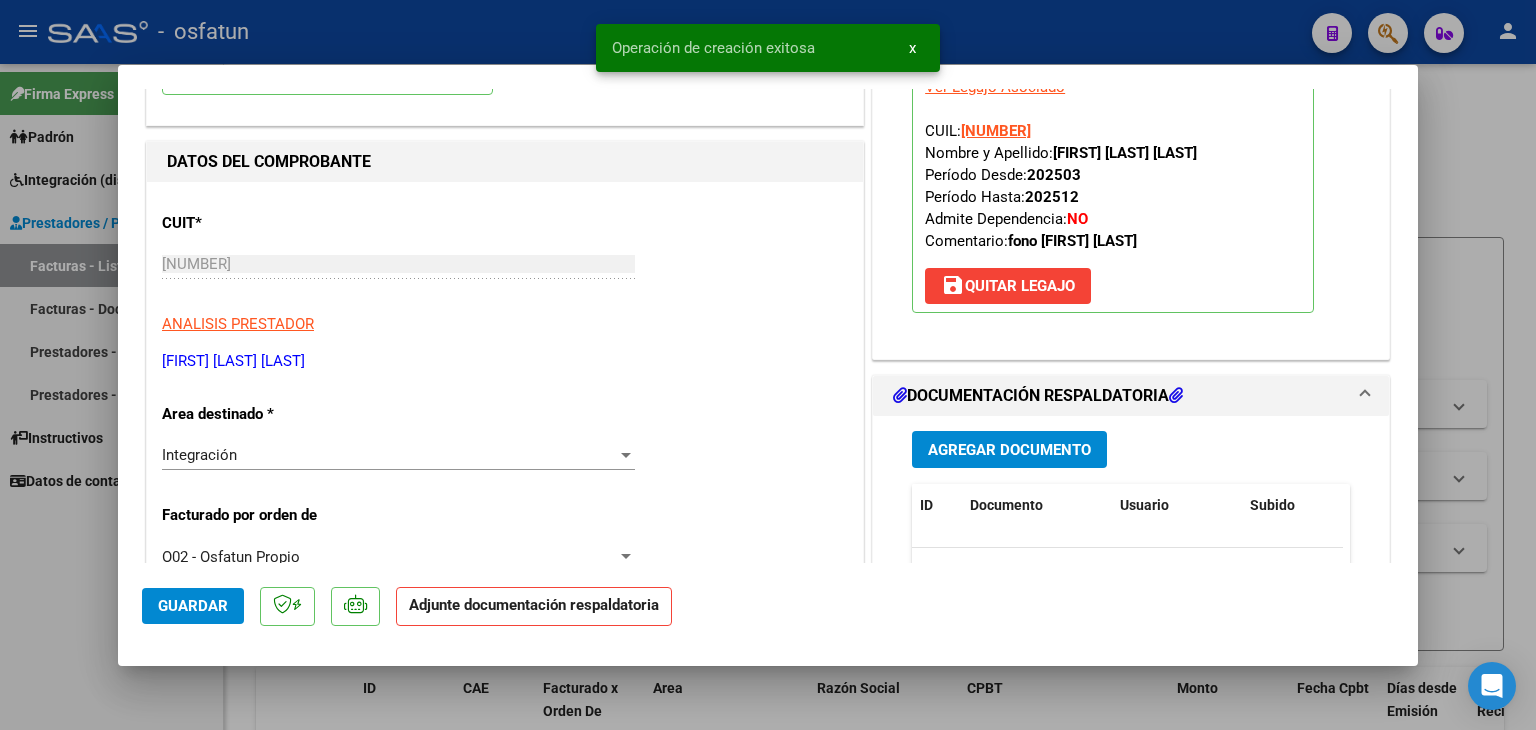 scroll, scrollTop: 200, scrollLeft: 0, axis: vertical 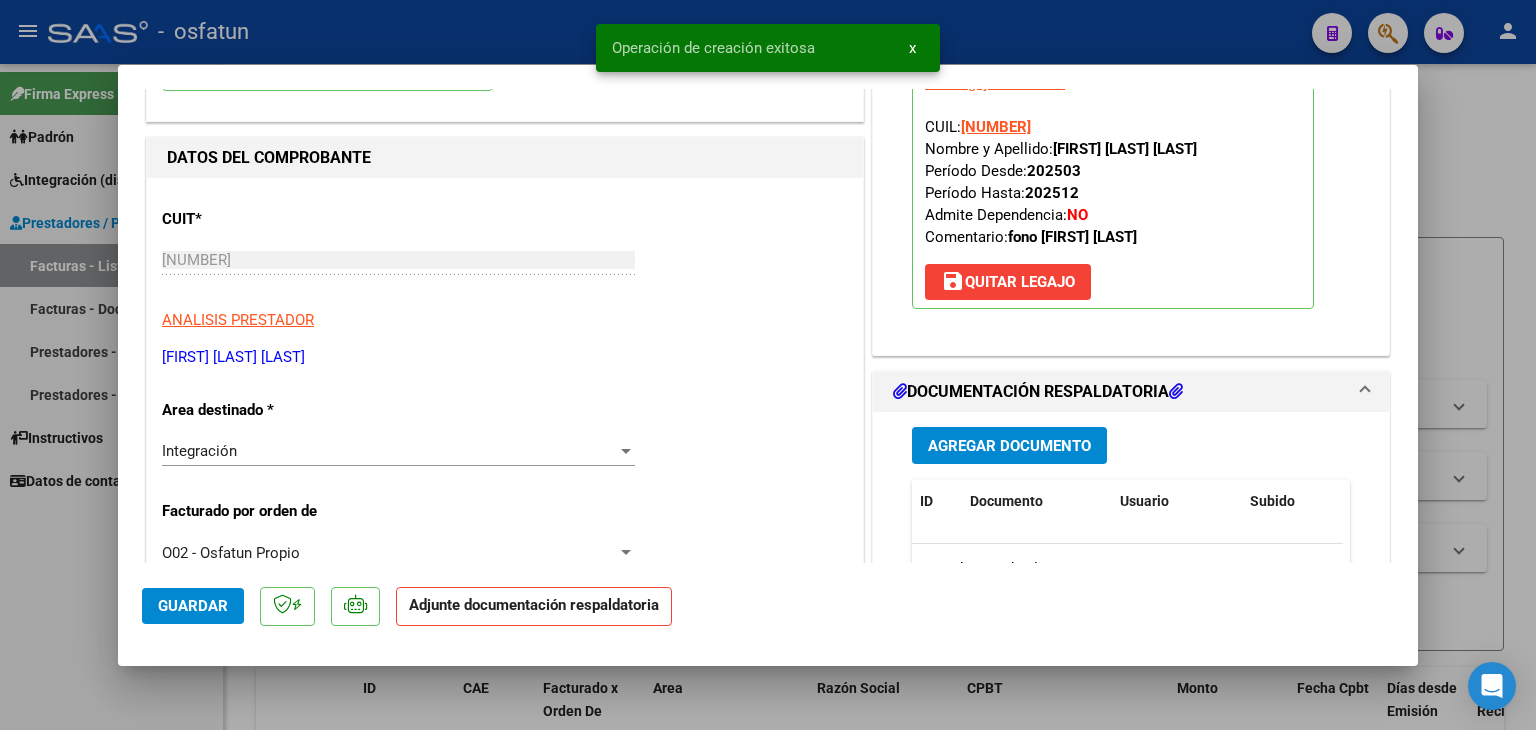 click on "Agregar Documento" at bounding box center (1009, 445) 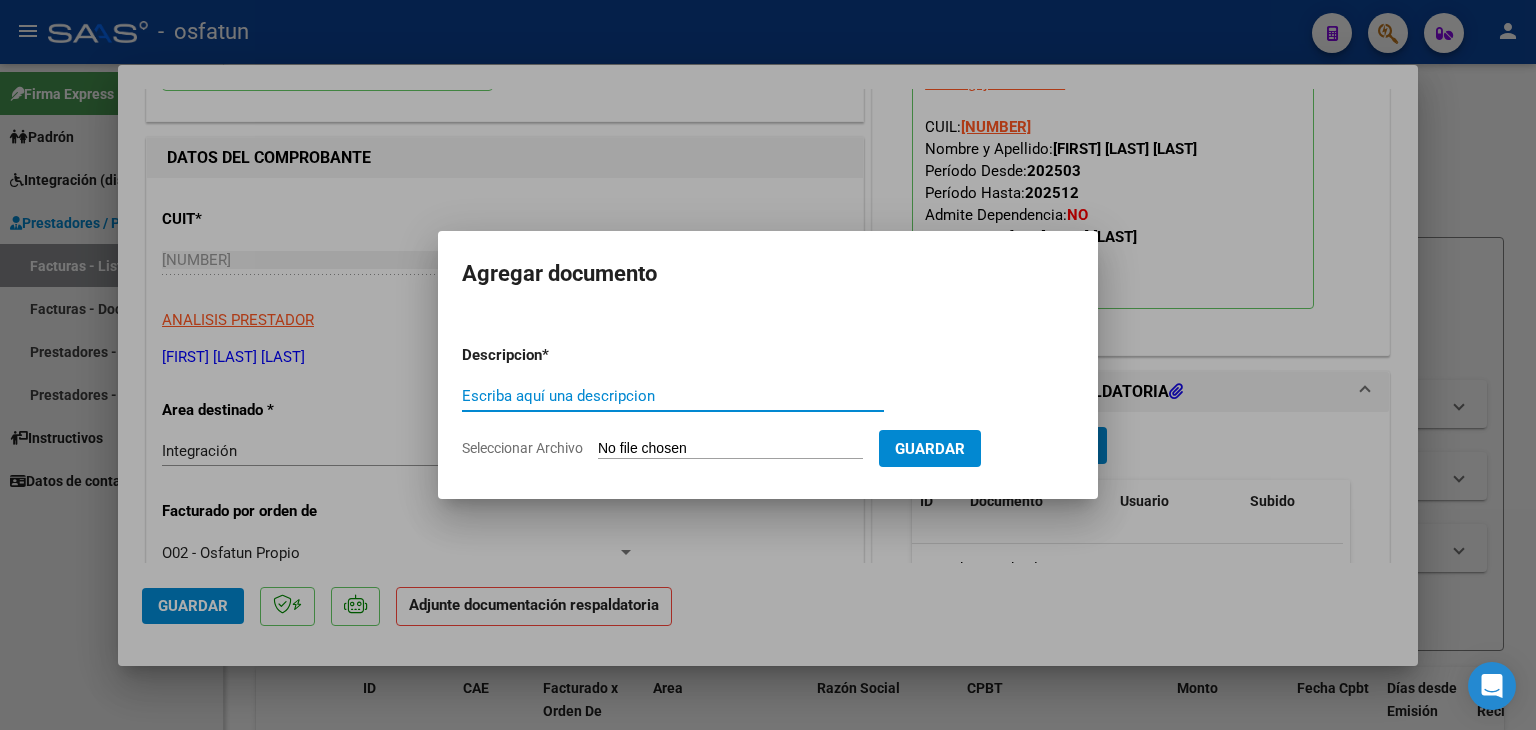 click on "Escriba aquí una descripcion" at bounding box center [673, 396] 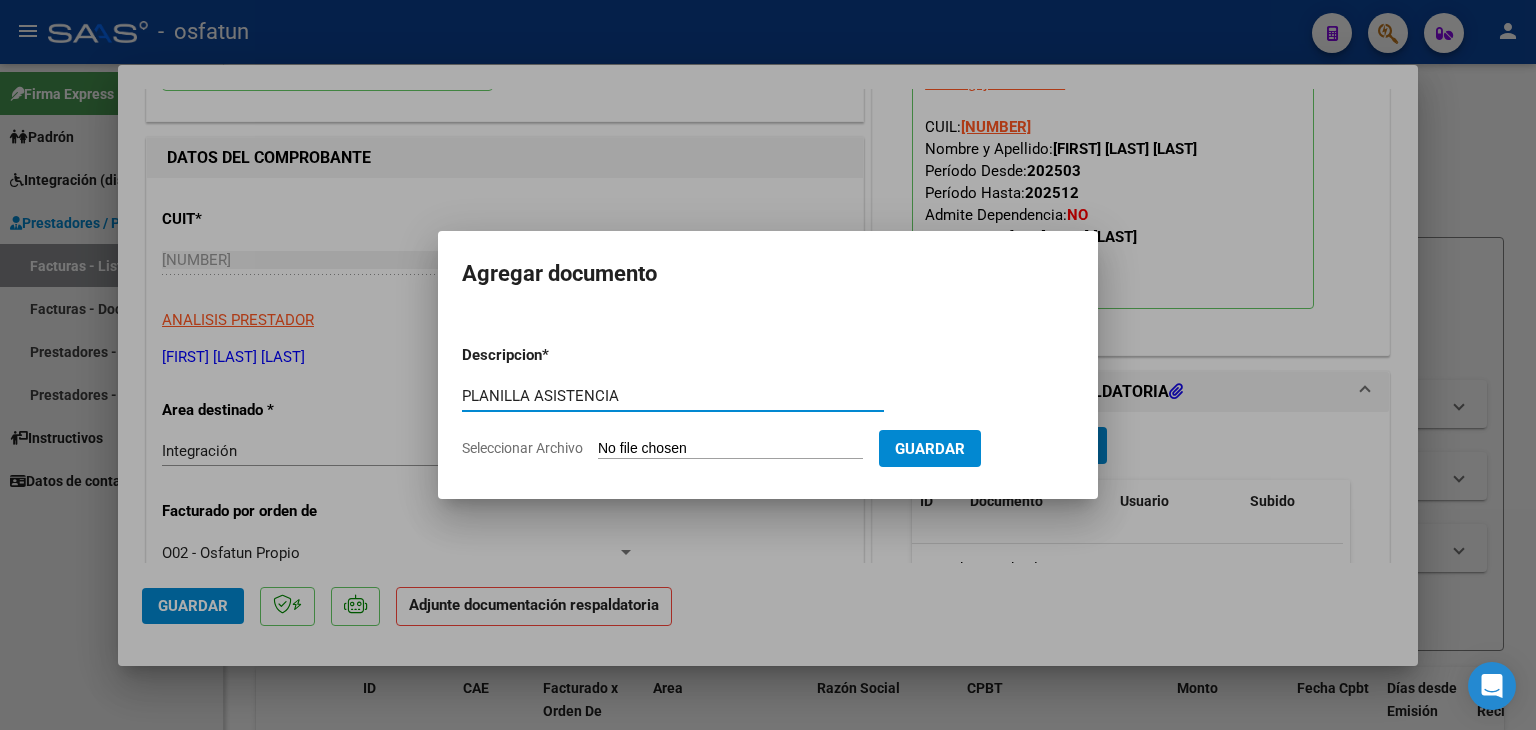 type on "PLANILLA ASISTENCIA" 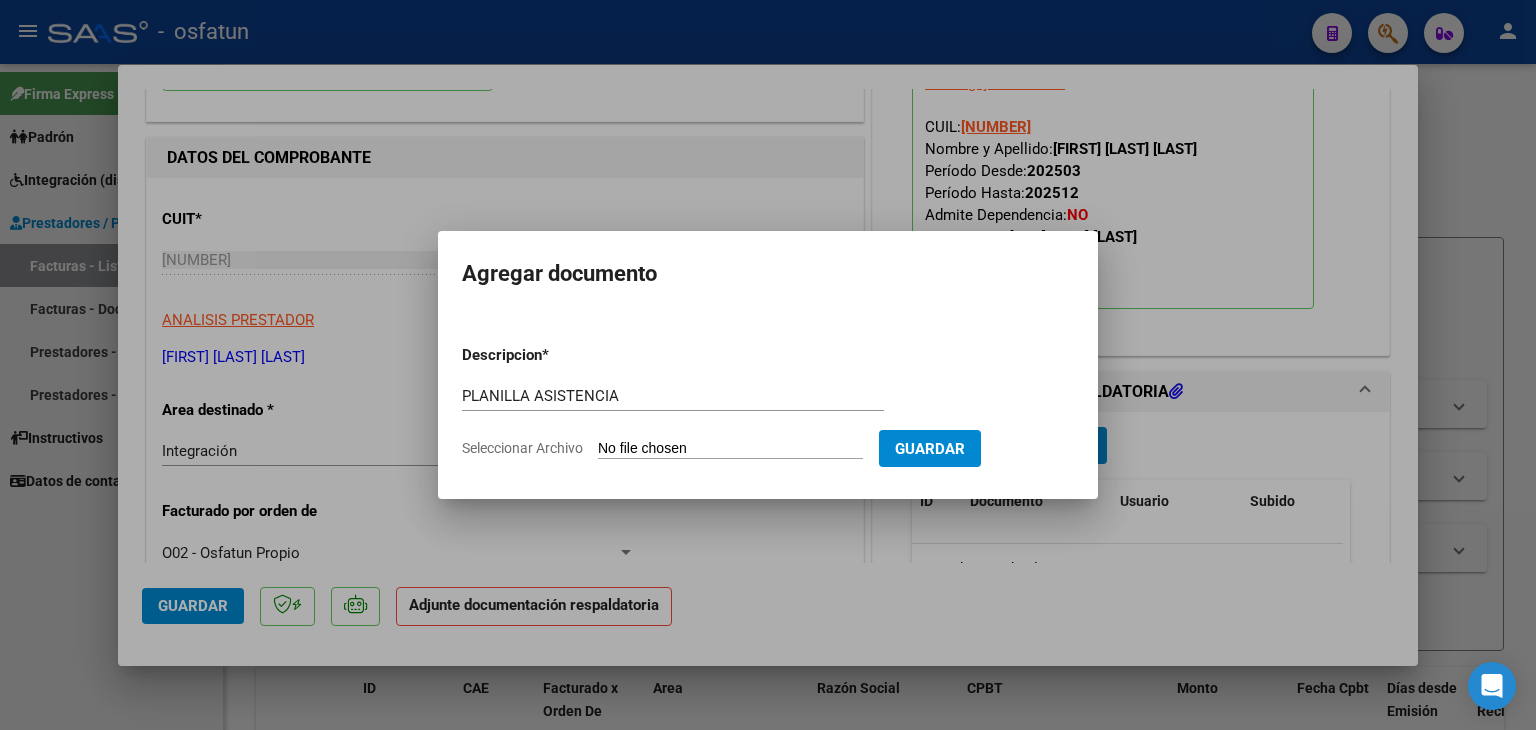 type on "C:\fakepath\PLANILLA ASISTENCIA - FONO - JUN 2025.pdf" 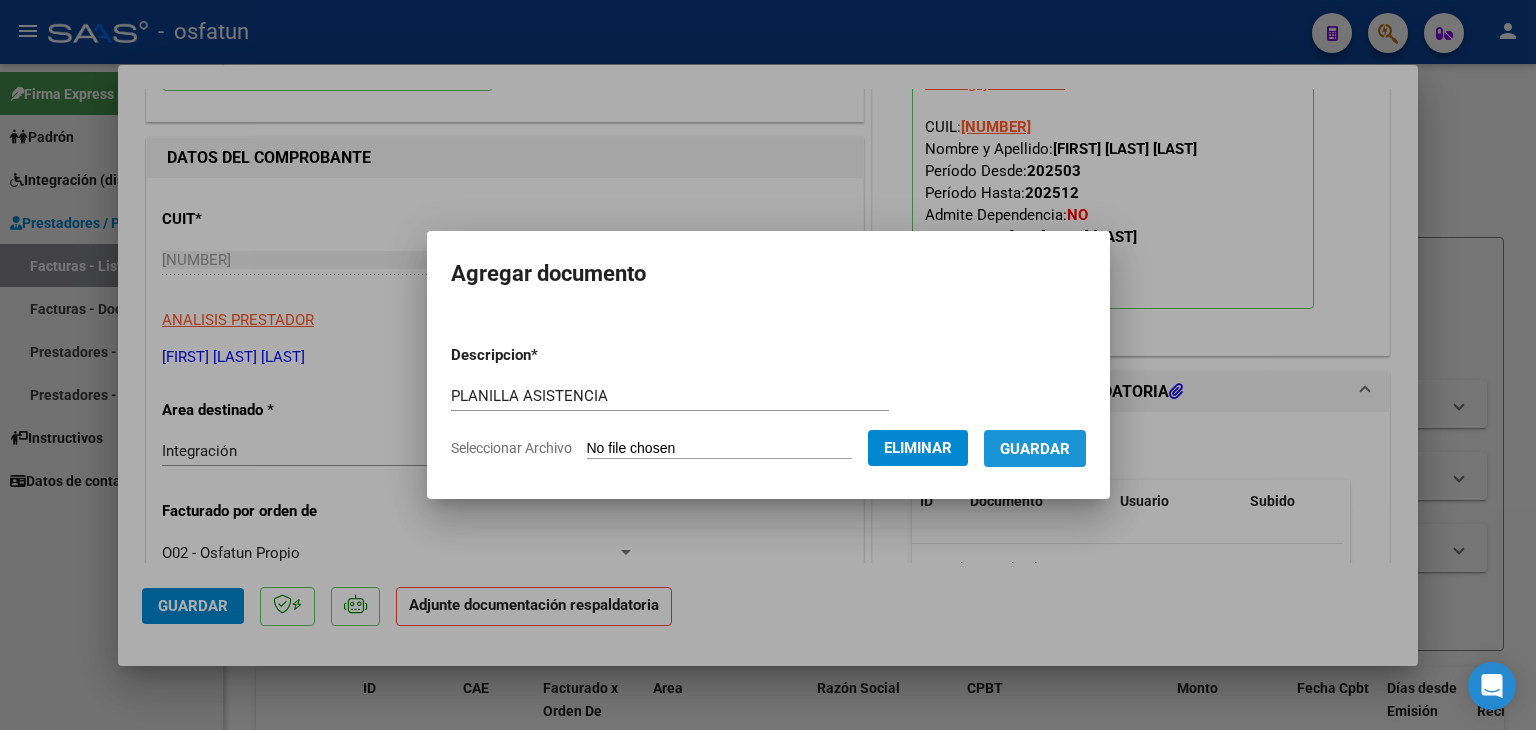 click on "Guardar" at bounding box center [1035, 448] 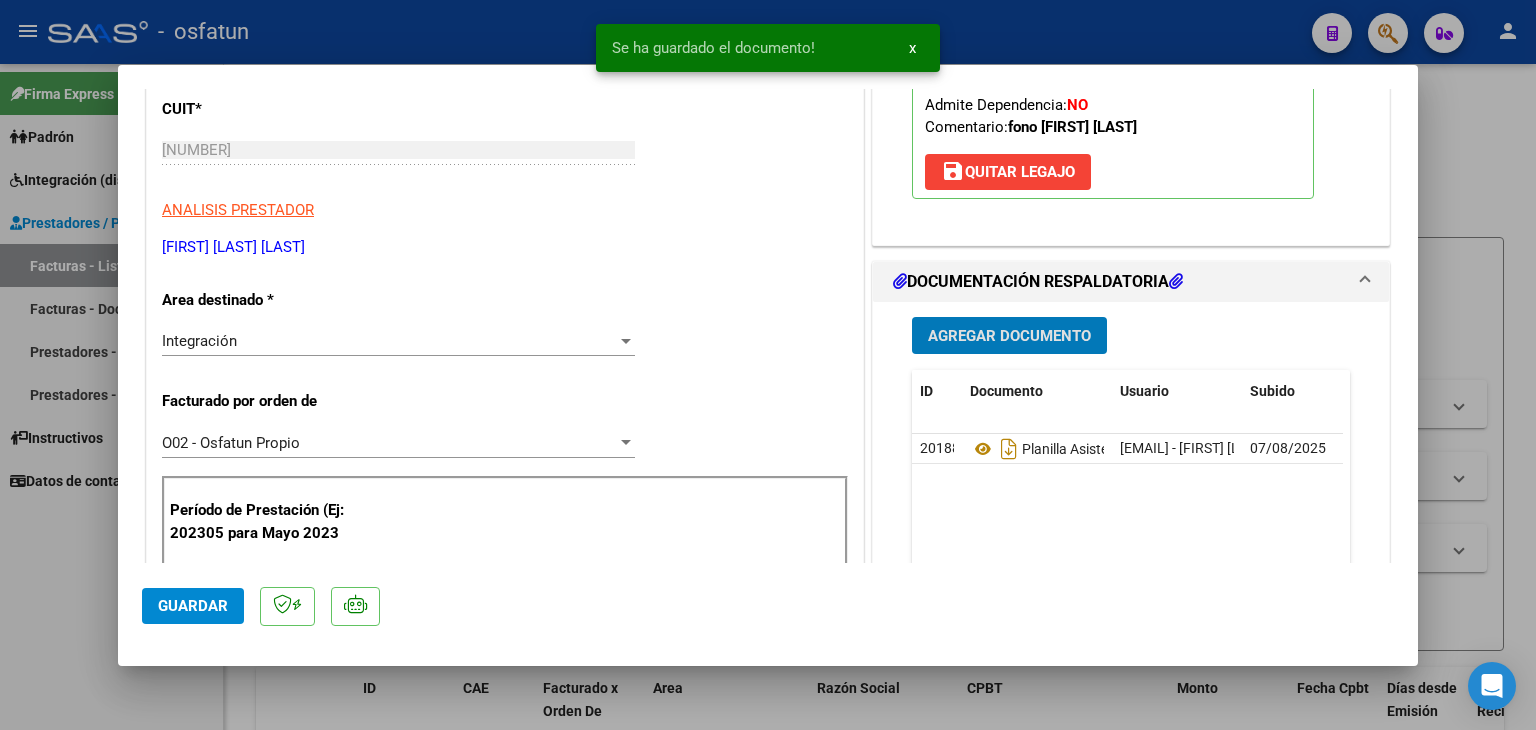 scroll, scrollTop: 300, scrollLeft: 0, axis: vertical 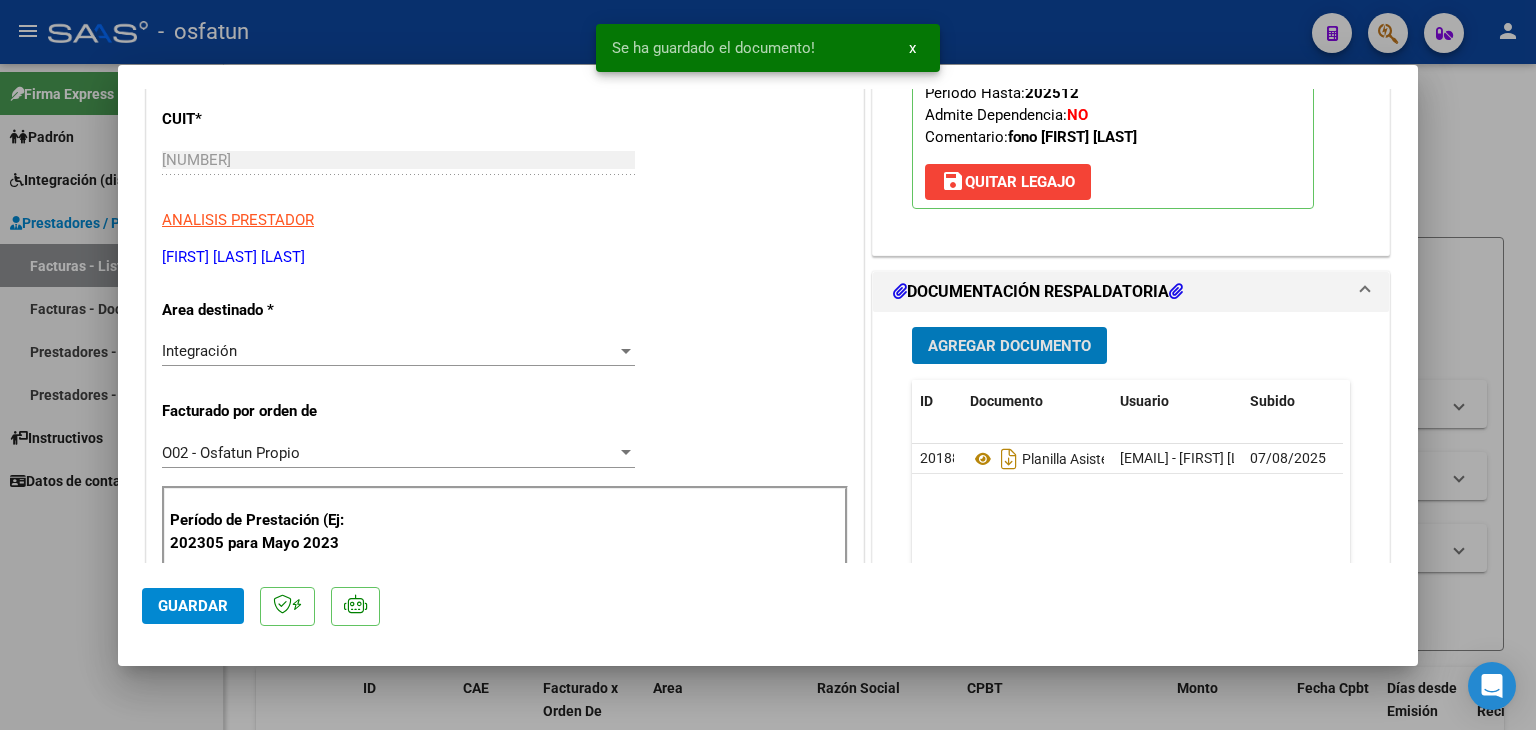 click on "Agregar Documento" at bounding box center (1009, 345) 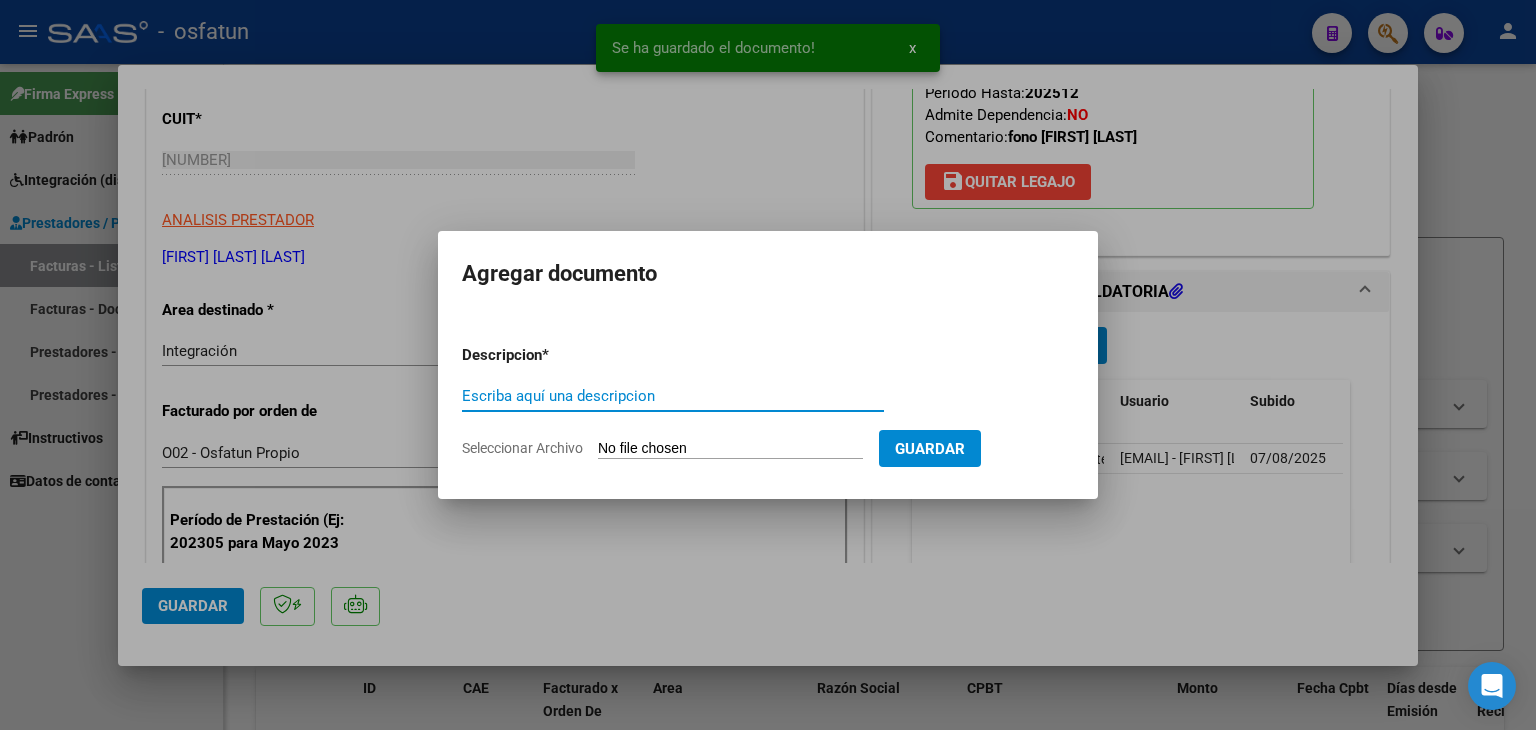 click on "Escriba aquí una descripcion" at bounding box center [673, 396] 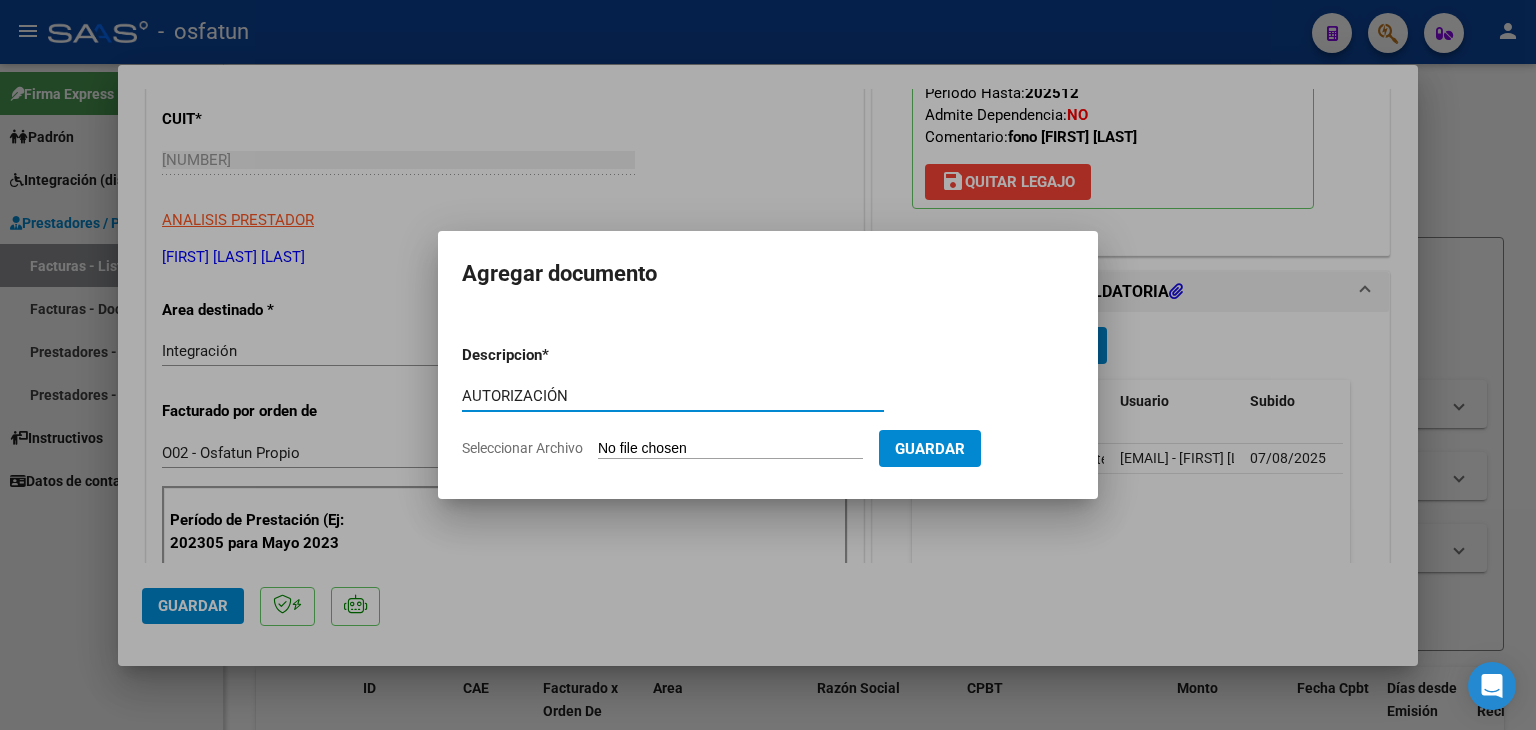 type on "AUTORIZACIÓN" 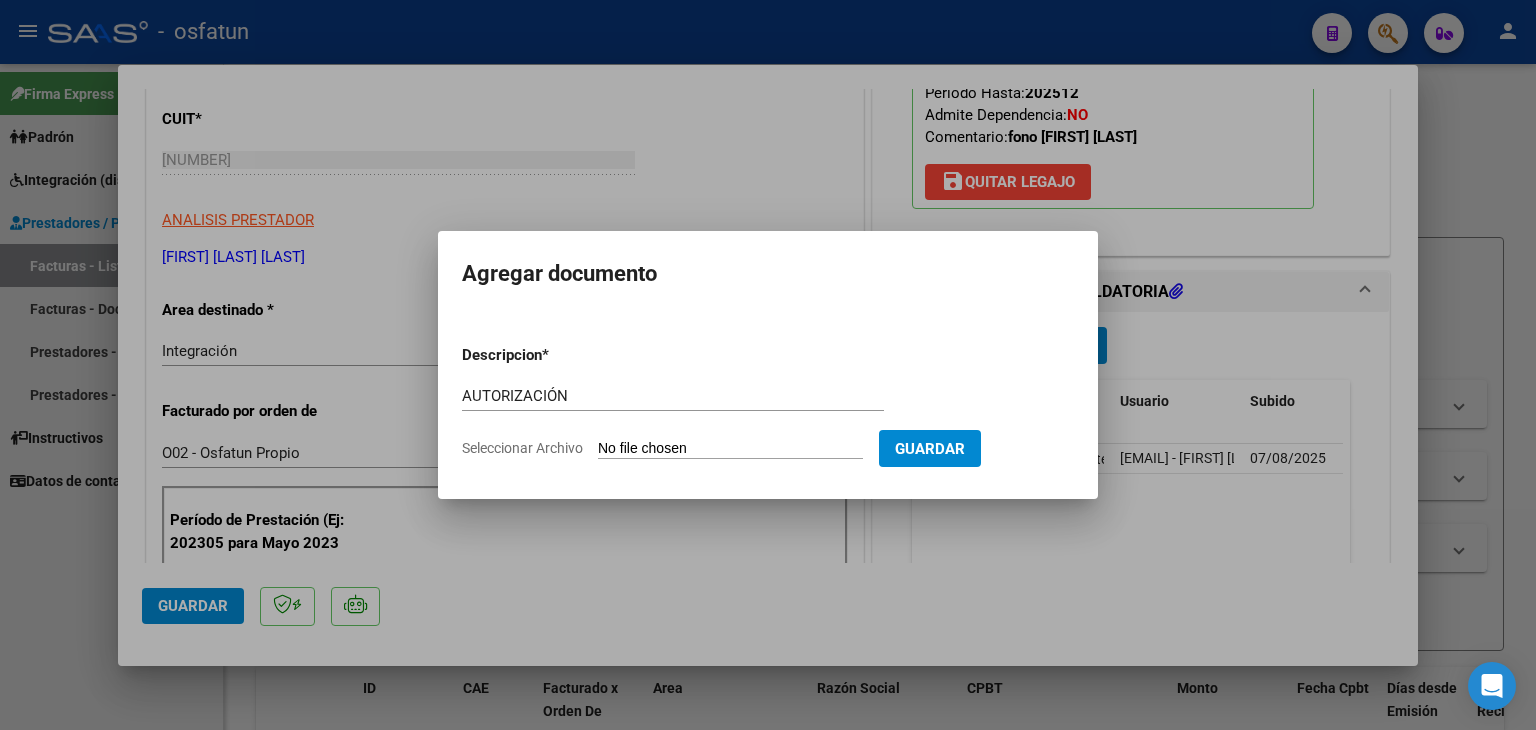 type on "C:\fakepath\PRESUPUESTO AUTORIZADO - FONO - 2025.pdf" 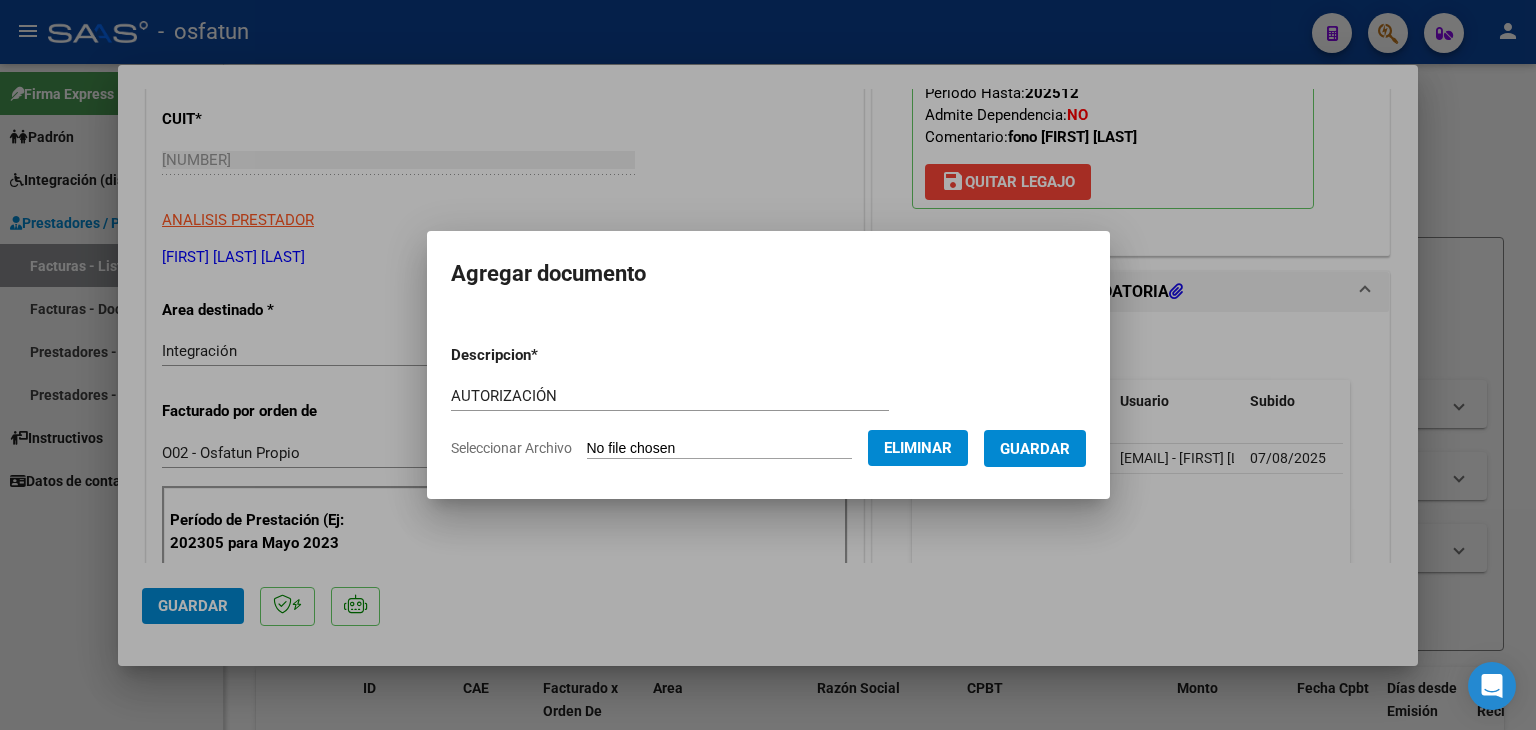 click on "Guardar" at bounding box center (1035, 449) 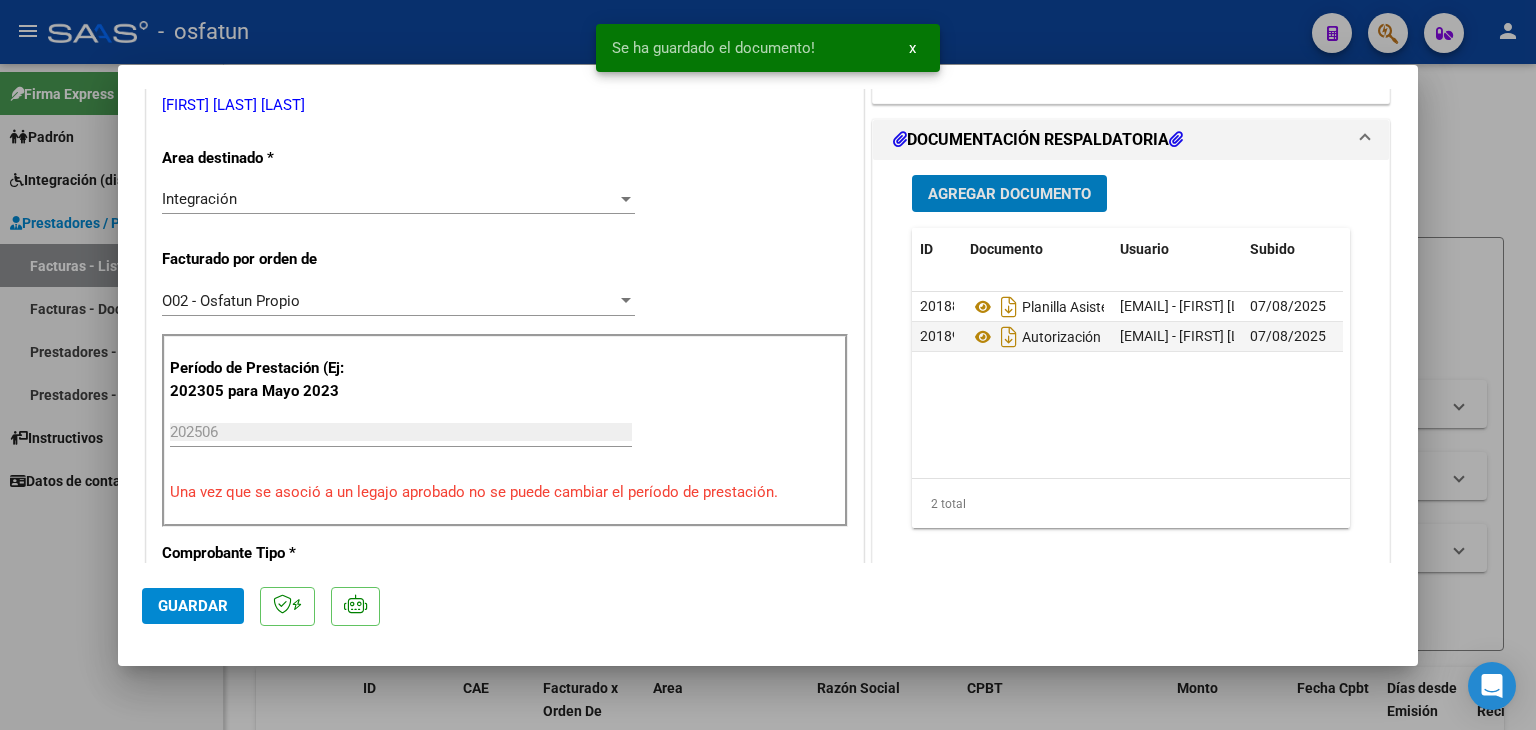 scroll, scrollTop: 500, scrollLeft: 0, axis: vertical 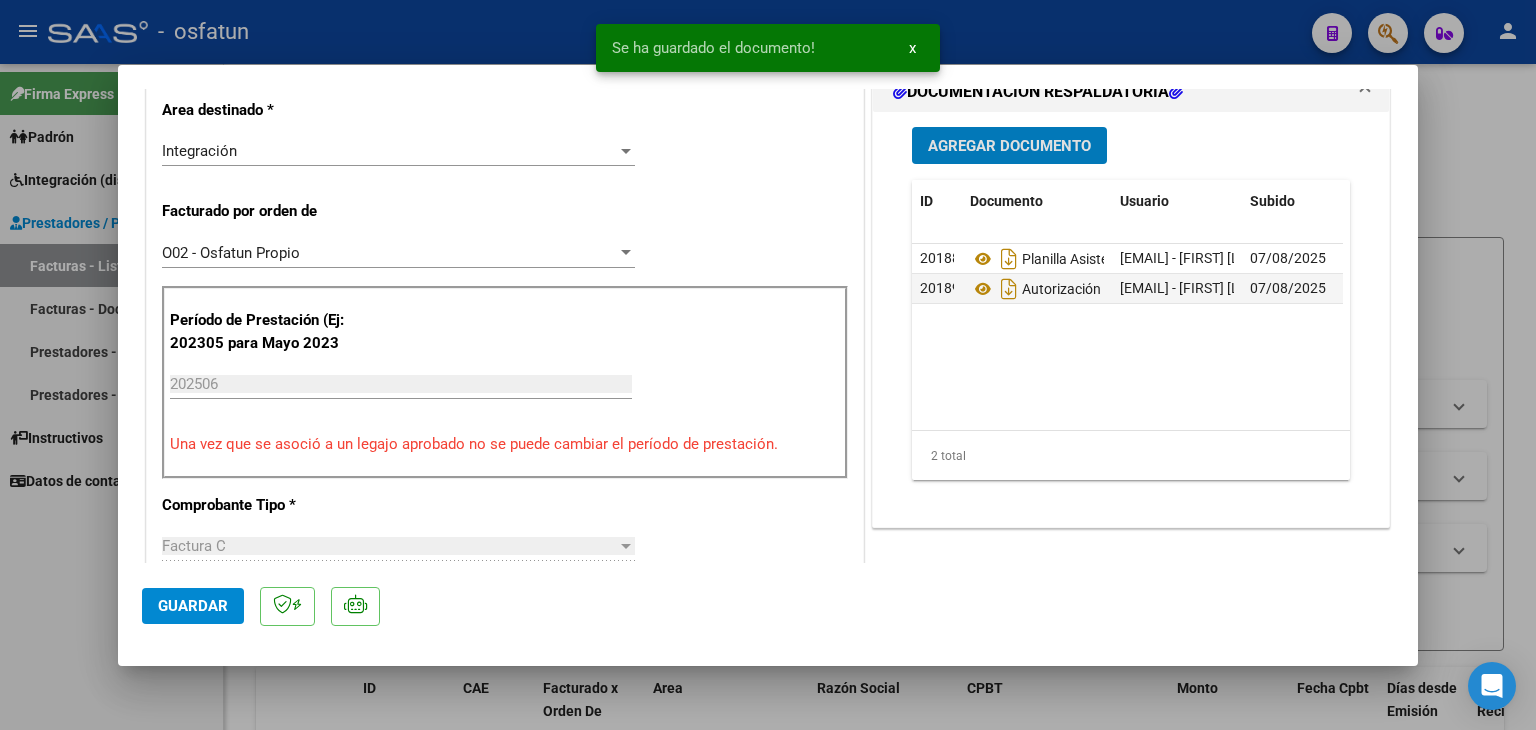 drag, startPoint x: 177, startPoint y: 615, endPoint x: 195, endPoint y: 605, distance: 20.59126 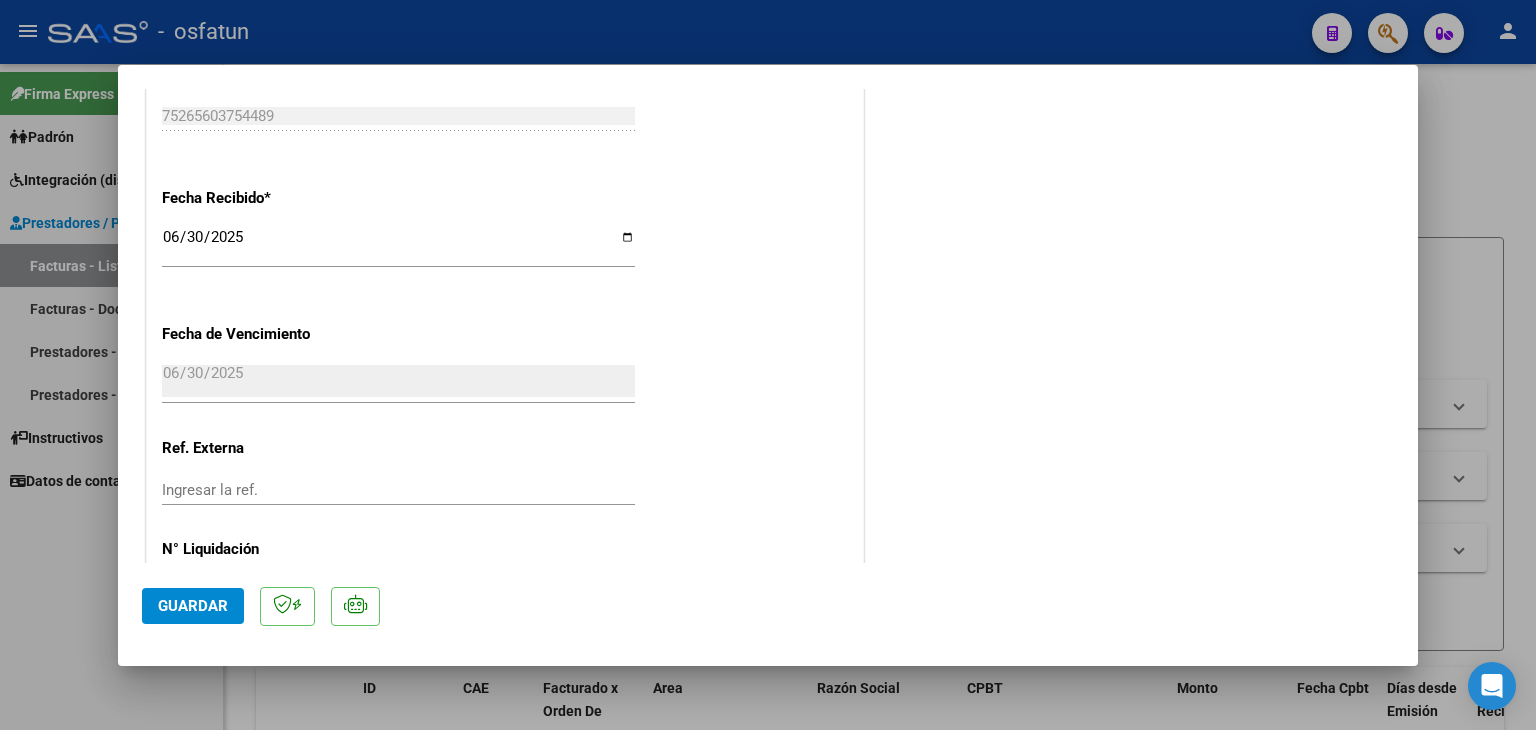 scroll, scrollTop: 1528, scrollLeft: 0, axis: vertical 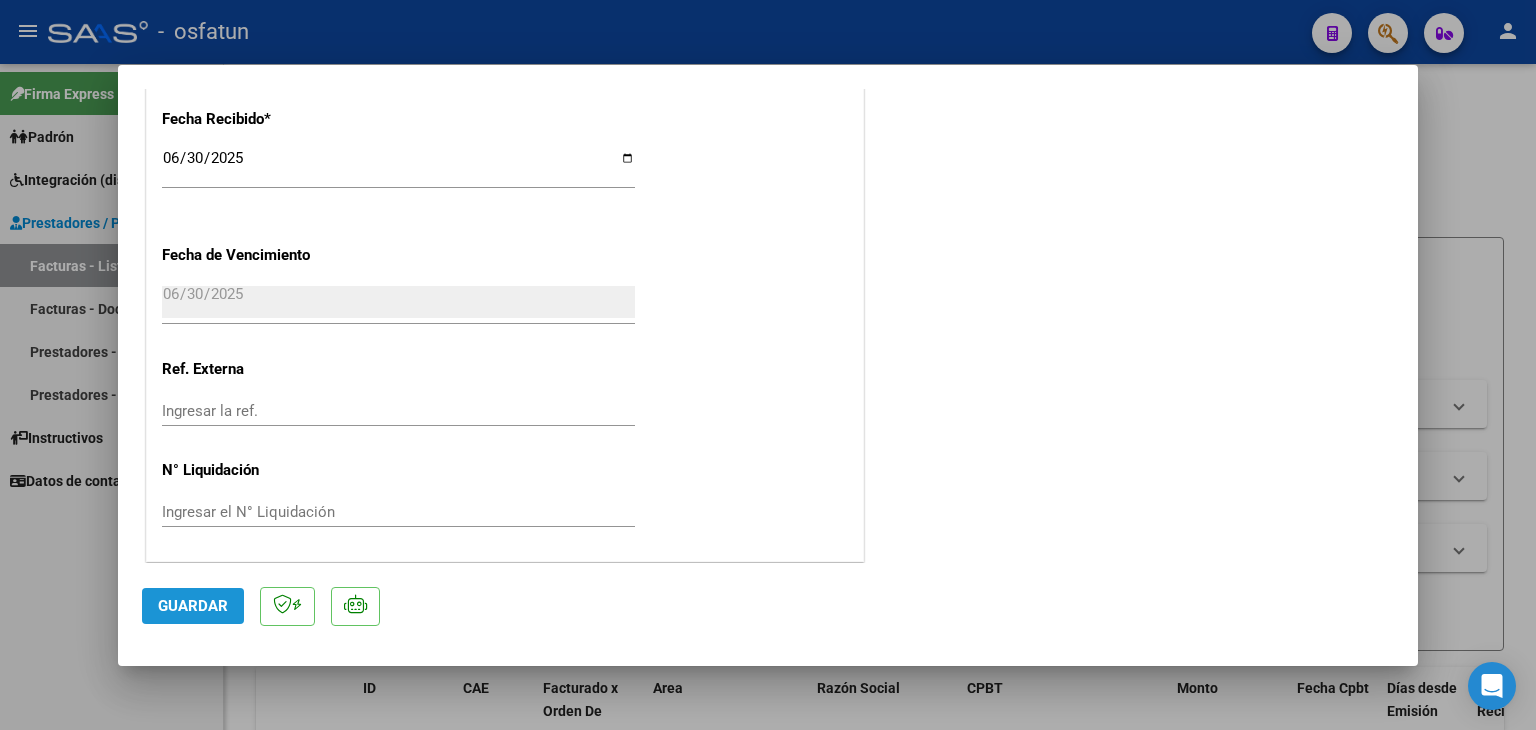 click on "Guardar" 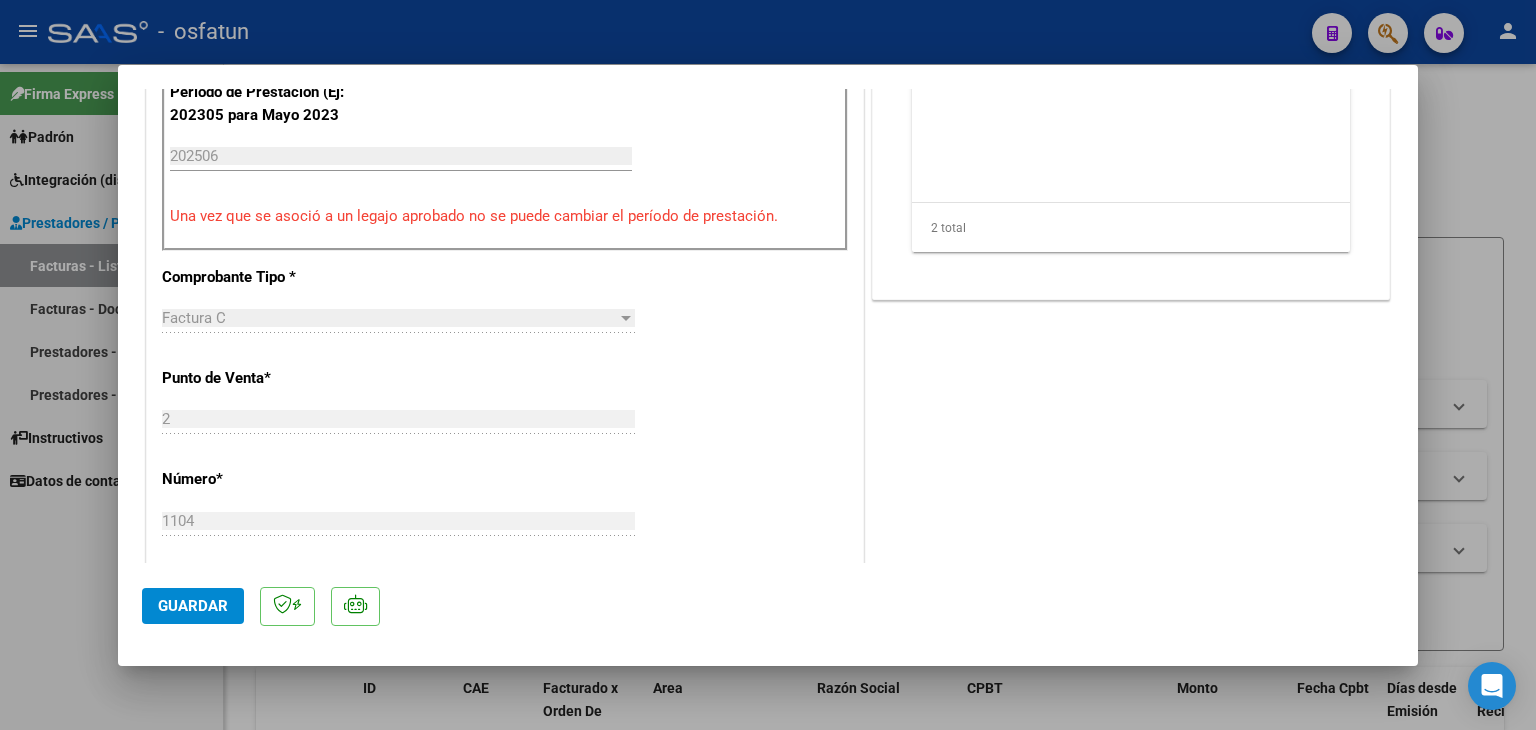 scroll, scrollTop: 228, scrollLeft: 0, axis: vertical 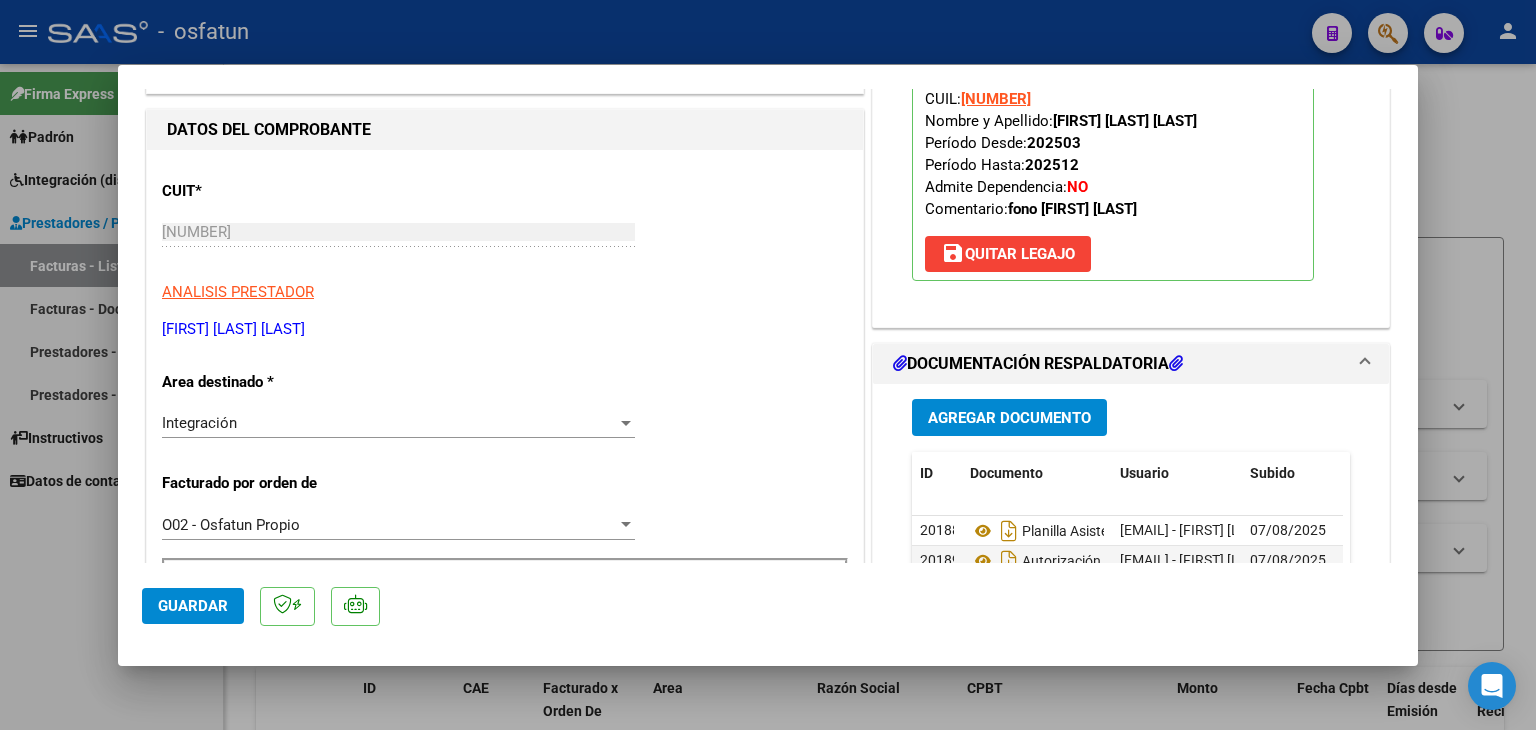 click at bounding box center (768, 365) 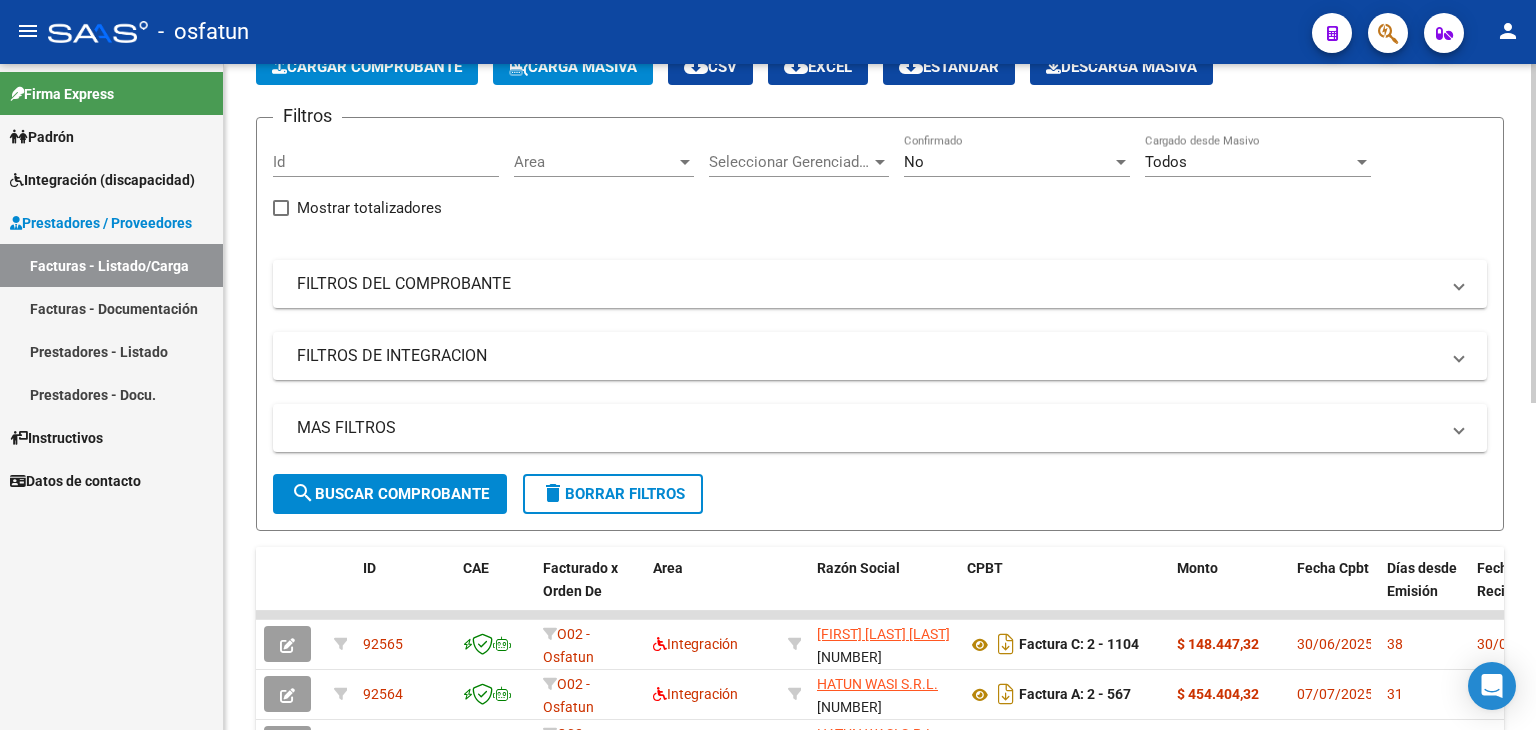 scroll, scrollTop: 0, scrollLeft: 0, axis: both 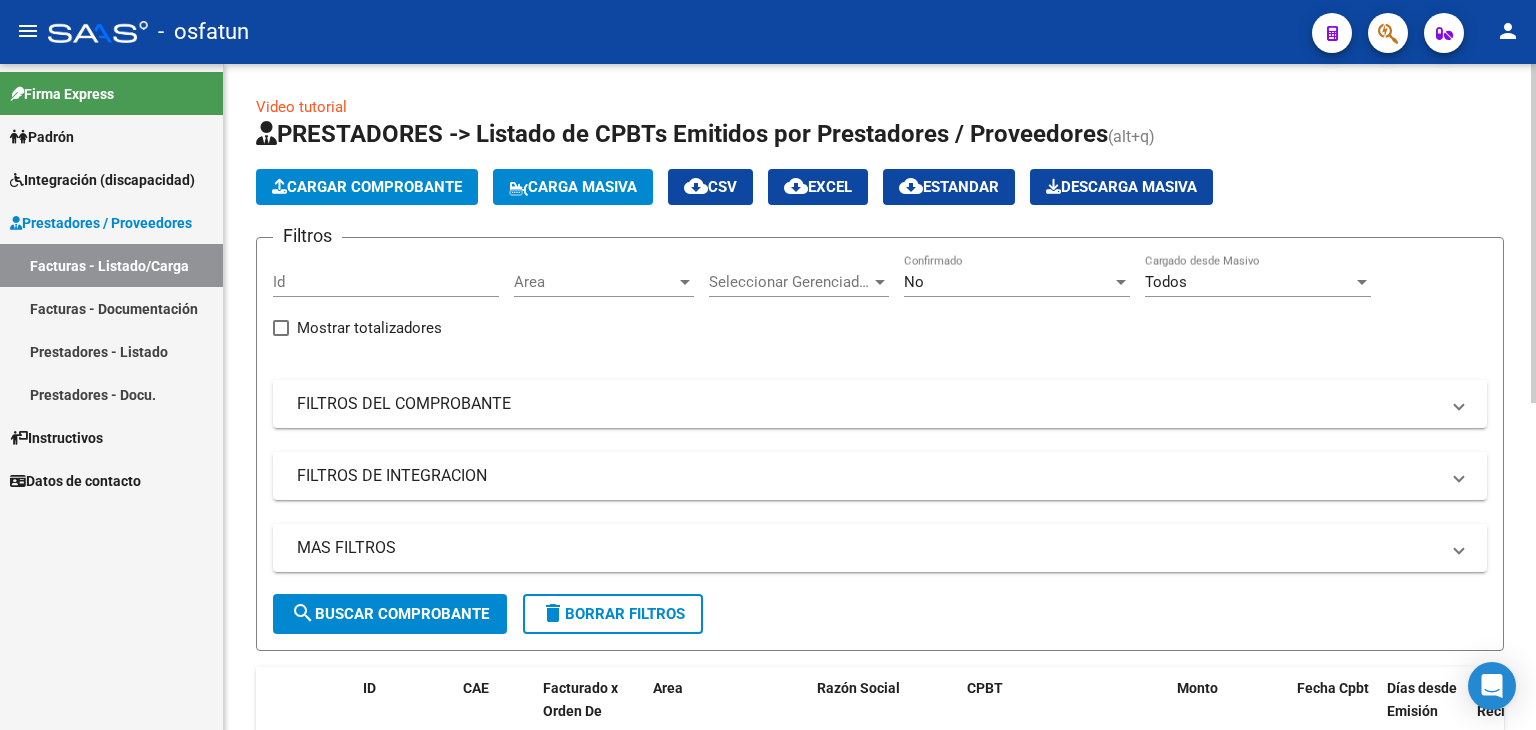 click on "Cargar Comprobante" 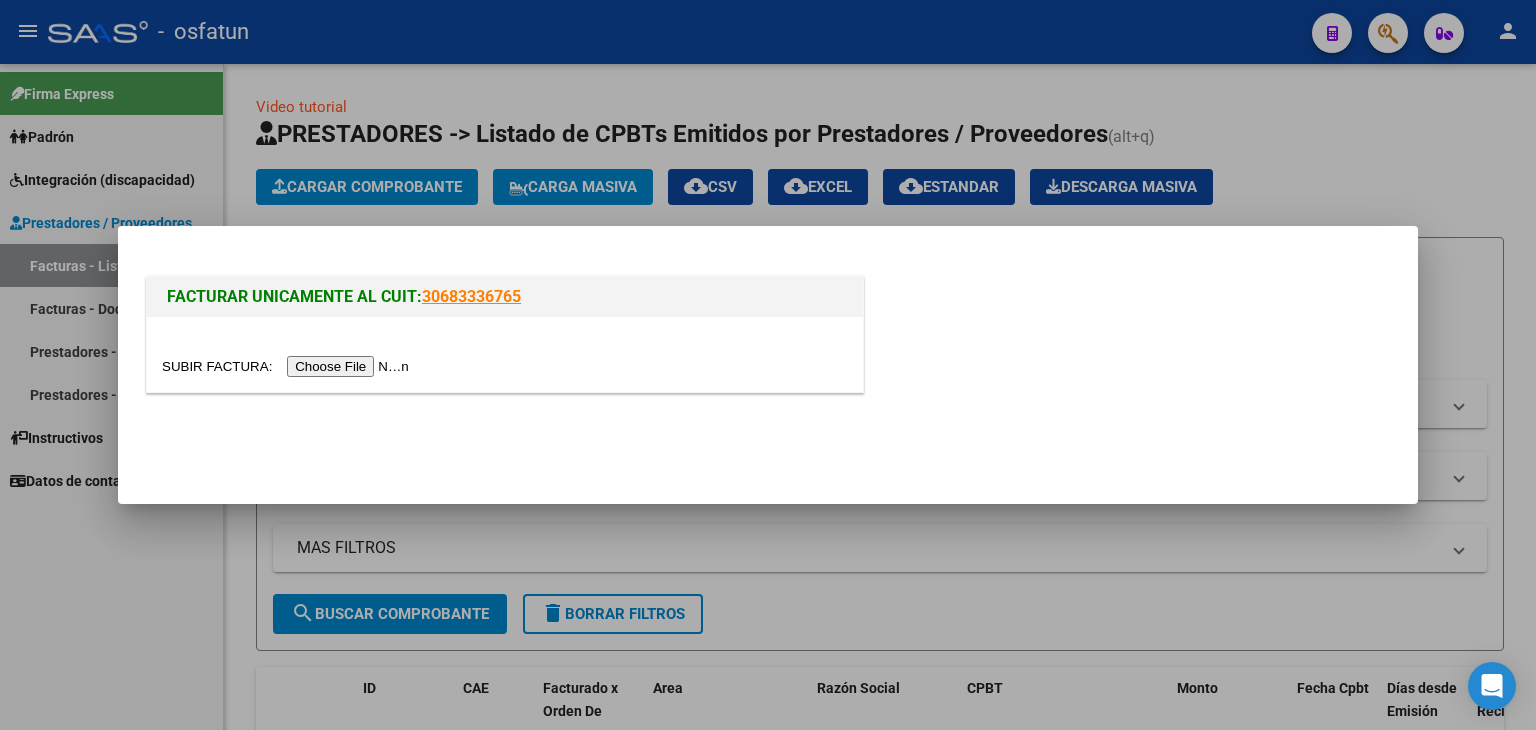 click at bounding box center [288, 366] 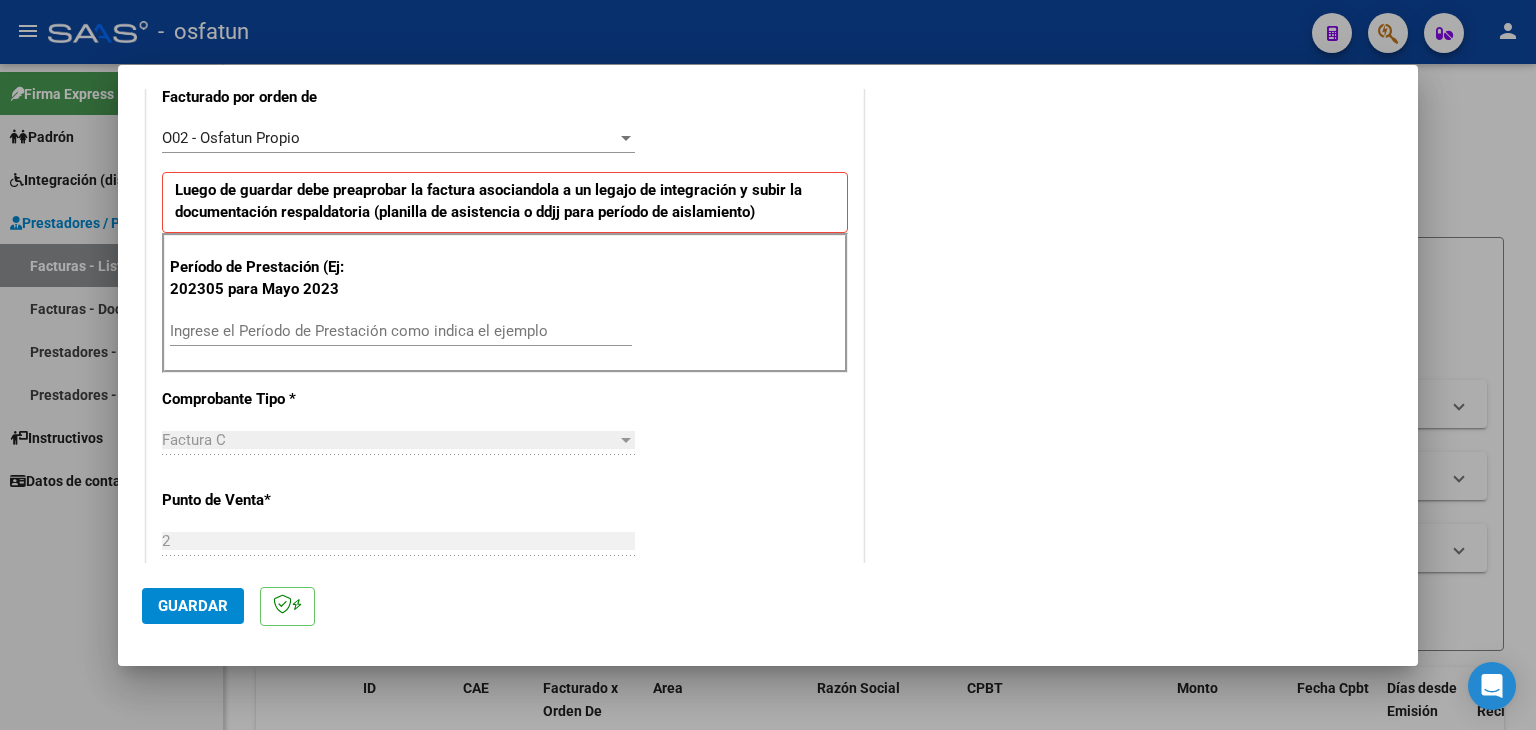 scroll, scrollTop: 700, scrollLeft: 0, axis: vertical 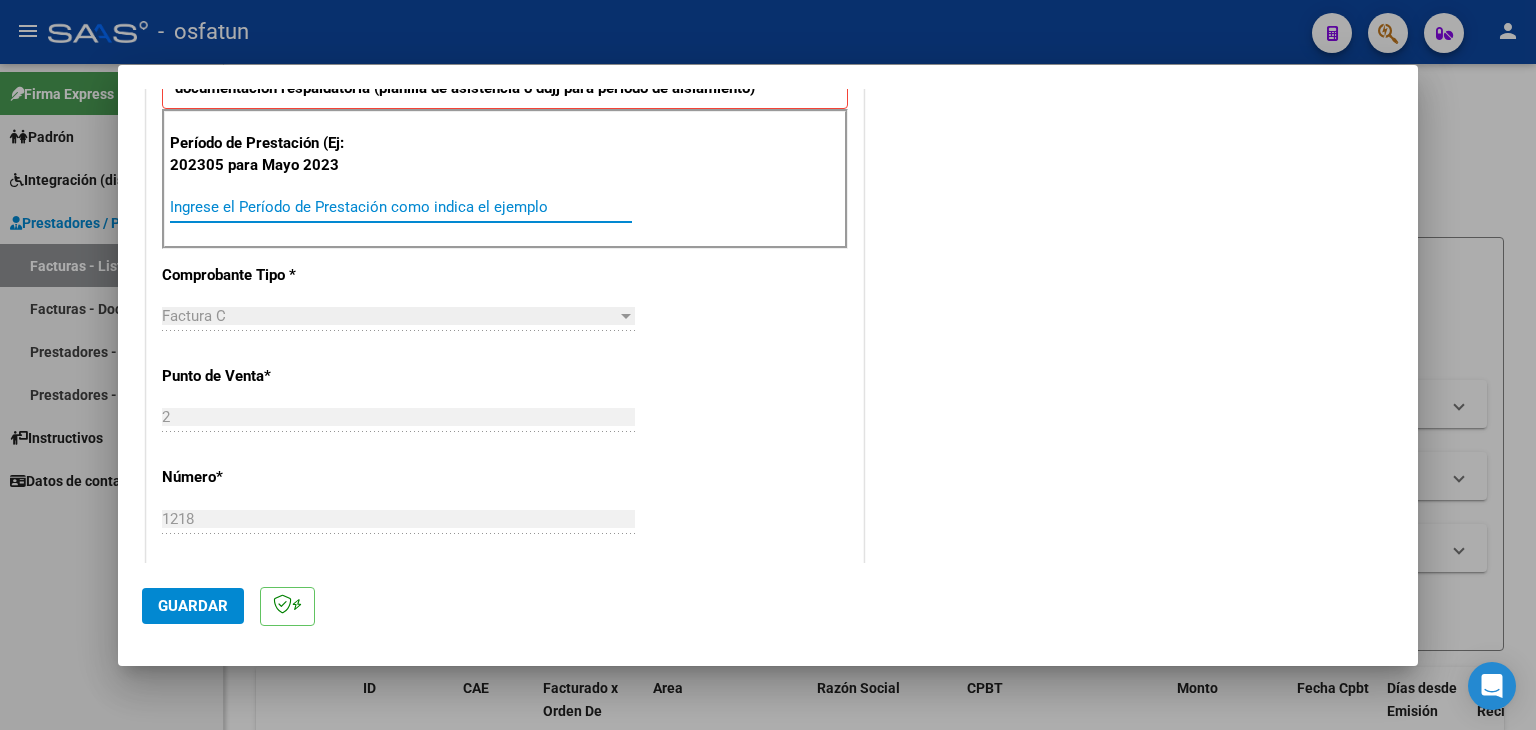 click on "Ingrese el Período de Prestación como indica el ejemplo" at bounding box center (401, 207) 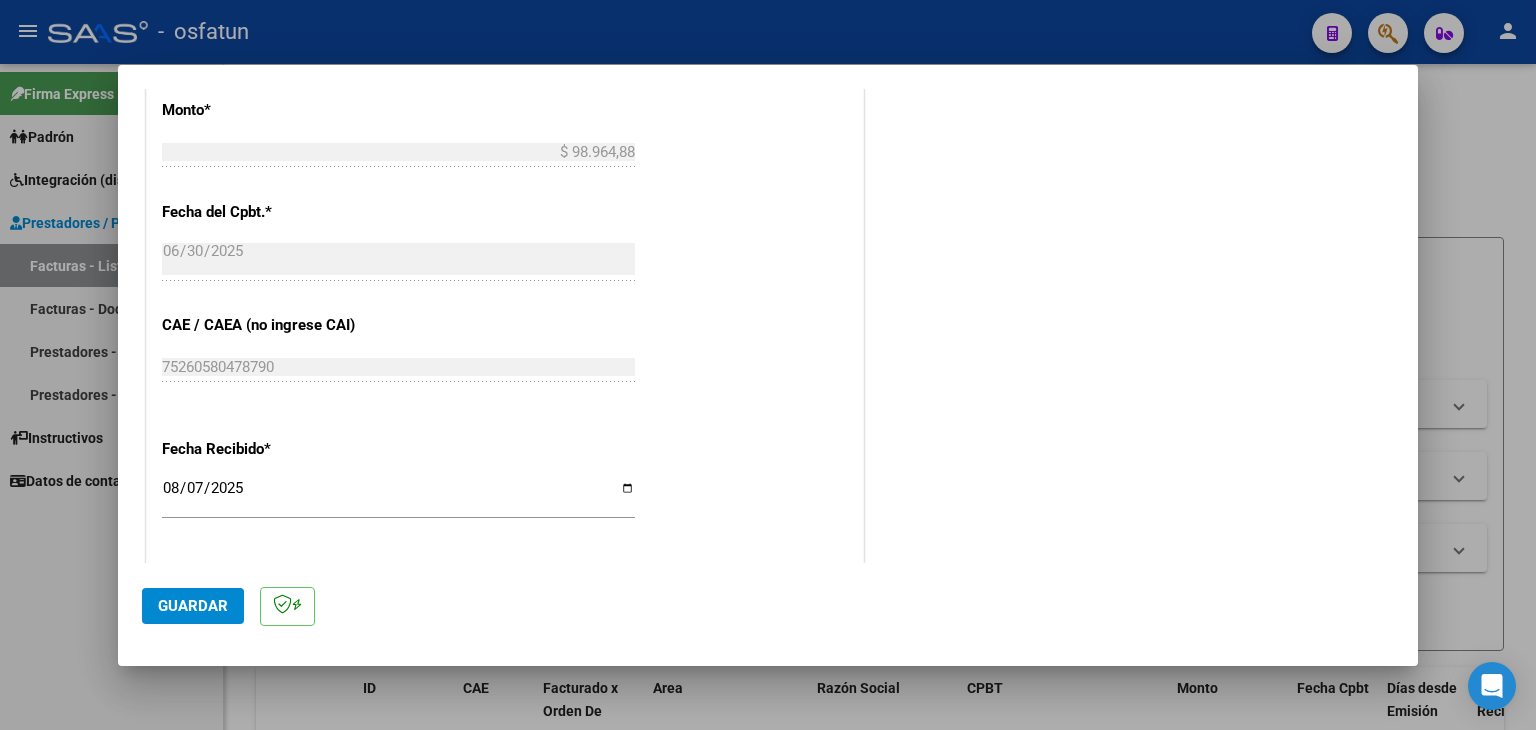 scroll, scrollTop: 1300, scrollLeft: 0, axis: vertical 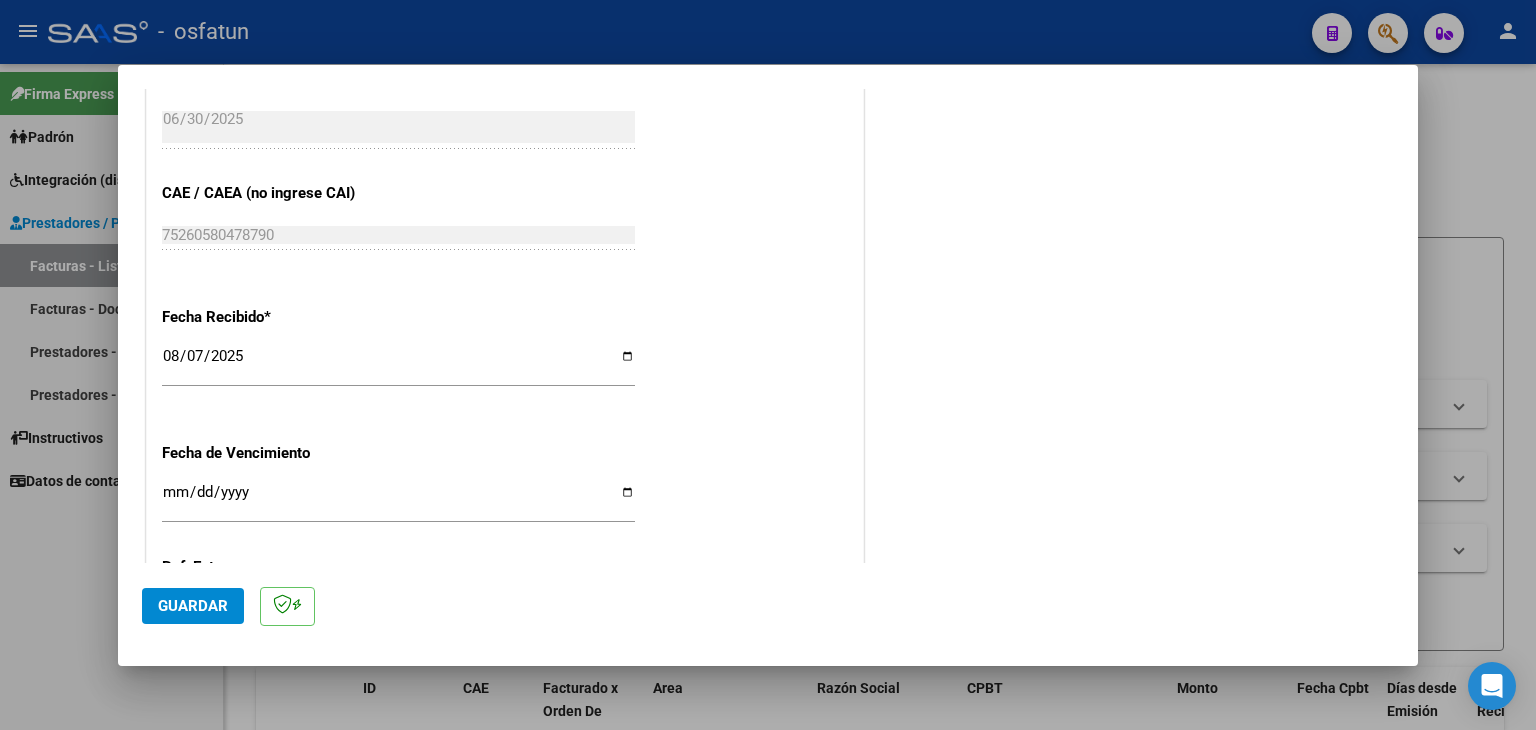 type on "202506" 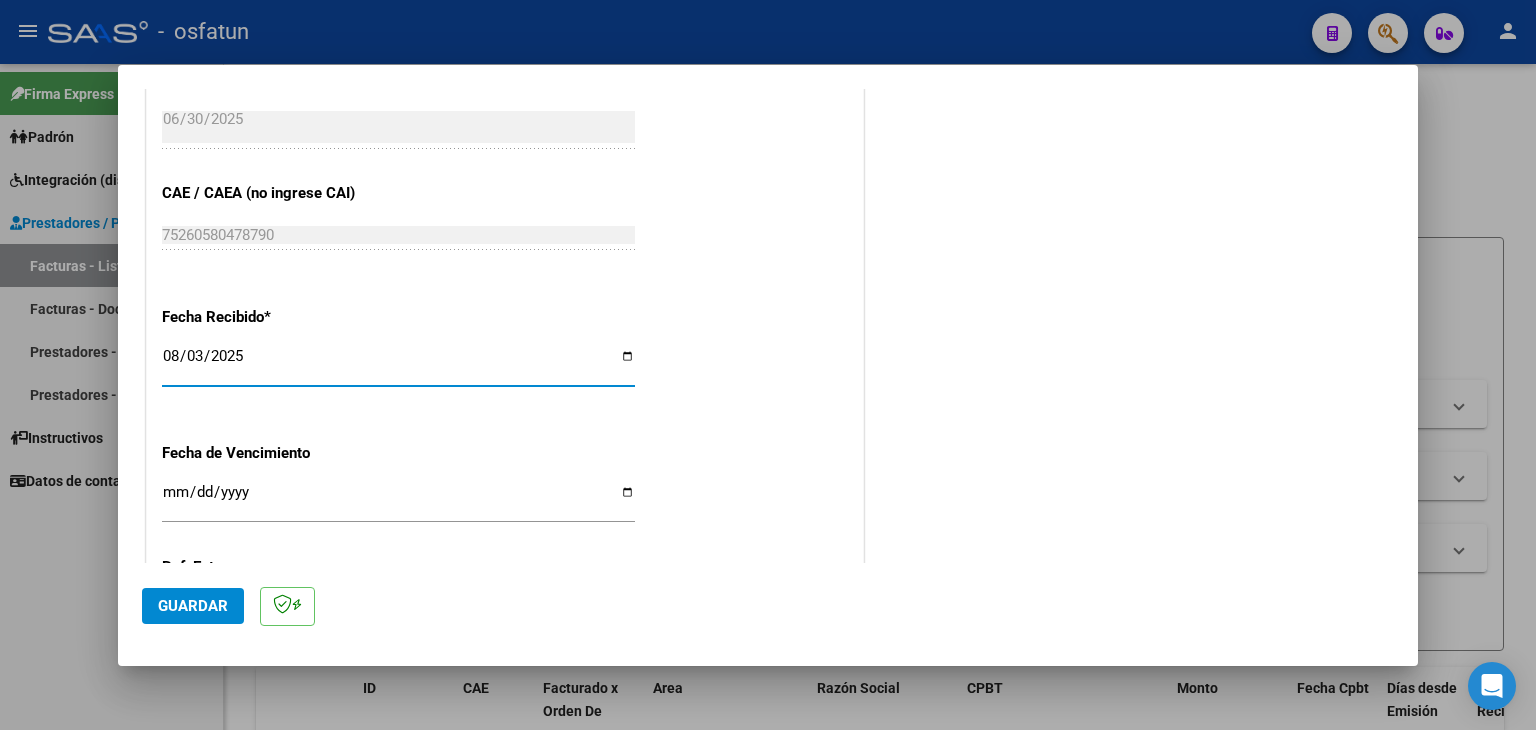 type on "2025-08-30" 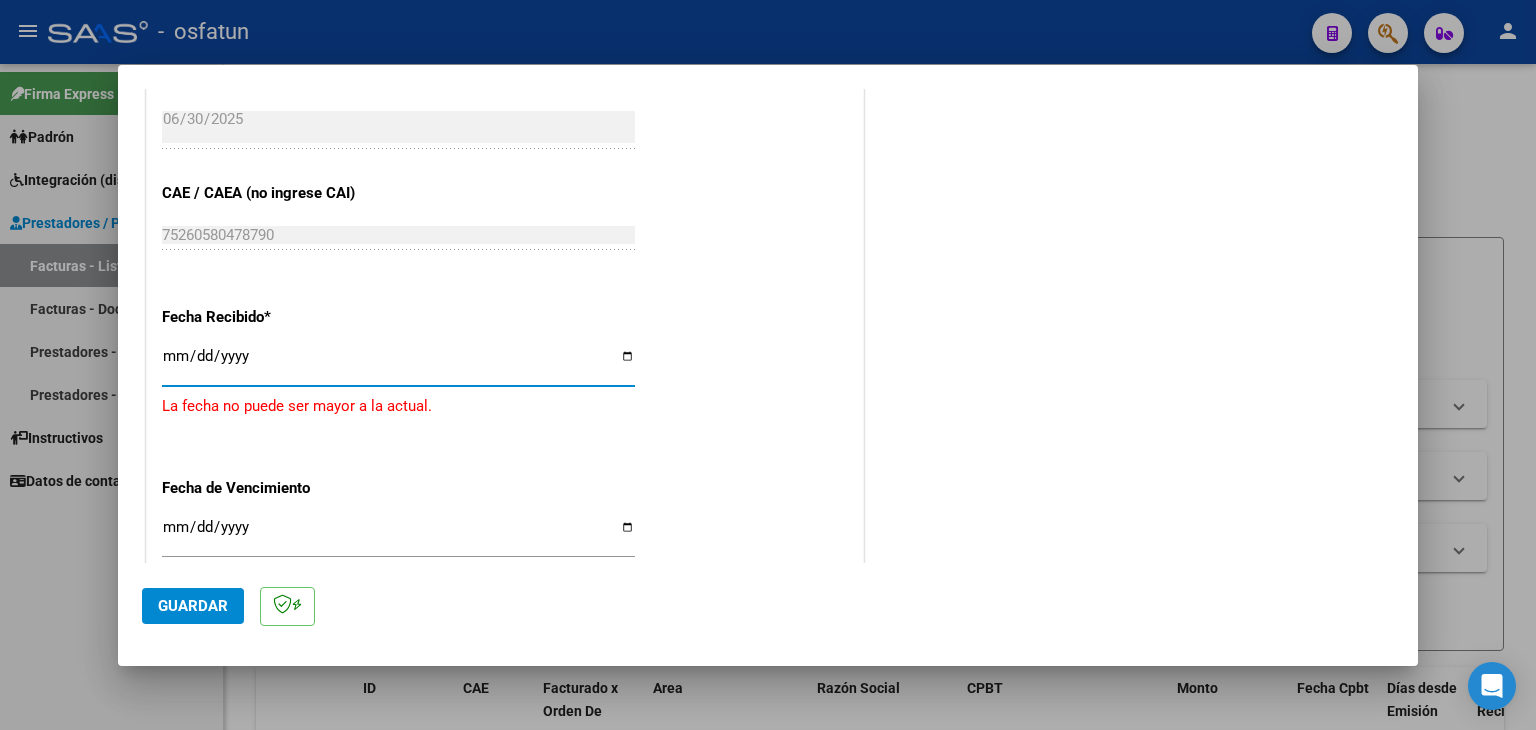 type on "2025-06-30" 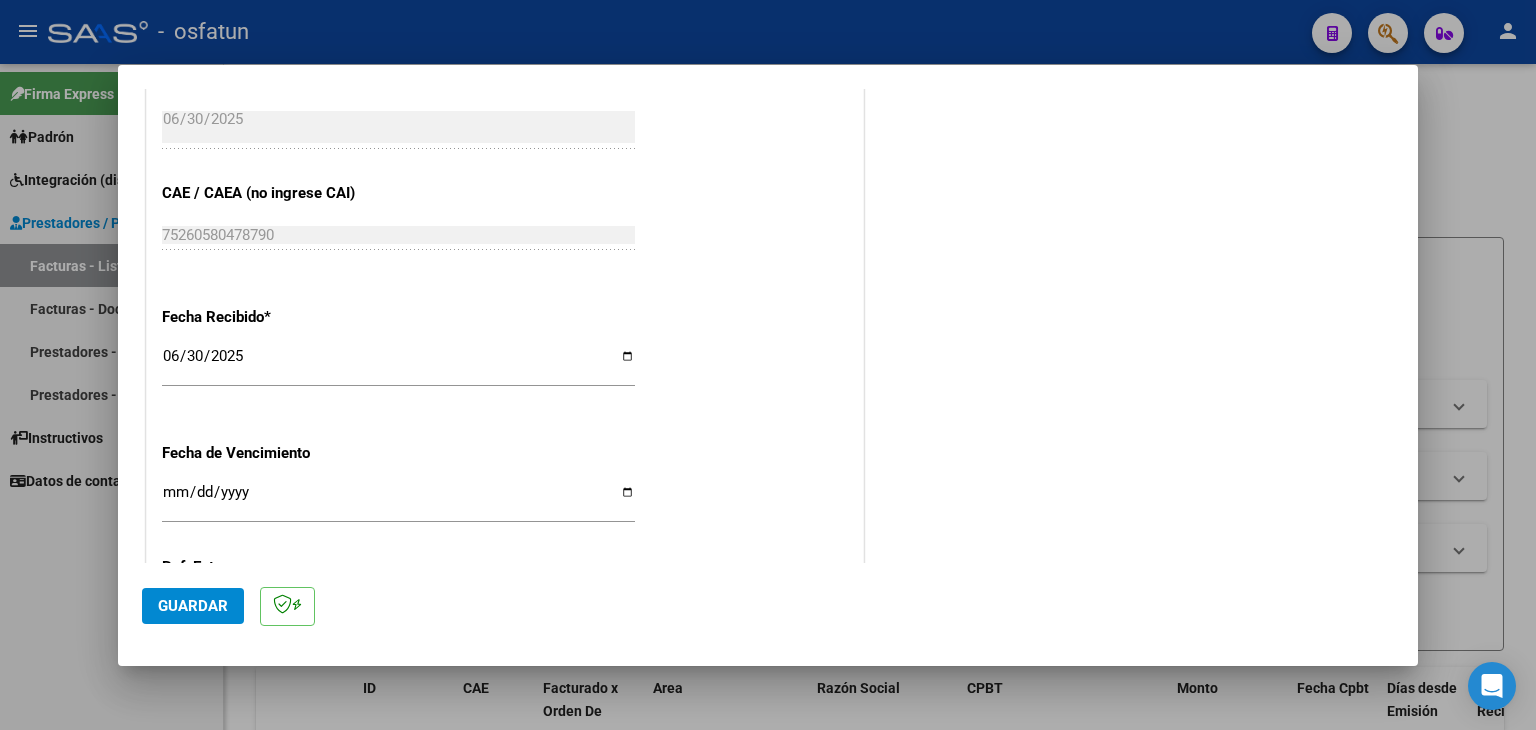 scroll, scrollTop: 1498, scrollLeft: 0, axis: vertical 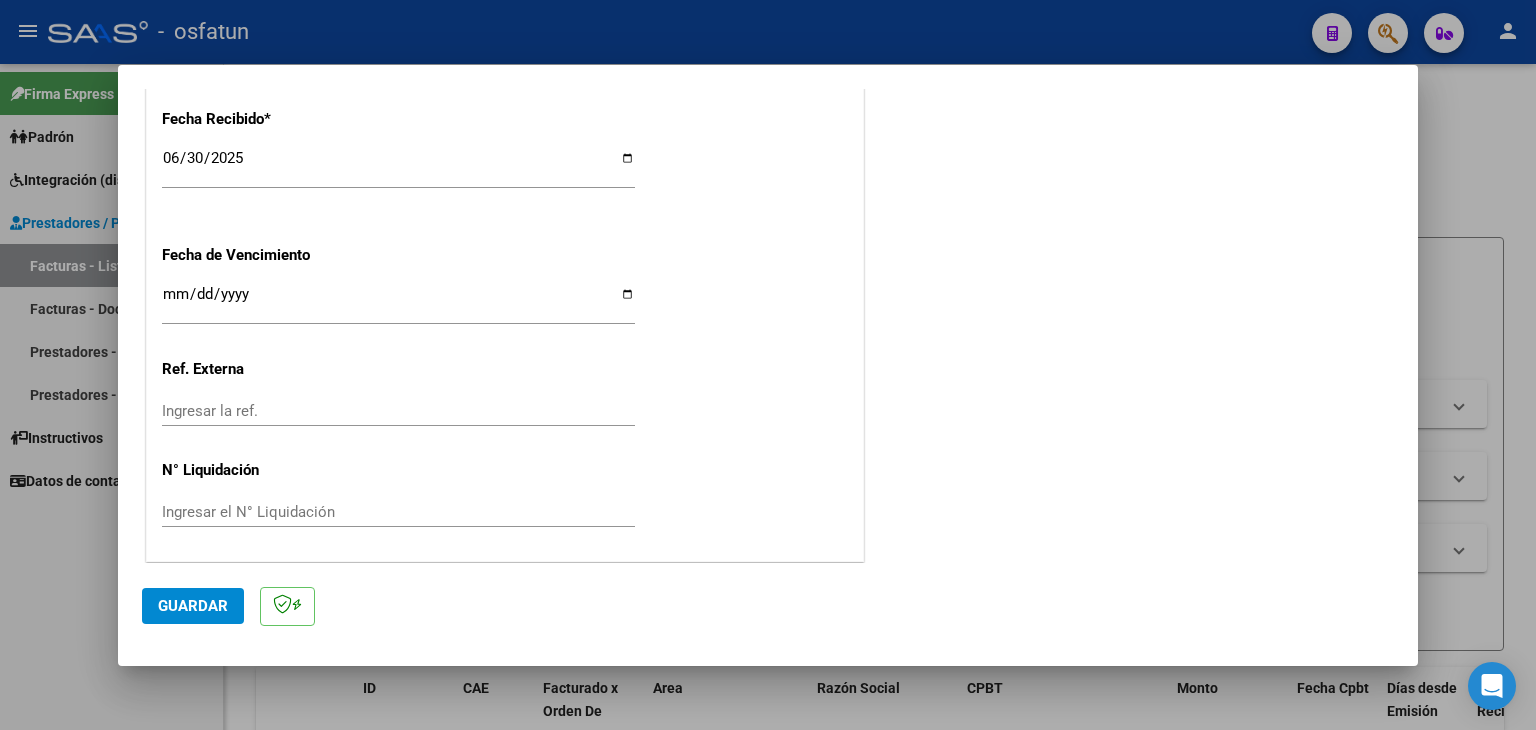 click on "CUIT  *   [CUIT] Ingresar CUIT  ANALISIS PRESTADOR  [FIRST] [LAST]  ARCA Padrón  Area destinado * Integración Seleccionar Area  Facturado por orden de  O02 - Osfatun Propio Seleccionar Gerenciador Luego de guardar debe preaprobar la factura asociandola a un legajo de integración y subir la documentación respaldatoria (planilla de asistencia o ddjj para período de aislamiento)  Período de Prestación (Ej: 202305 para Mayo 2023    202506 Ingrese el Período de Prestación como indica el ejemplo   Comprobante Tipo * Factura C Seleccionar Tipo Punto de Venta  *   2 Ingresar el Nro.  Número  *   1218 Ingresar el Nro.  Monto  *   $ 98.964,88 Ingresar el monto  Fecha del Cpbt.  *   2025-06-30 Ingresar la fecha  CAE / CAEA (no ingrese CAI)    75260580478790 Ingresar el CAE o CAEA (no ingrese CAI)  Fecha Recibido  *   2025-06-30 Ingresar la fecha  Fecha de Vencimiento    Ingresar la fecha  Ref. Externa    Ingresar la ref.  N° Liquidación    Ingresar el N° Liquidación" at bounding box center (505, -299) 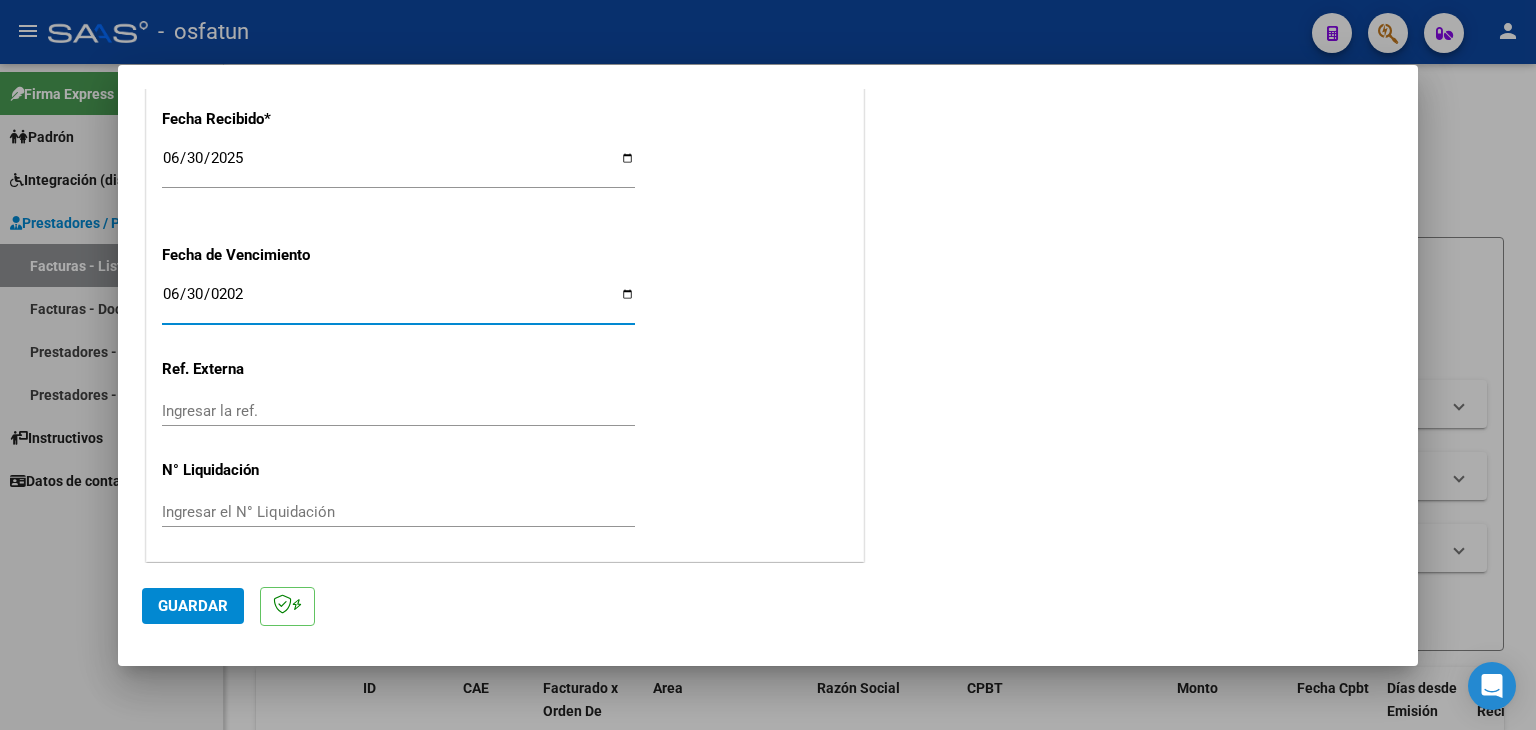 type on "2025-06-30" 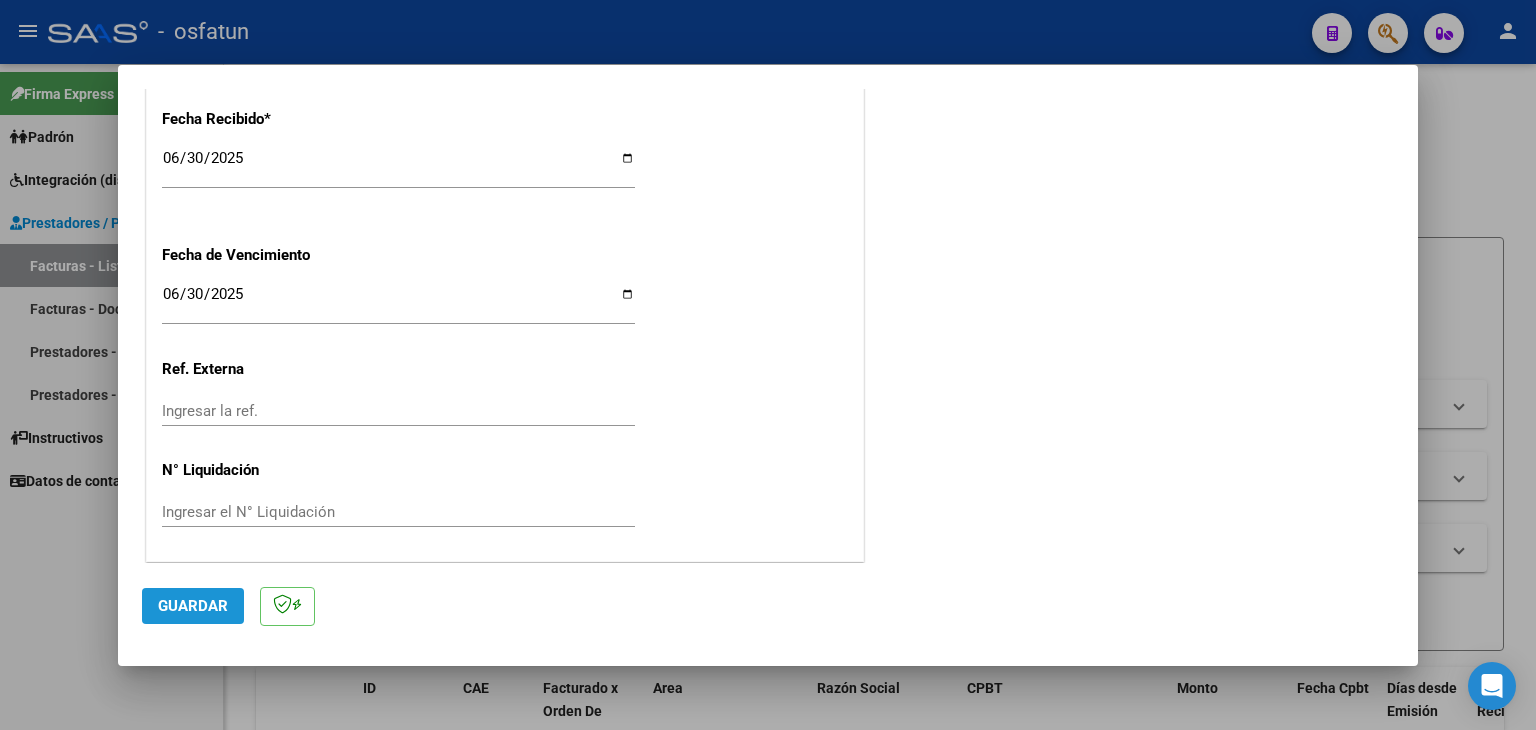 drag, startPoint x: 205, startPoint y: 606, endPoint x: 489, endPoint y: 513, distance: 298.83942 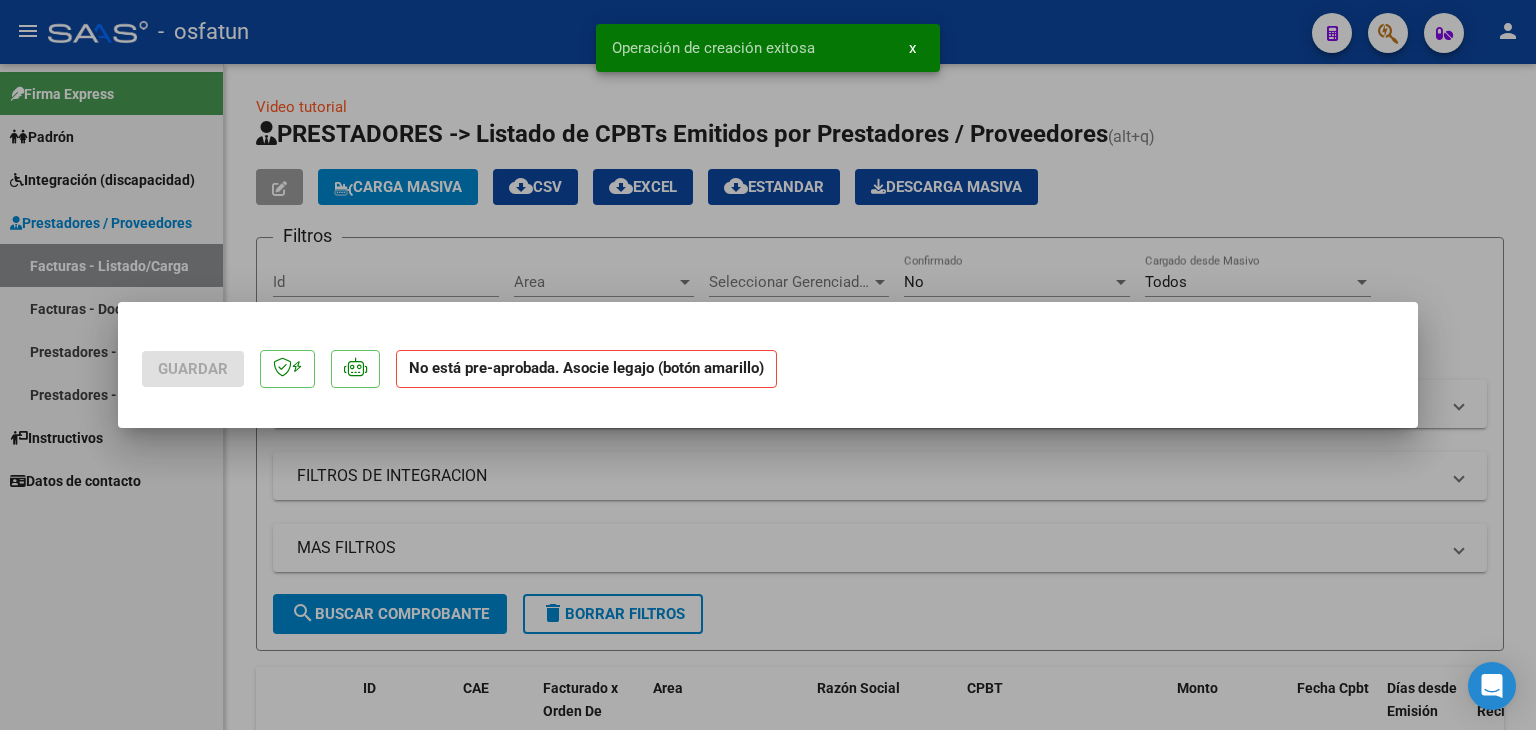 scroll, scrollTop: 0, scrollLeft: 0, axis: both 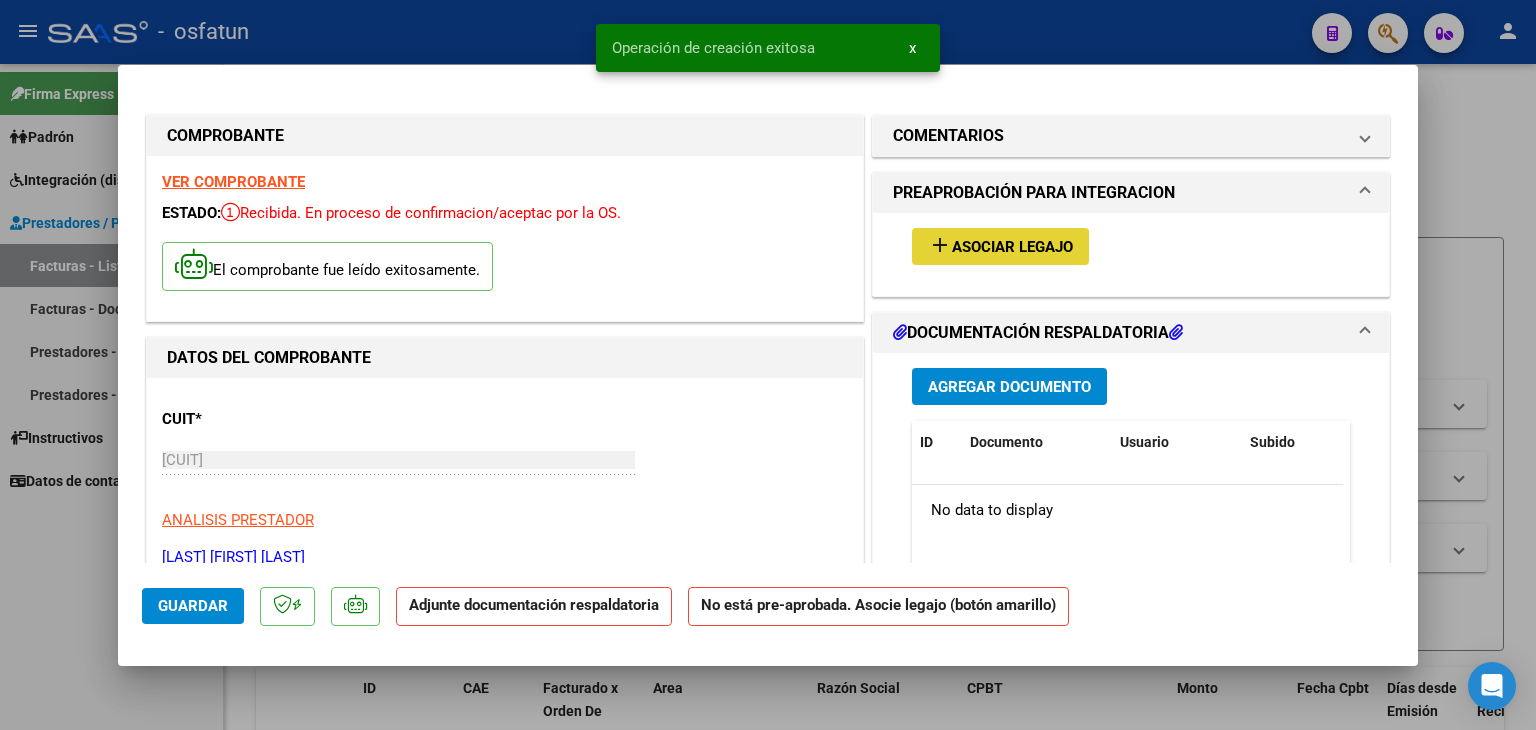click on "Asociar Legajo" at bounding box center [1012, 247] 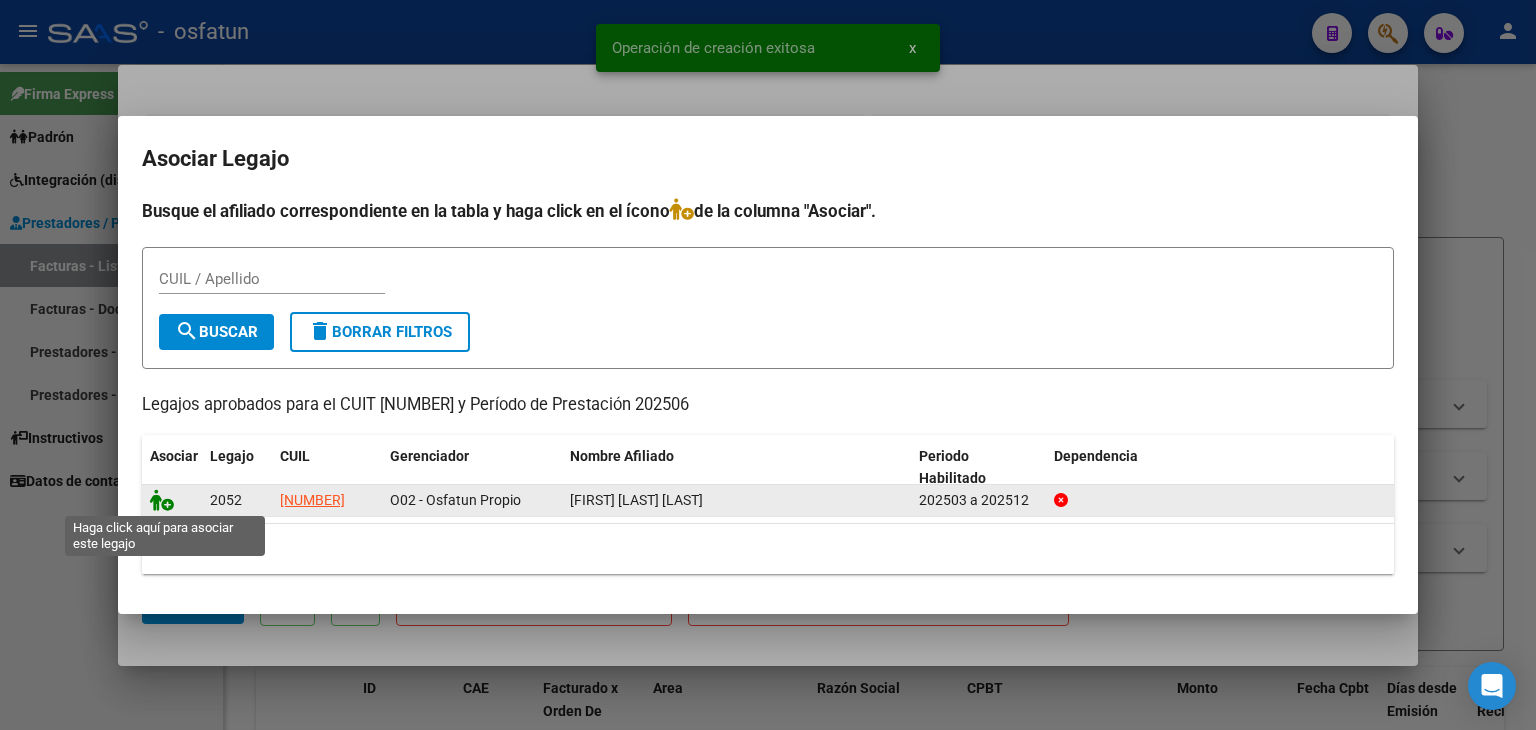 click 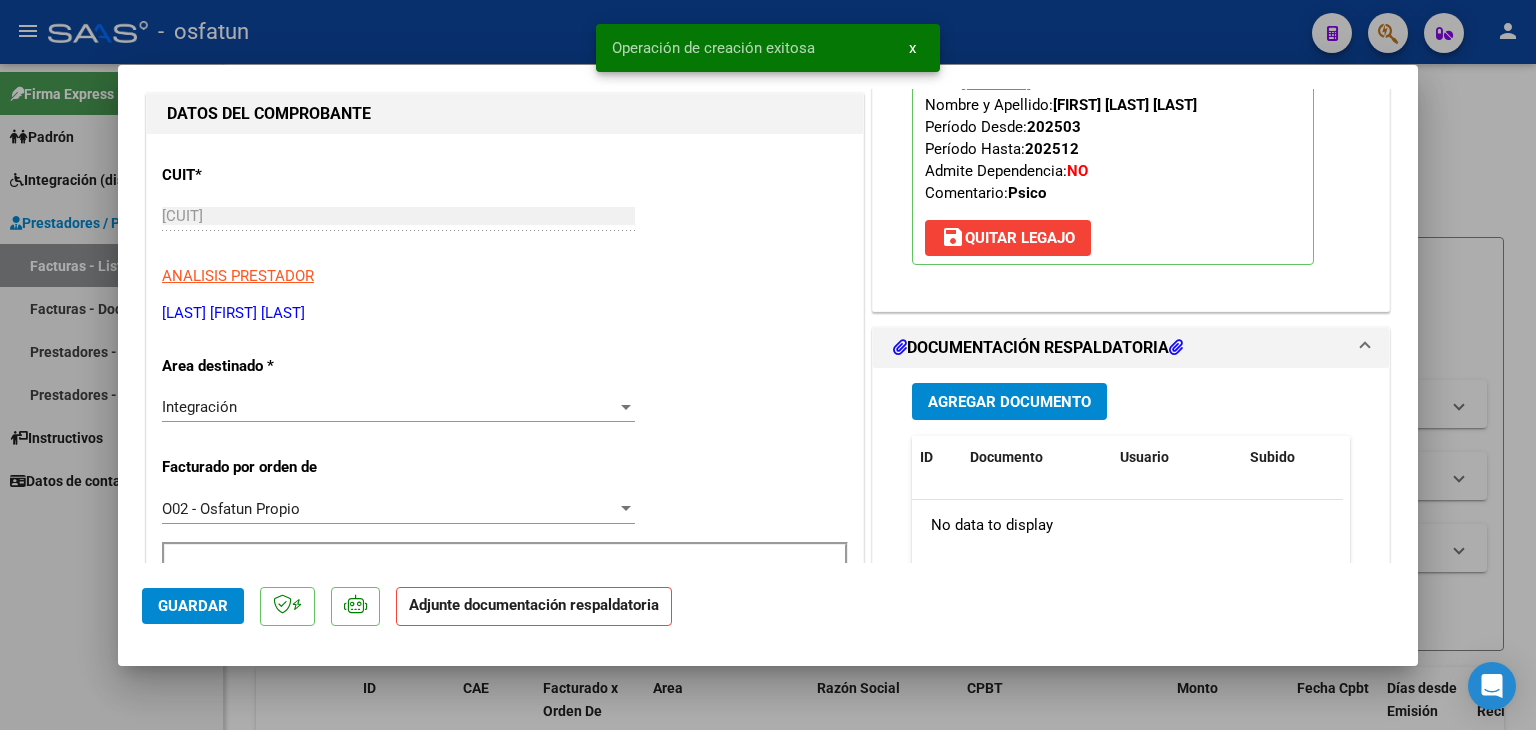 scroll, scrollTop: 300, scrollLeft: 0, axis: vertical 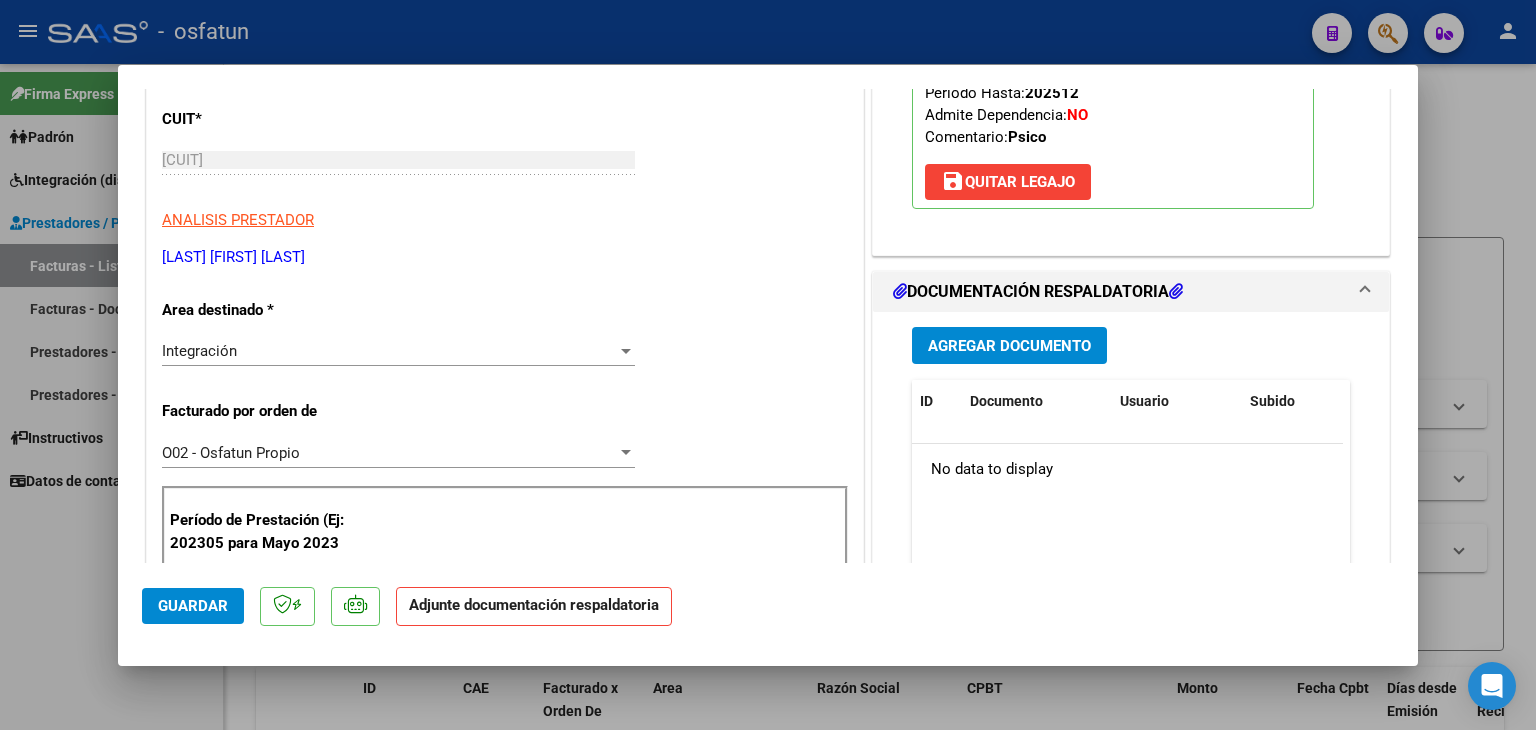 click on "Agregar Documento" at bounding box center [1009, 345] 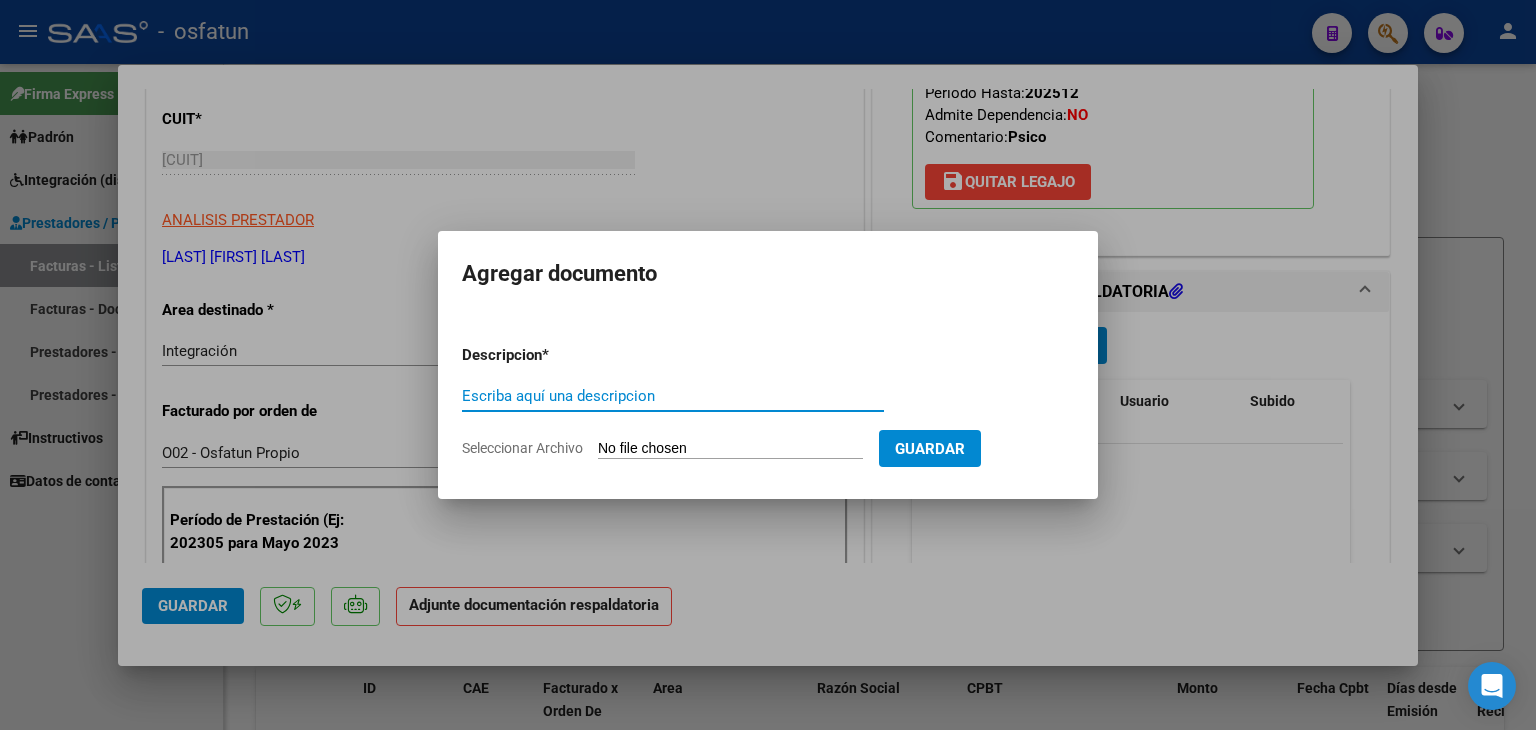 click on "Escriba aquí una descripcion" at bounding box center (673, 396) 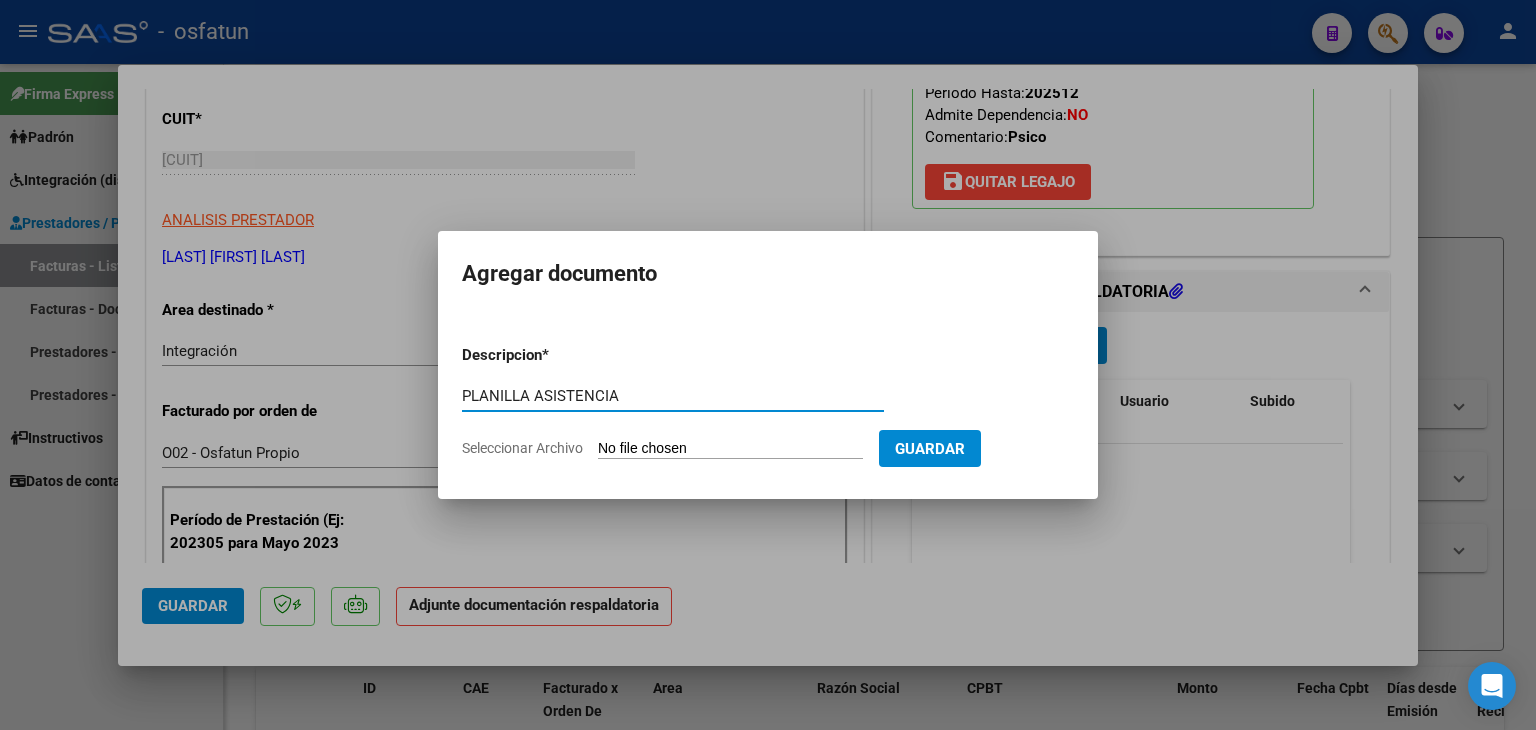 type on "PLANILLA ASISTENCIA" 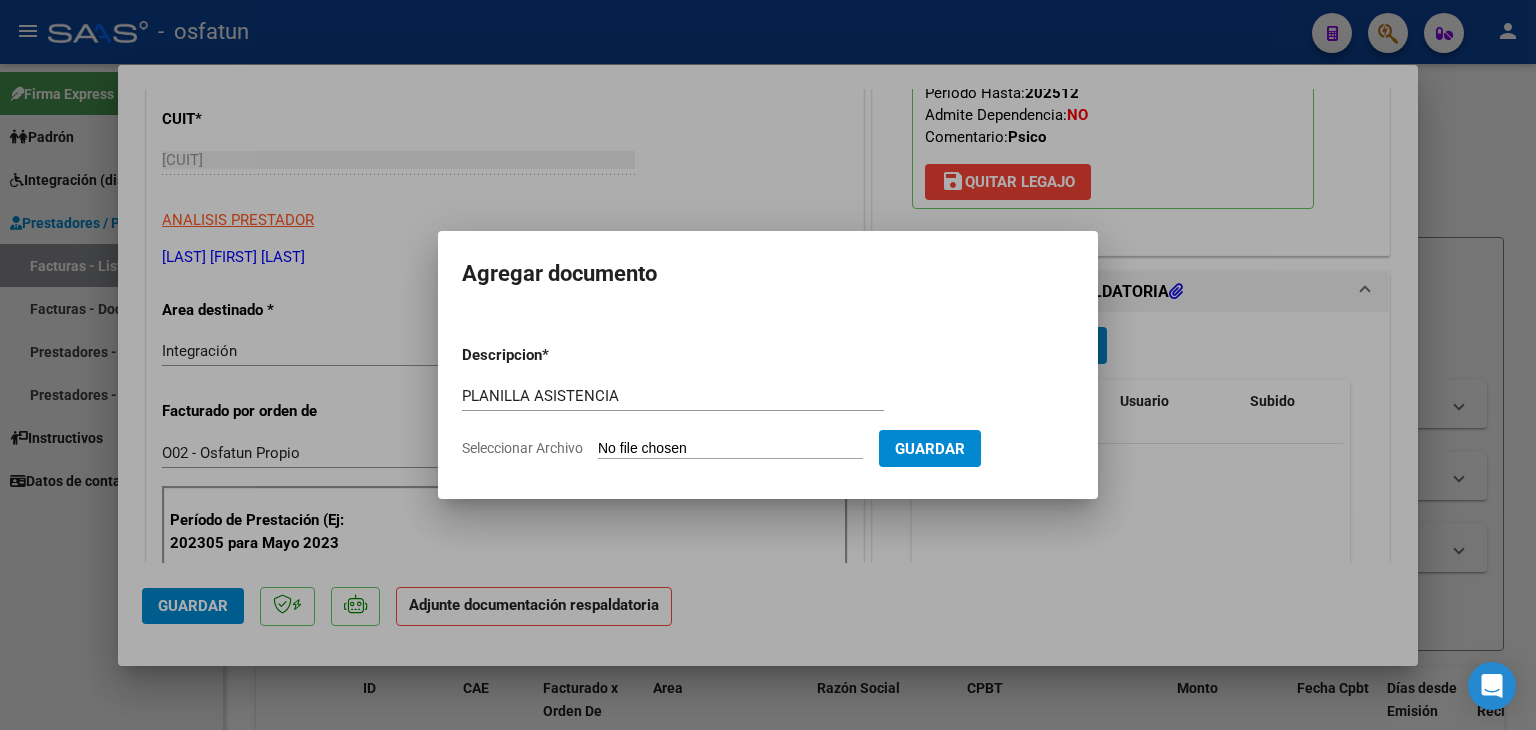 click on "Seleccionar Archivo" at bounding box center [730, 449] 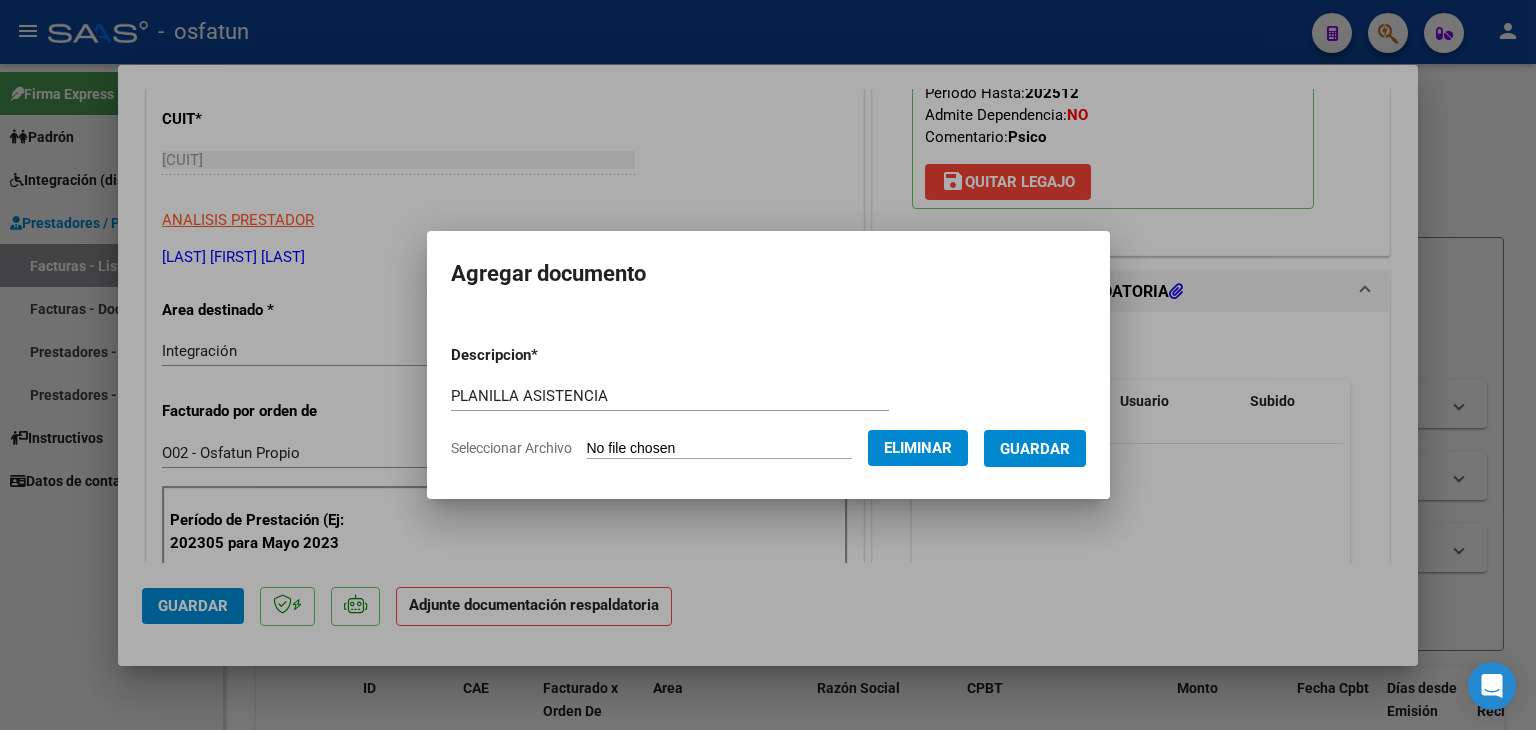 click on "Guardar" at bounding box center [1035, 448] 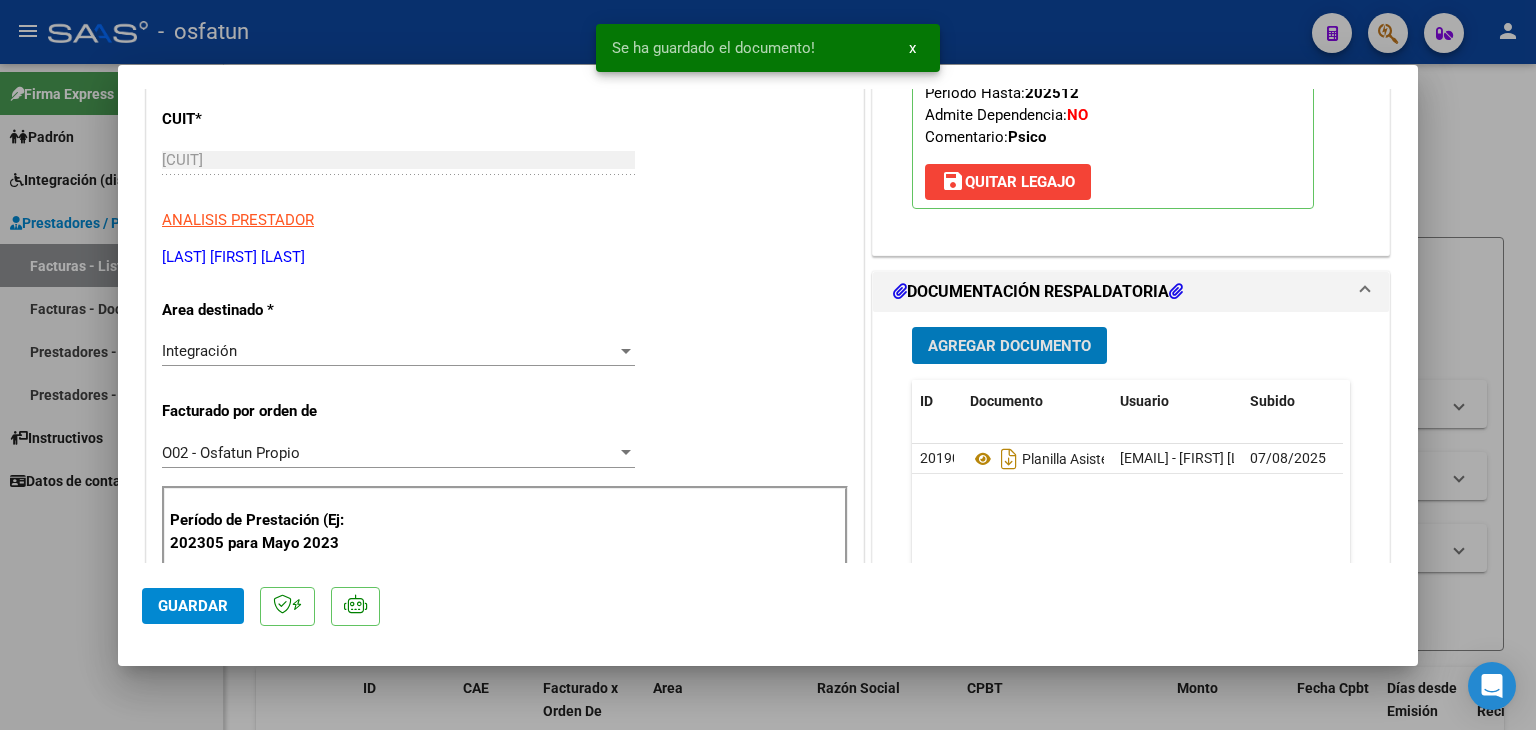 click on "Agregar Documento" at bounding box center [1009, 345] 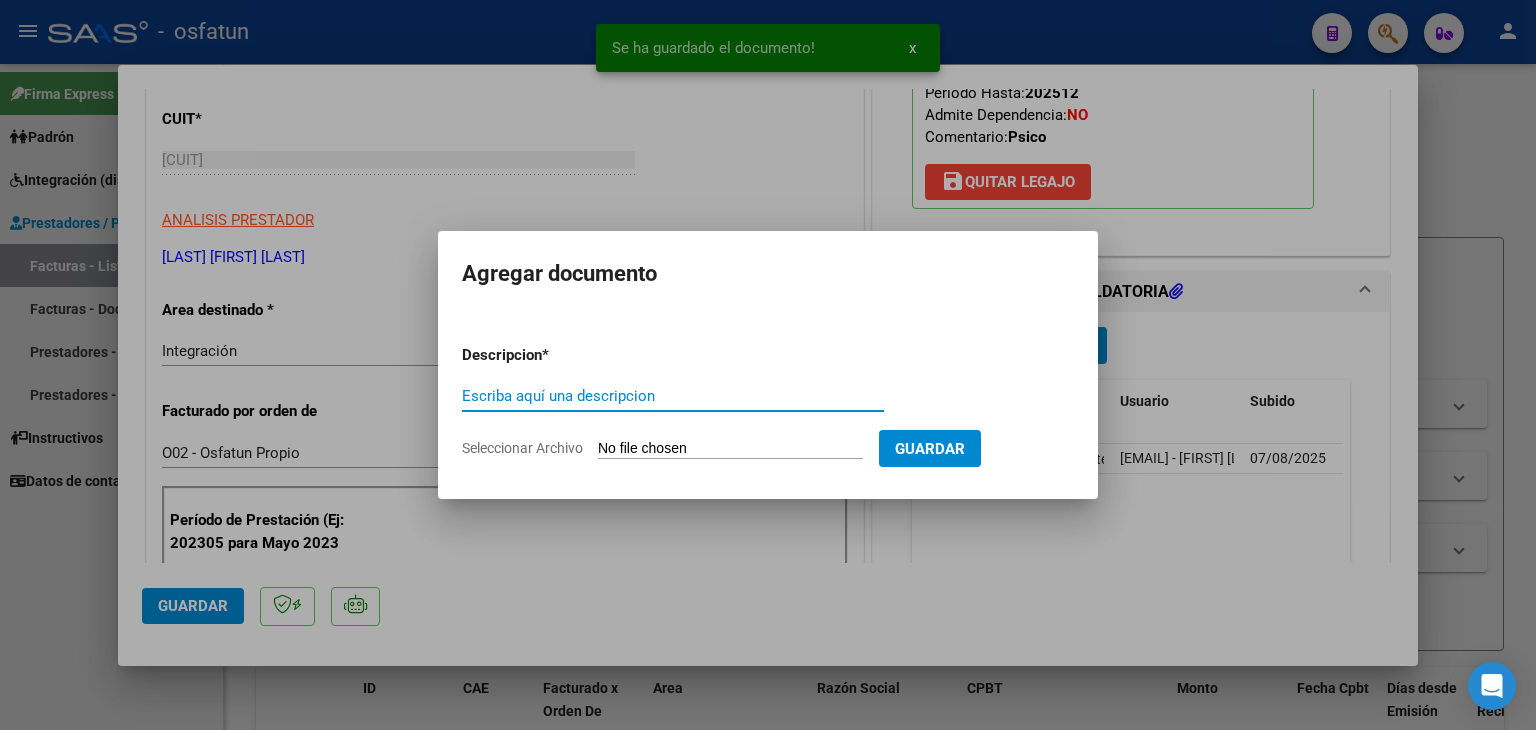 click on "Escriba aquí una descripcion" at bounding box center [673, 396] 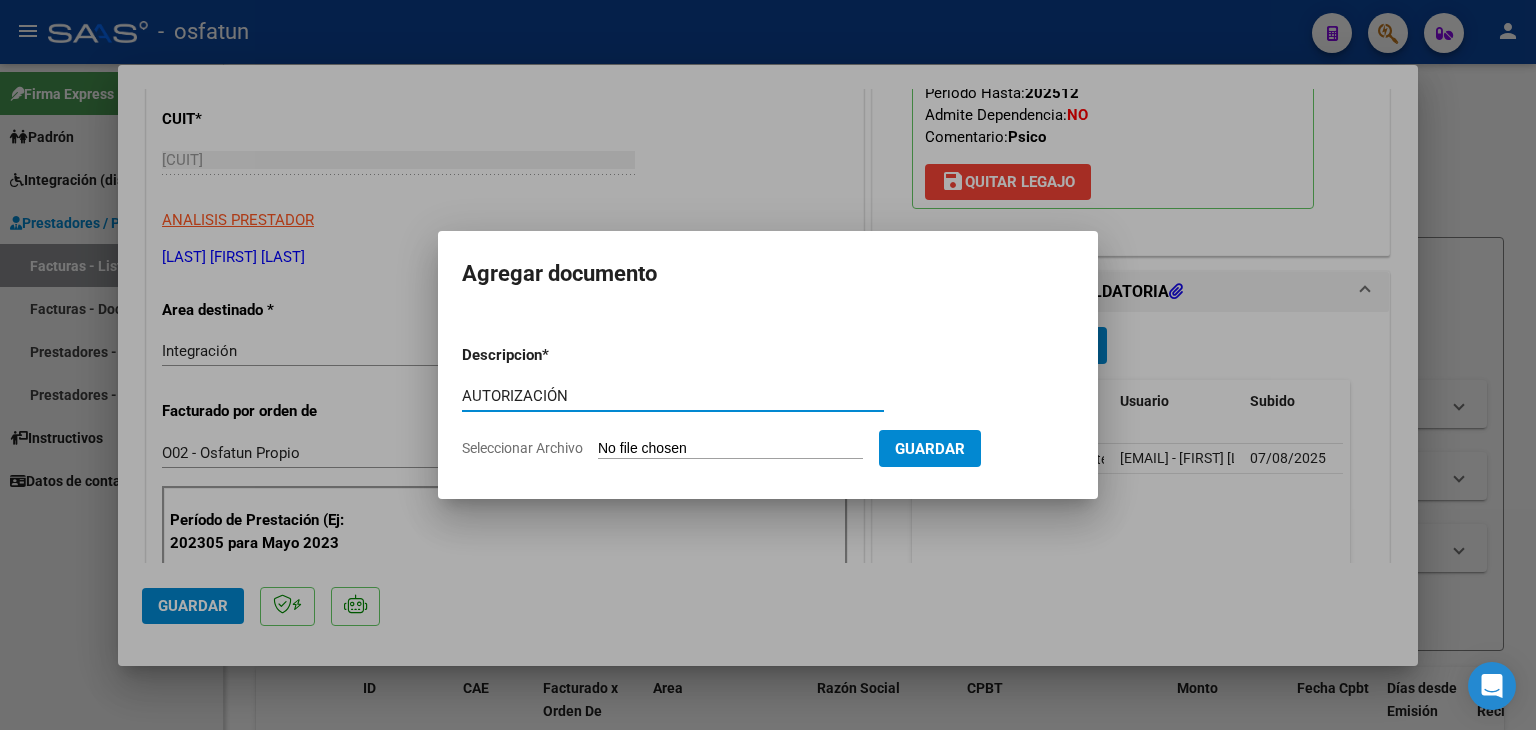 type on "AUTORIZACIÓN" 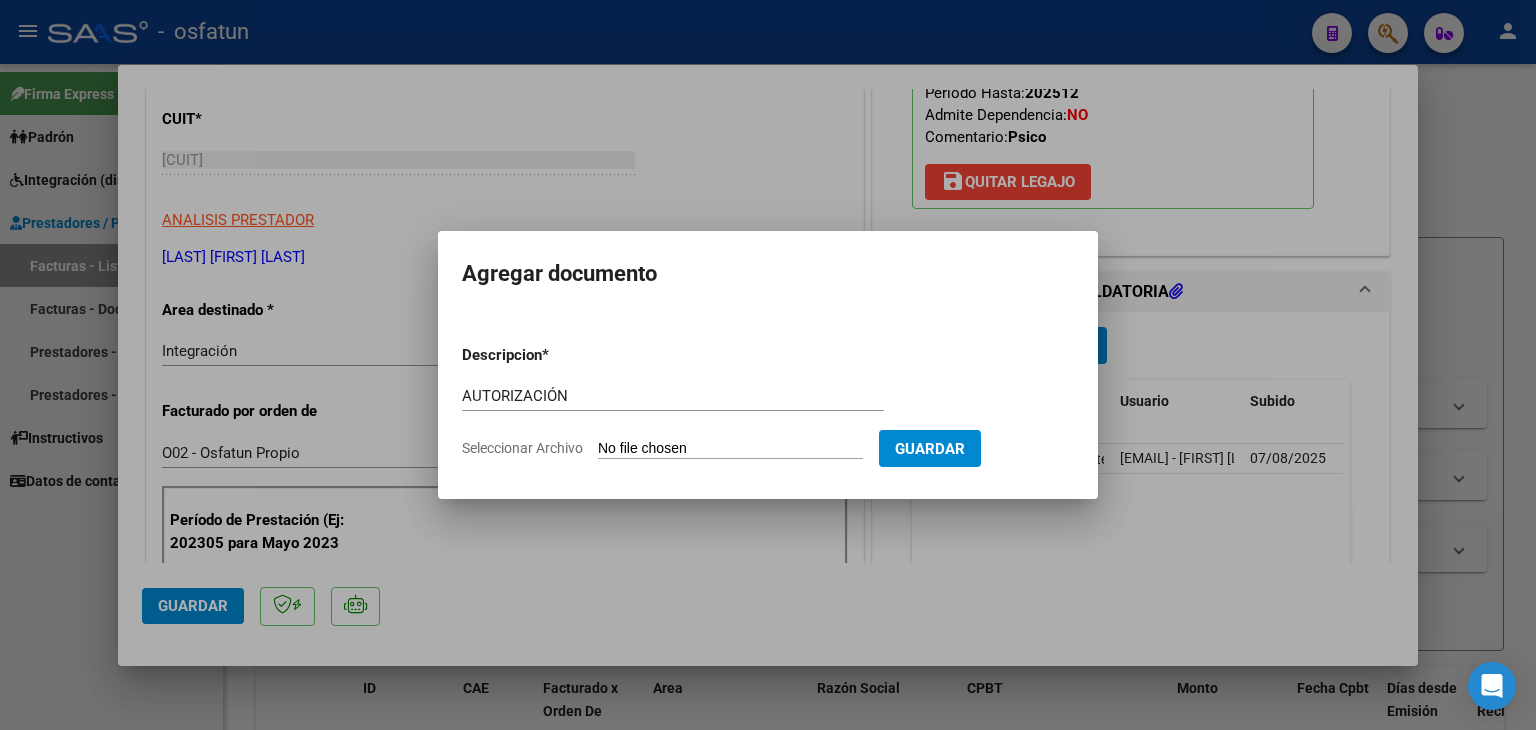 type on "C:\fakepath\PRESUPUESTO AUTORIZADO - PSICO - 2025.pdf" 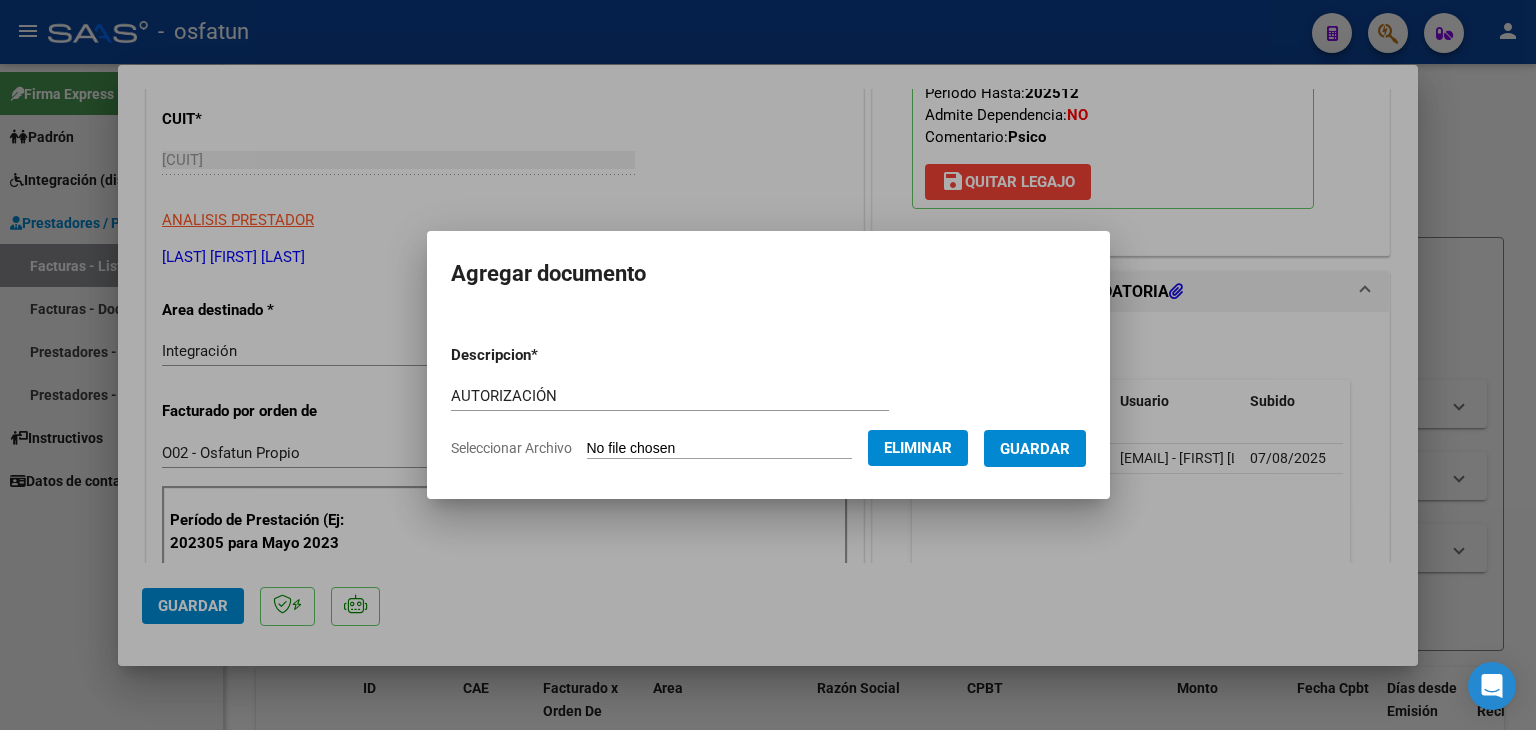 click on "Guardar" at bounding box center [1035, 449] 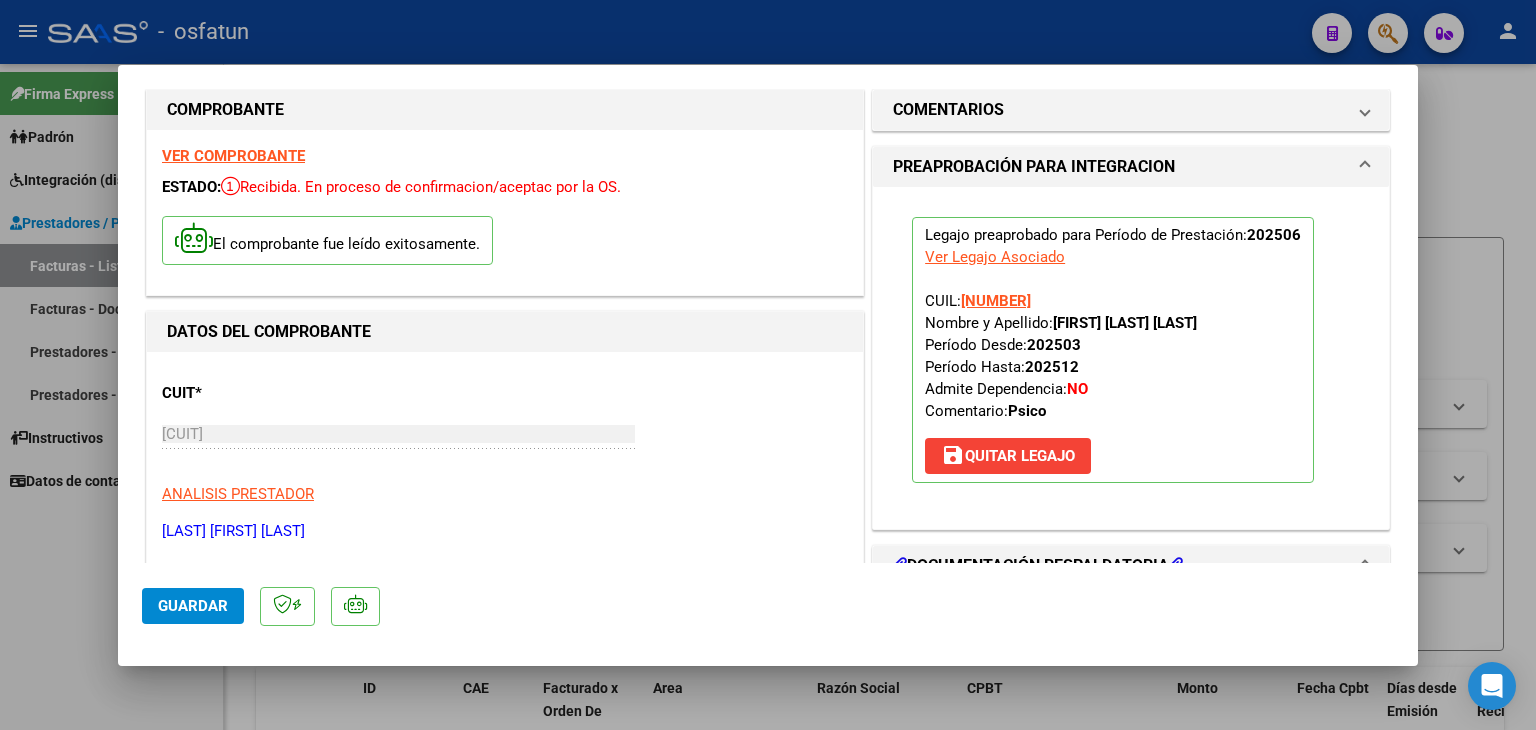 scroll, scrollTop: 0, scrollLeft: 0, axis: both 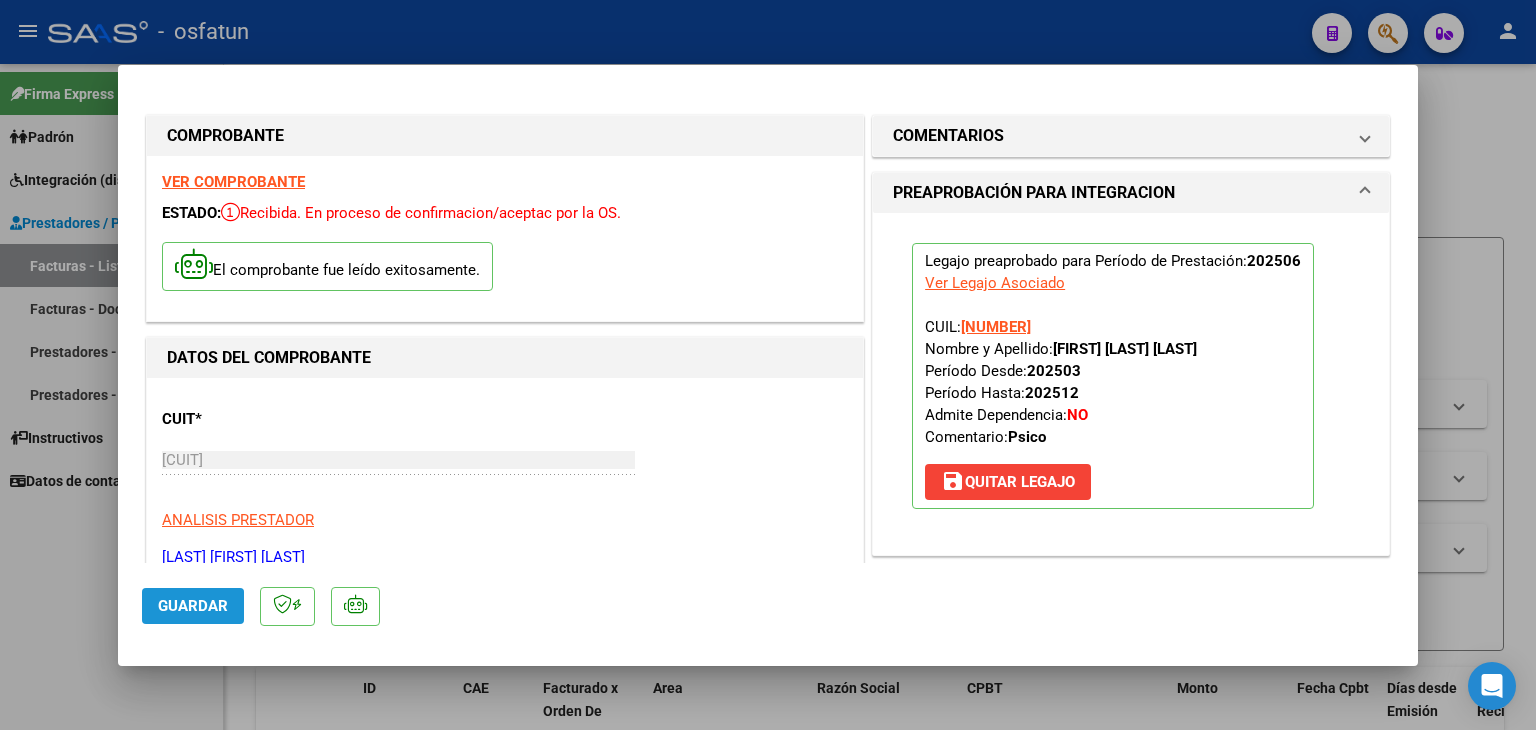 click on "Guardar" 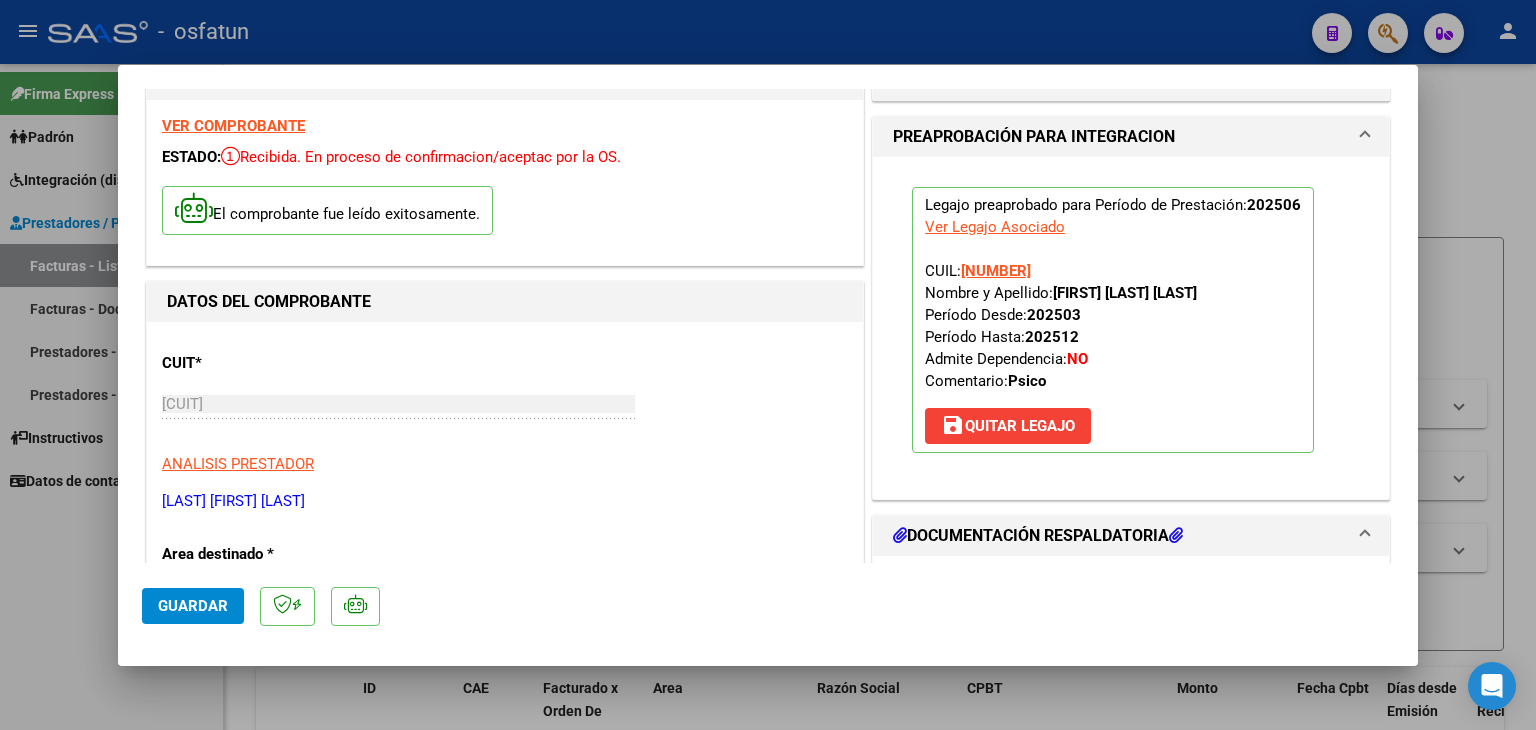 scroll, scrollTop: 0, scrollLeft: 0, axis: both 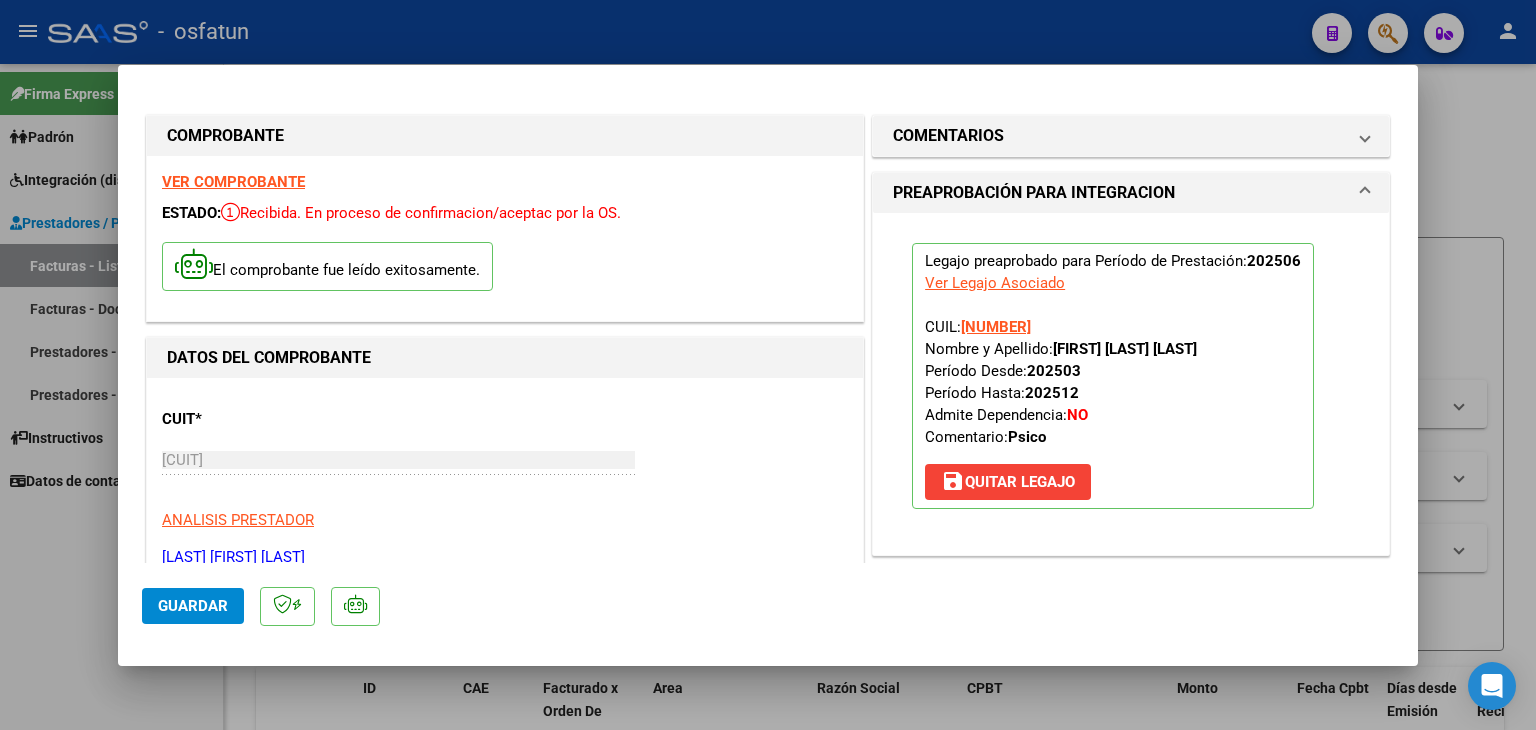 click at bounding box center [768, 365] 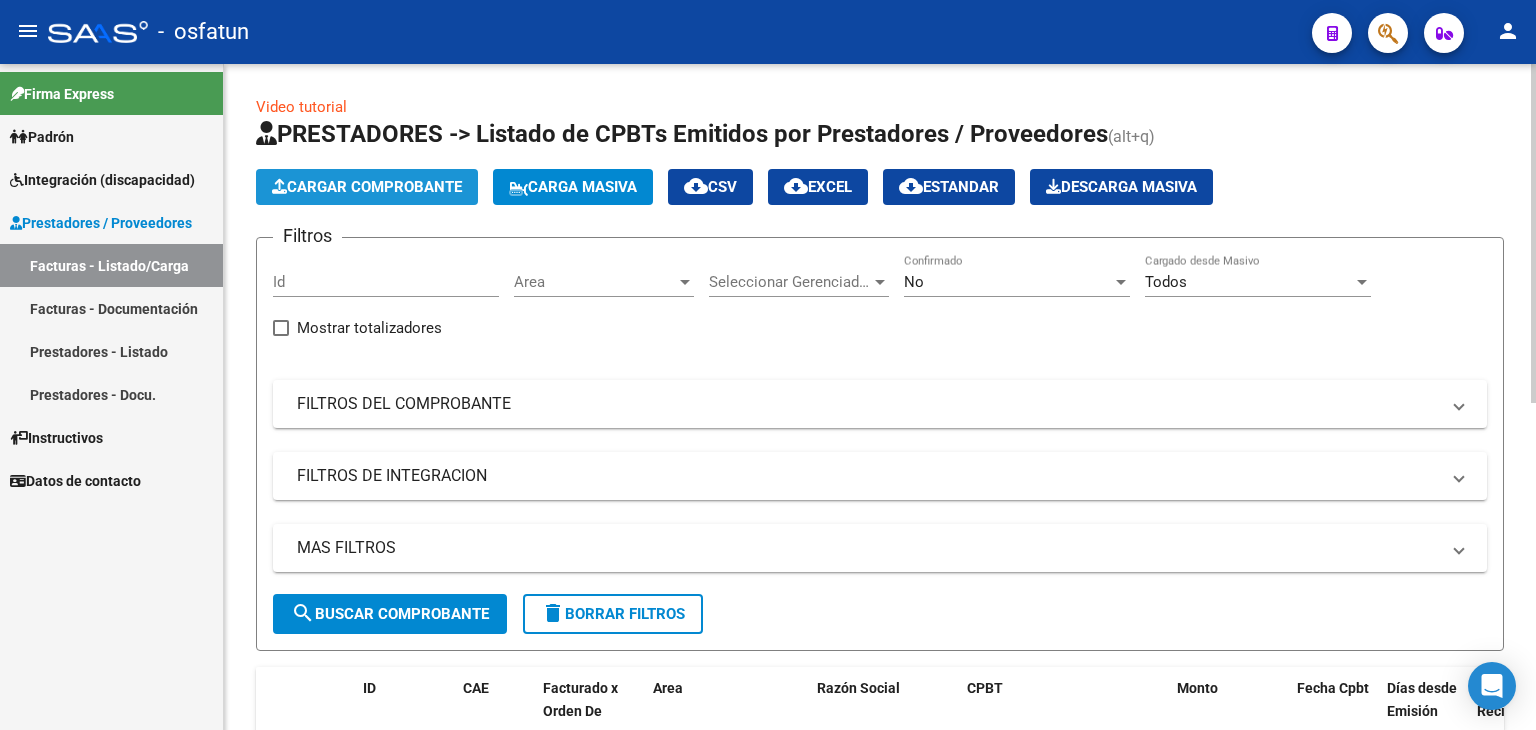 click on "Cargar Comprobante" 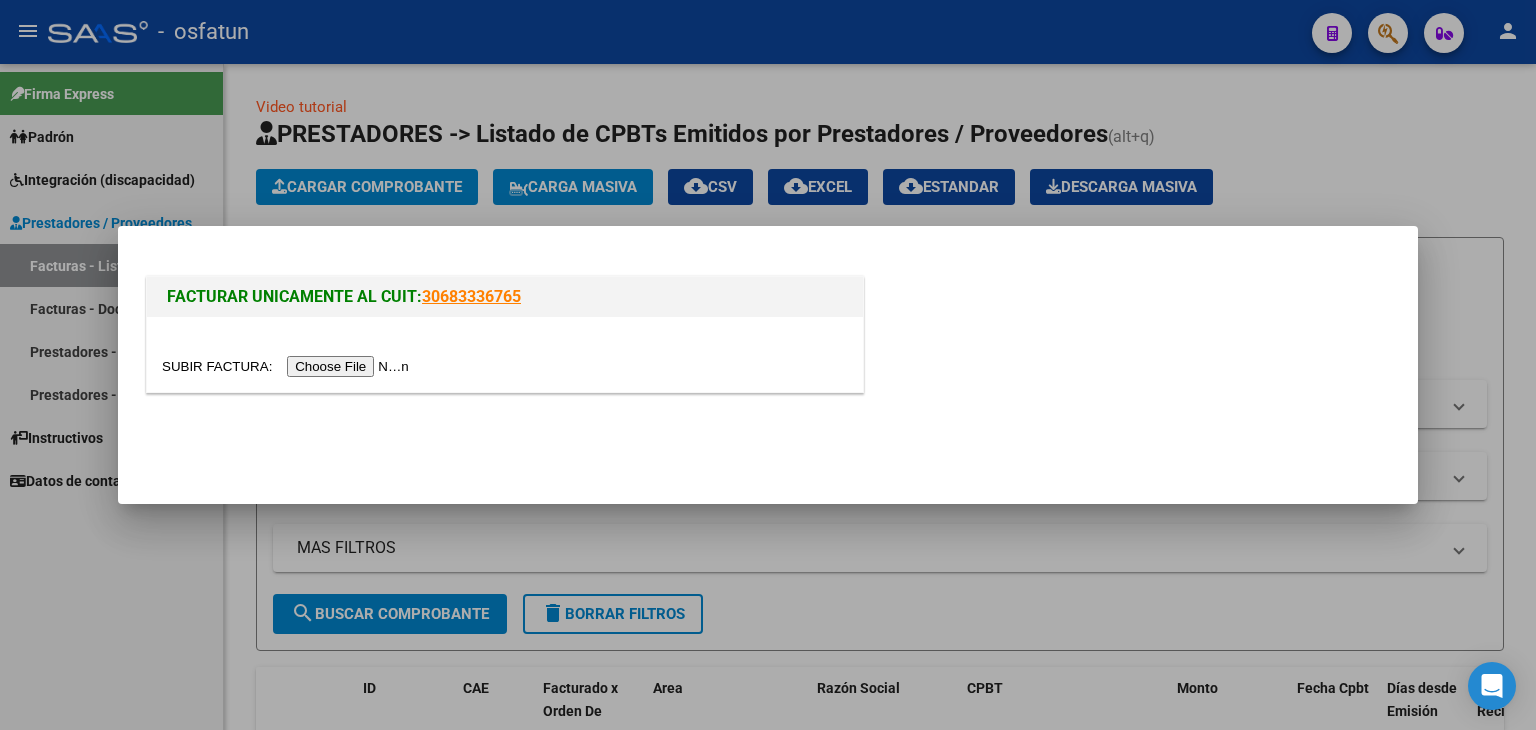 click at bounding box center (288, 366) 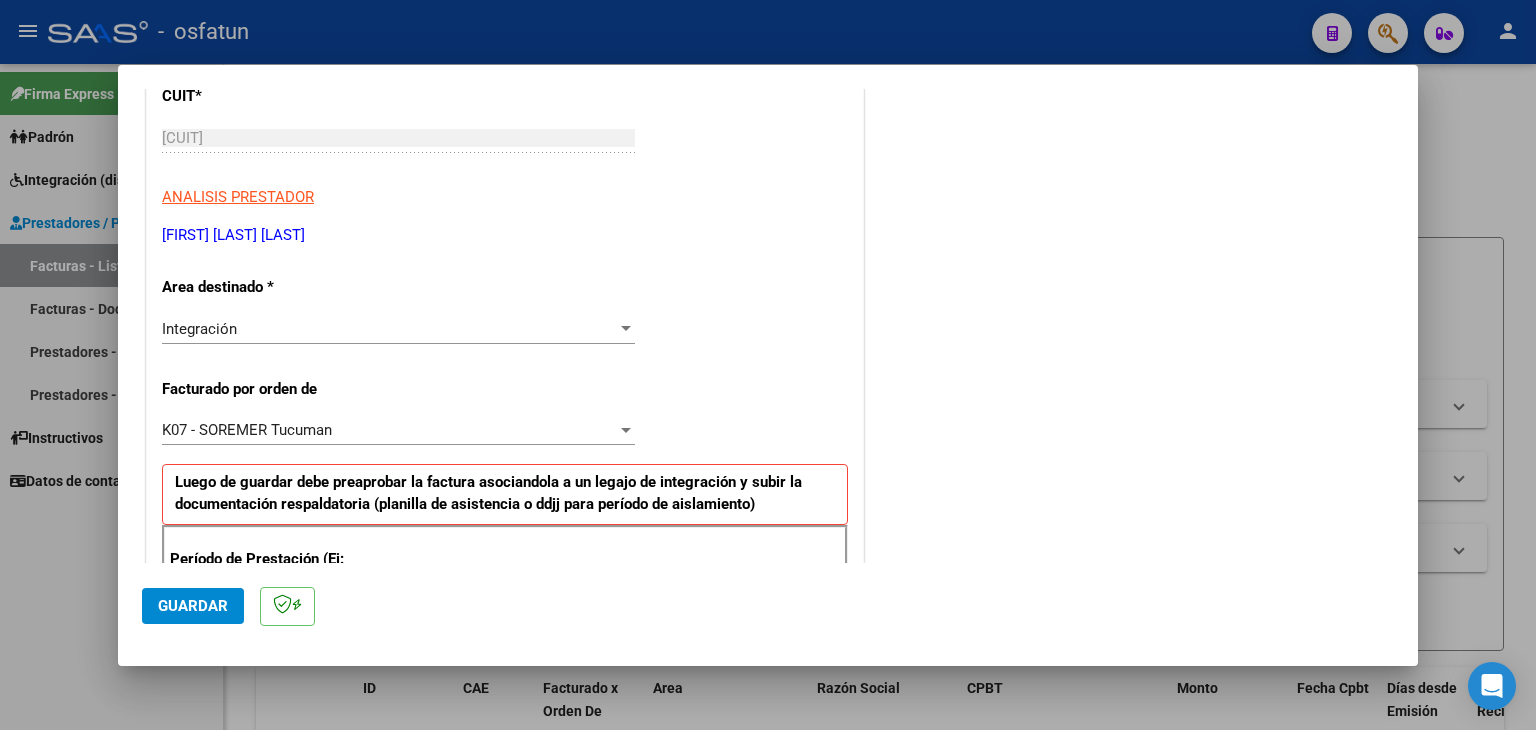 scroll, scrollTop: 300, scrollLeft: 0, axis: vertical 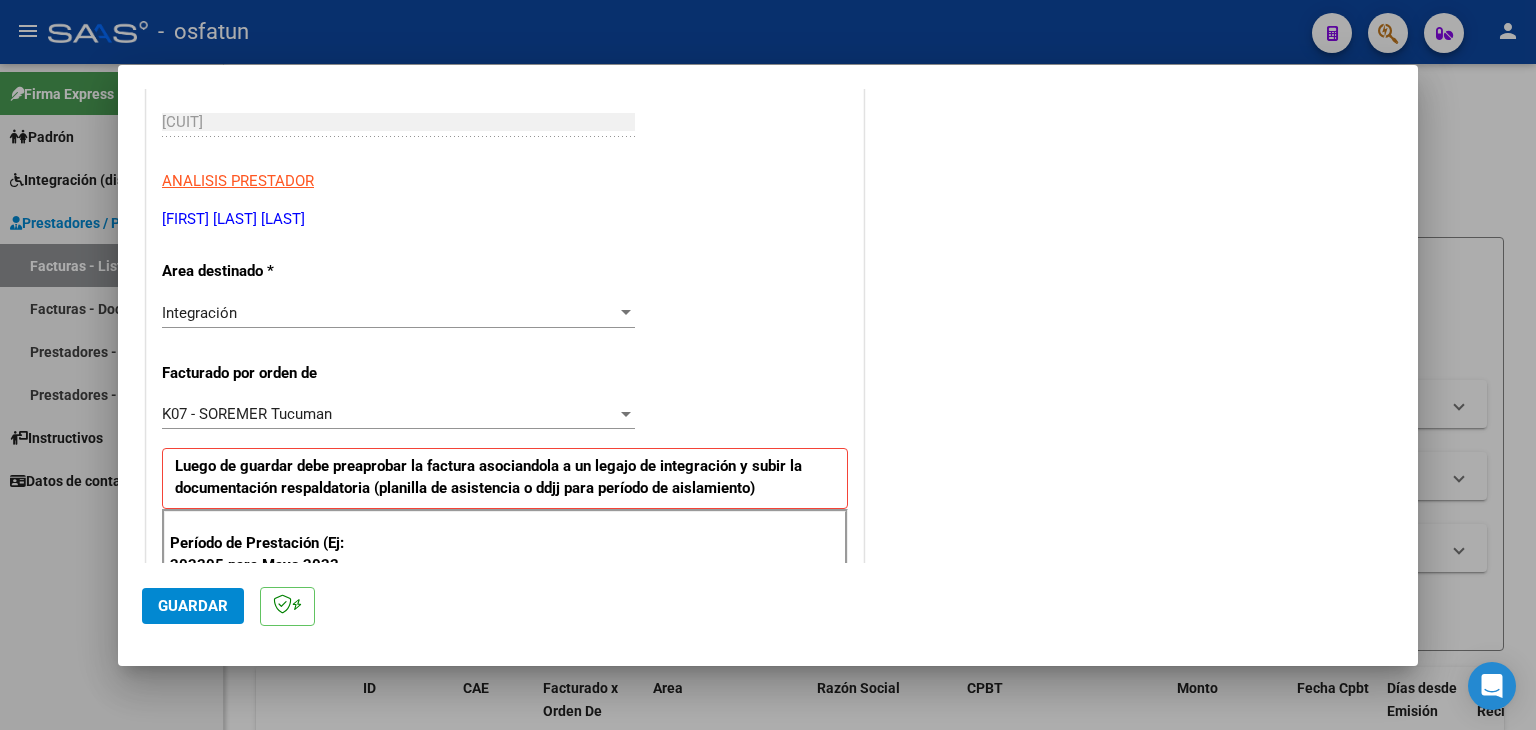 click on "K07 - SOREMER Tucuman" at bounding box center [389, 414] 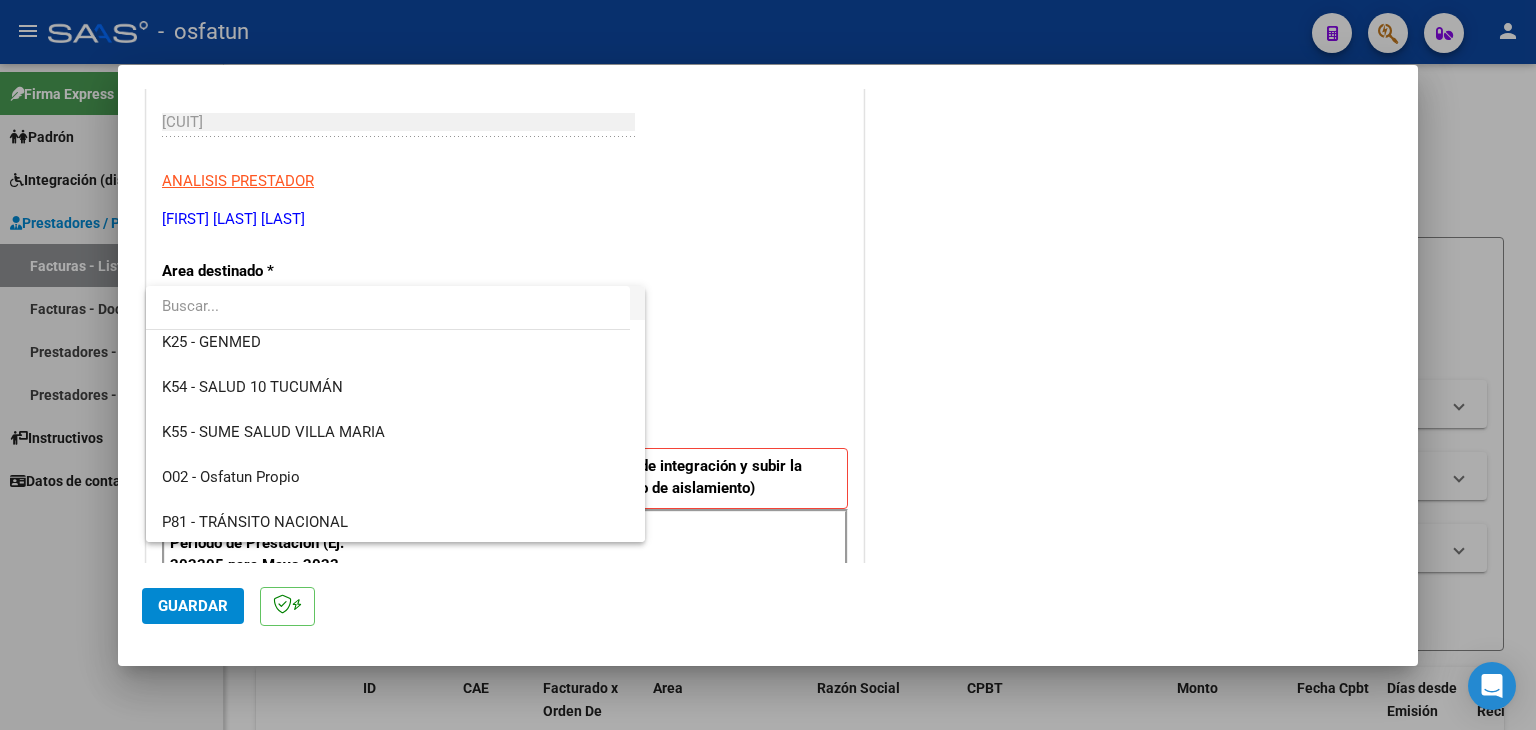 scroll, scrollTop: 1004, scrollLeft: 0, axis: vertical 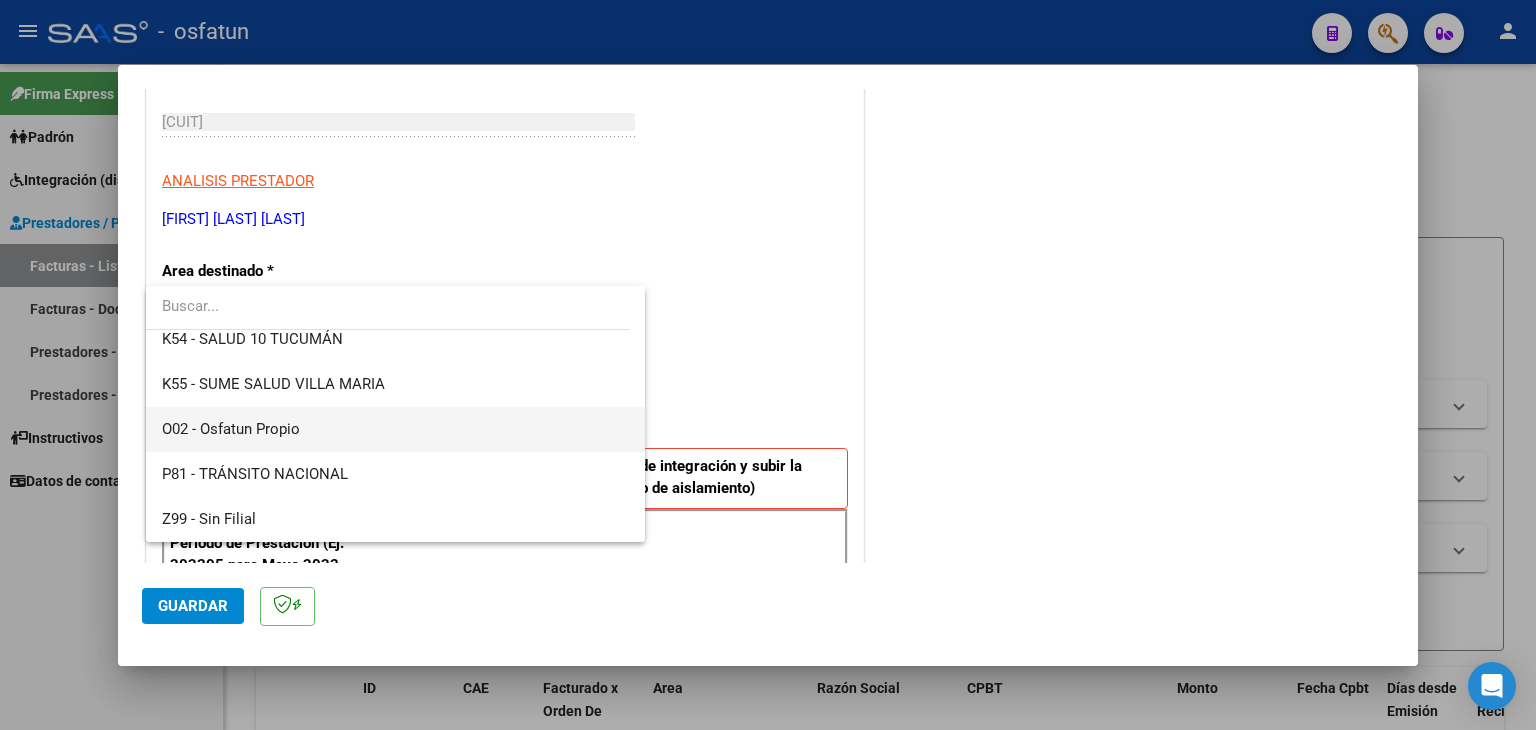 click on "O02 - Osfatun Propio" at bounding box center [396, 429] 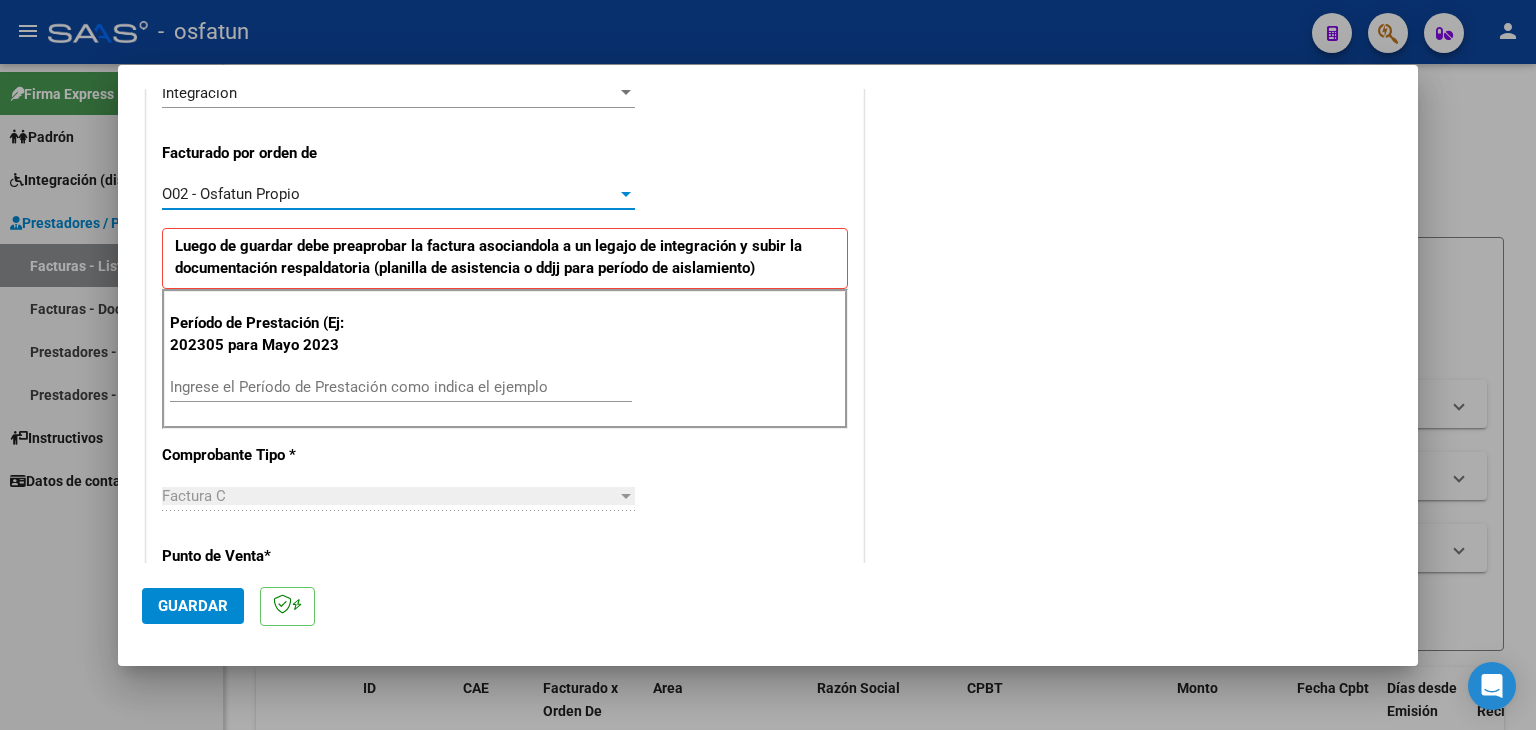 scroll, scrollTop: 600, scrollLeft: 0, axis: vertical 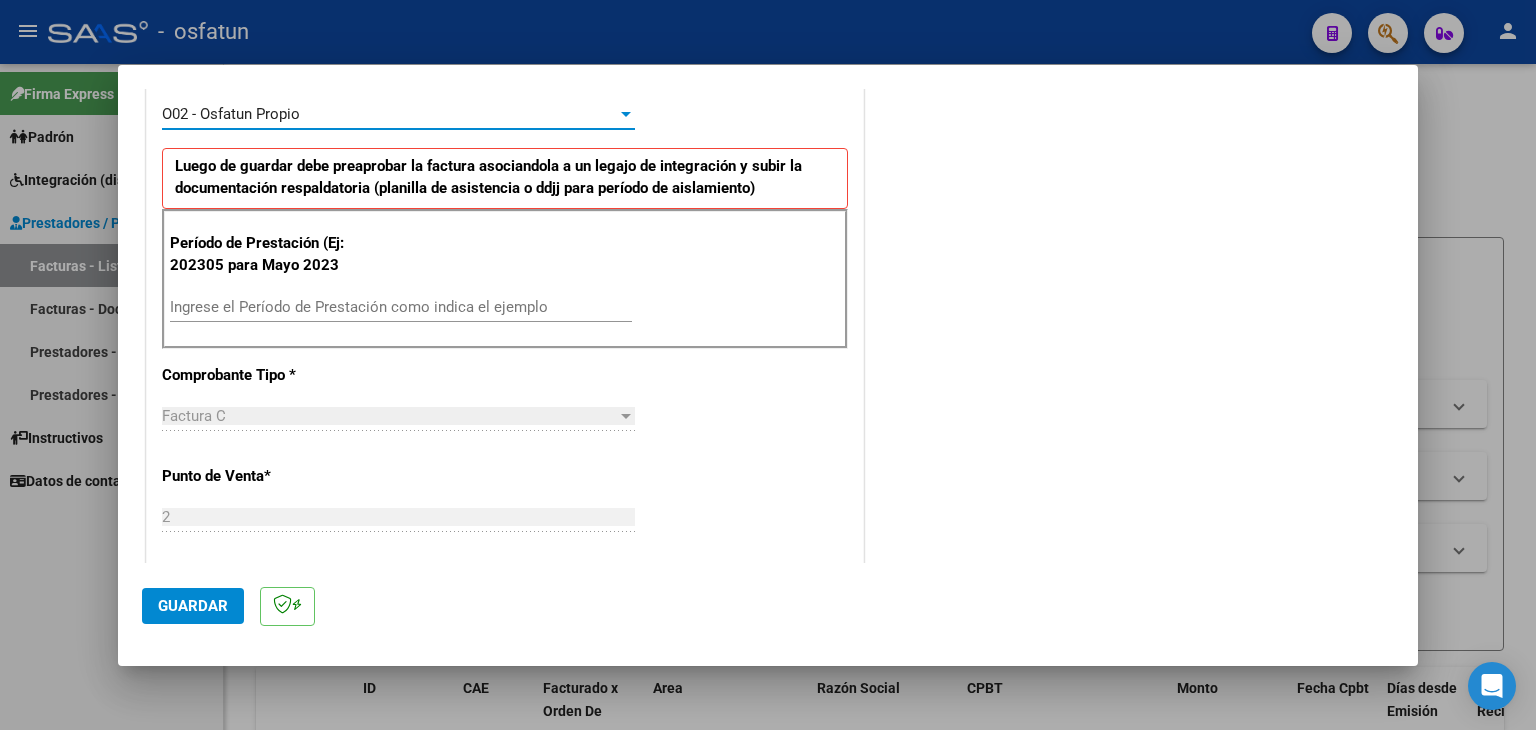 click on "Ingrese el Período de Prestación como indica el ejemplo" at bounding box center [401, 307] 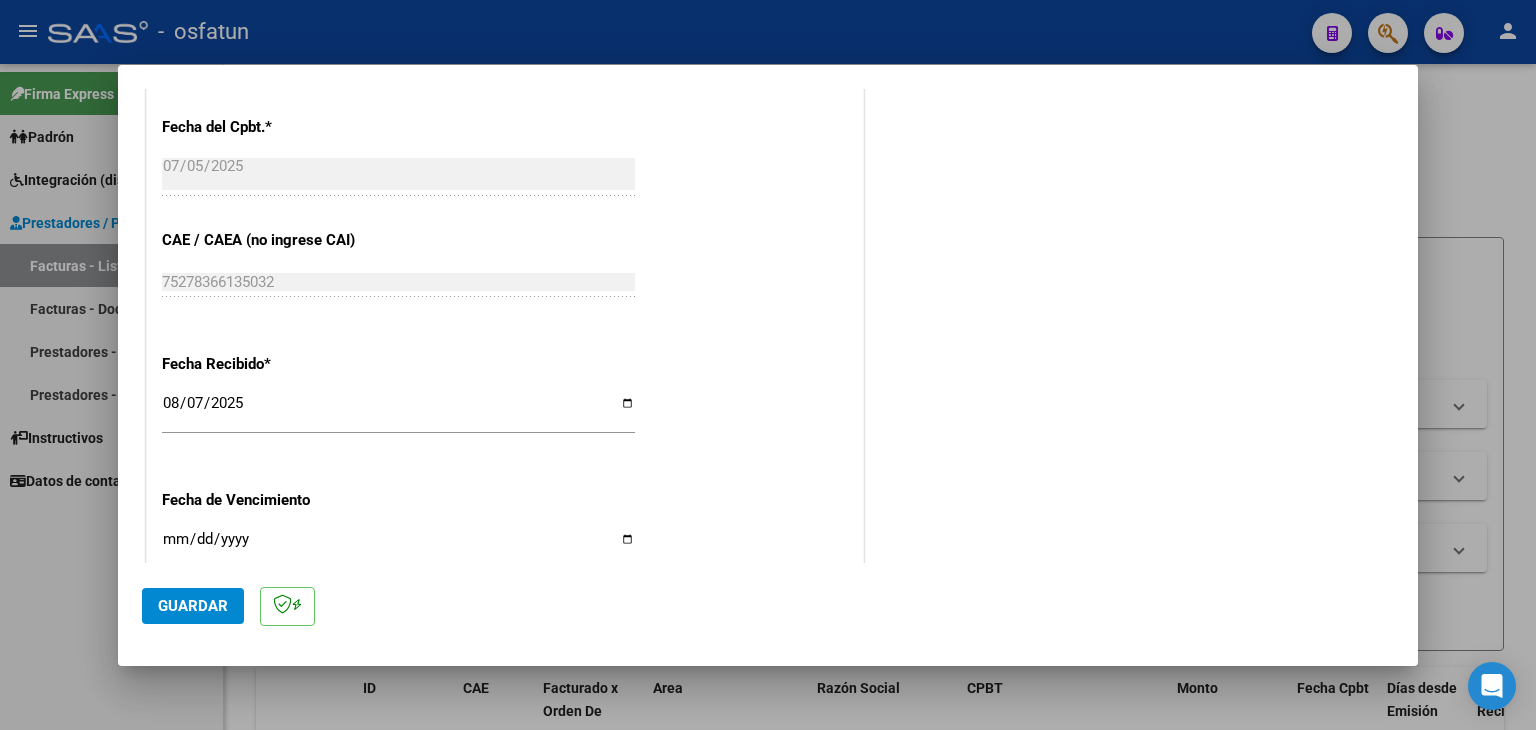scroll, scrollTop: 1300, scrollLeft: 0, axis: vertical 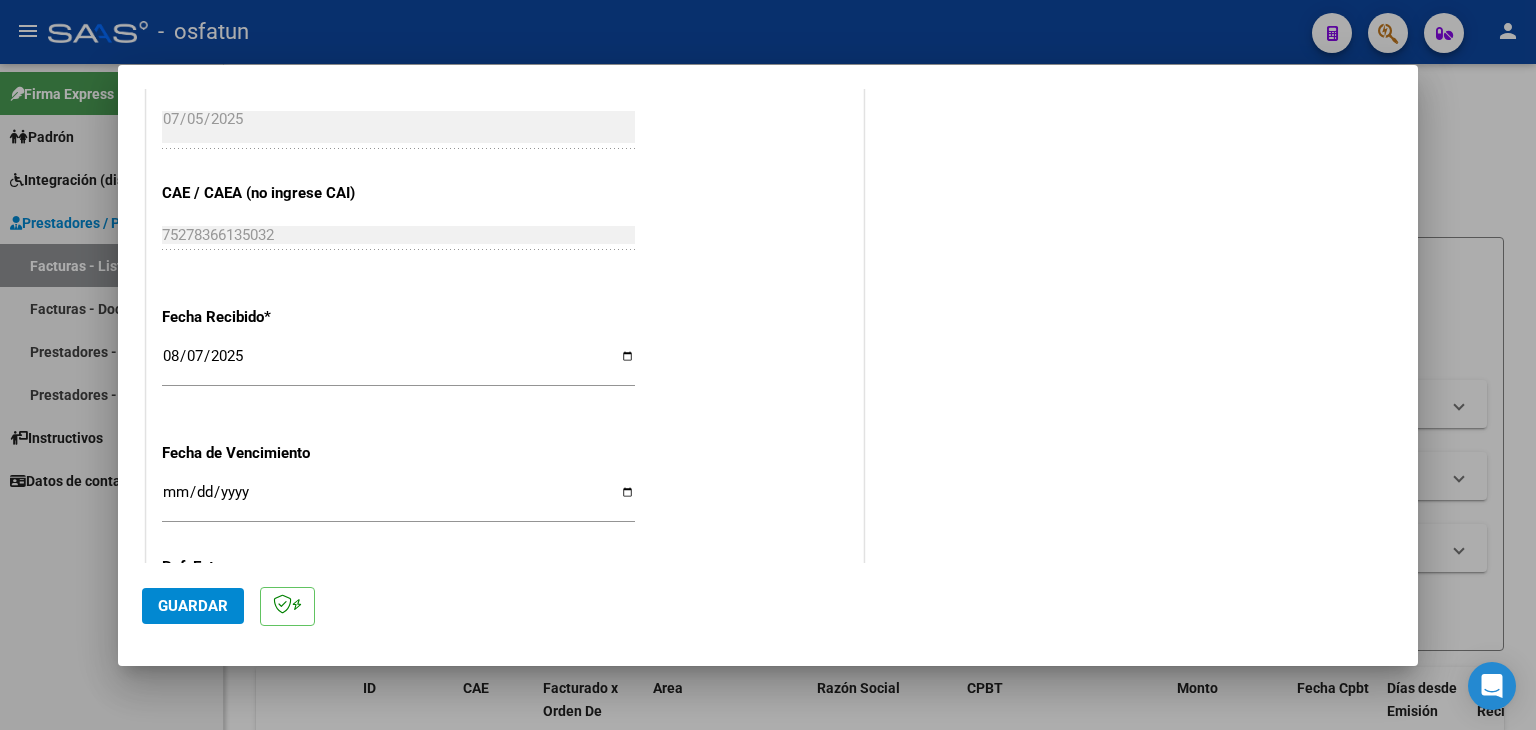 type on "202506" 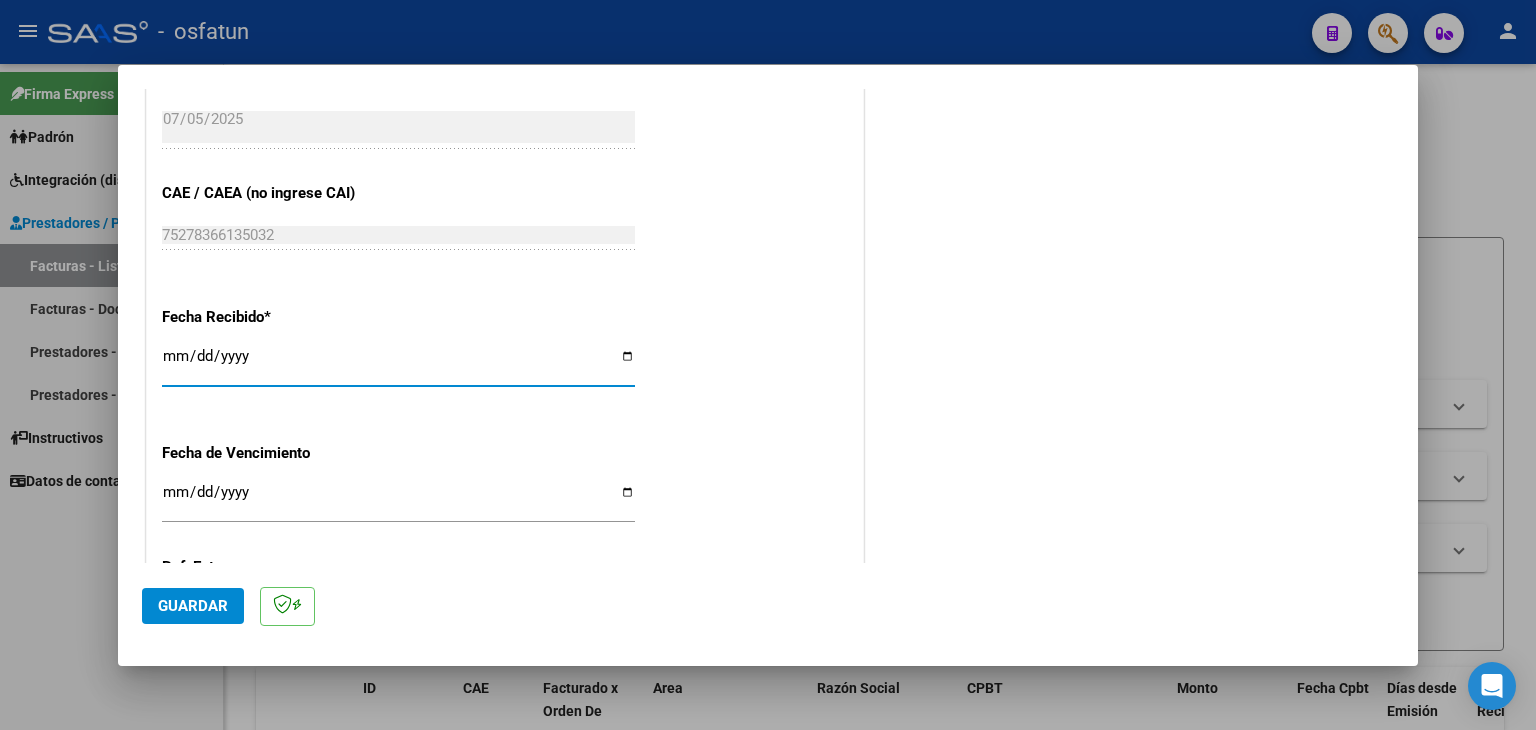type on "2025-08-05" 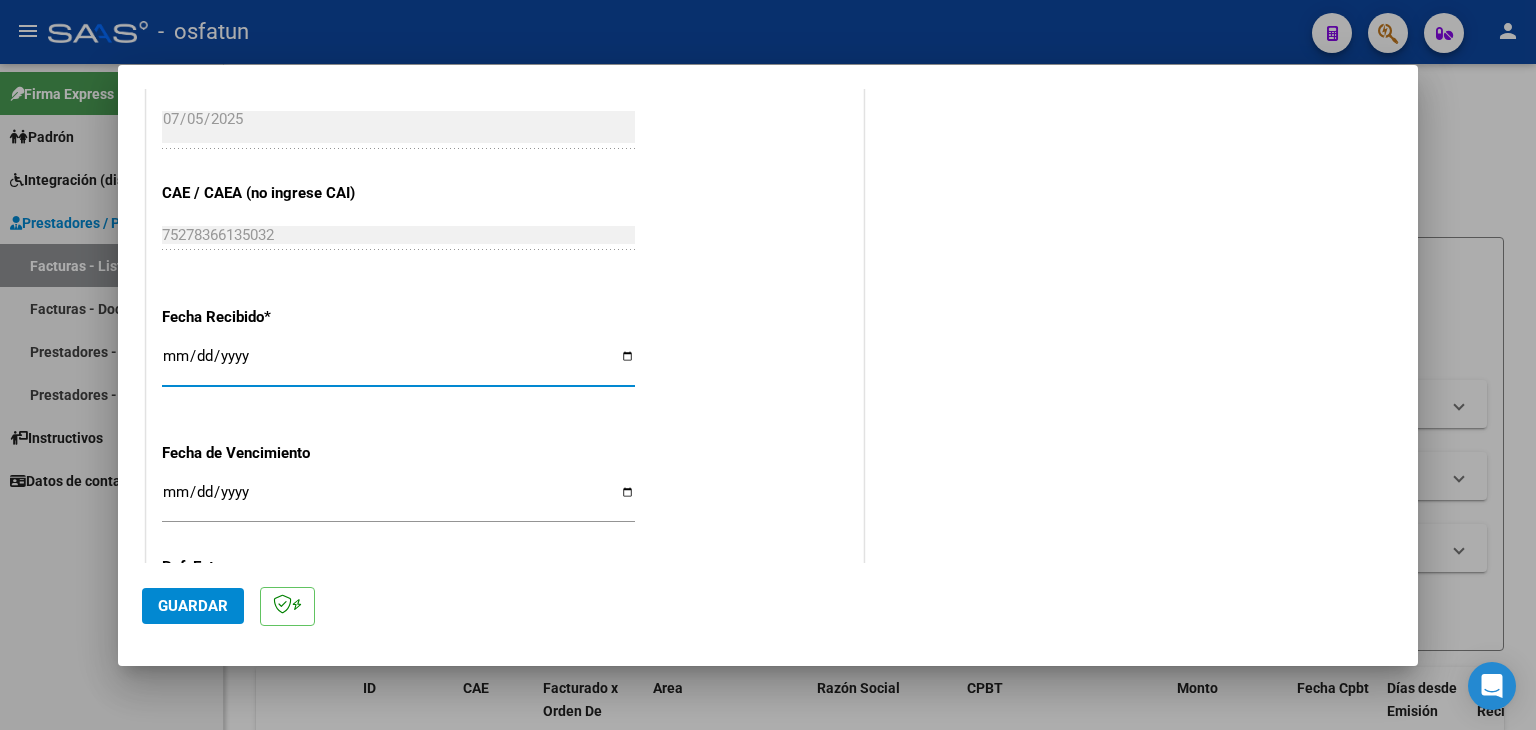 type on "2025-07-05" 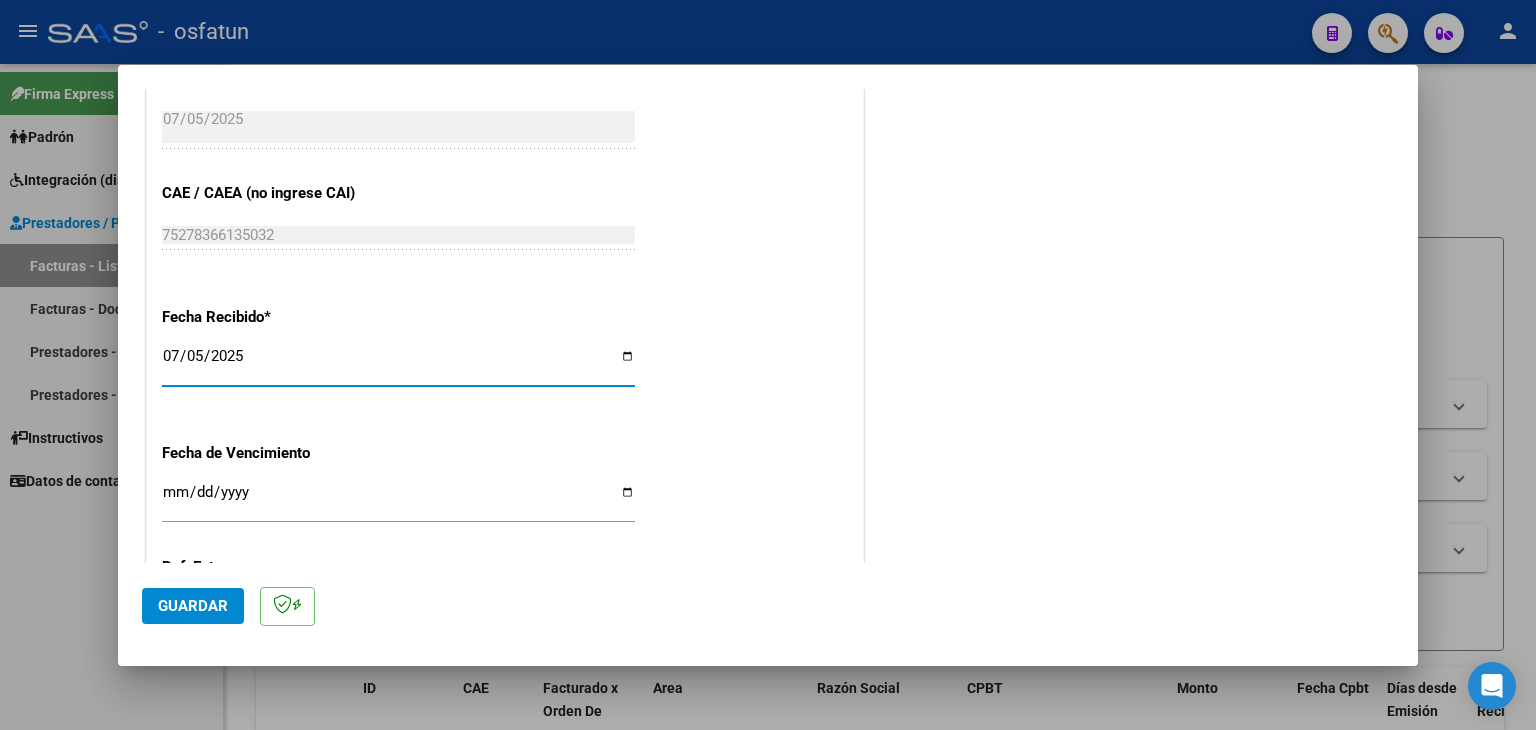 click on "Ingresar la fecha" at bounding box center [398, 500] 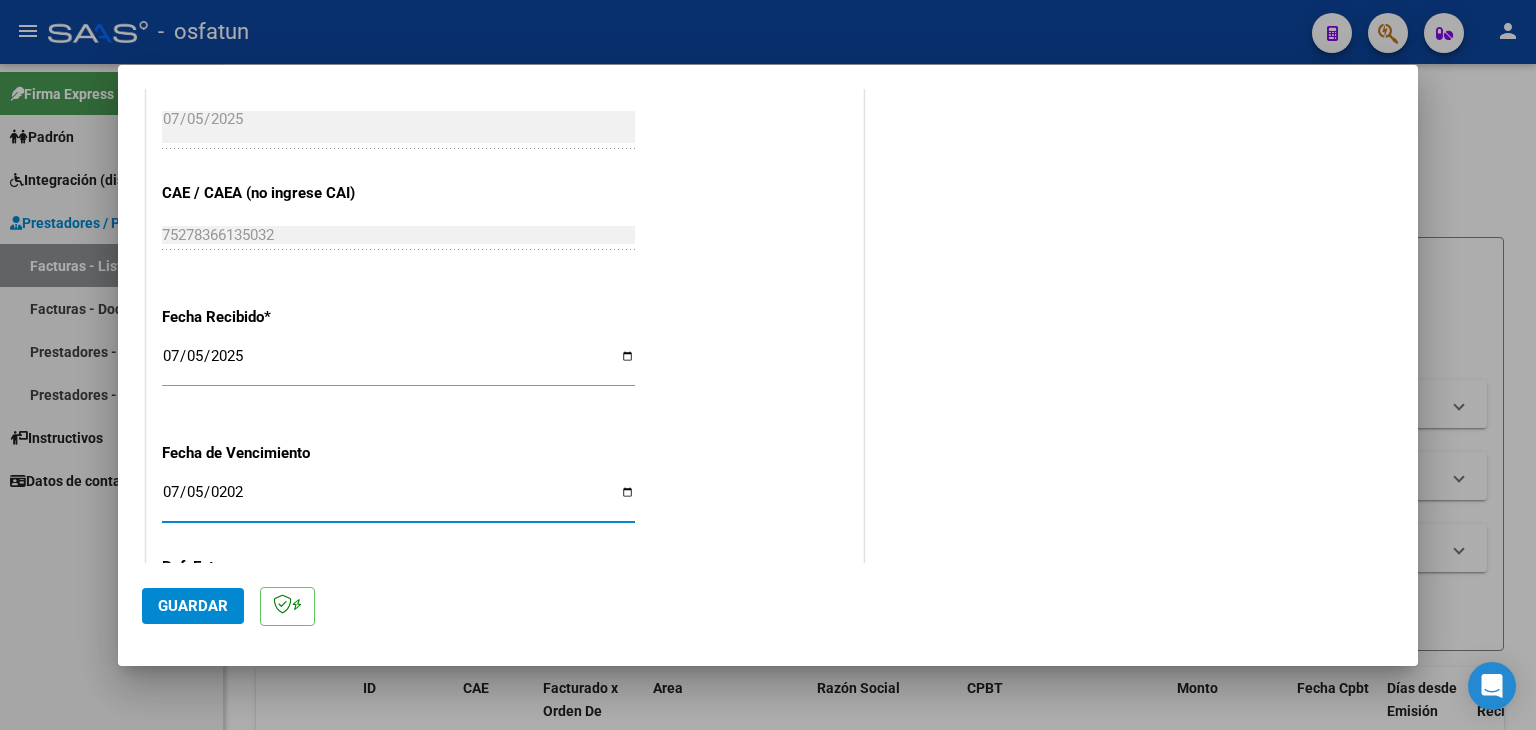 type on "2025-07-05" 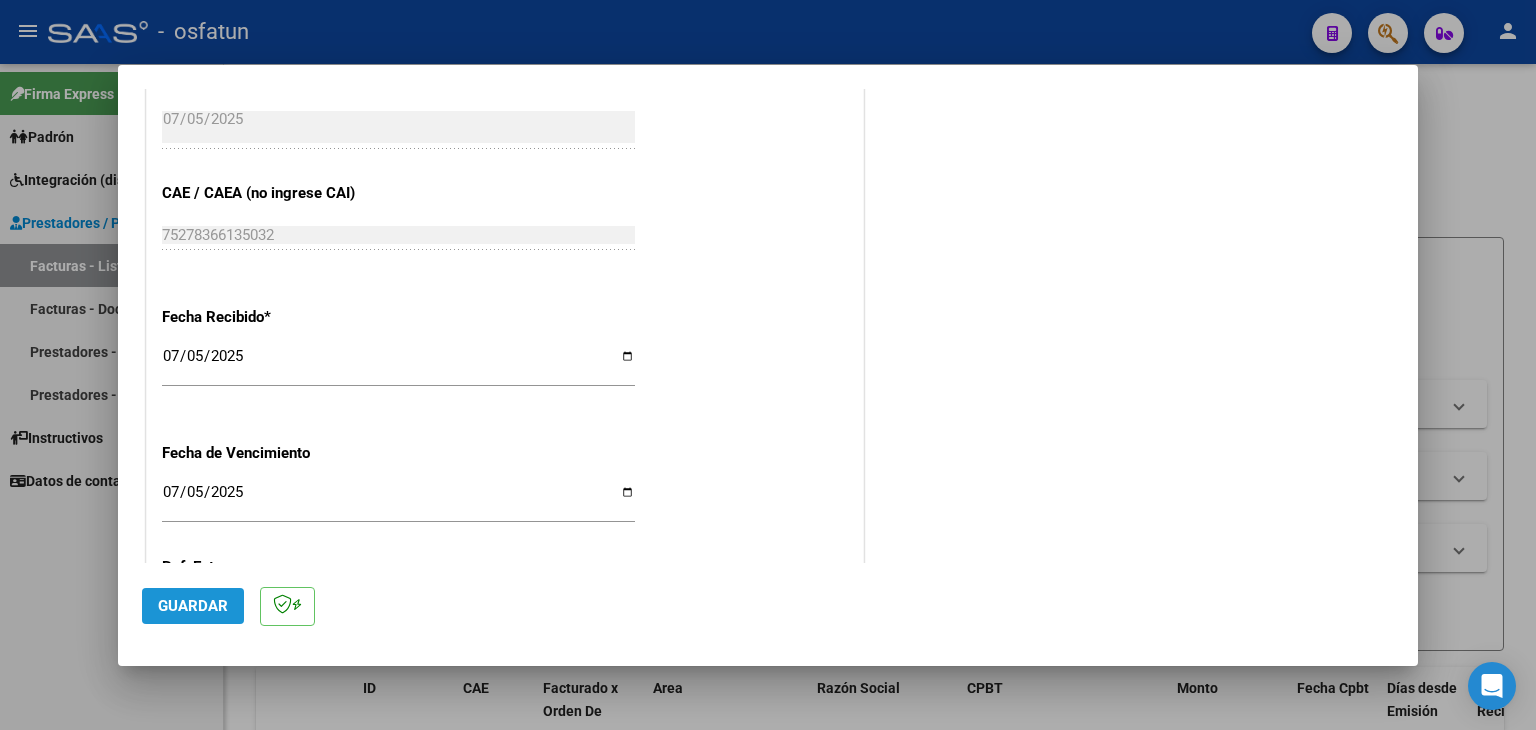 click on "Guardar" 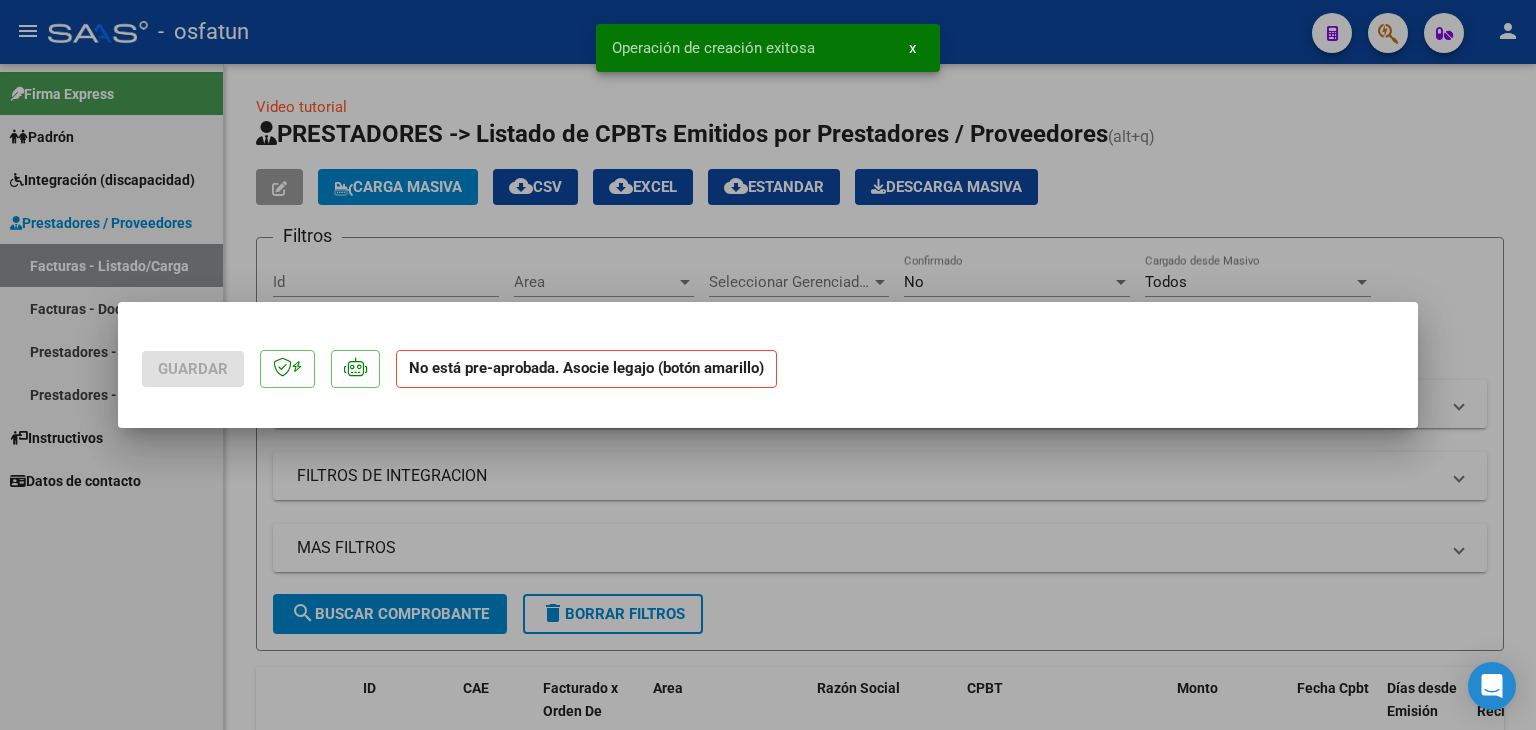 scroll, scrollTop: 0, scrollLeft: 0, axis: both 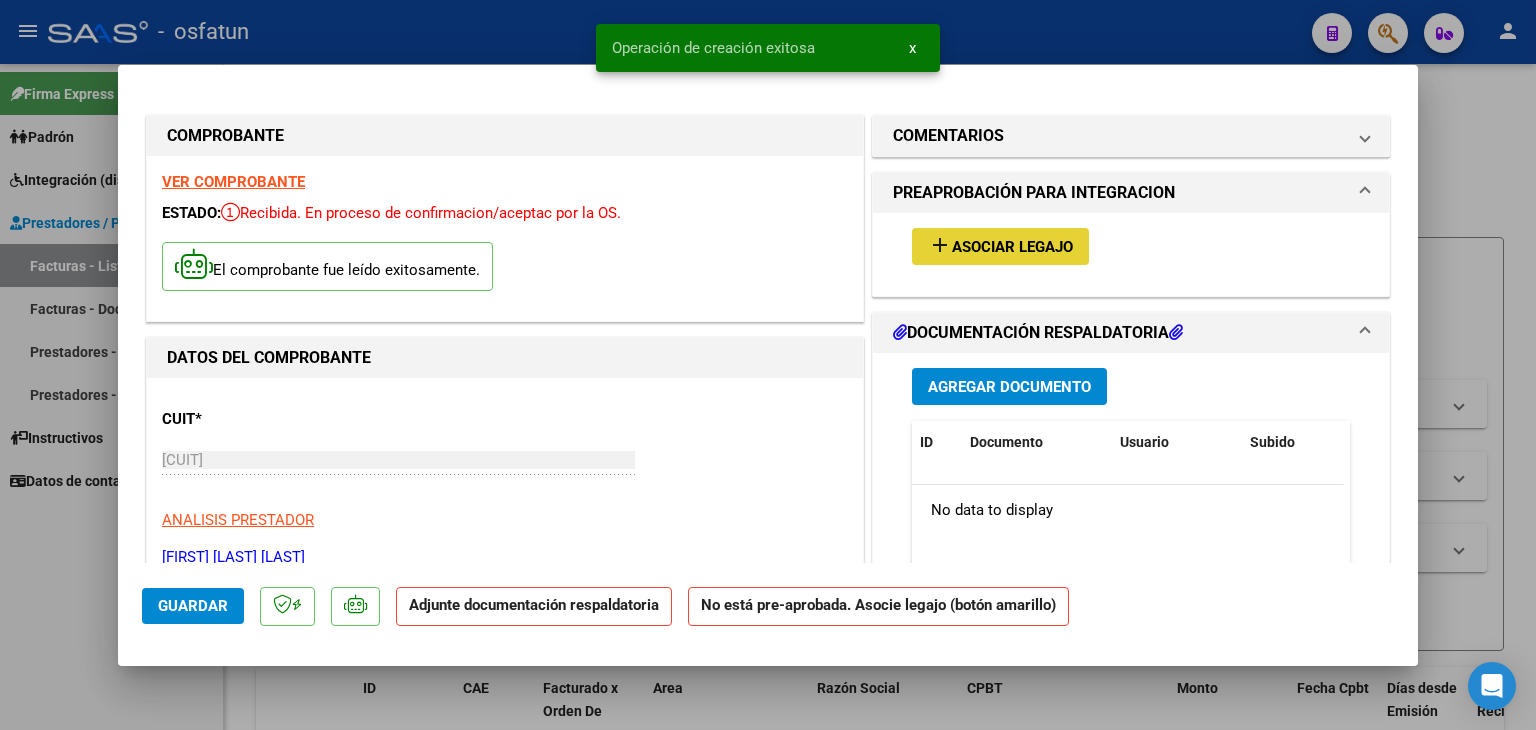 click on "Asociar Legajo" at bounding box center (1012, 247) 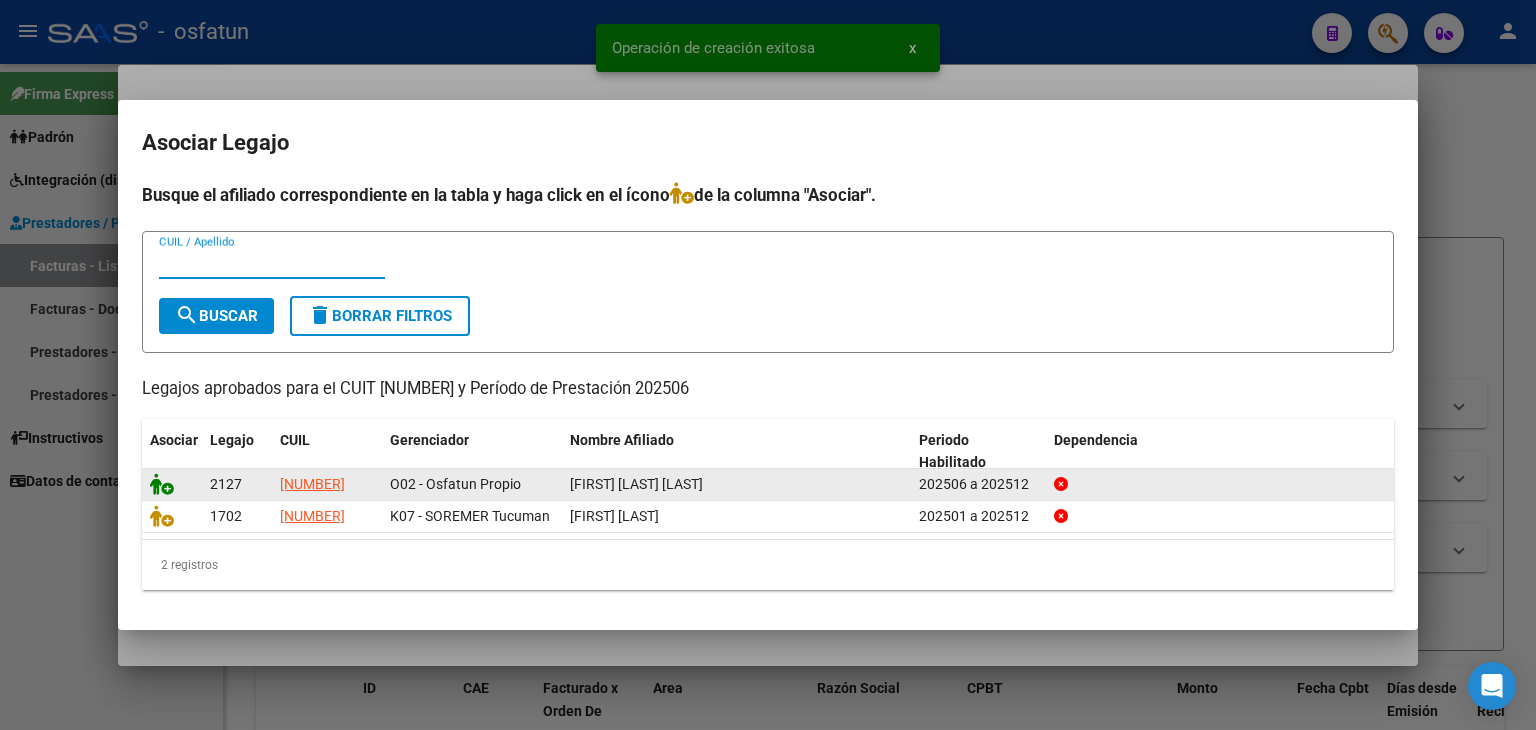 click 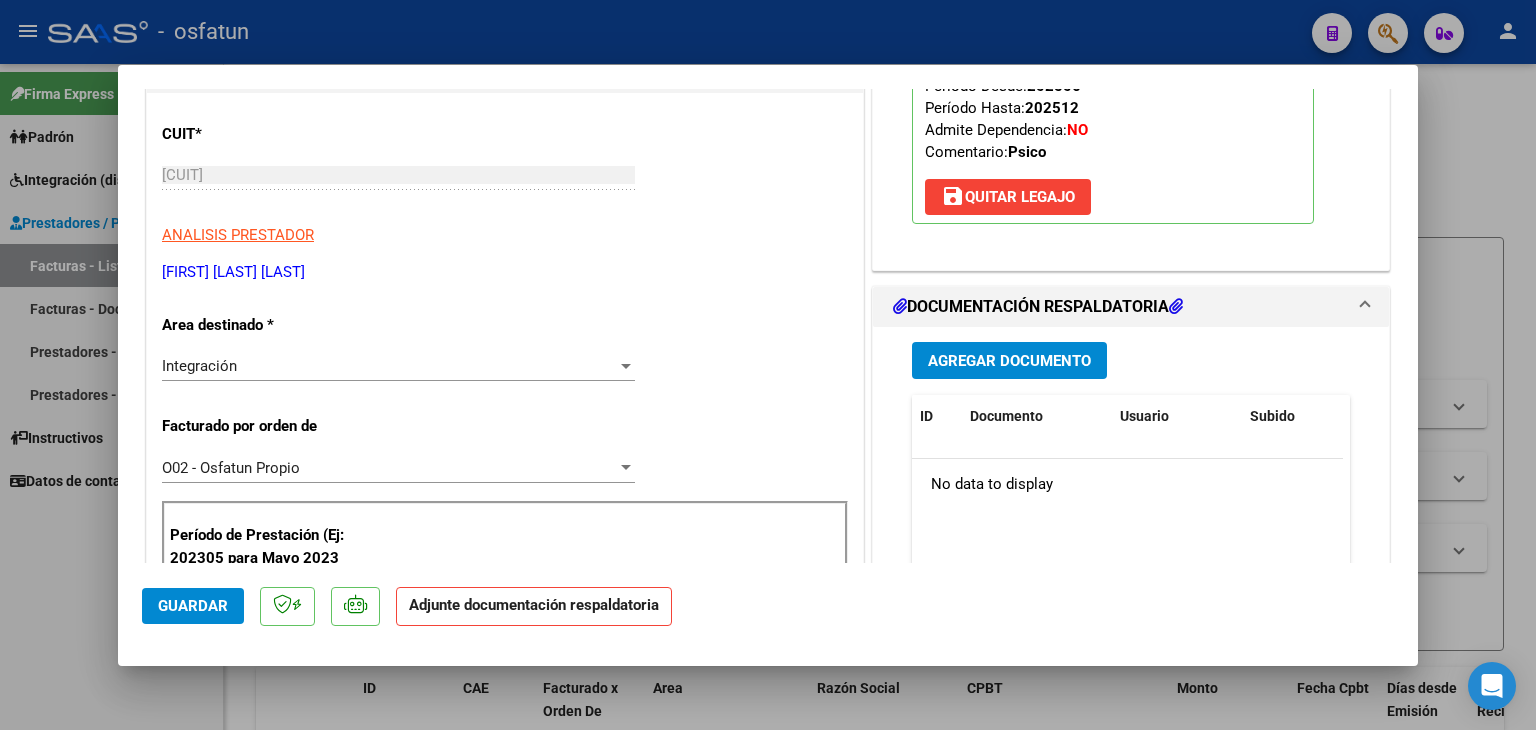 scroll, scrollTop: 300, scrollLeft: 0, axis: vertical 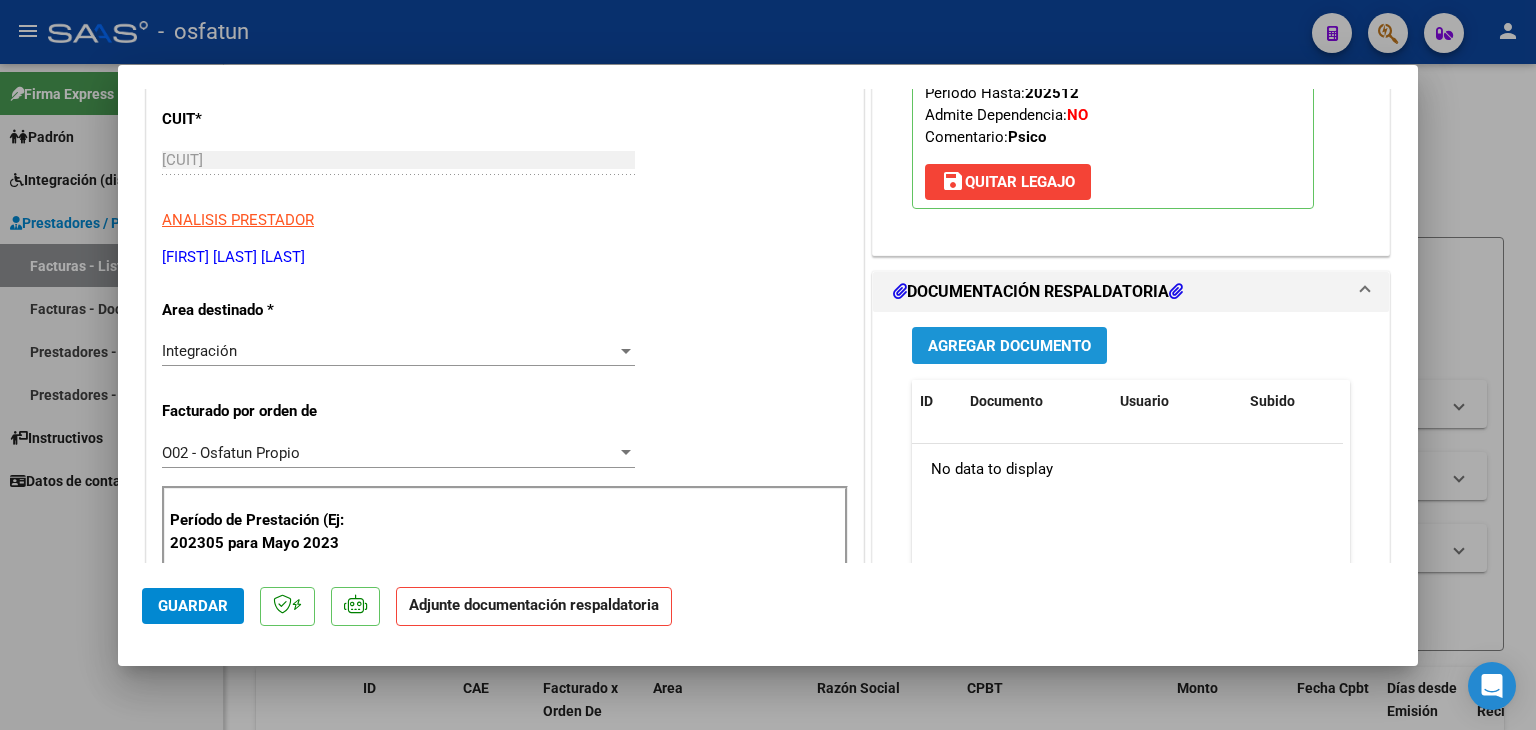 click on "Agregar Documento" at bounding box center (1009, 346) 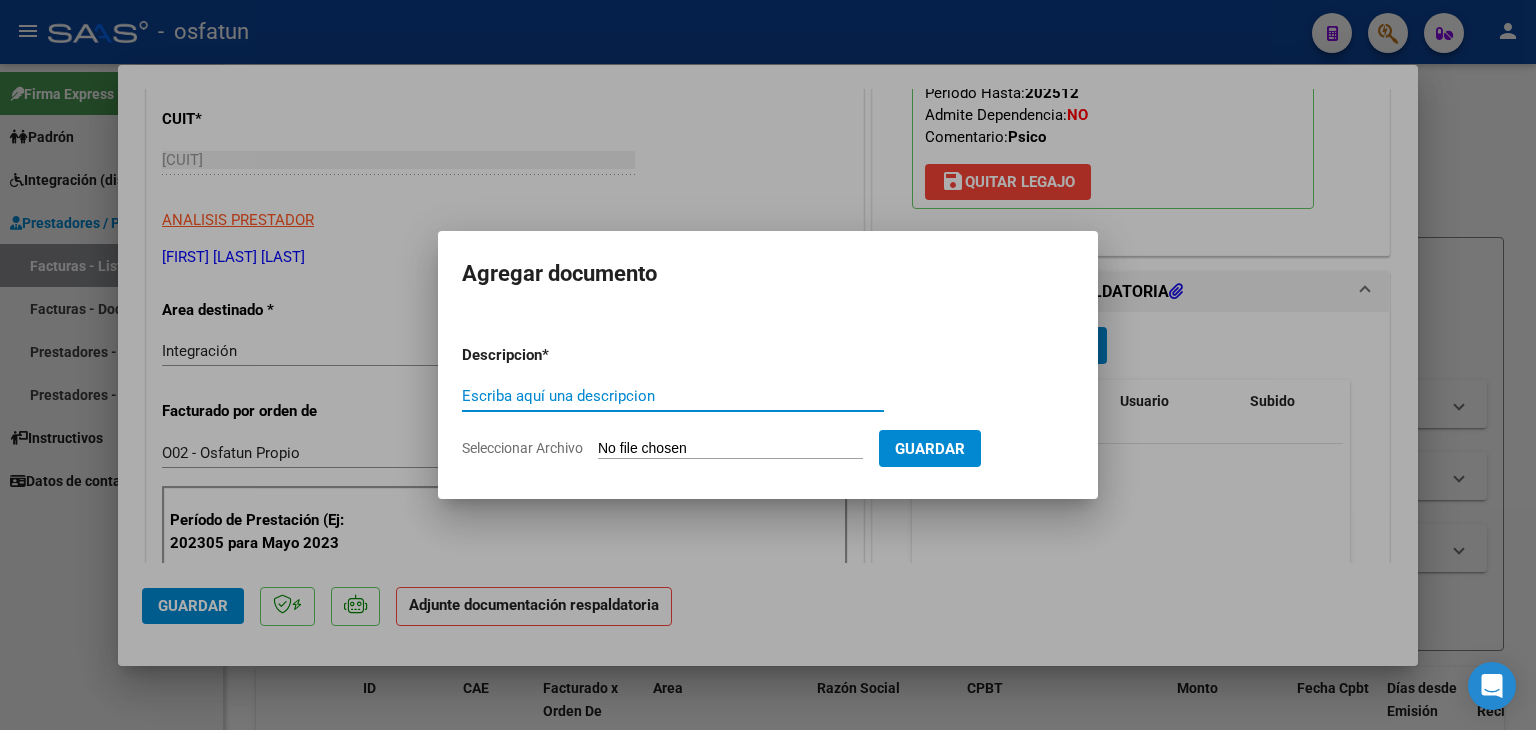 click on "Escriba aquí una descripcion" at bounding box center [673, 396] 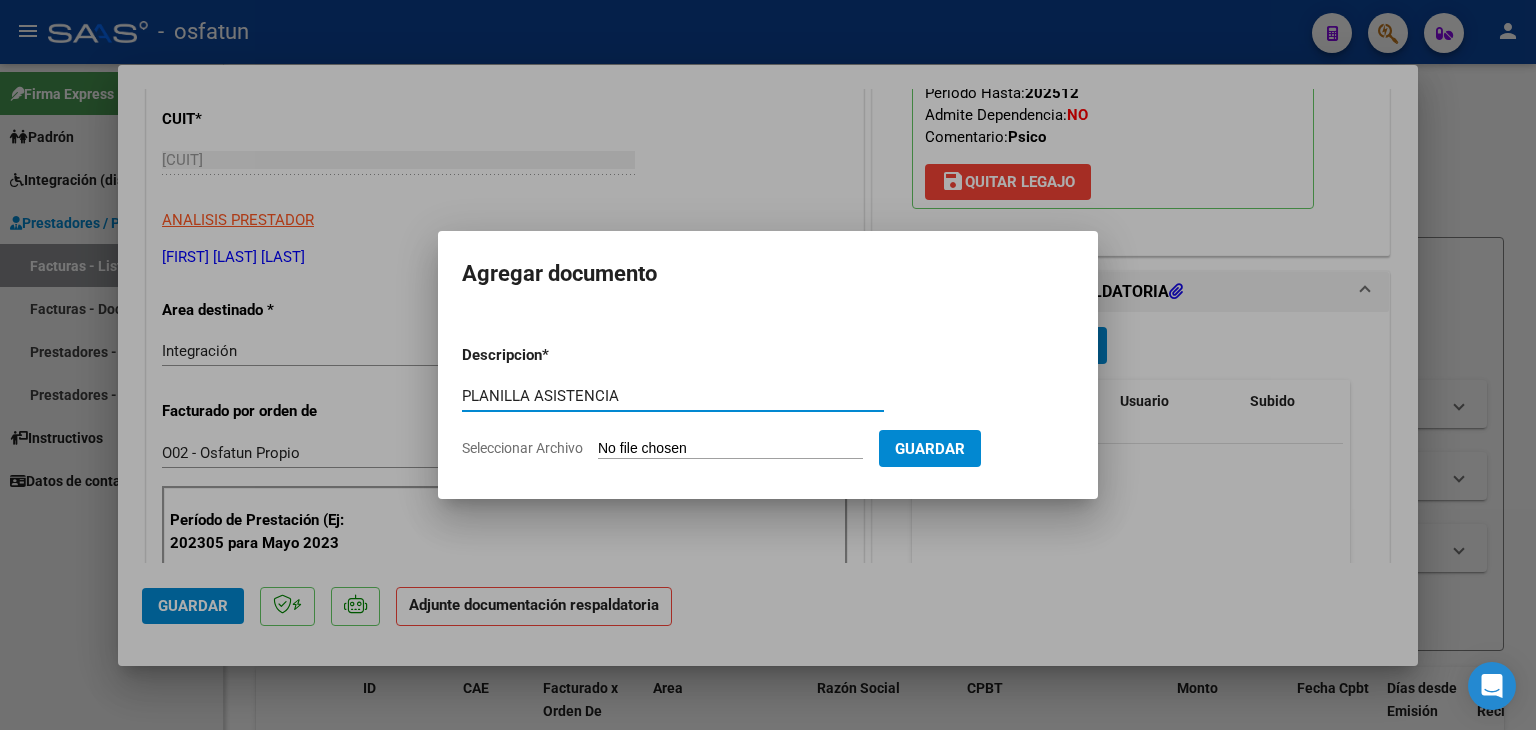 type on "PLANILLA ASISTENCIA" 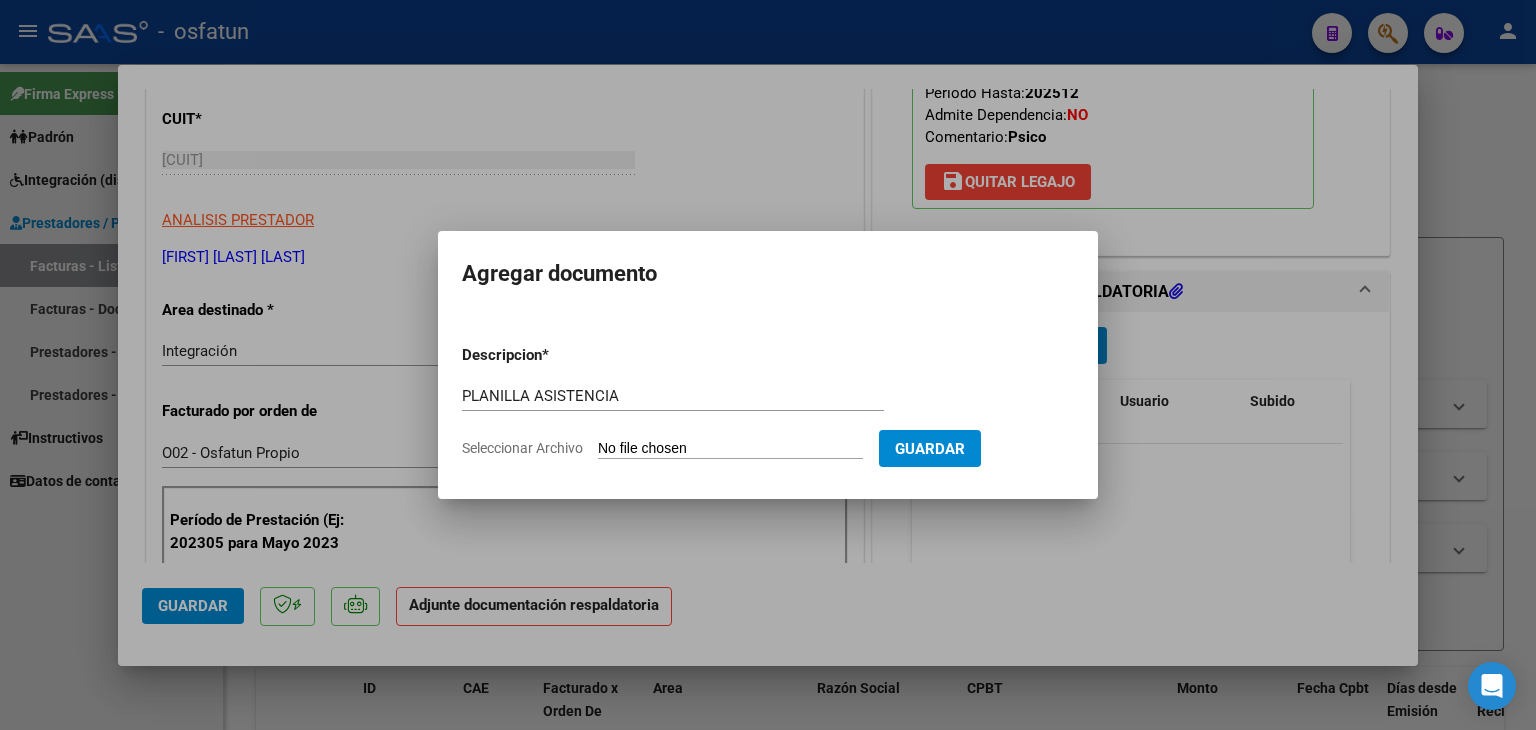click on "Seleccionar Archivo" at bounding box center (730, 449) 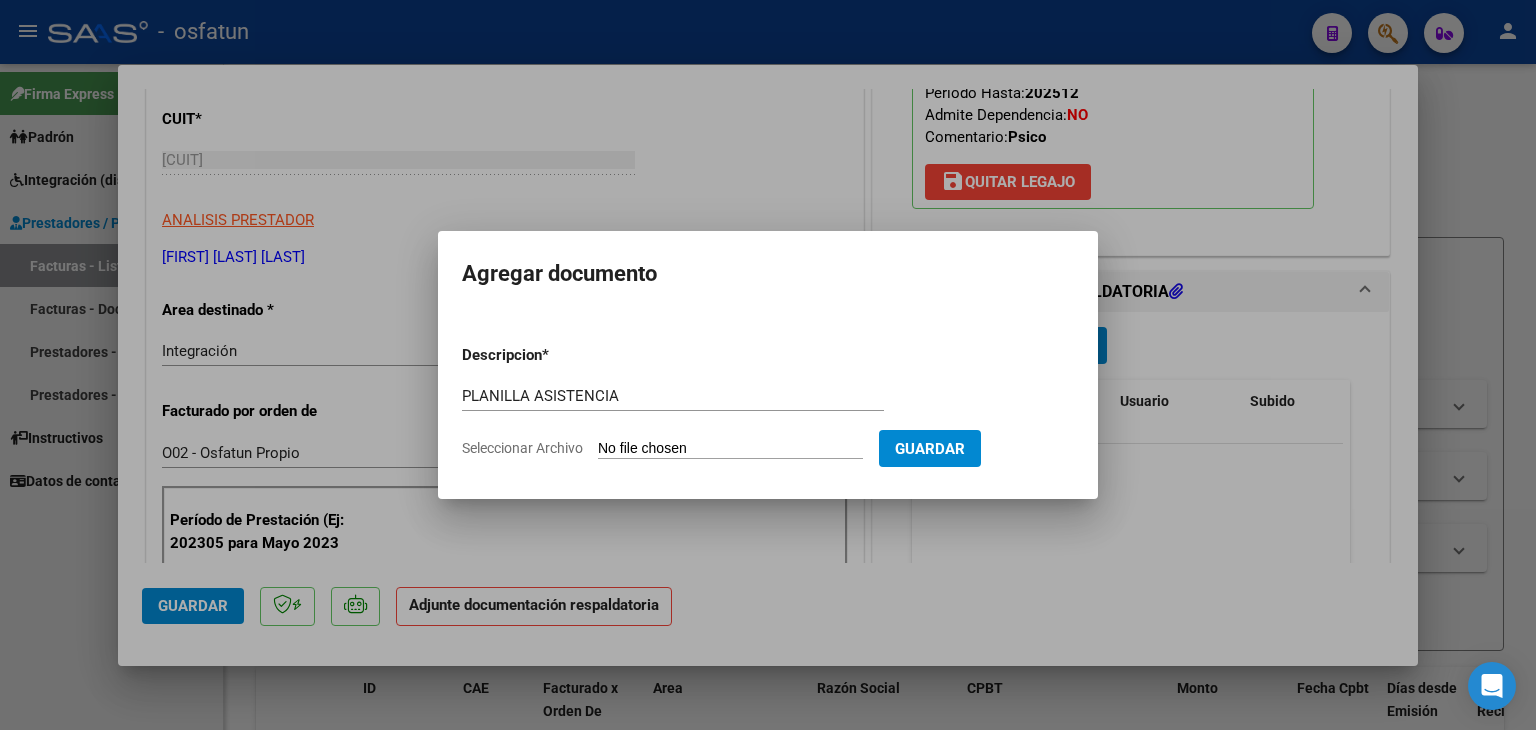 type on "C:\fakepath\PLANILLA ASISTENCIA - PSICO - 2025.pdf" 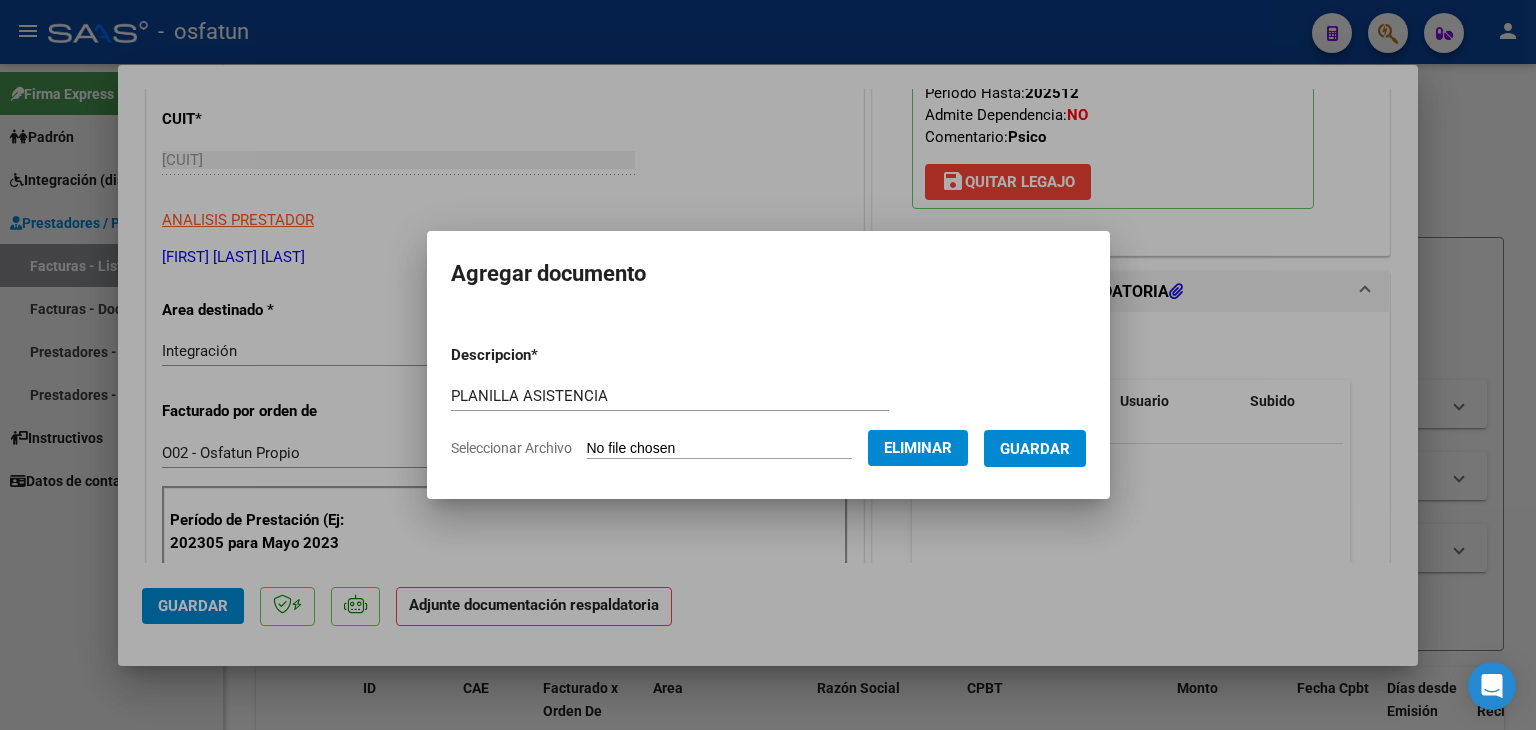 click on "Guardar" at bounding box center [1035, 449] 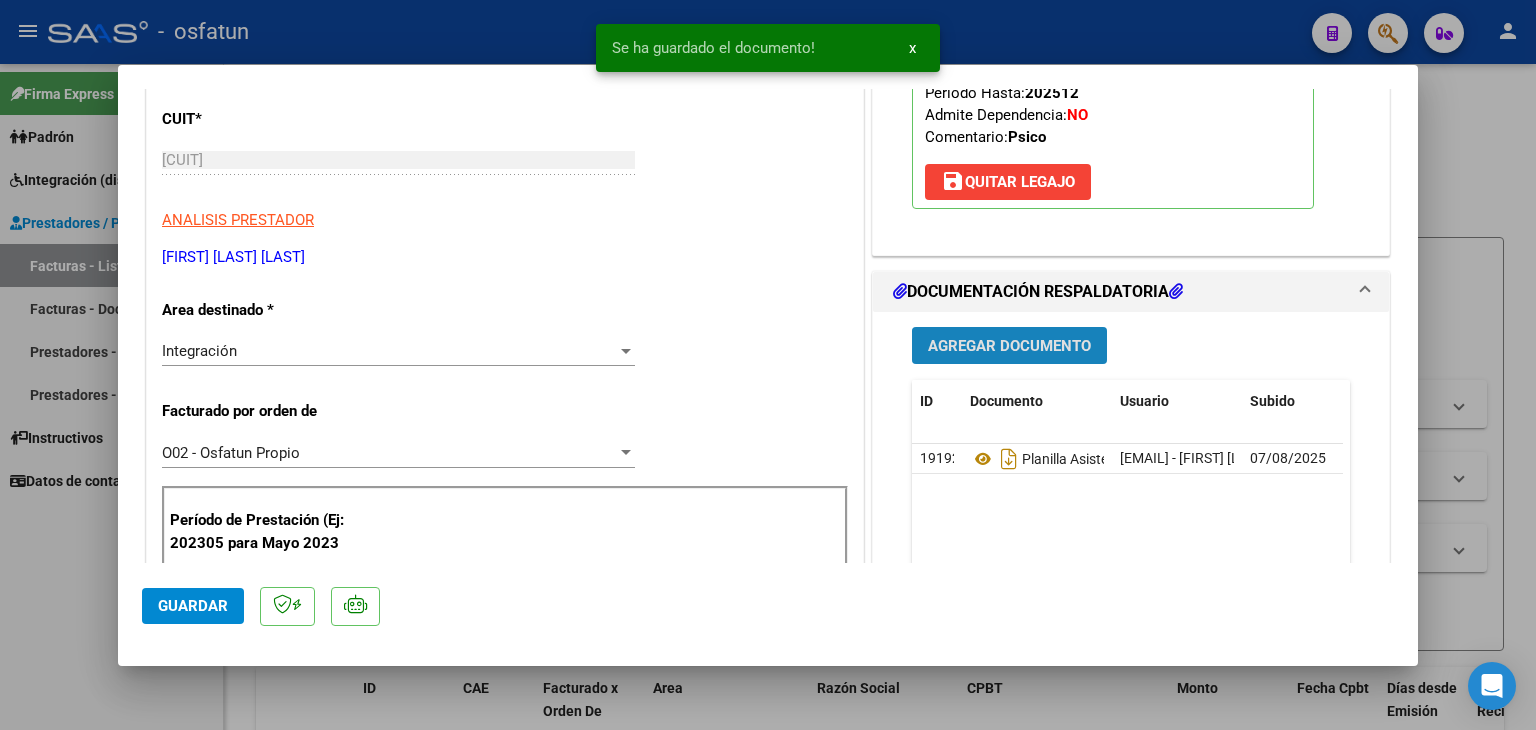 click on "Agregar Documento" at bounding box center [1009, 346] 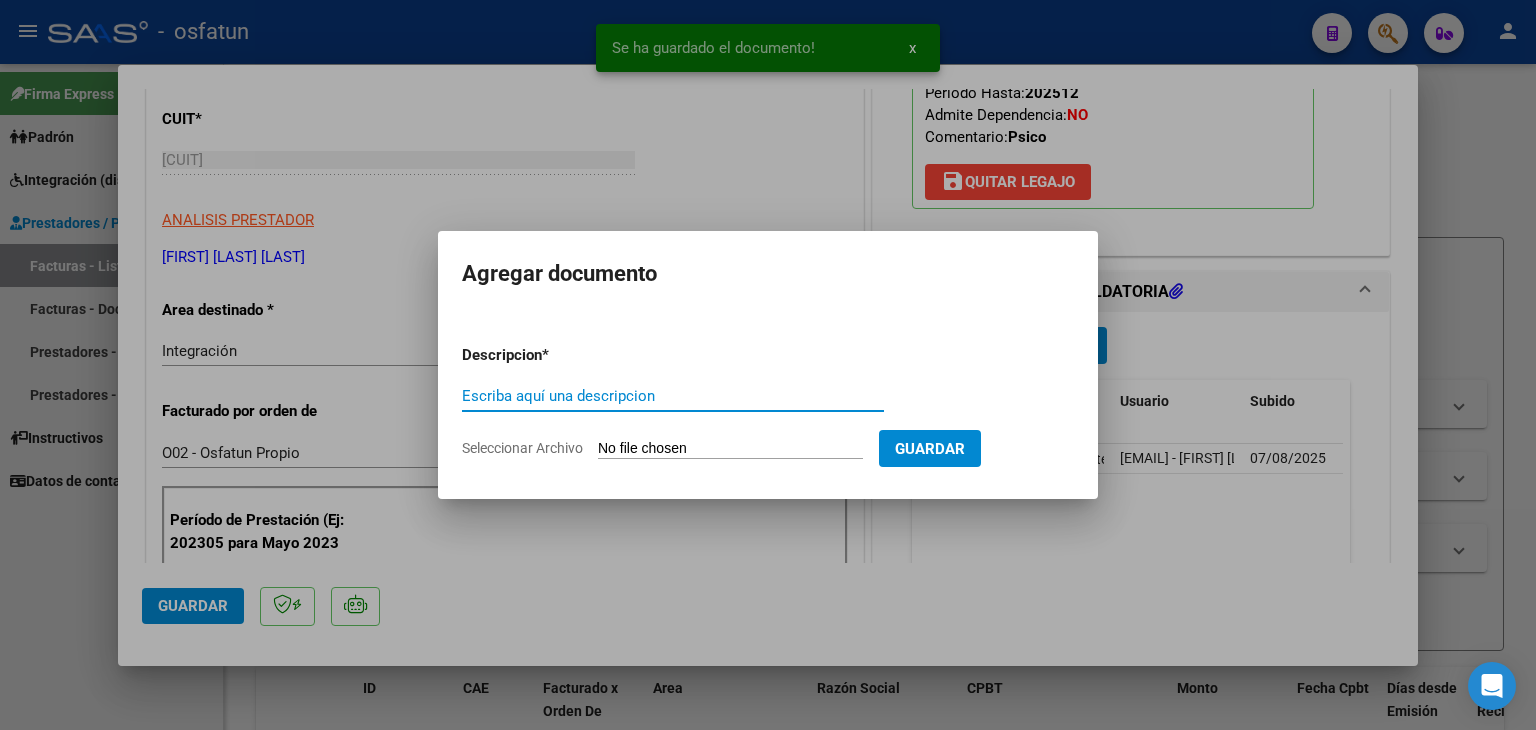 click on "Escriba aquí una descripcion" at bounding box center (673, 396) 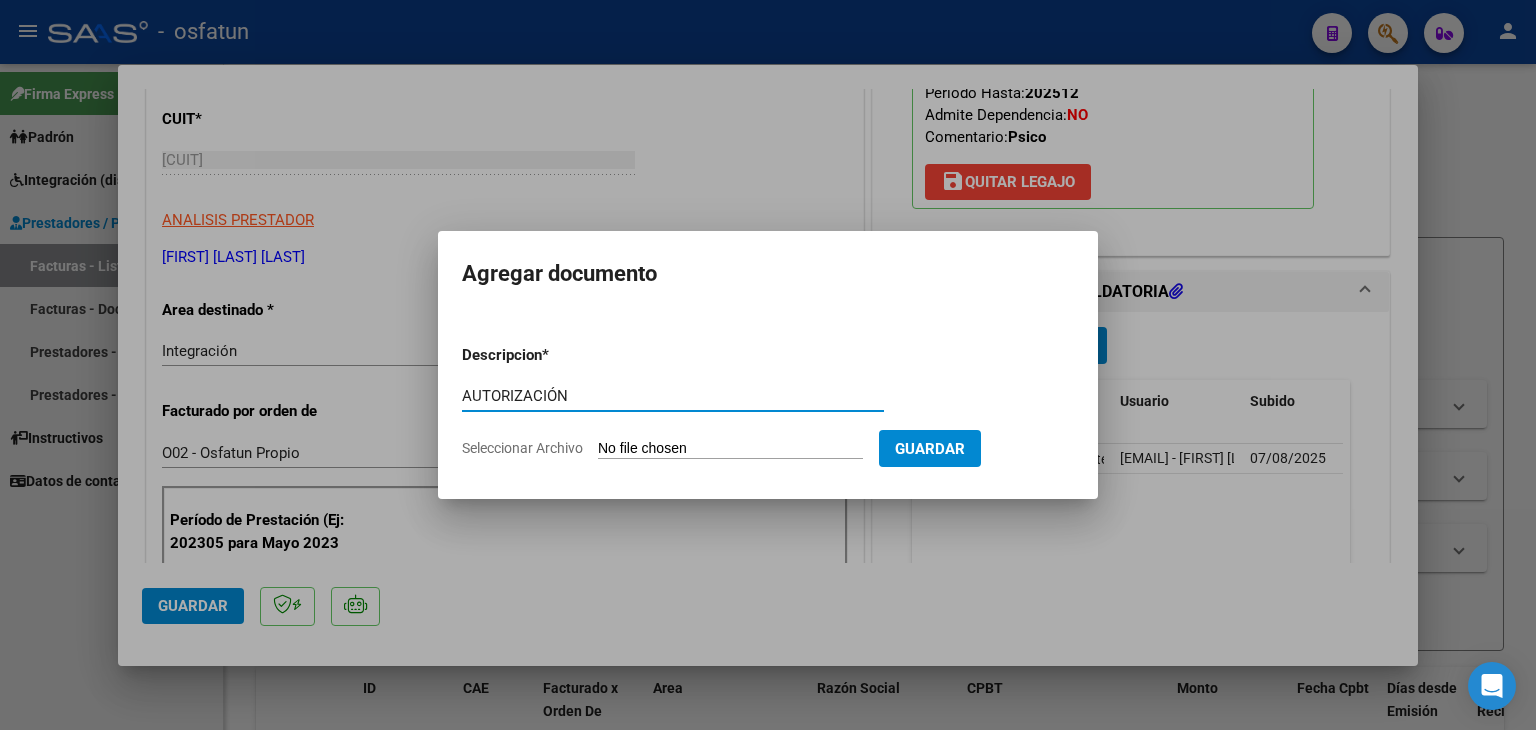 type on "AUTORIZACIÓN" 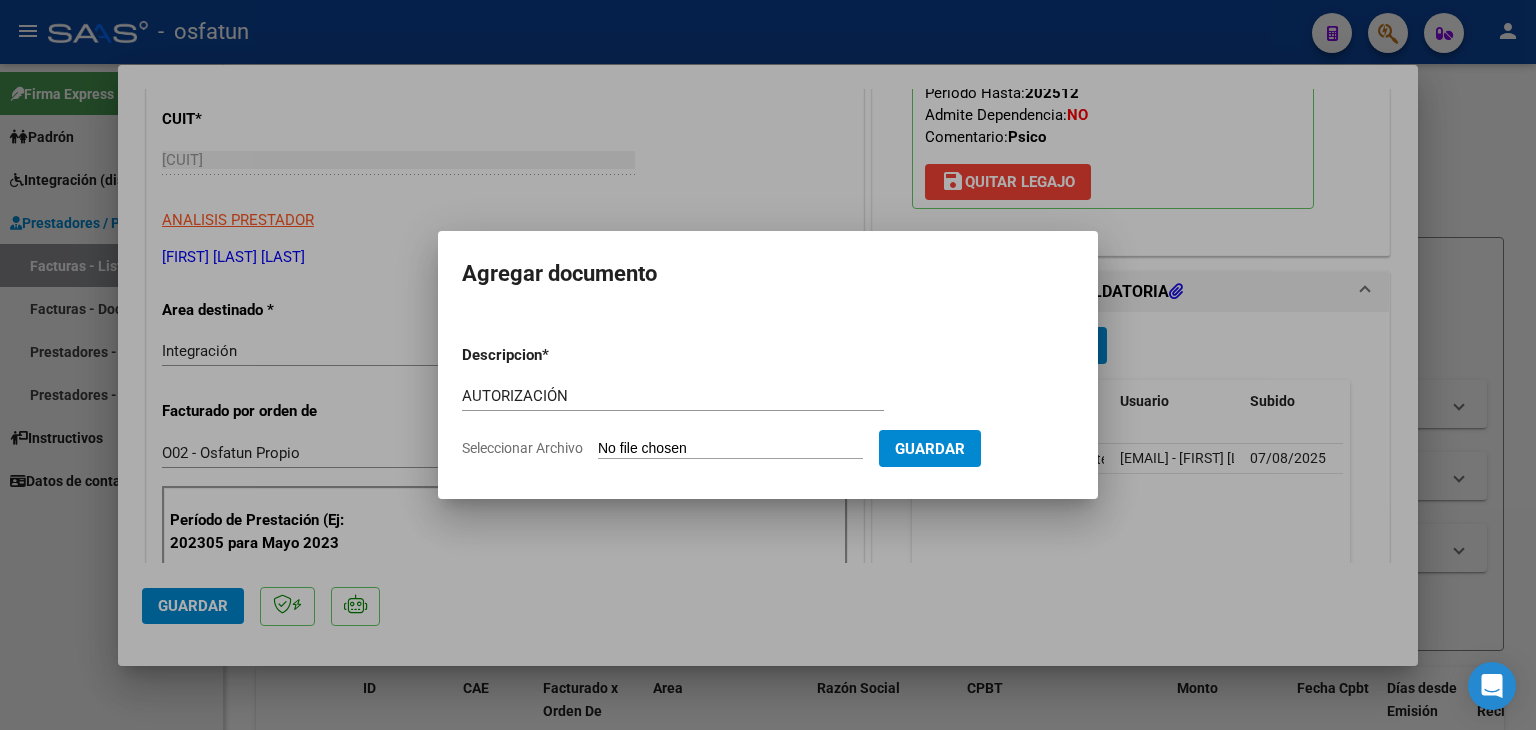 click on "Seleccionar Archivo" at bounding box center (730, 449) 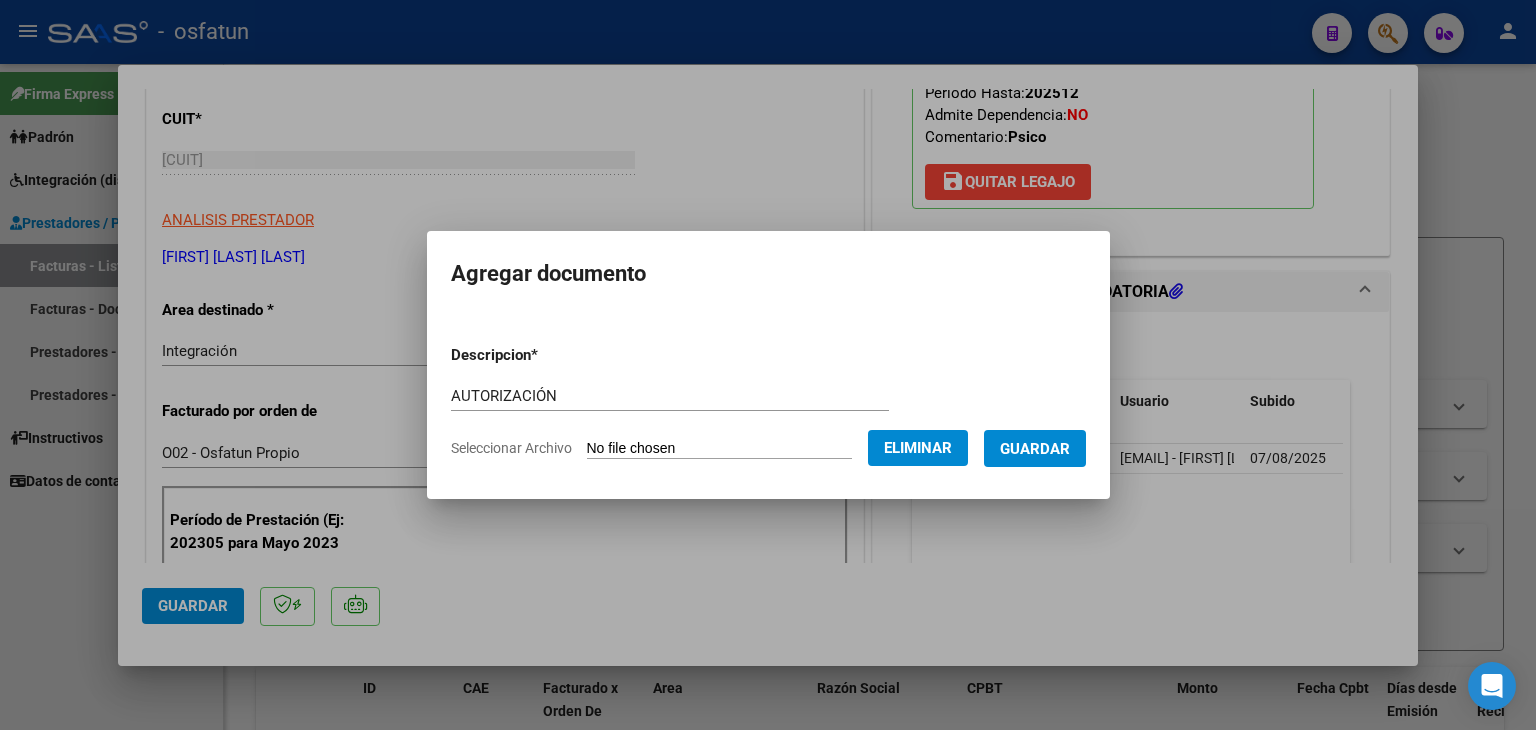 click on "Guardar" at bounding box center [1035, 449] 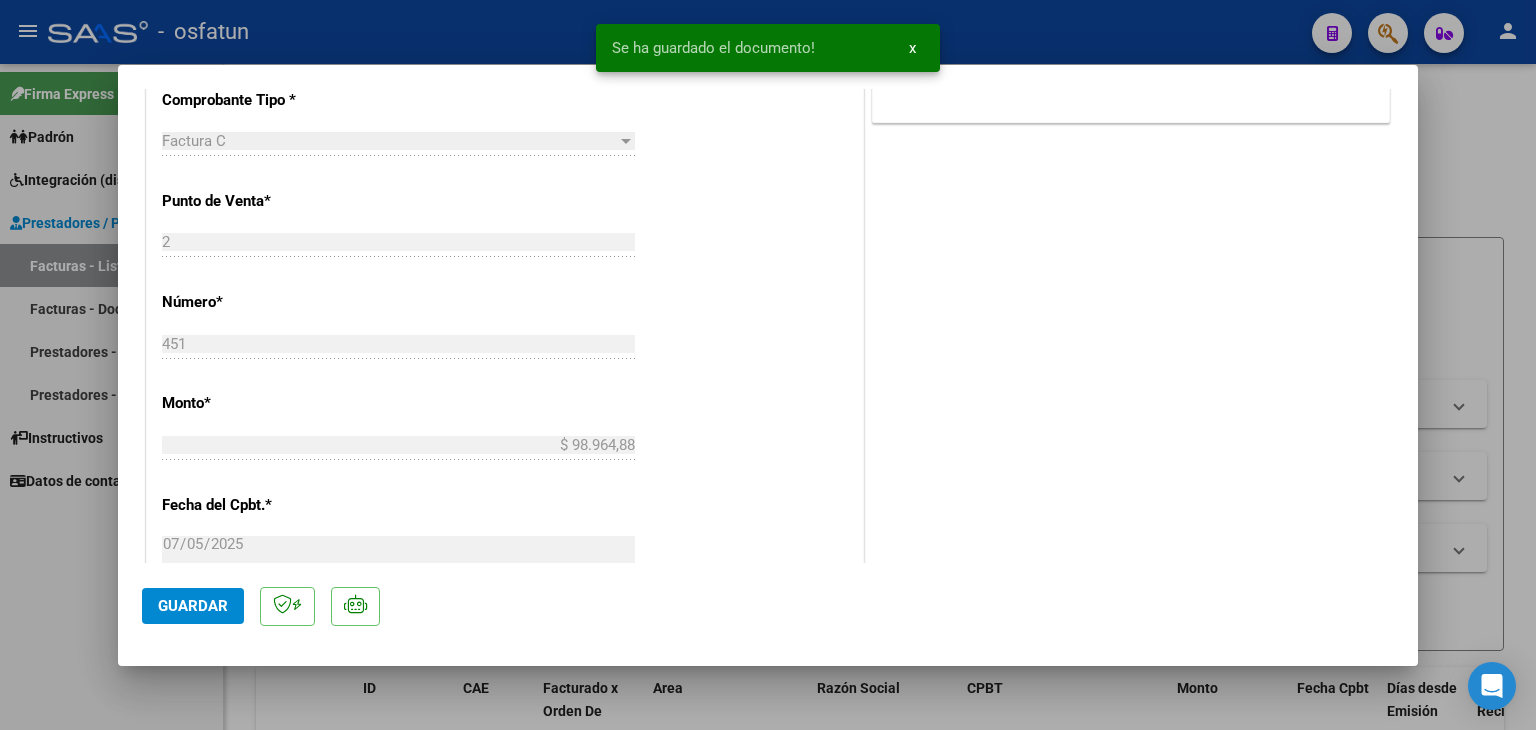 scroll, scrollTop: 1100, scrollLeft: 0, axis: vertical 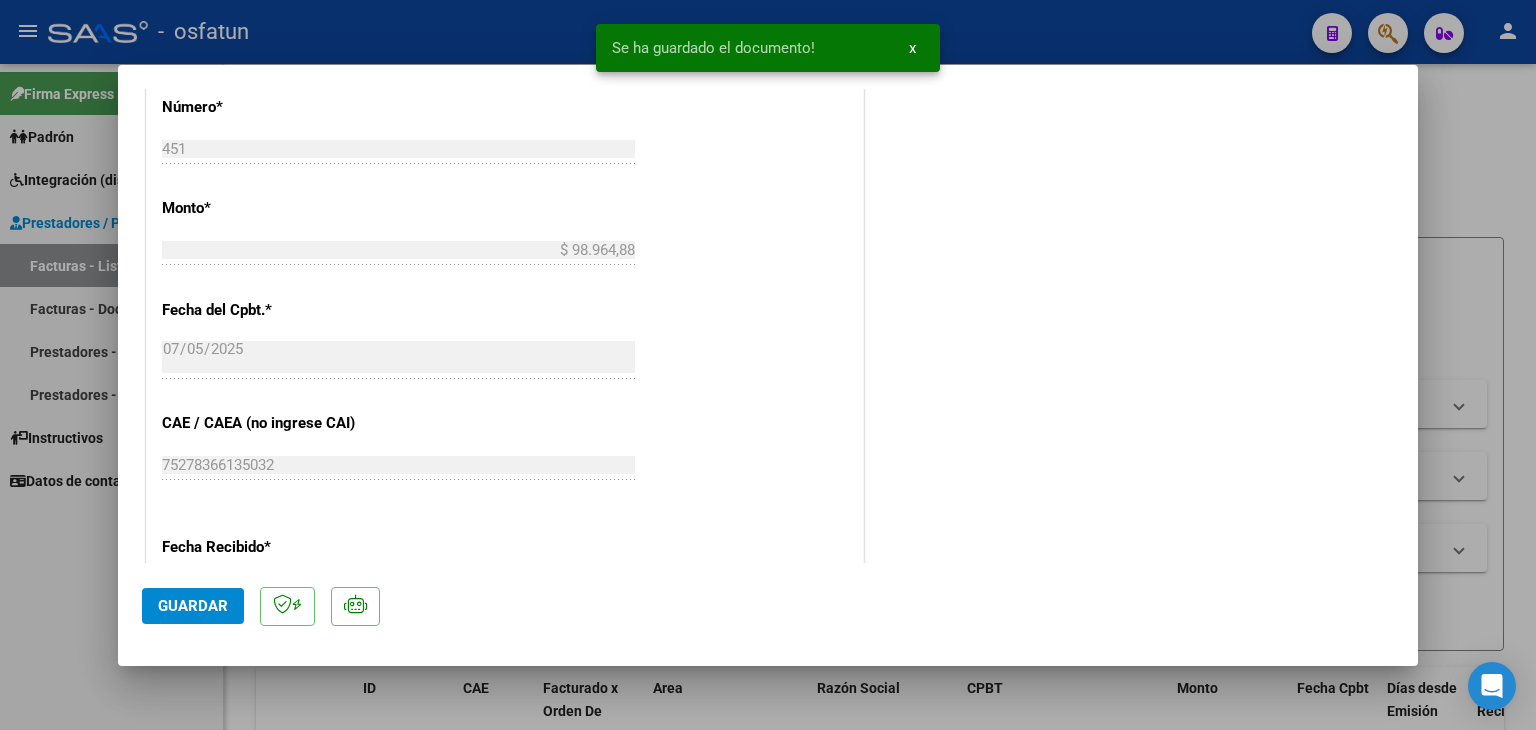 drag, startPoint x: 162, startPoint y: 598, endPoint x: 382, endPoint y: 499, distance: 241.24884 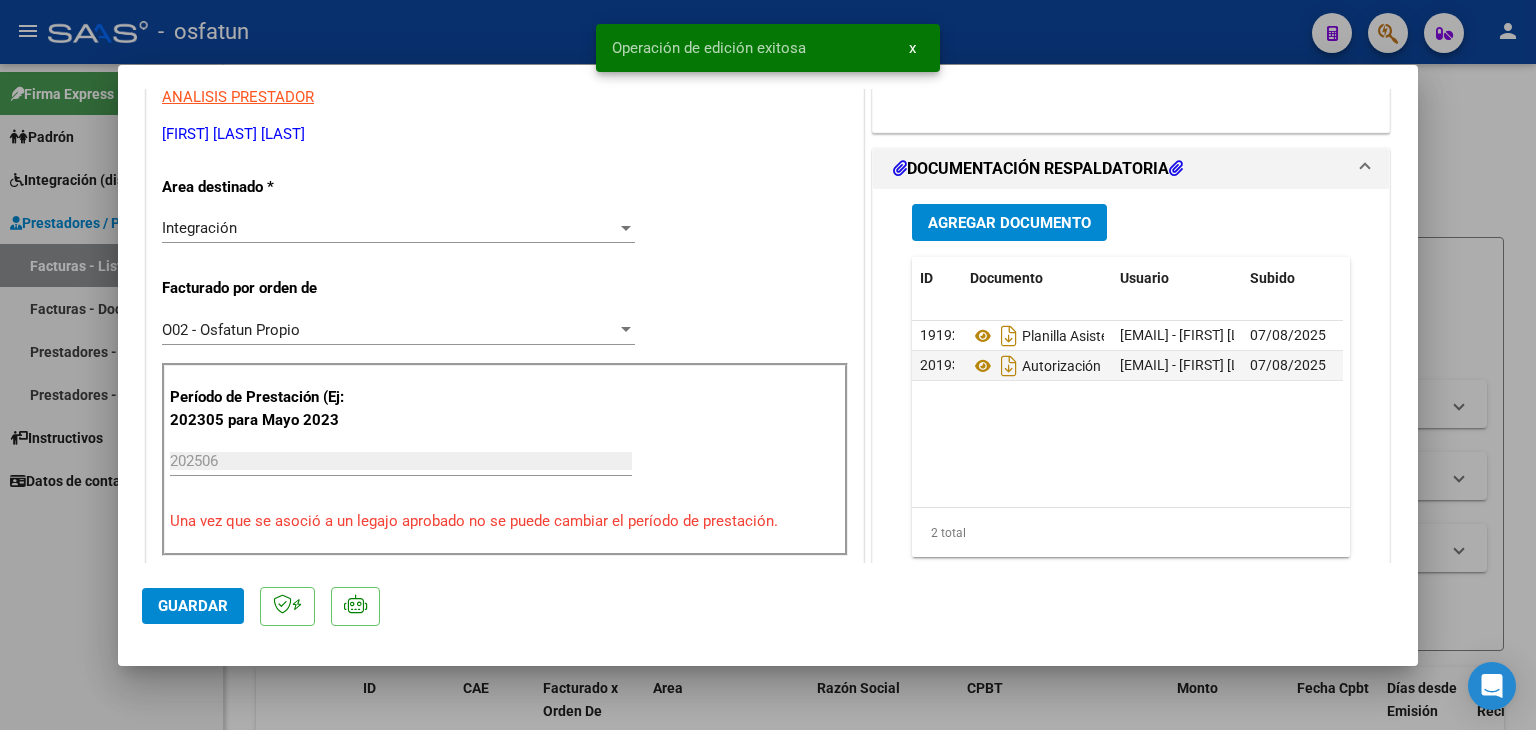 scroll, scrollTop: 0, scrollLeft: 0, axis: both 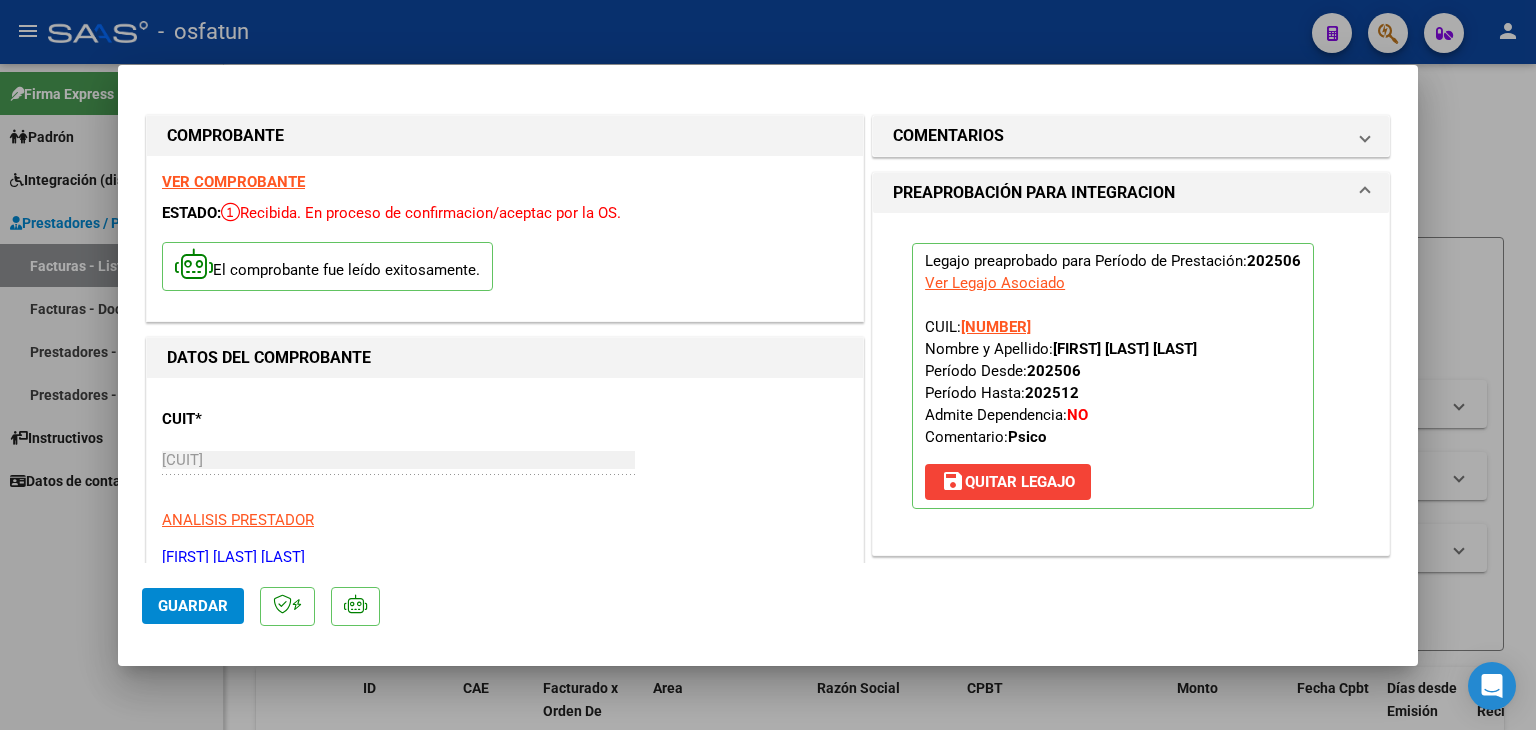click on "Guardar" 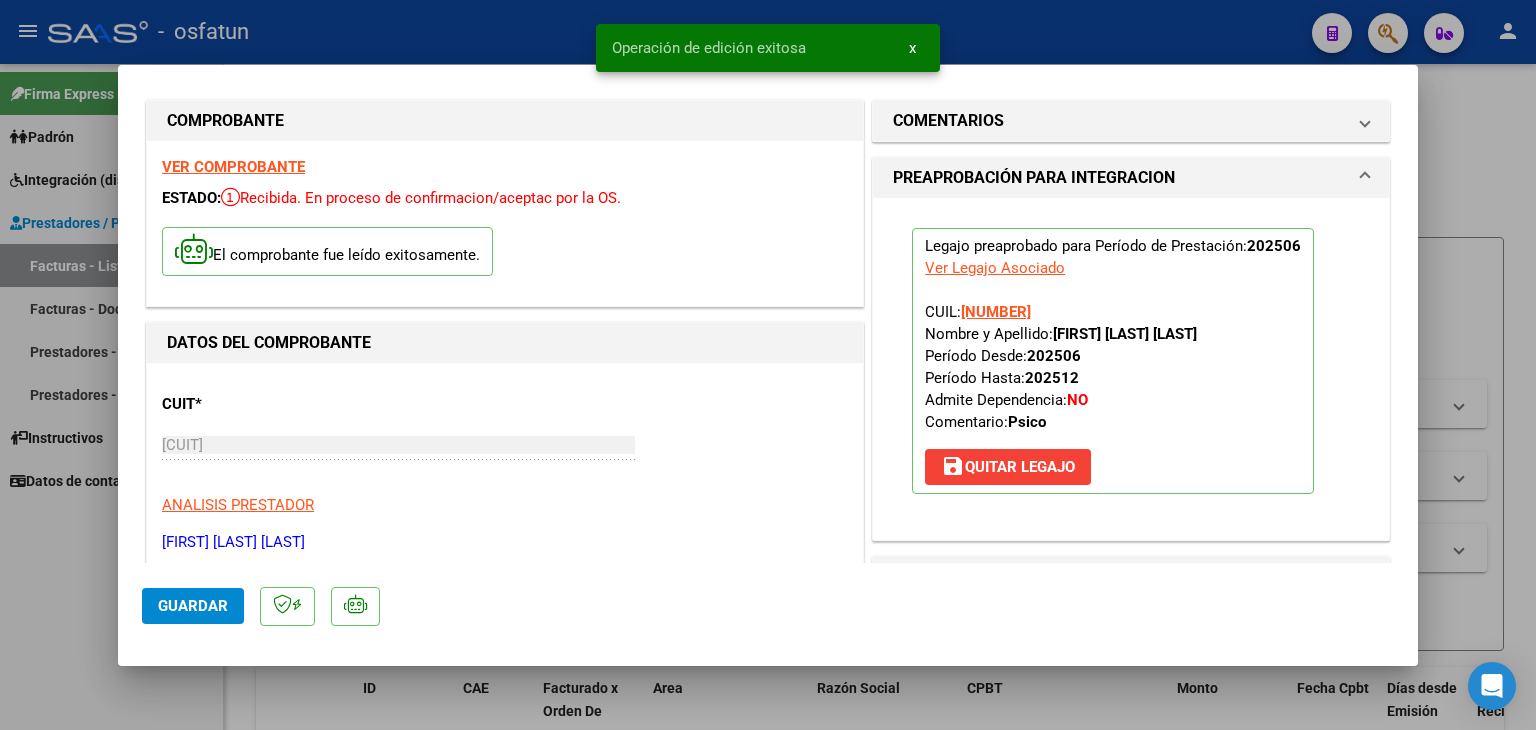 scroll, scrollTop: 0, scrollLeft: 0, axis: both 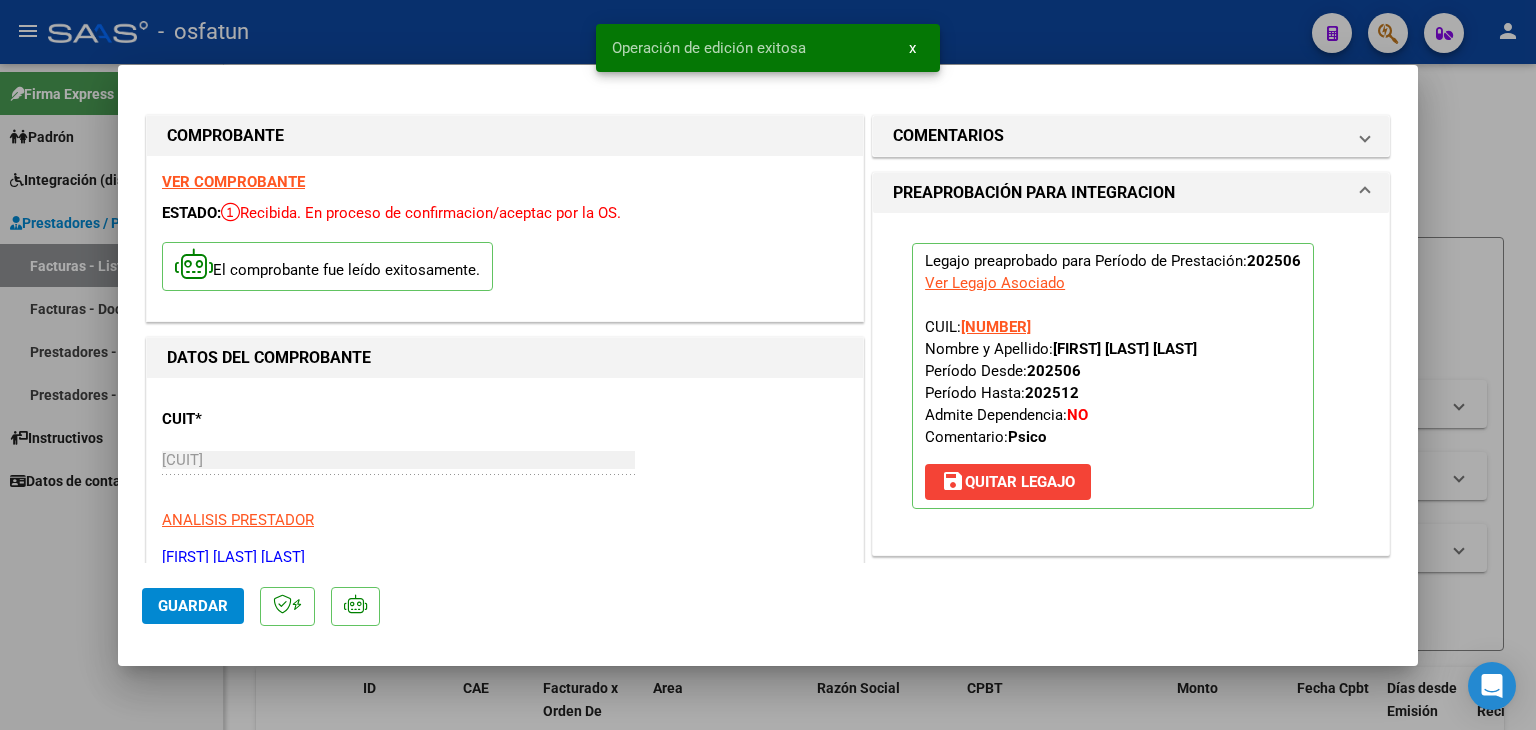 drag, startPoint x: 442, startPoint y: 17, endPoint x: 649, endPoint y: 277, distance: 332.33868 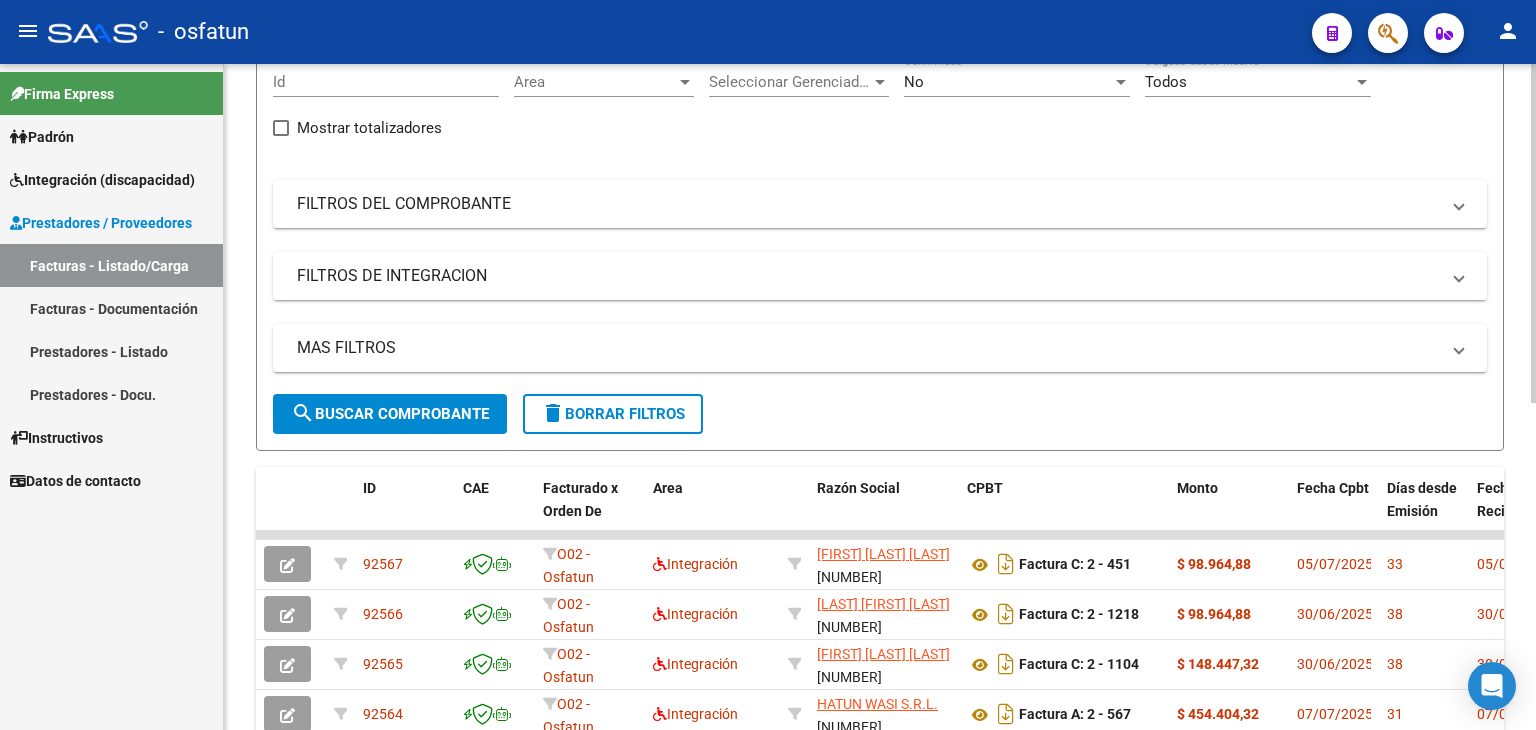 scroll, scrollTop: 0, scrollLeft: 0, axis: both 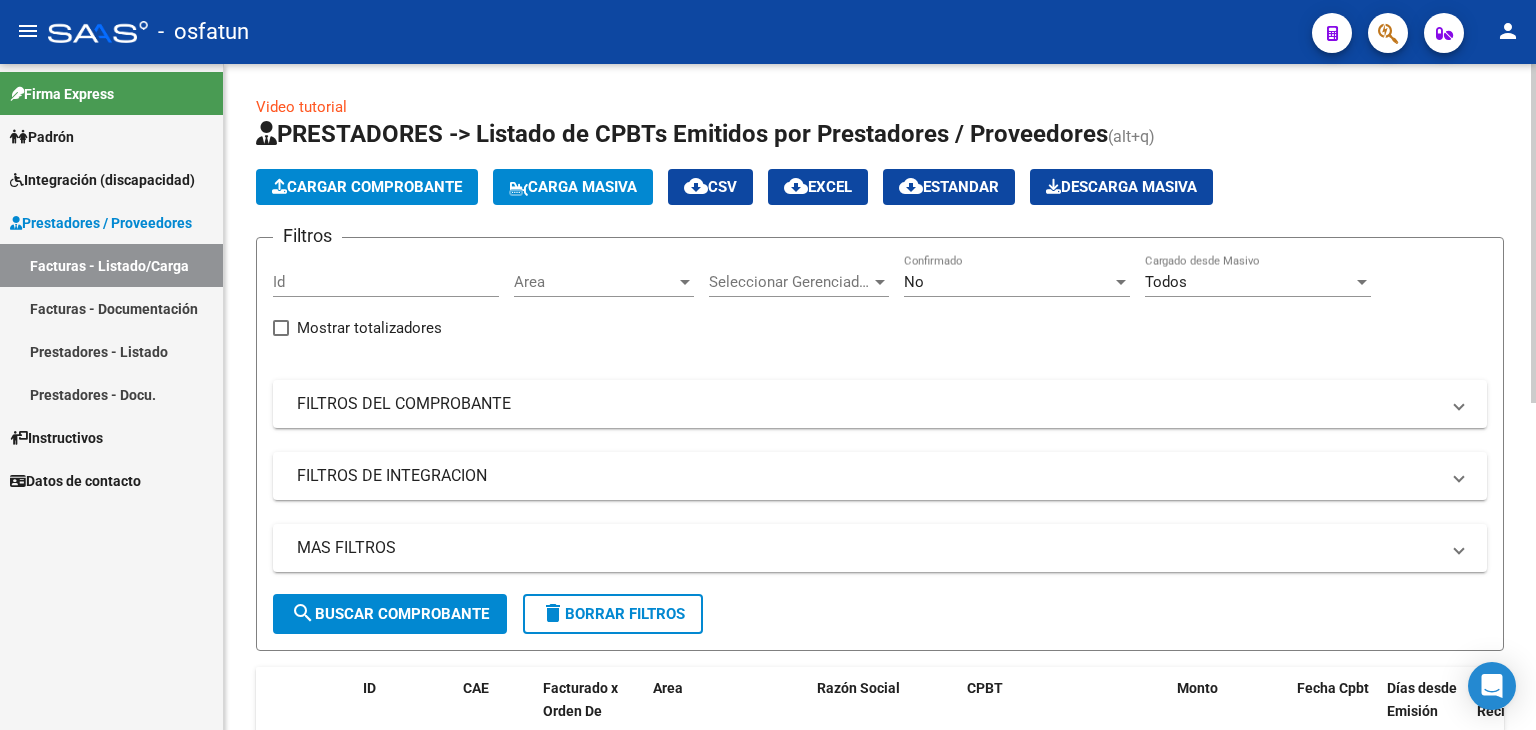 click on "Cargar Comprobante" 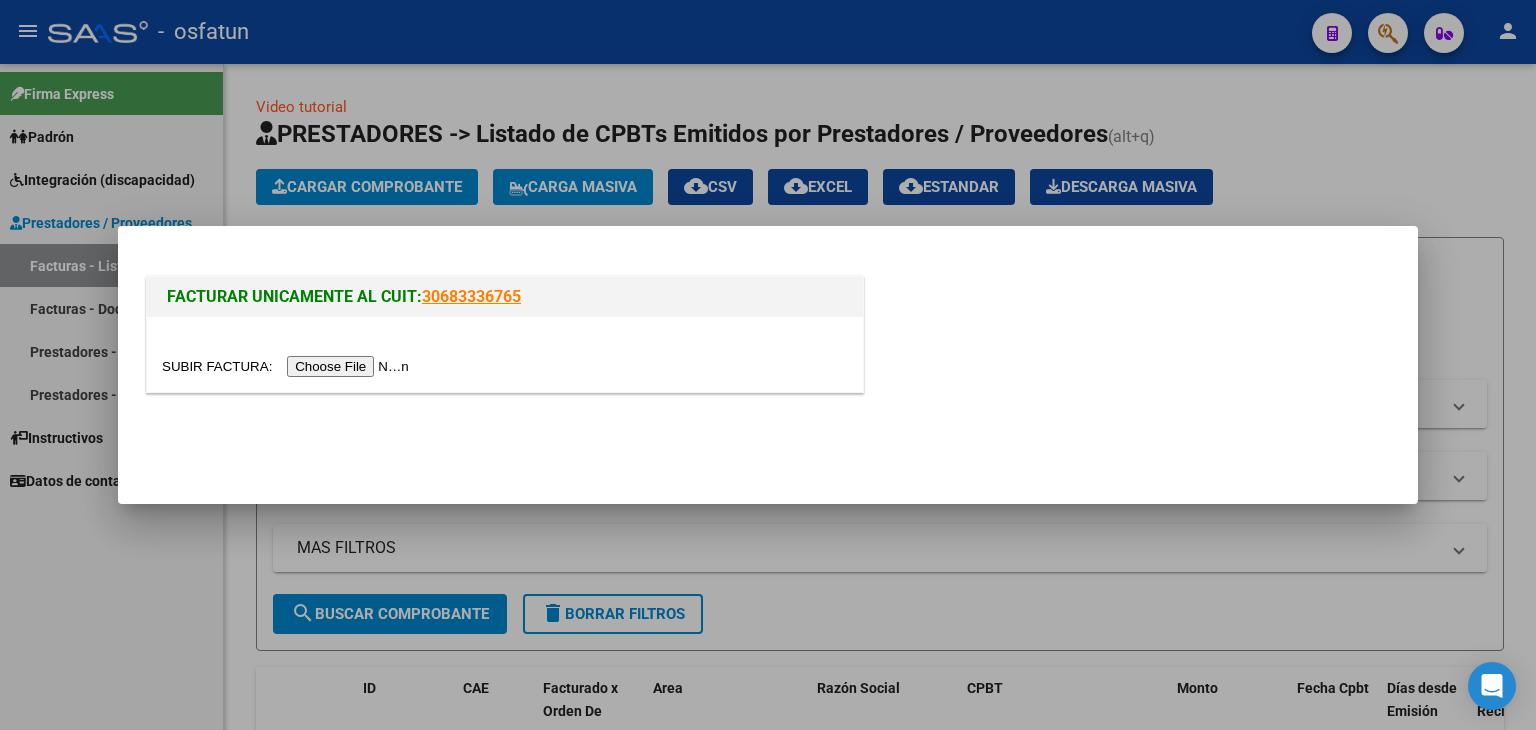 click at bounding box center (288, 366) 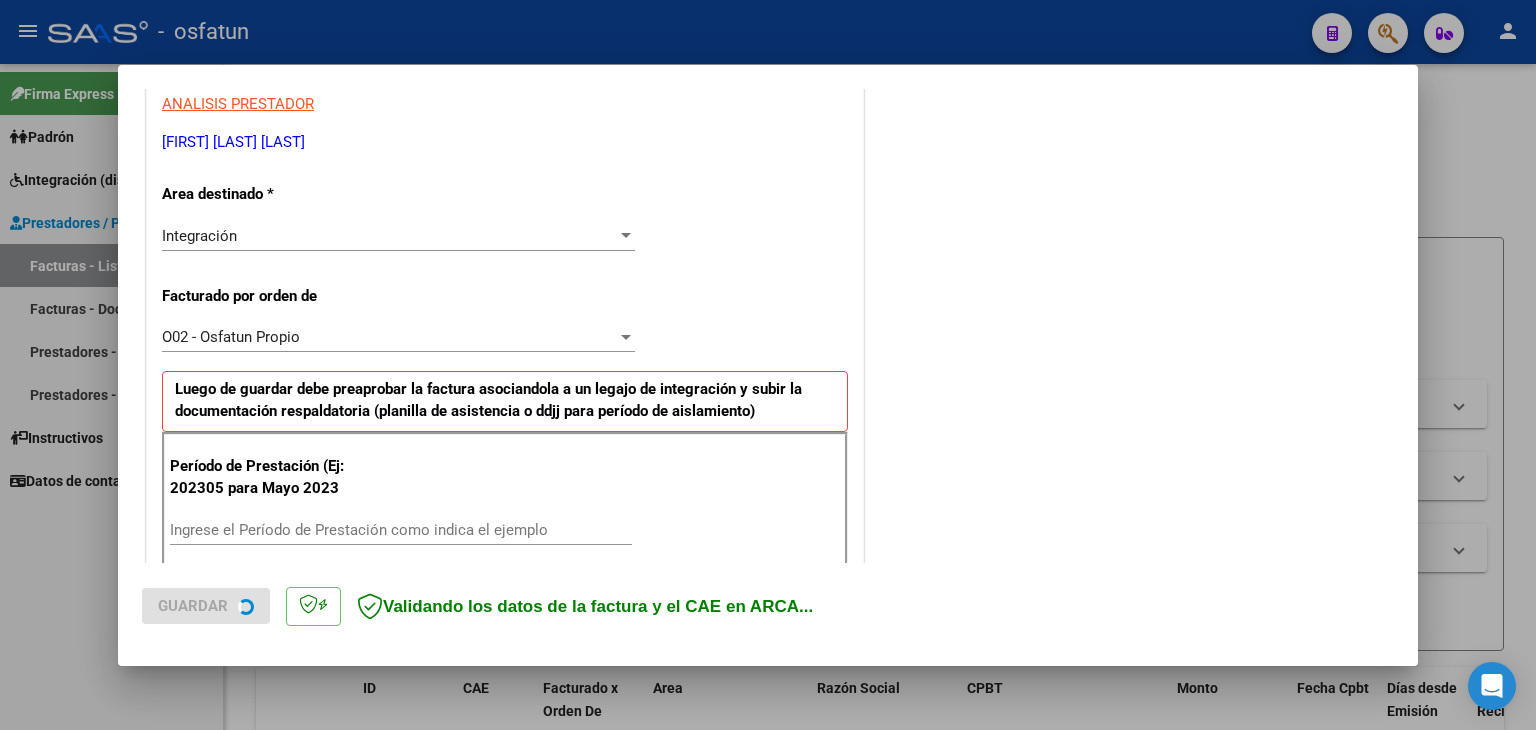 scroll, scrollTop: 500, scrollLeft: 0, axis: vertical 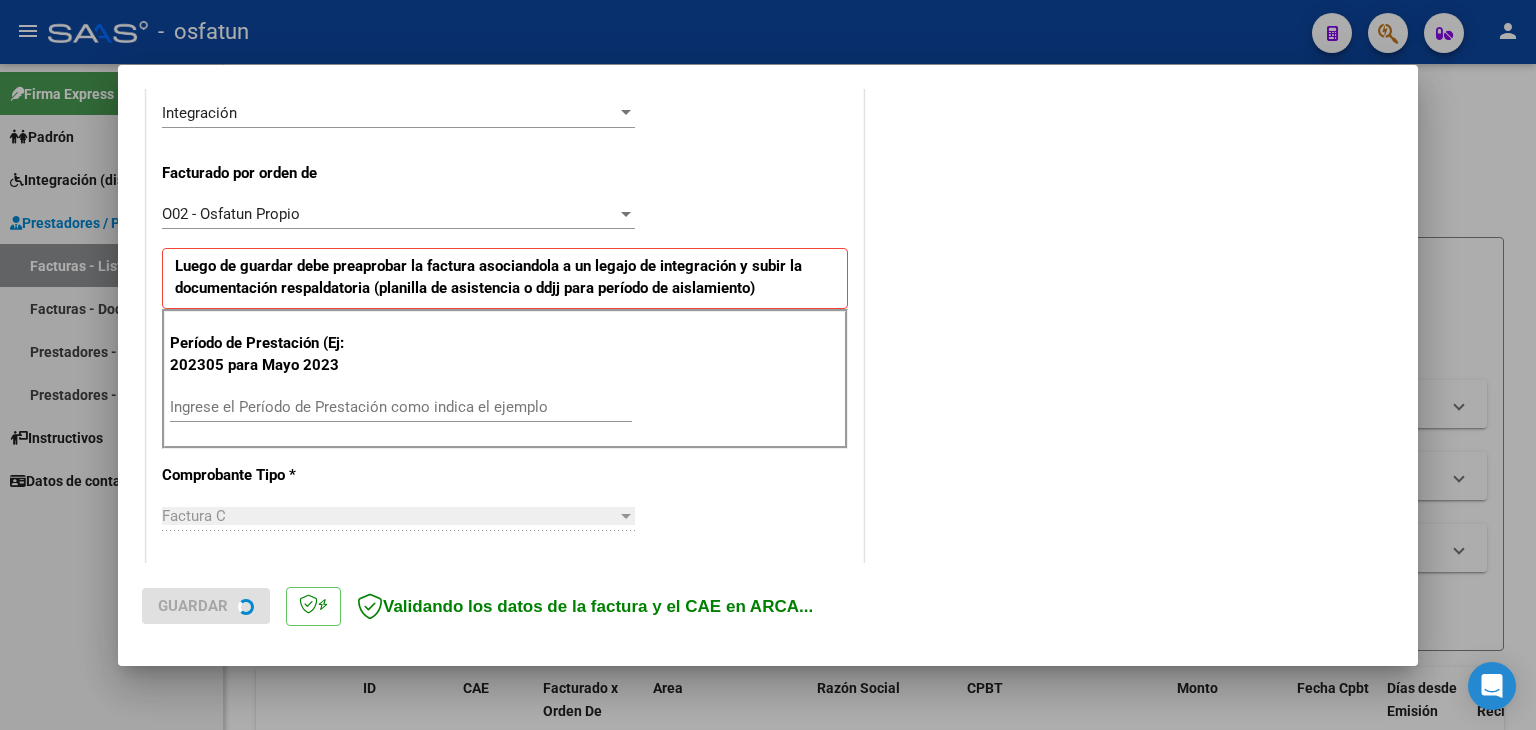click on "Ingrese el Período de Prestación como indica el ejemplo" at bounding box center [401, 407] 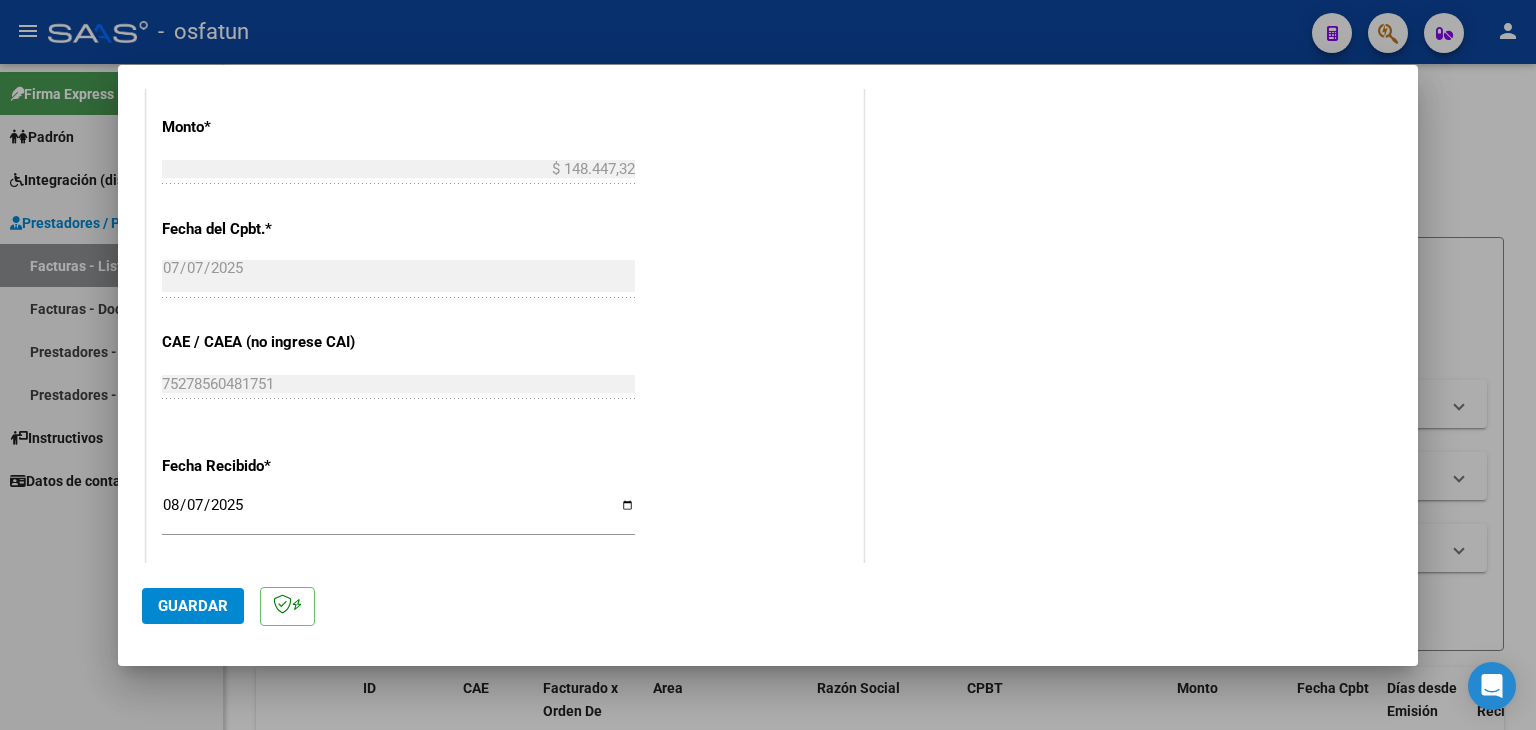 scroll, scrollTop: 1300, scrollLeft: 0, axis: vertical 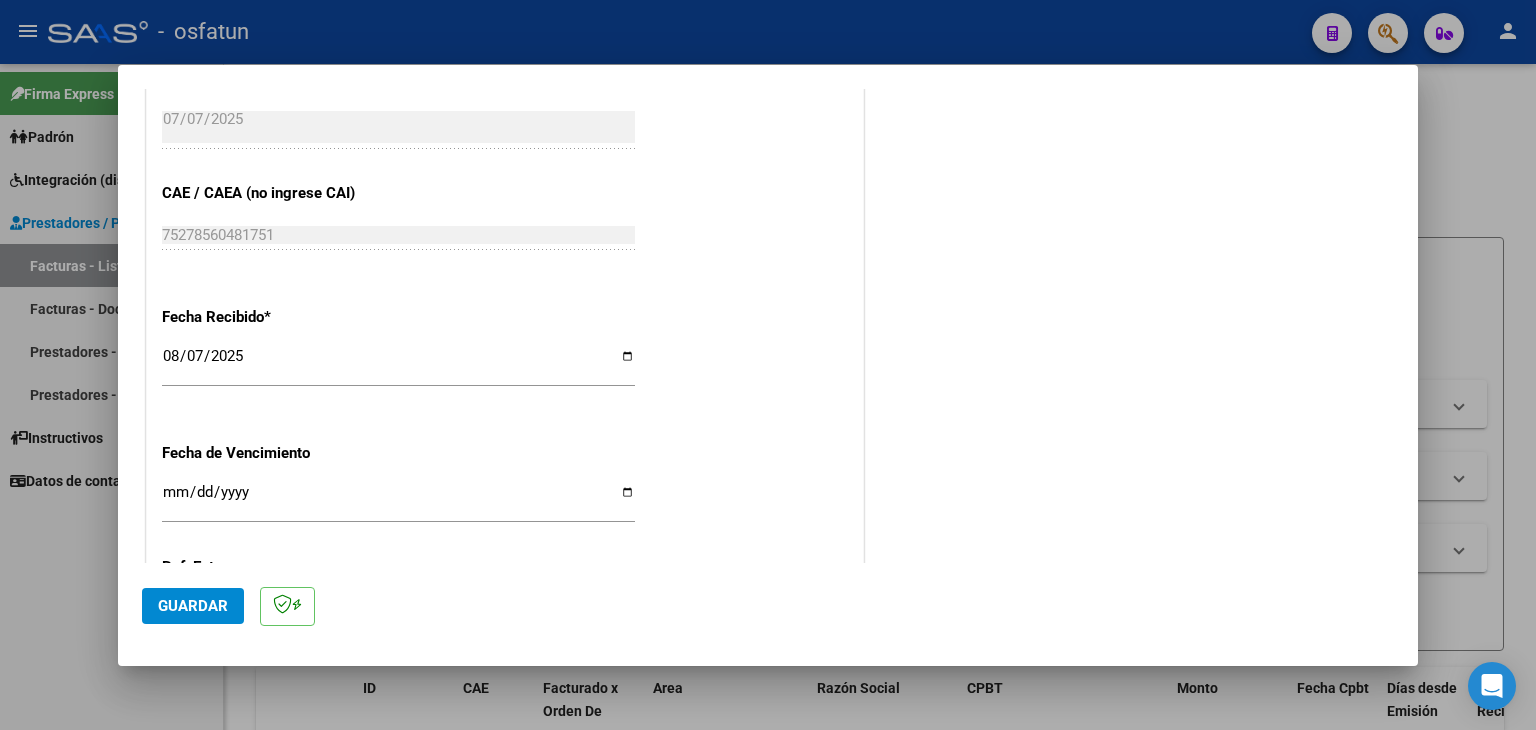 type on "202506" 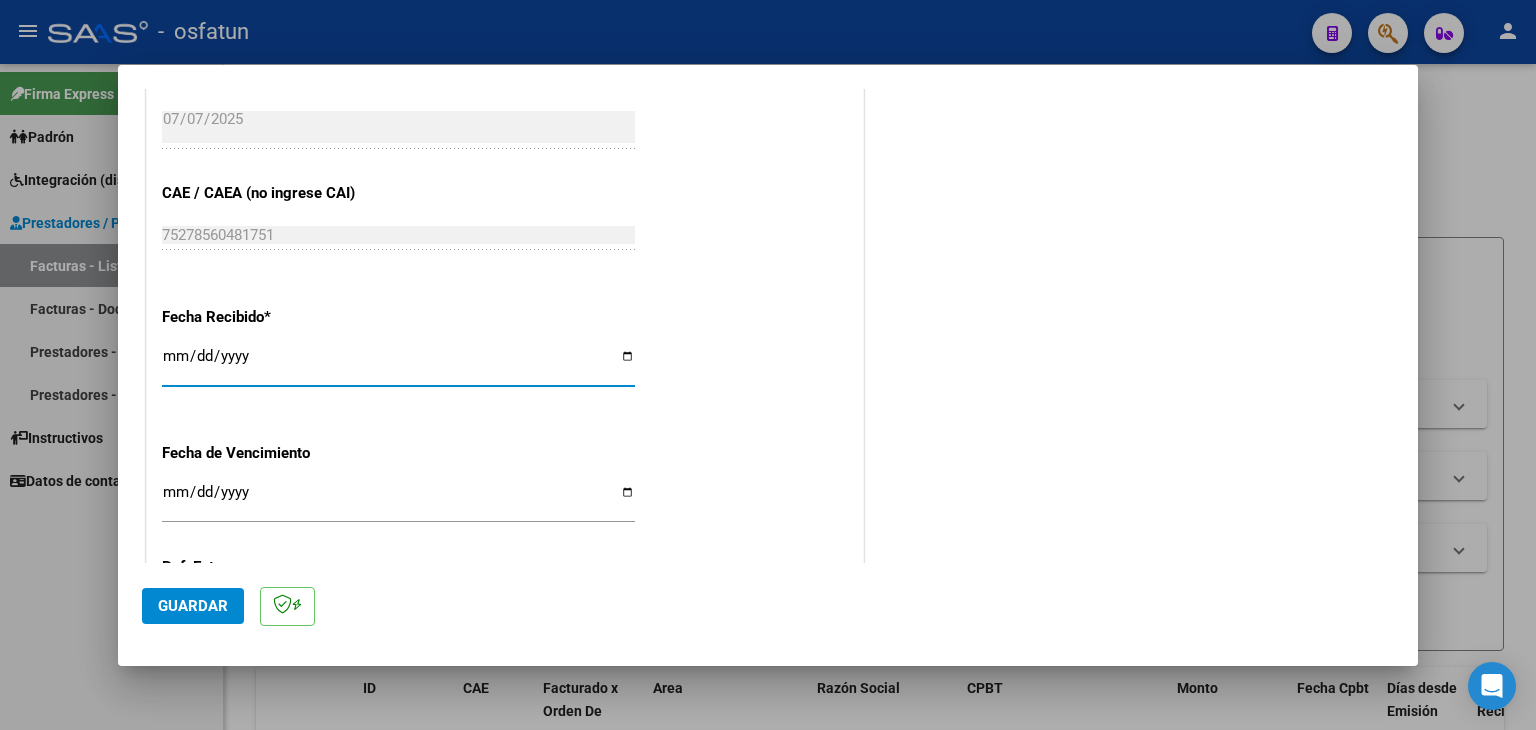 type on "2025-07-07" 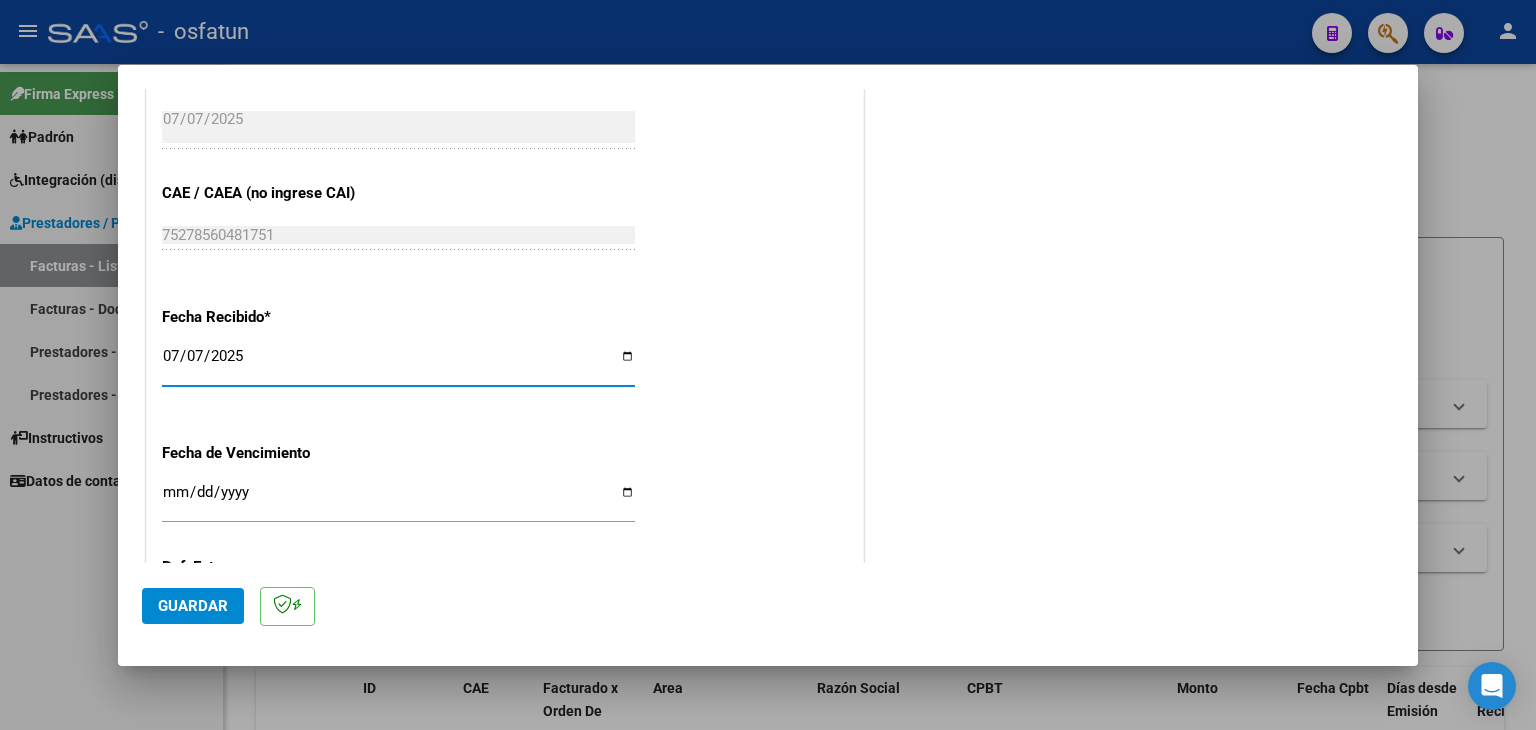 click on "Ingresar la fecha" at bounding box center (398, 500) 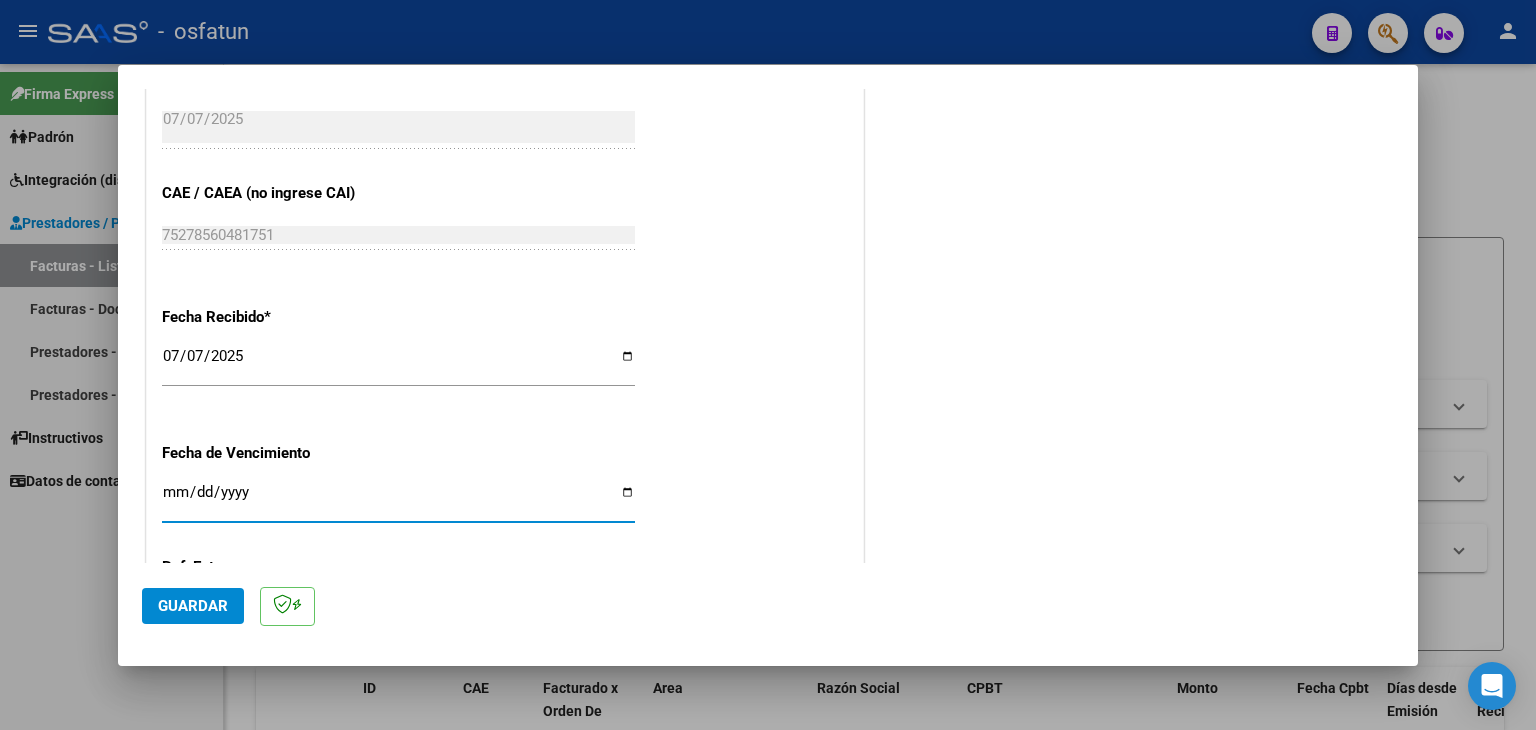 type on "2025-07-07" 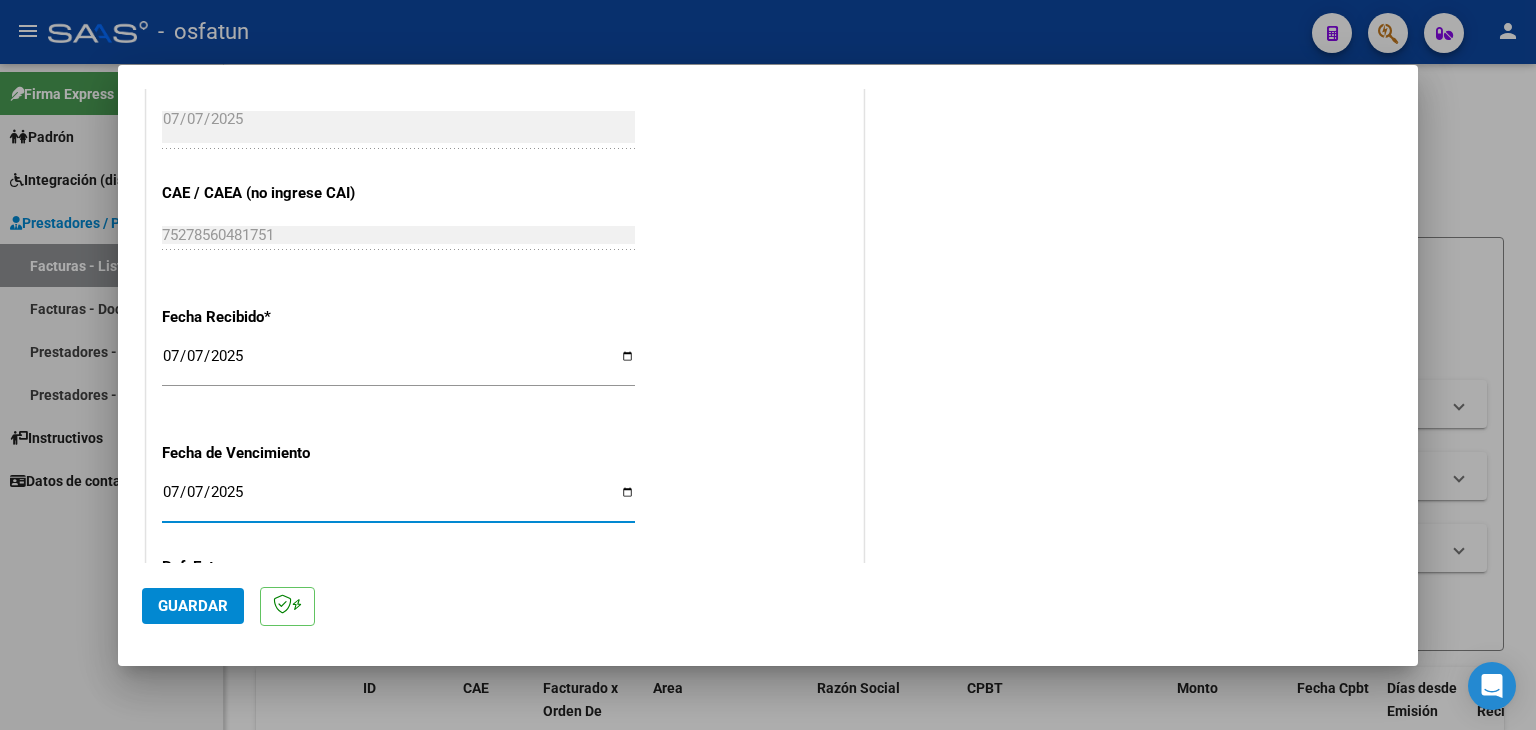 scroll, scrollTop: 1498, scrollLeft: 0, axis: vertical 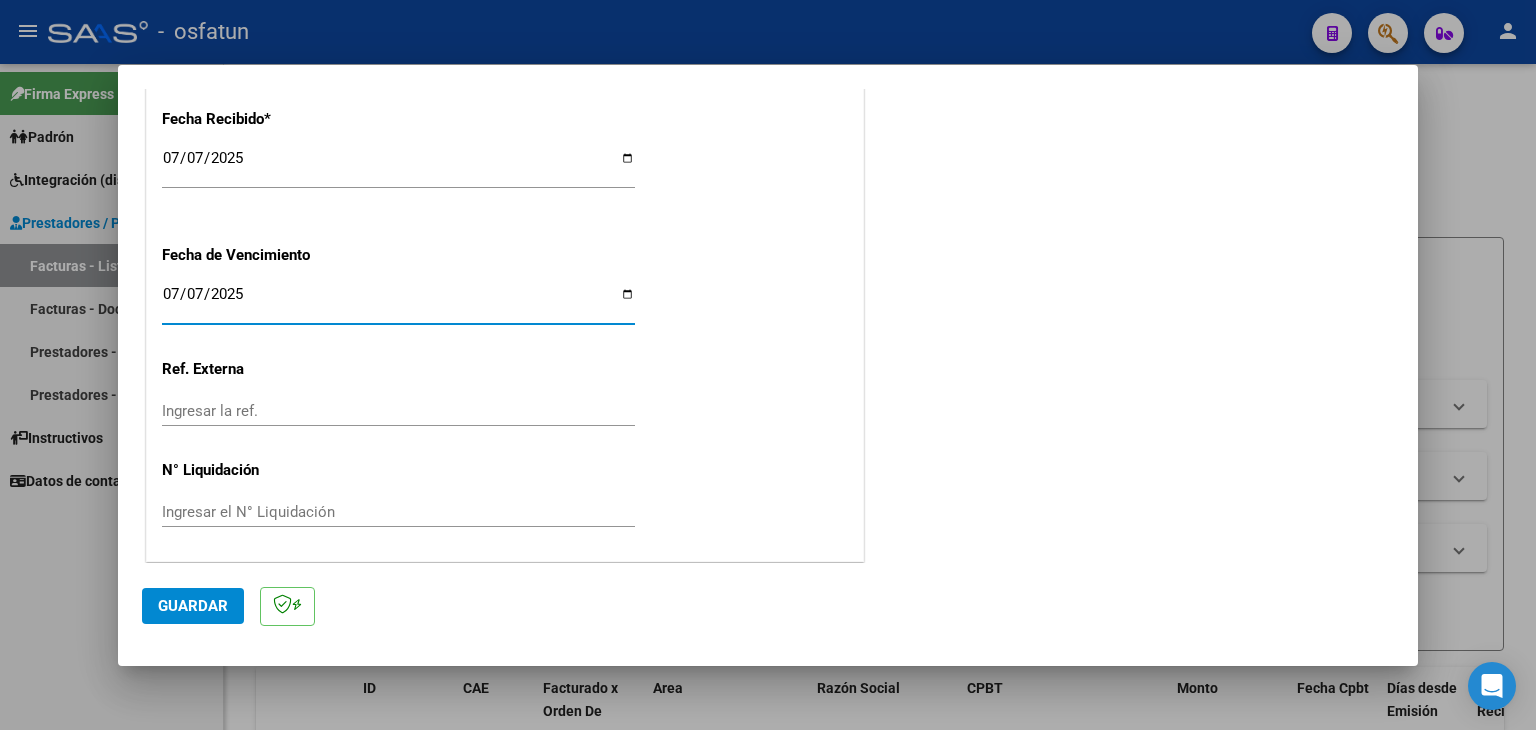 click on "Guardar" 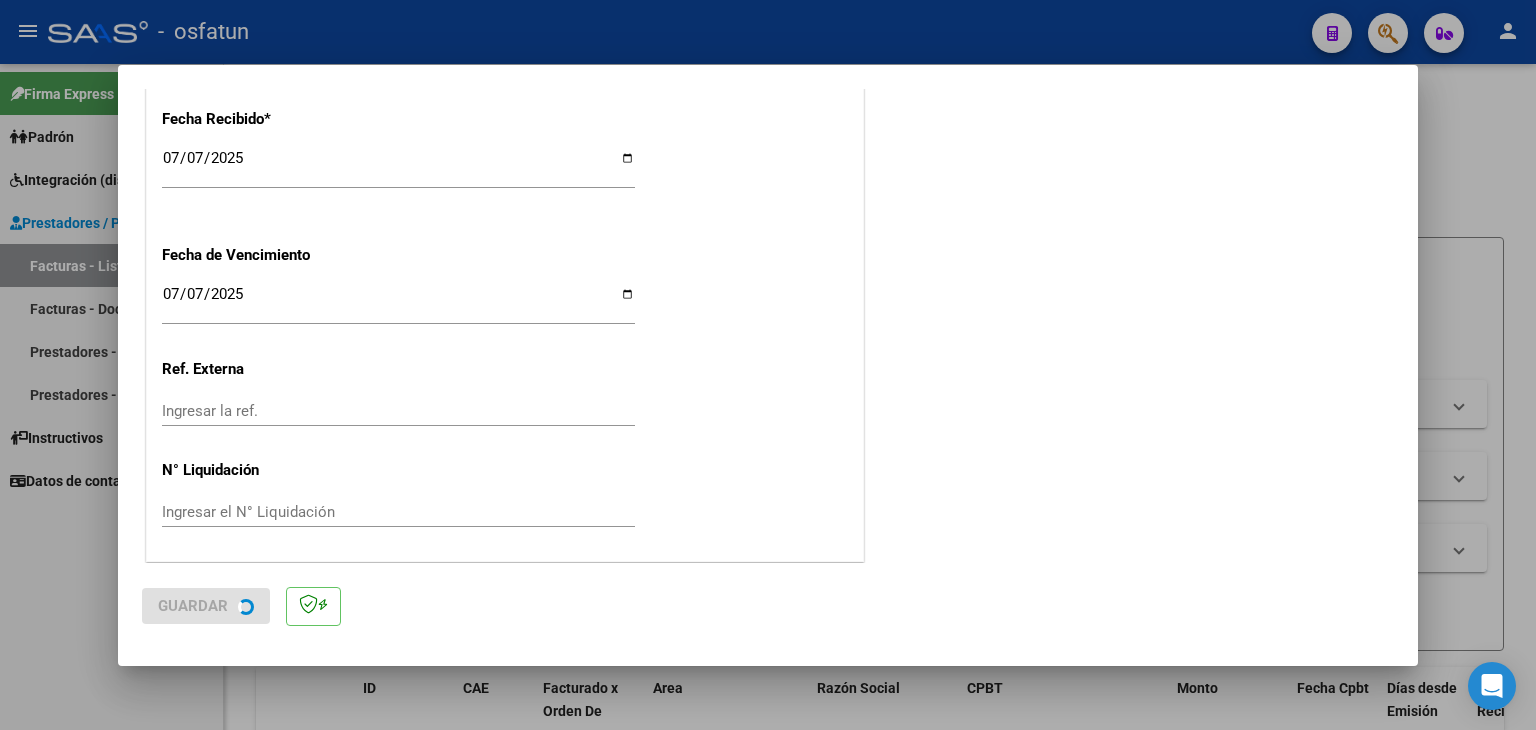 scroll, scrollTop: 0, scrollLeft: 0, axis: both 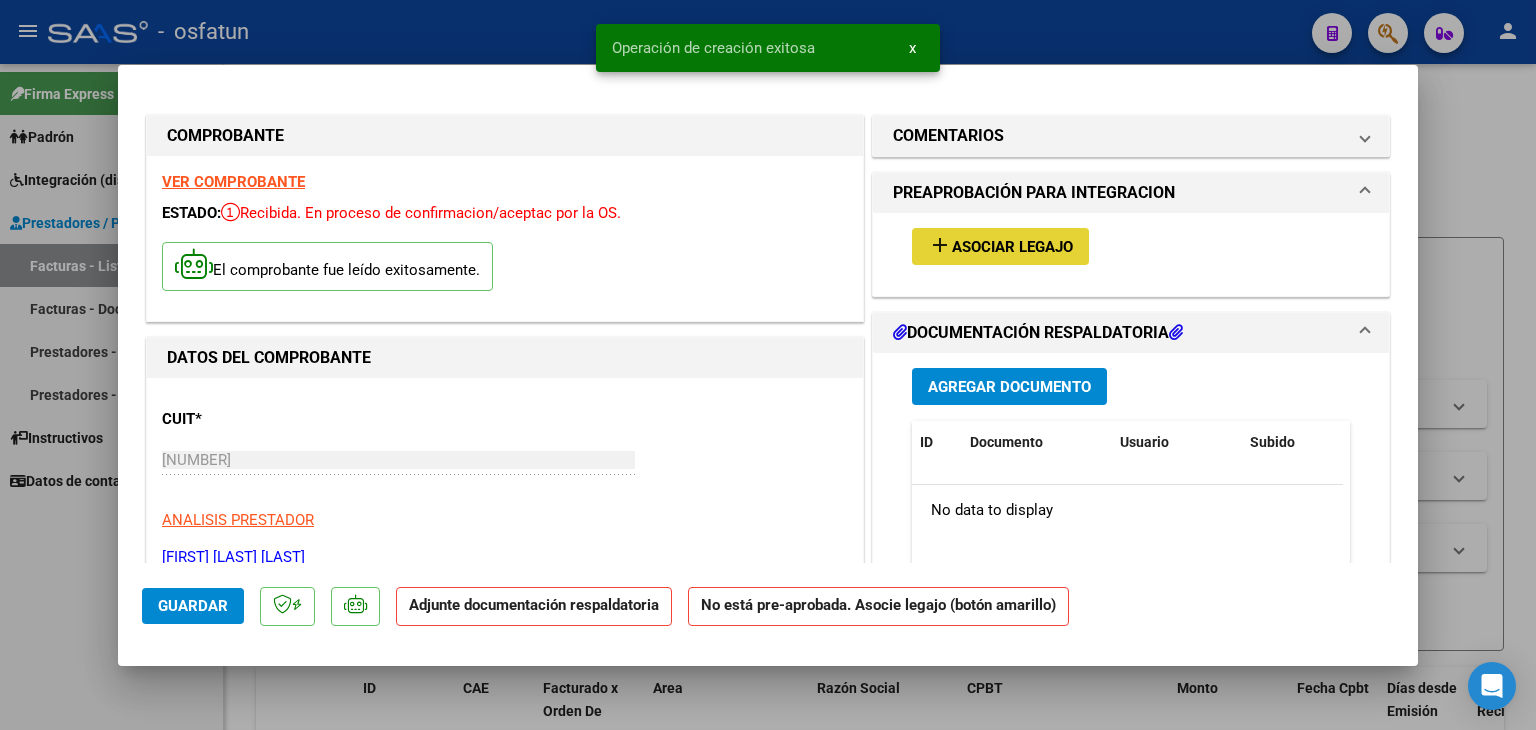 click on "add Asociar Legajo" at bounding box center (1000, 246) 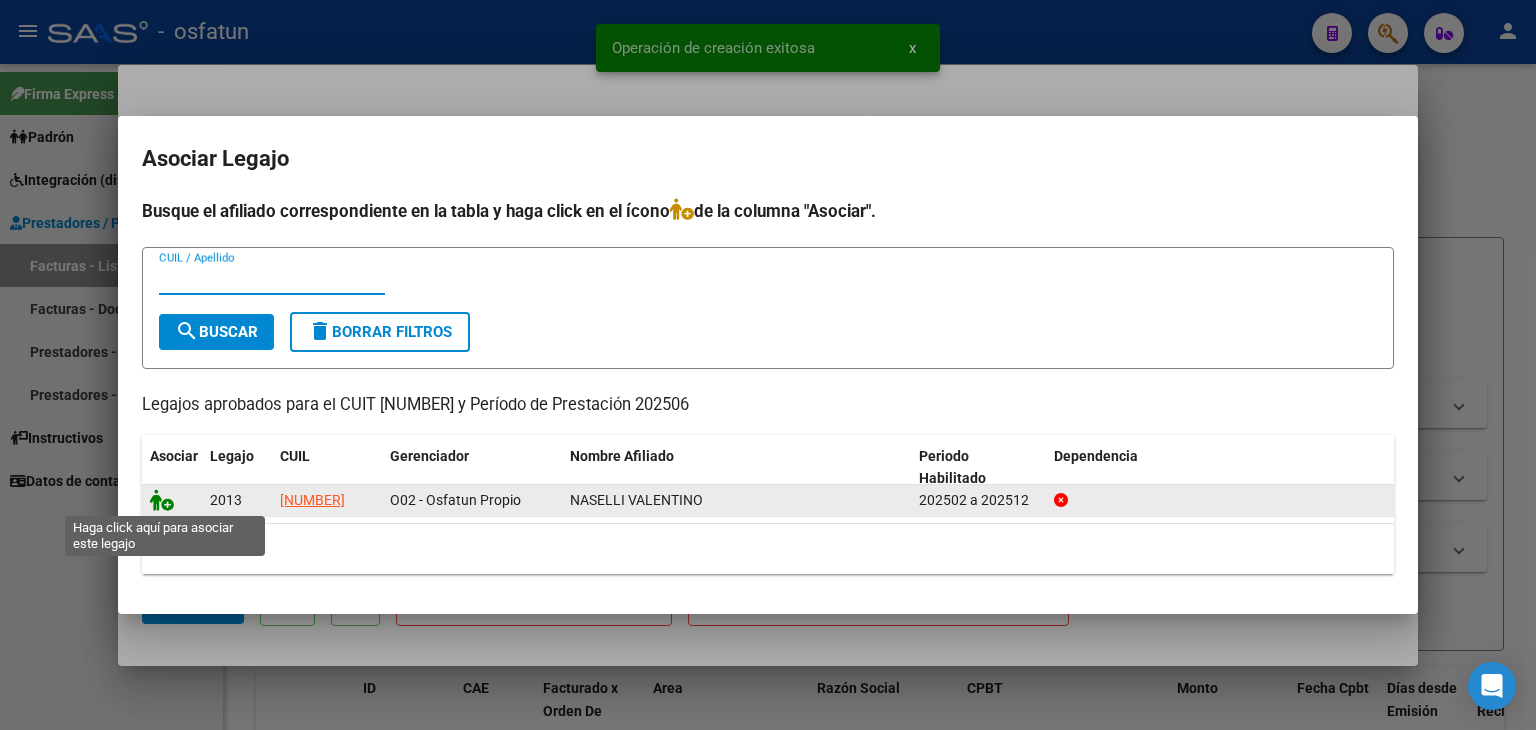 click 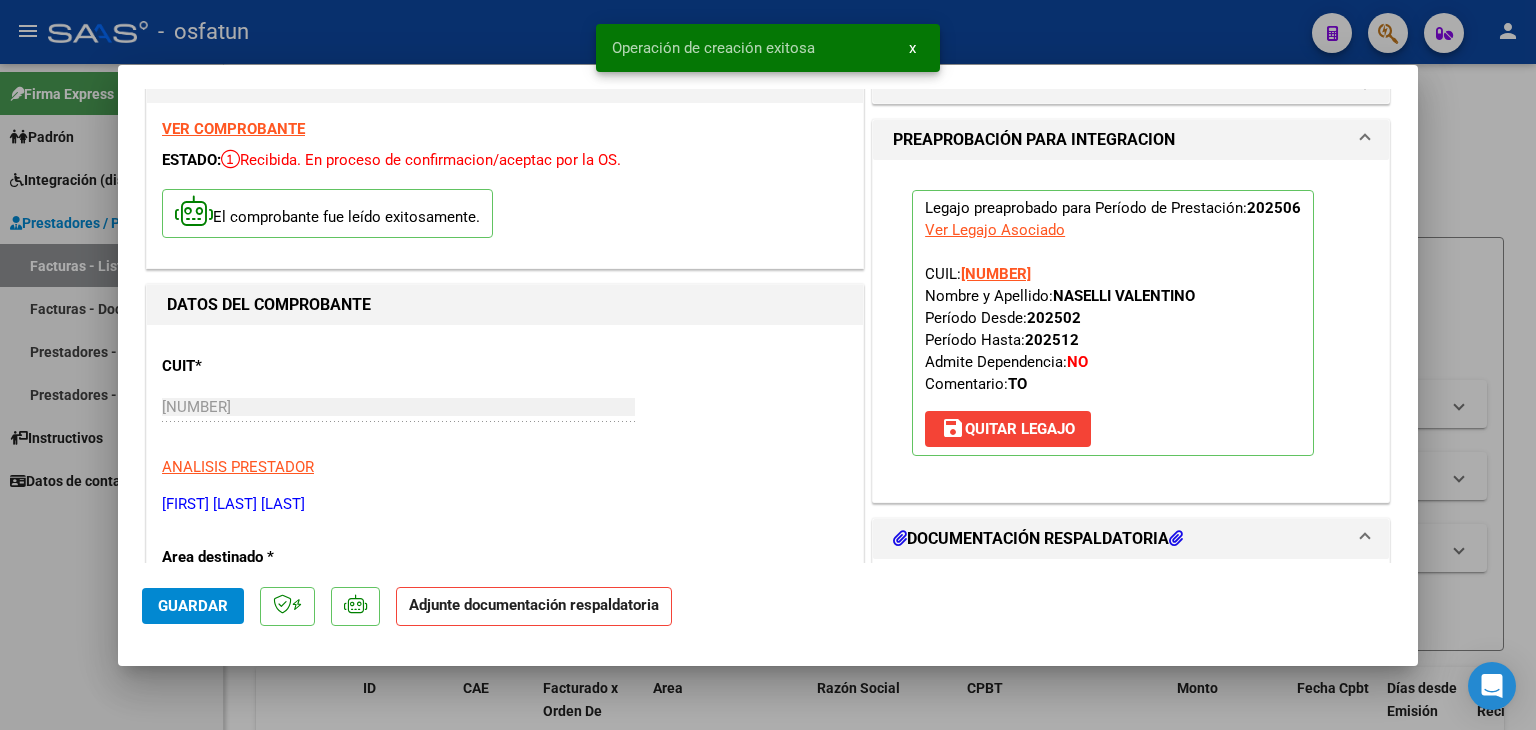 scroll, scrollTop: 300, scrollLeft: 0, axis: vertical 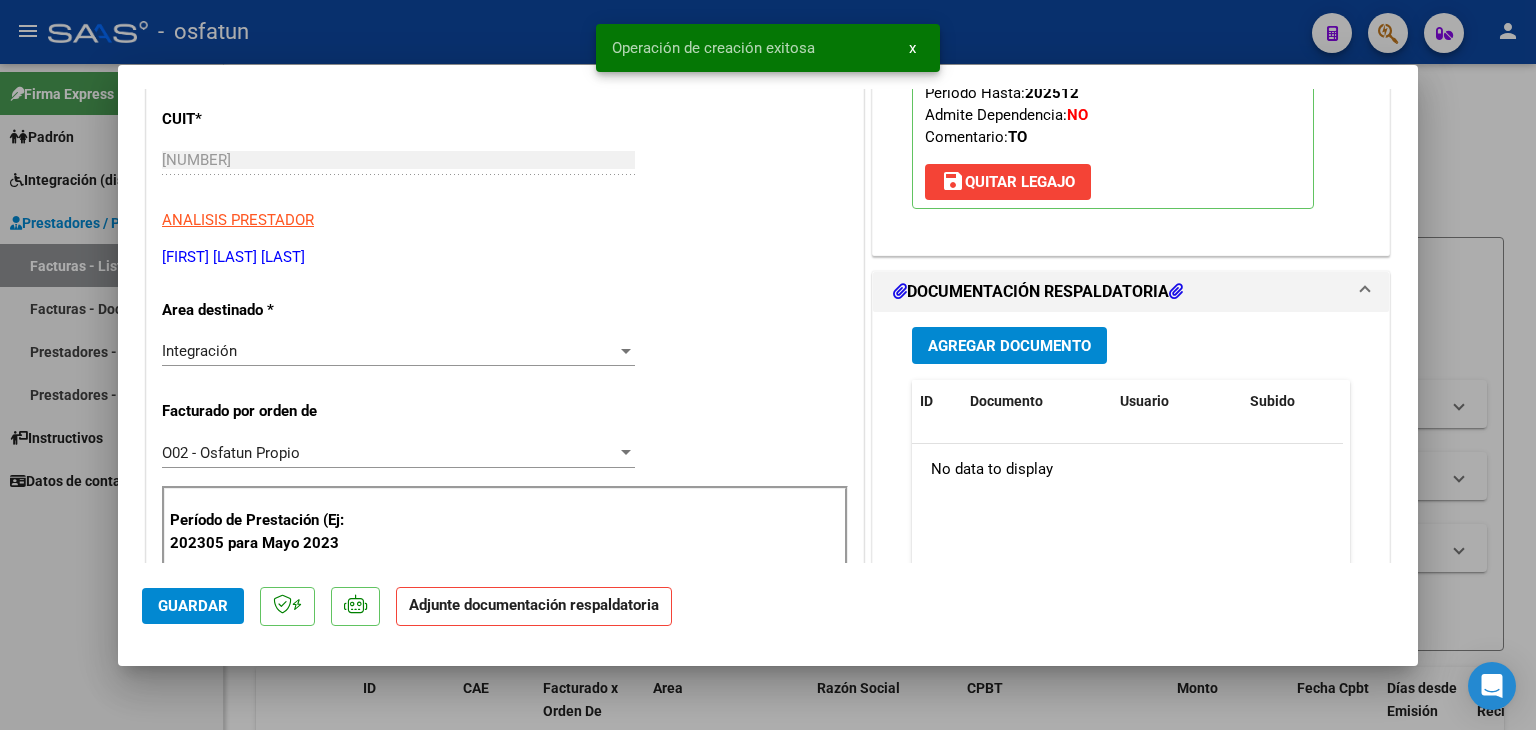 click on "Agregar Documento" at bounding box center [1009, 346] 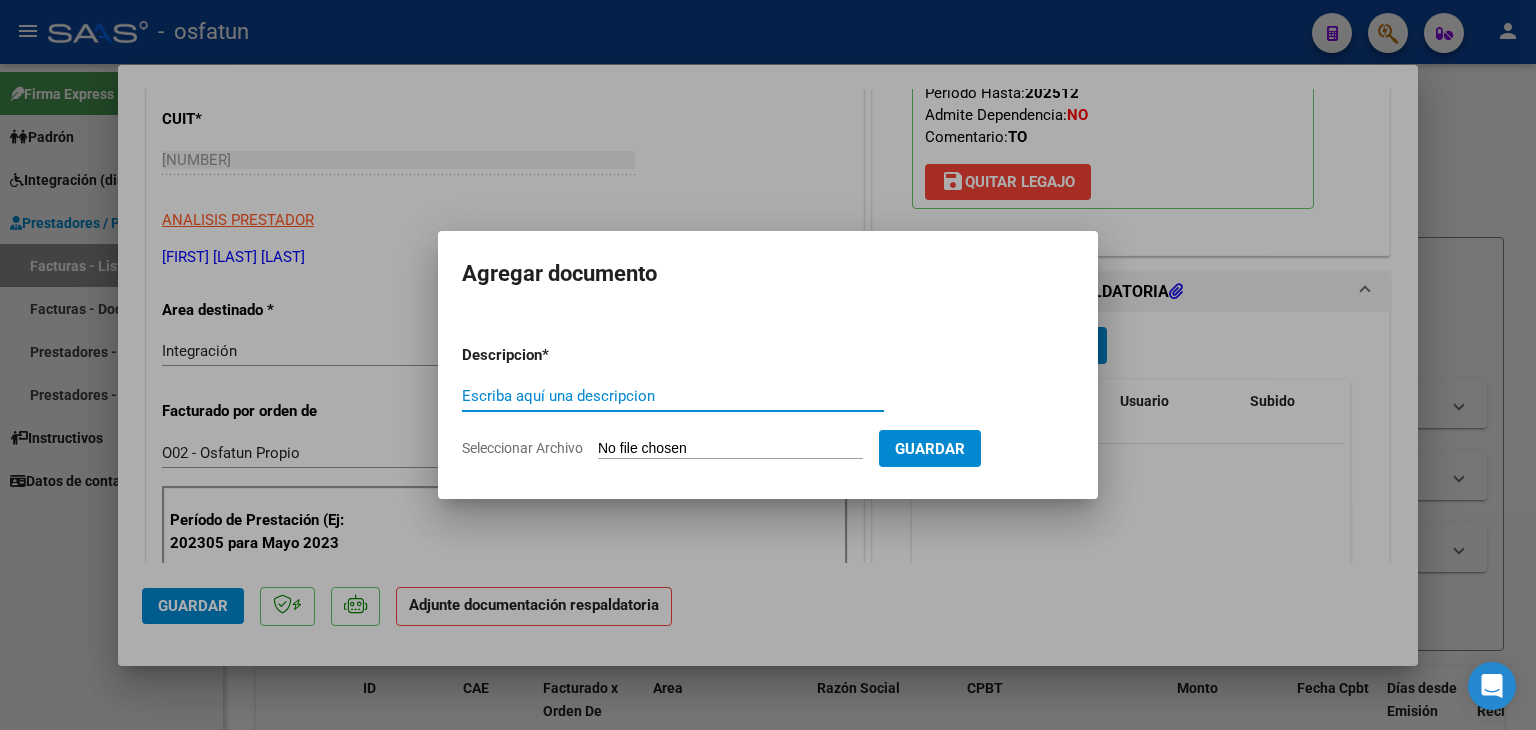 click on "Escriba aquí una descripcion" at bounding box center (673, 396) 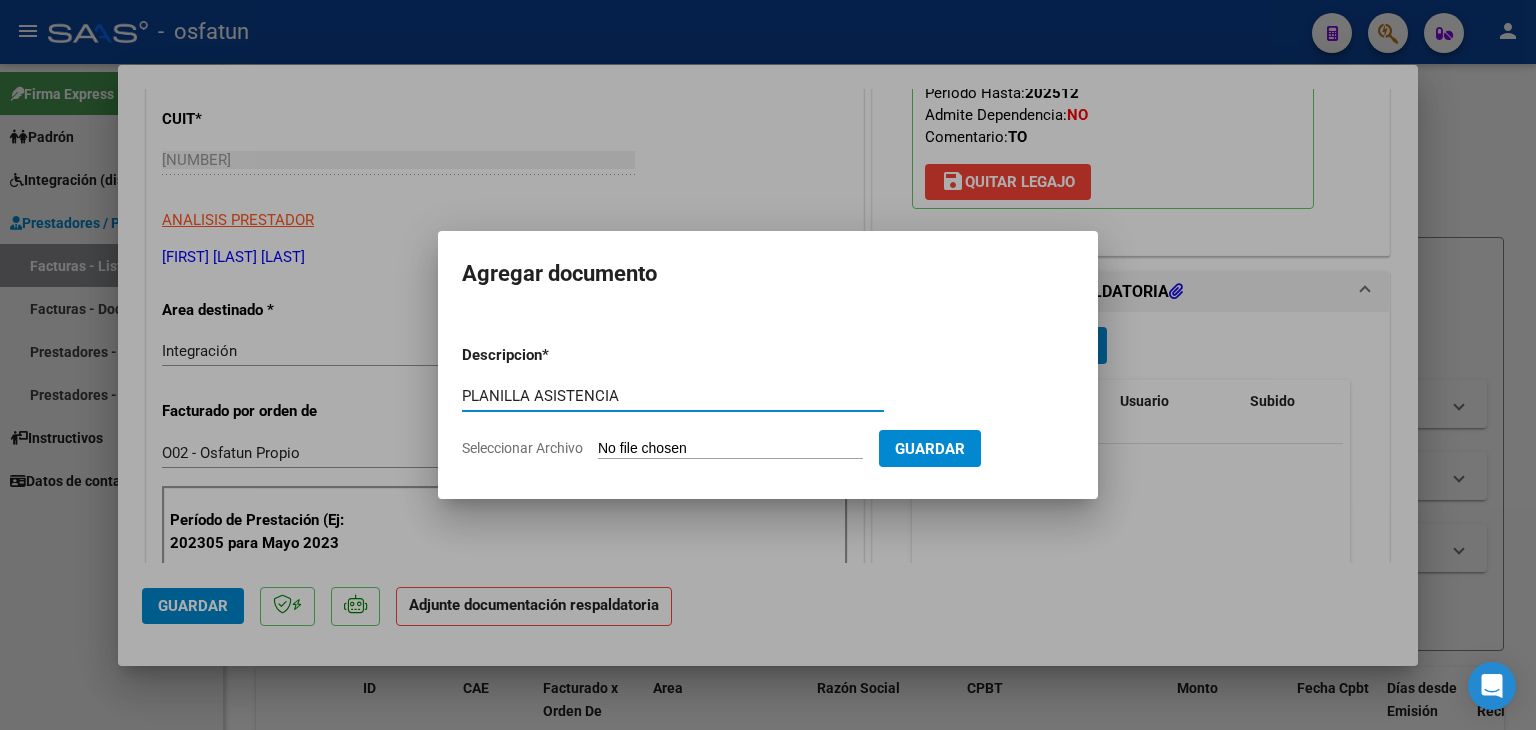 type on "PLANILLA ASISTENCIA" 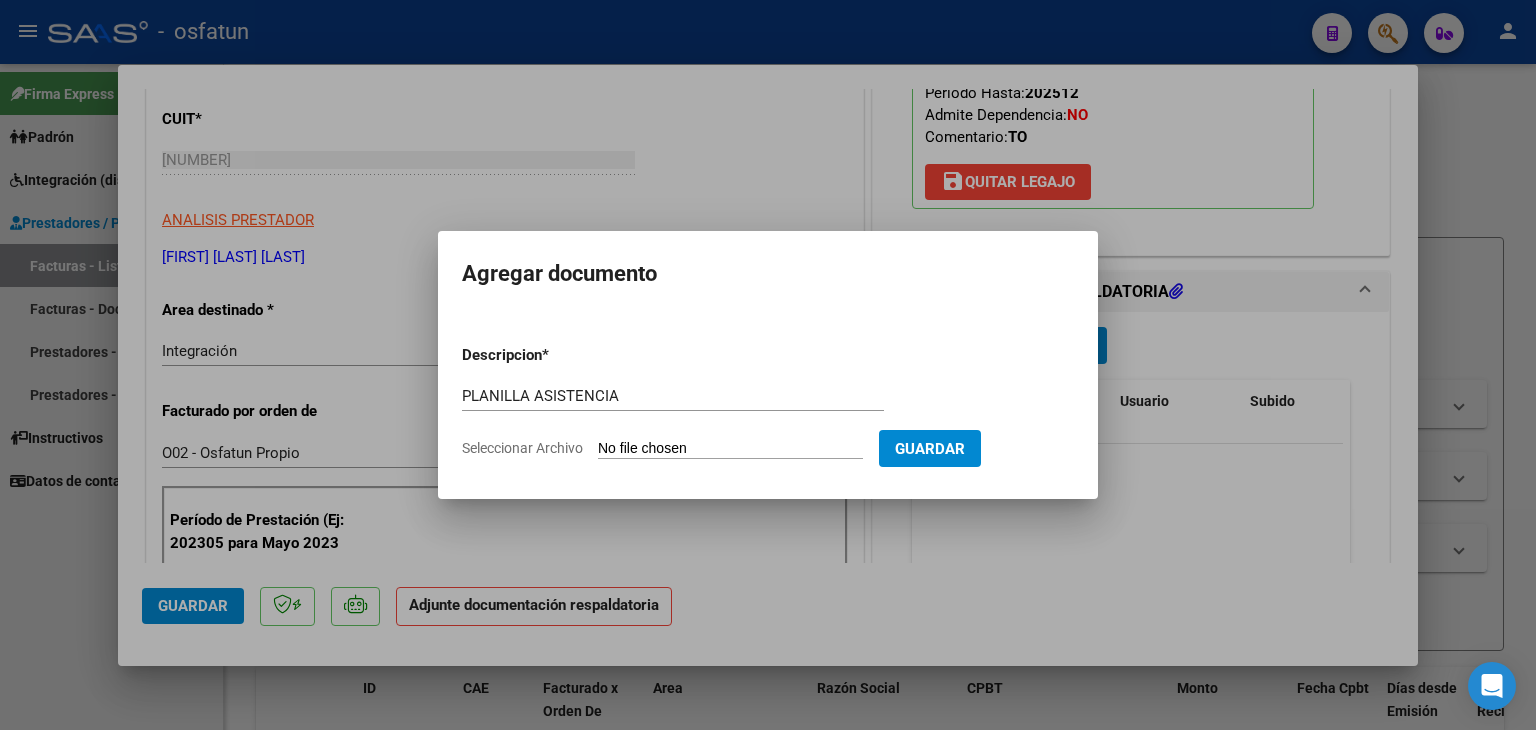type on "C:\fakepath\PLANILLA ASISTENCIA - TERAPIA OC - JUN 2025.pdf" 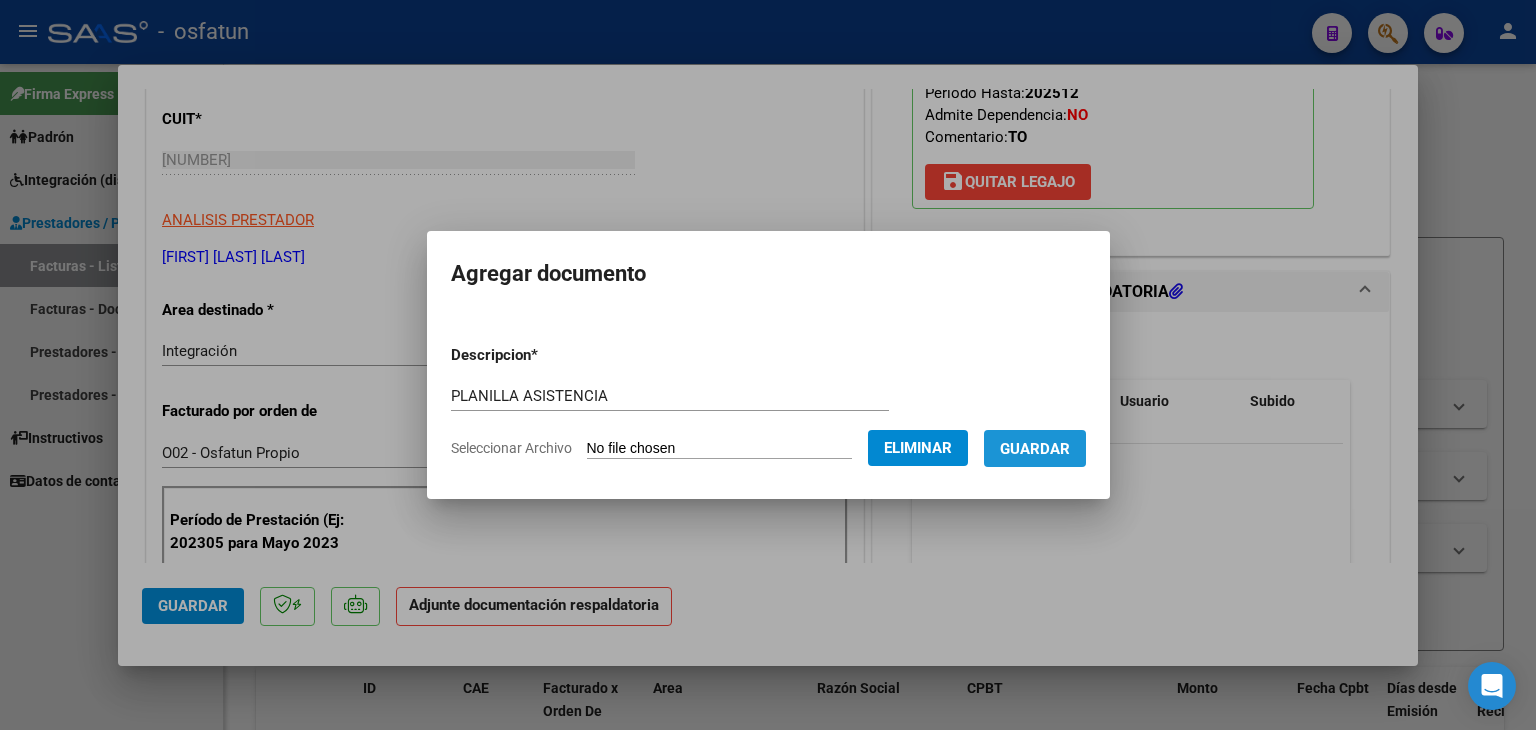 click on "Guardar" at bounding box center [1035, 449] 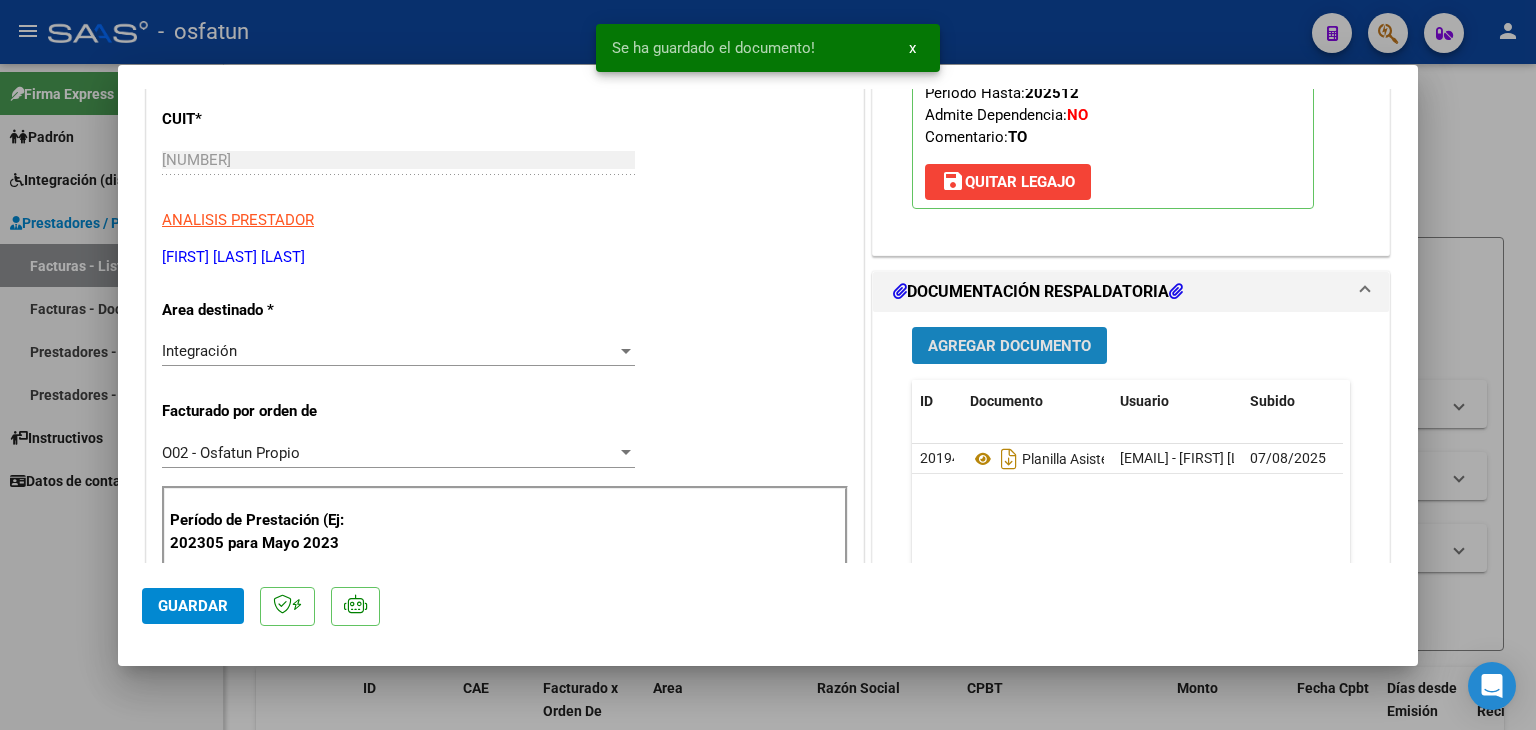 click on "Agregar Documento" at bounding box center [1009, 346] 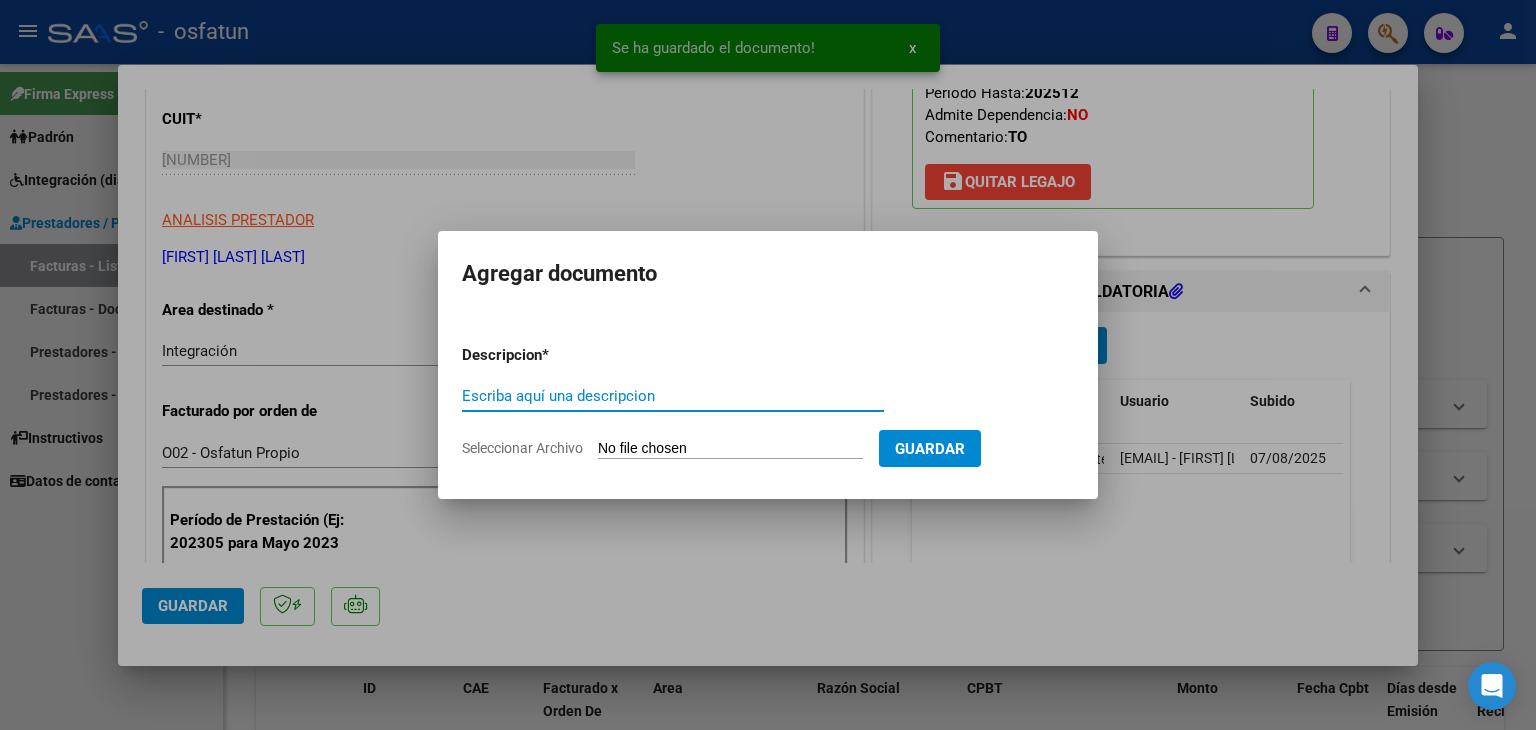 click on "Escriba aquí una descripcion" at bounding box center (673, 396) 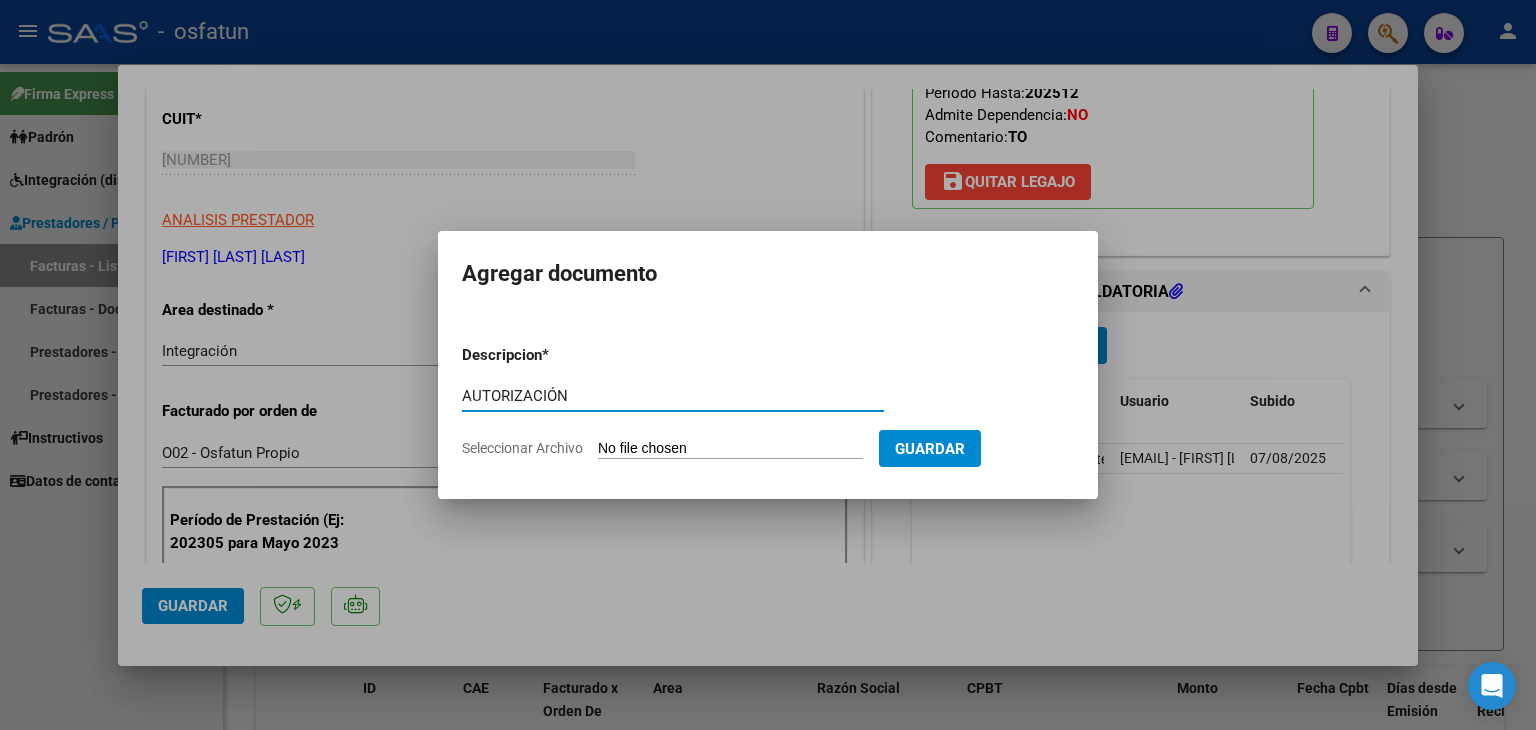 type on "AUTORIZACIÓN" 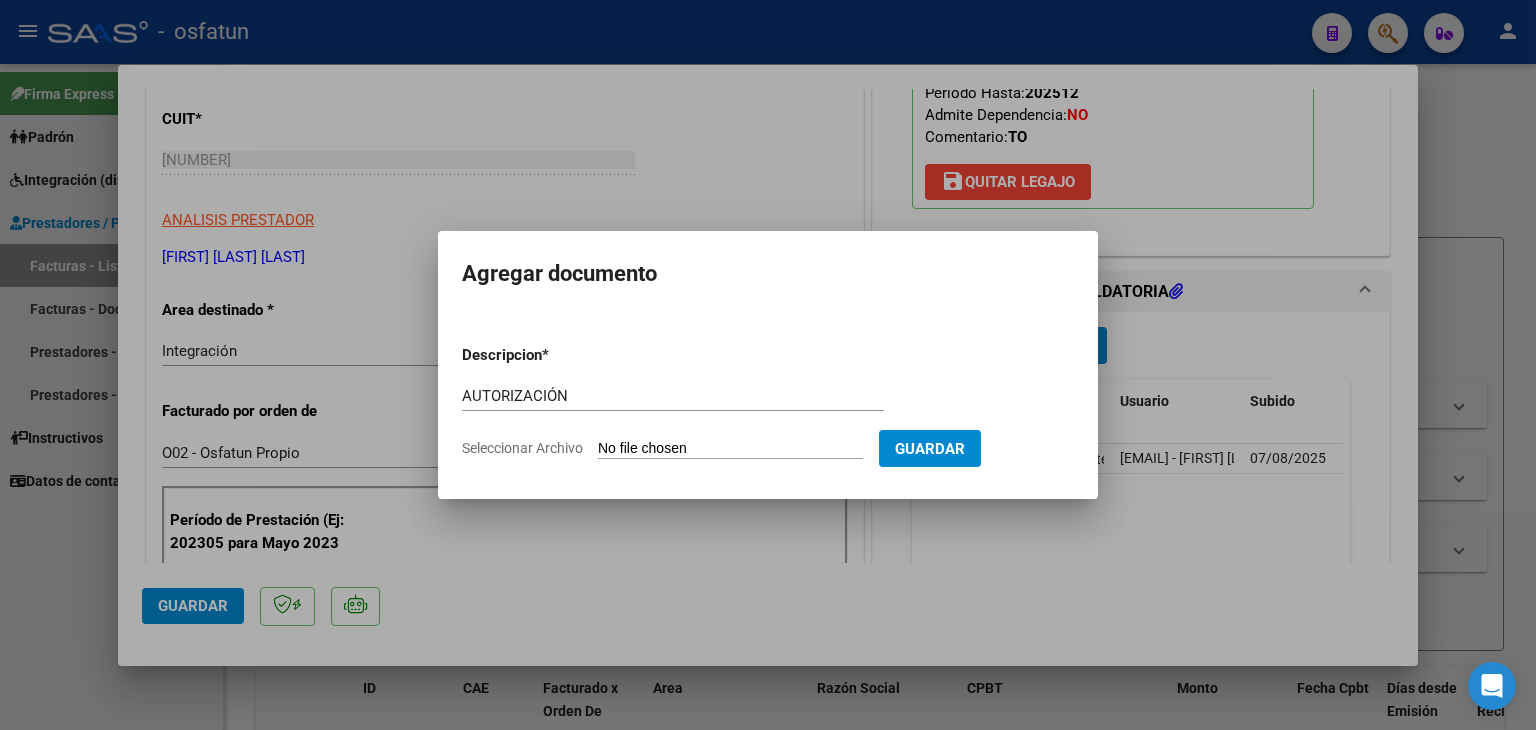 type on "C:\fakepath\PRESUPUESTO AUTORIZADO - TERAPIA OC - JUN 2025.pdf" 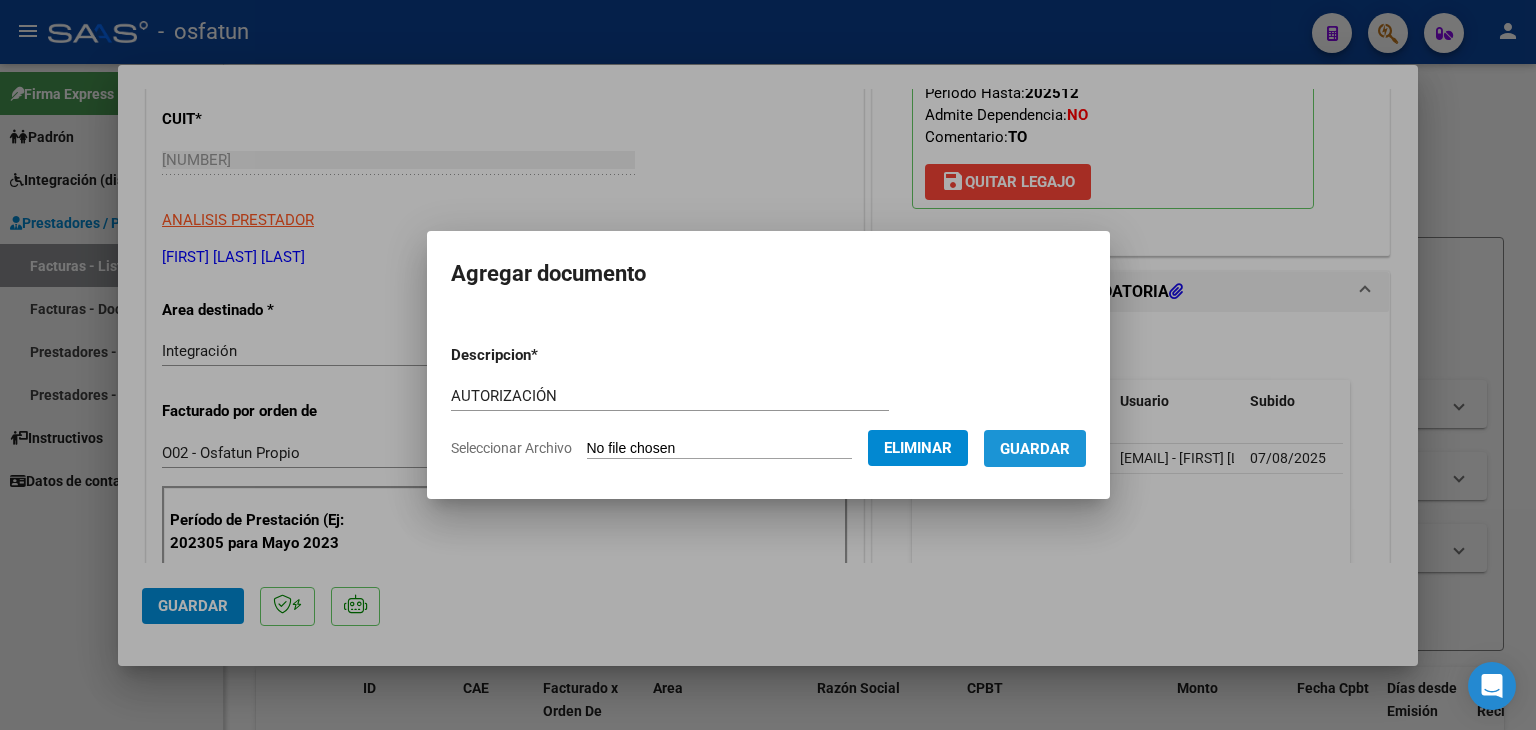 click on "Guardar" at bounding box center [1035, 449] 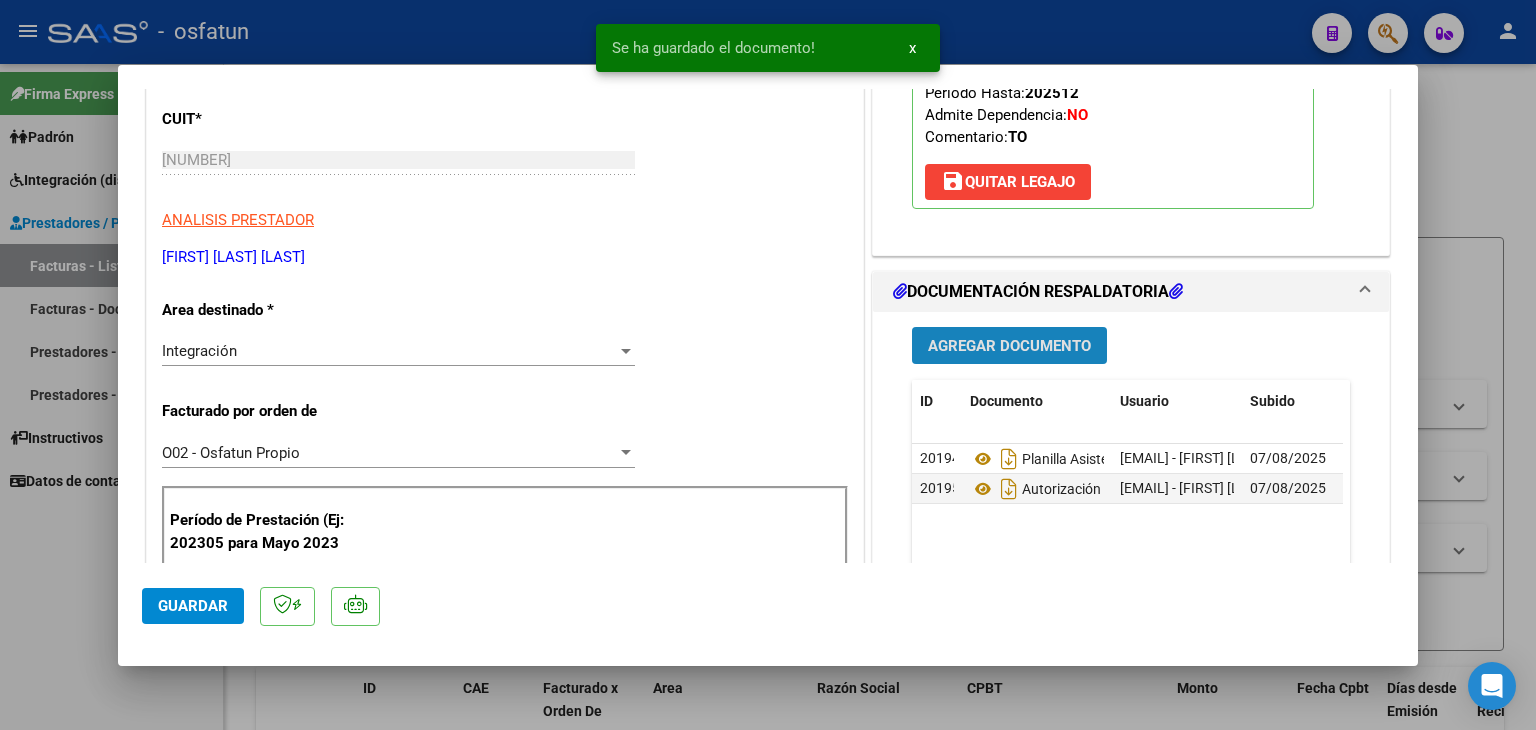 click on "Agregar Documento" at bounding box center (1009, 346) 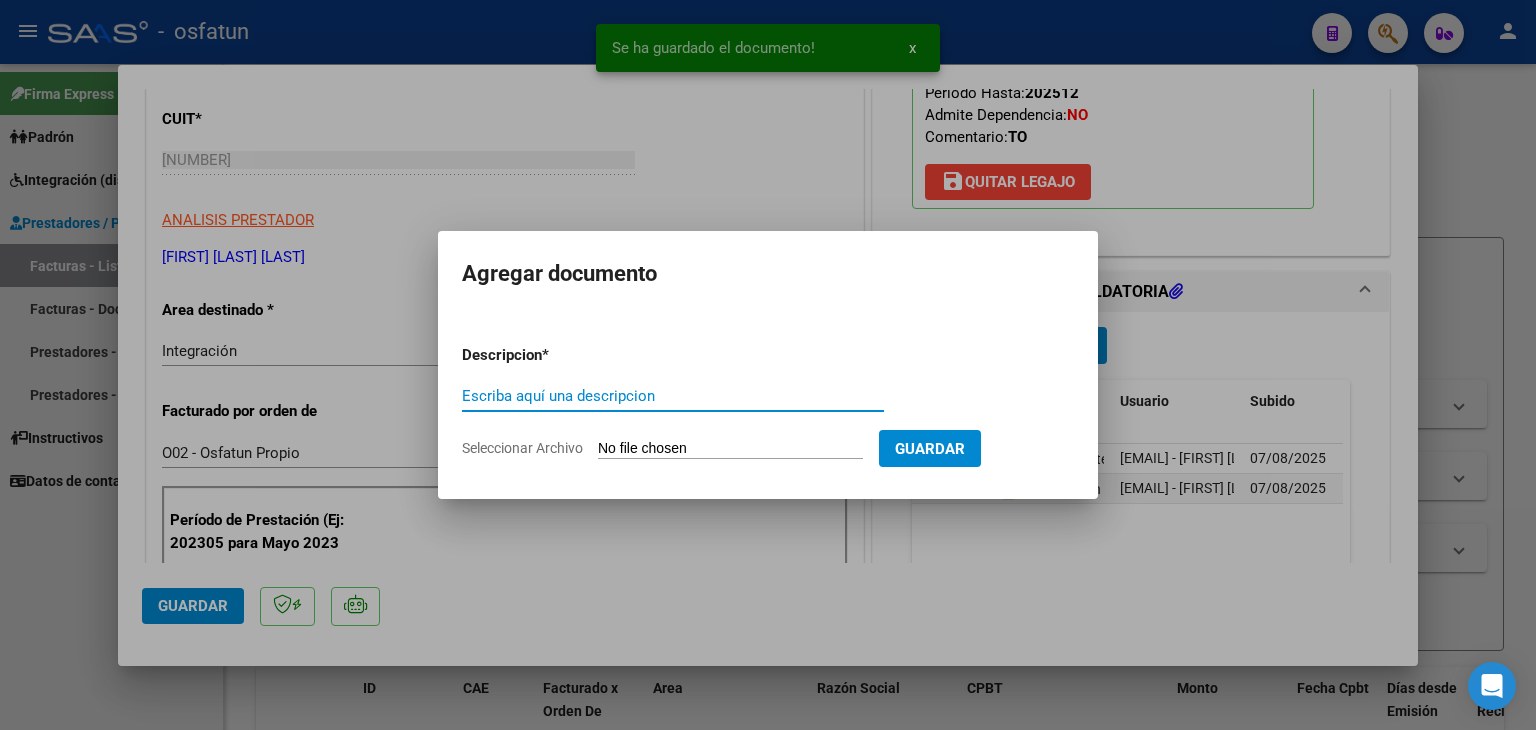 click on "Escriba aquí una descripcion" at bounding box center [673, 396] 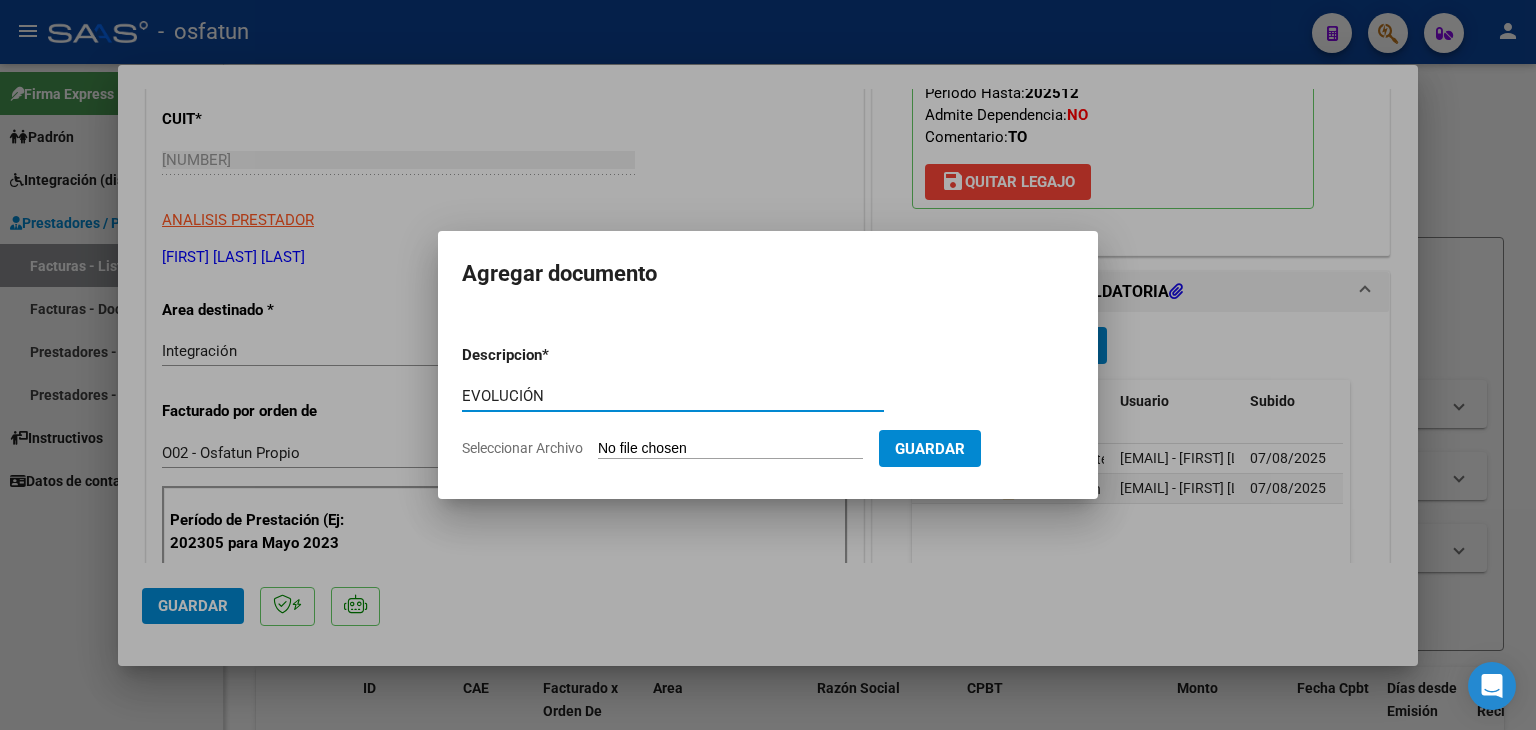 type on "EVOLUCIÓN" 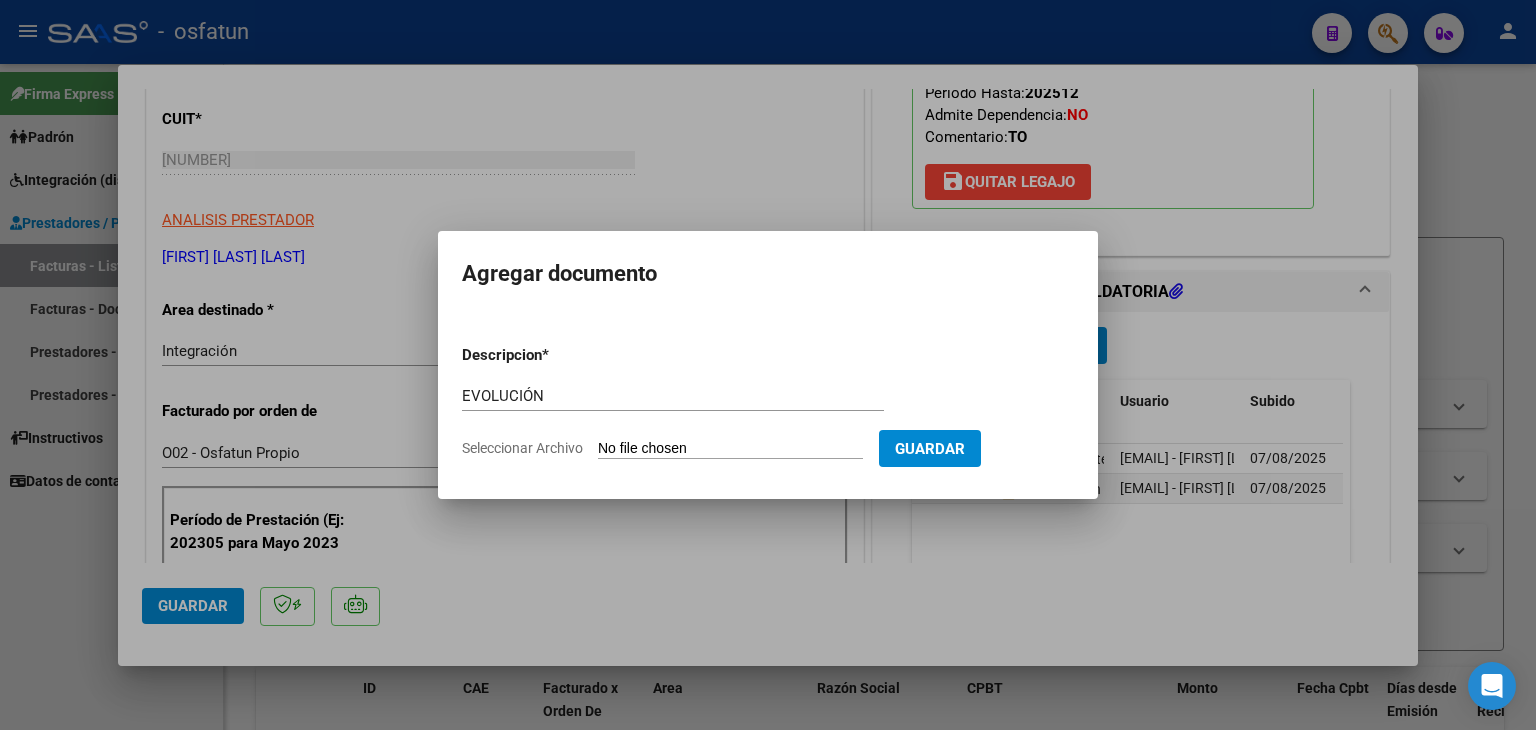 click on "Seleccionar Archivo" at bounding box center (730, 449) 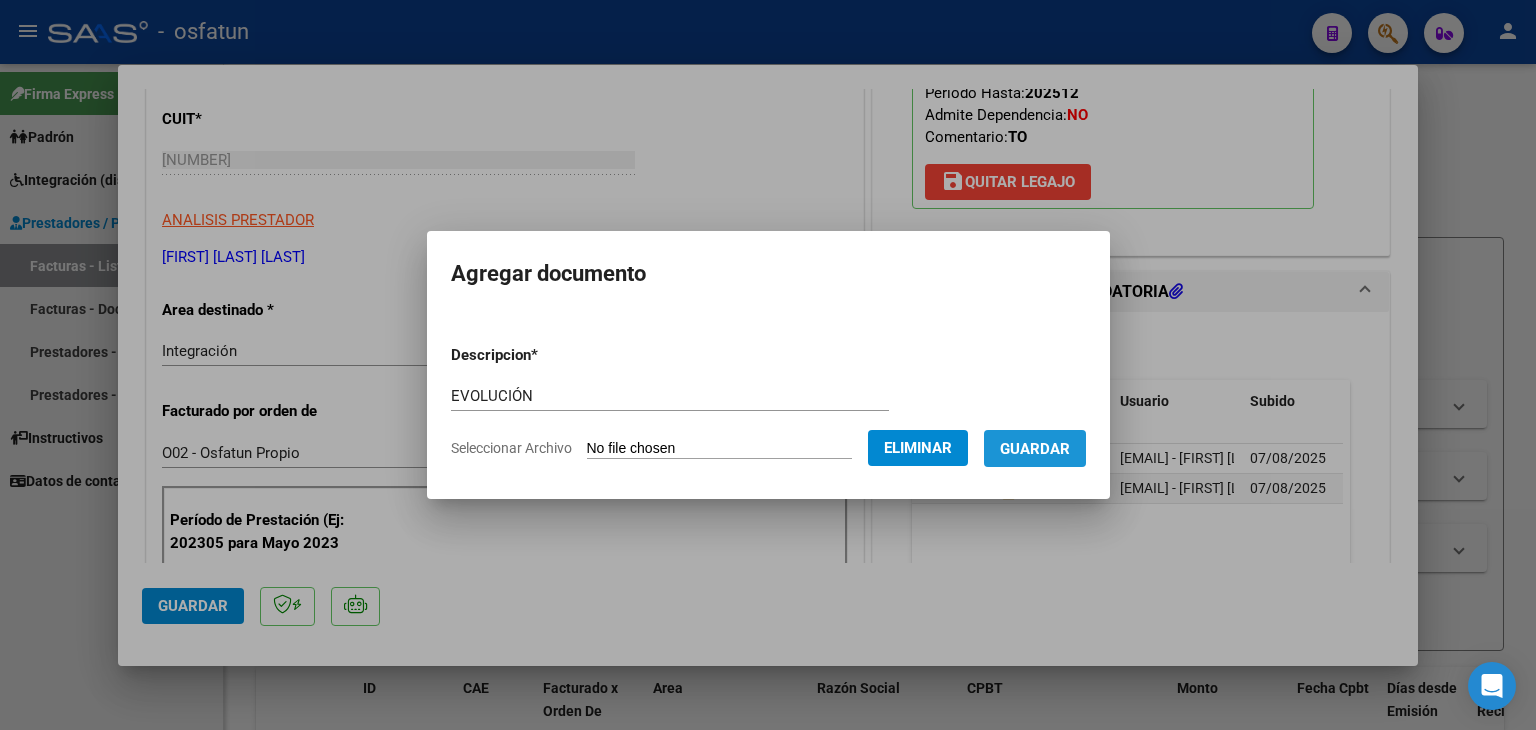 click on "Guardar" at bounding box center [1035, 448] 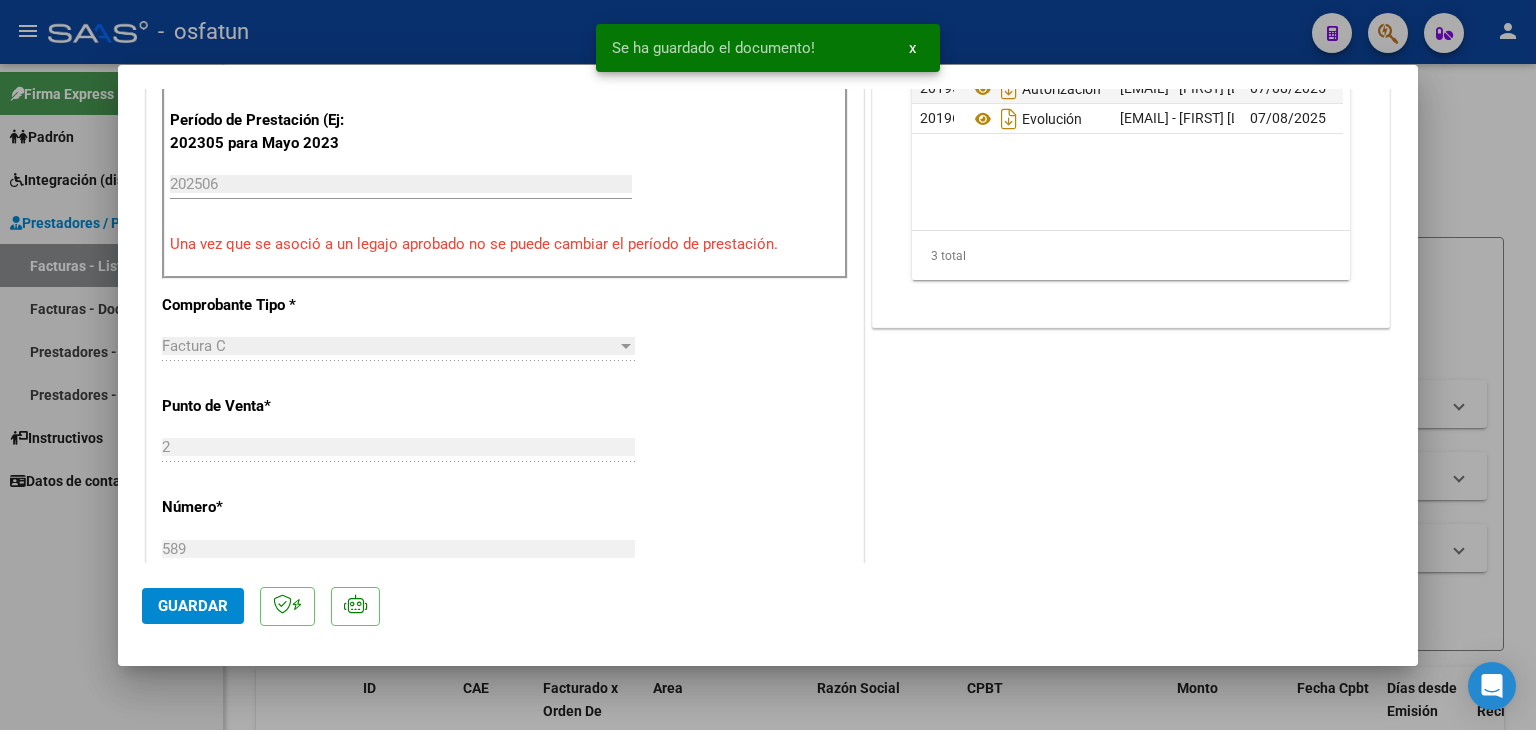 scroll, scrollTop: 900, scrollLeft: 0, axis: vertical 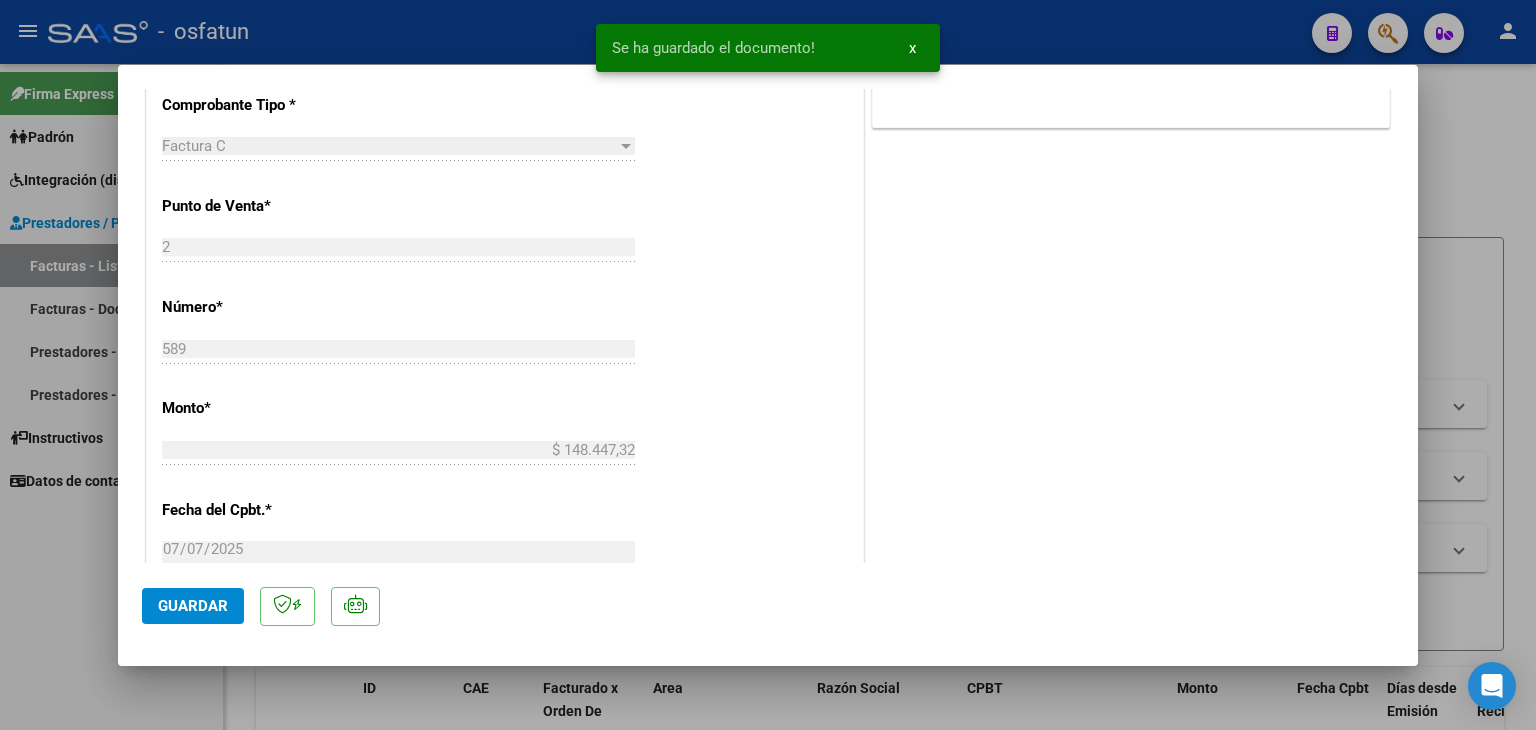 click on "Guardar" 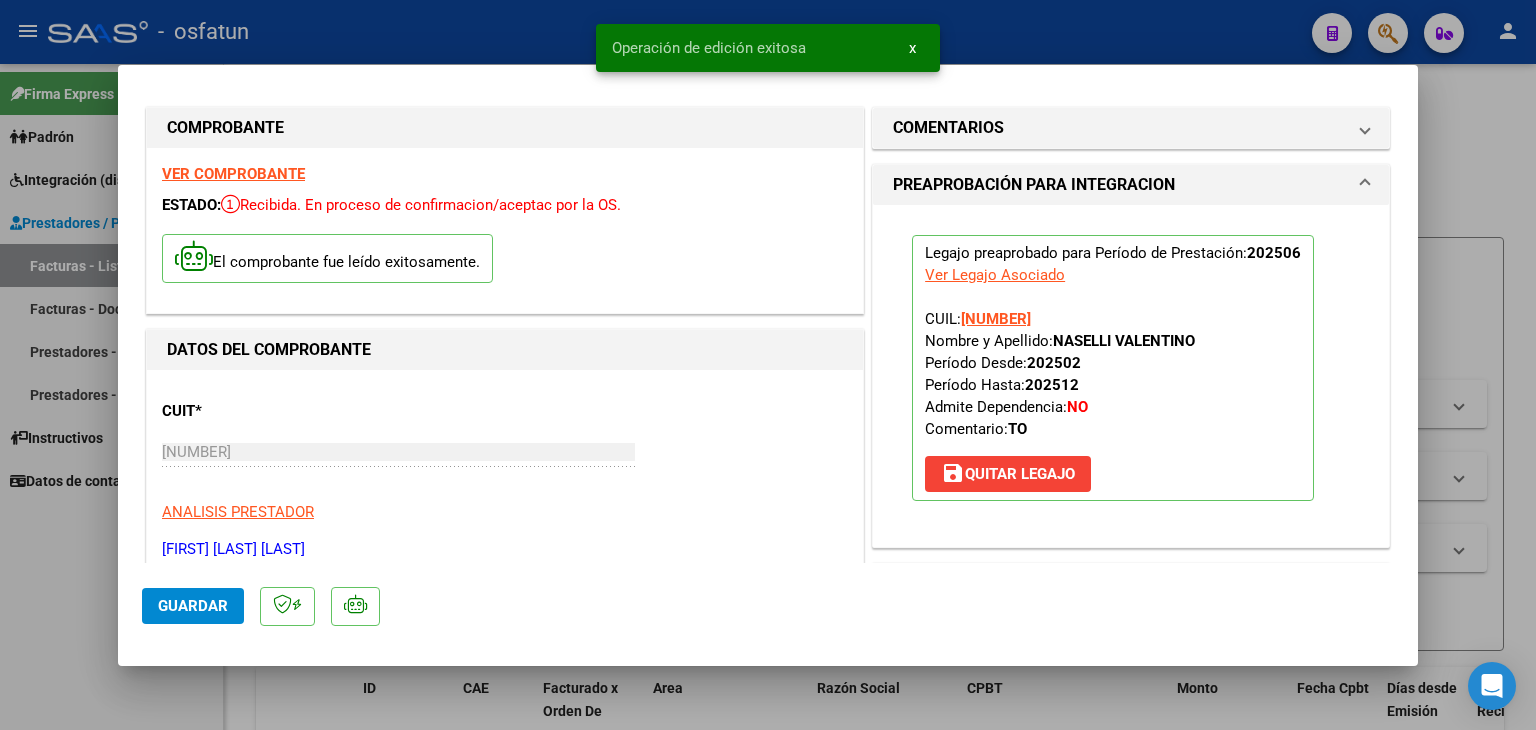 scroll, scrollTop: 0, scrollLeft: 0, axis: both 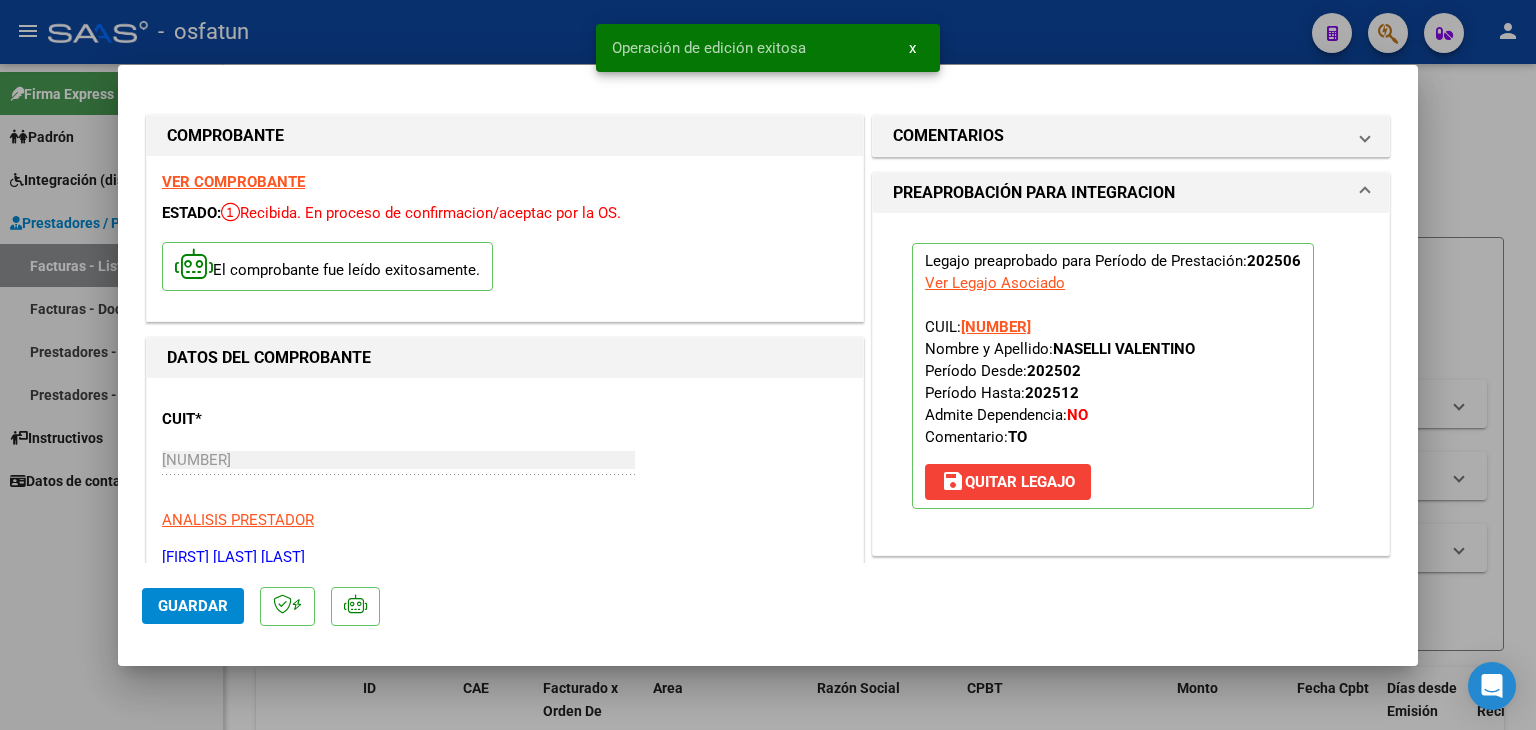 click at bounding box center [768, 365] 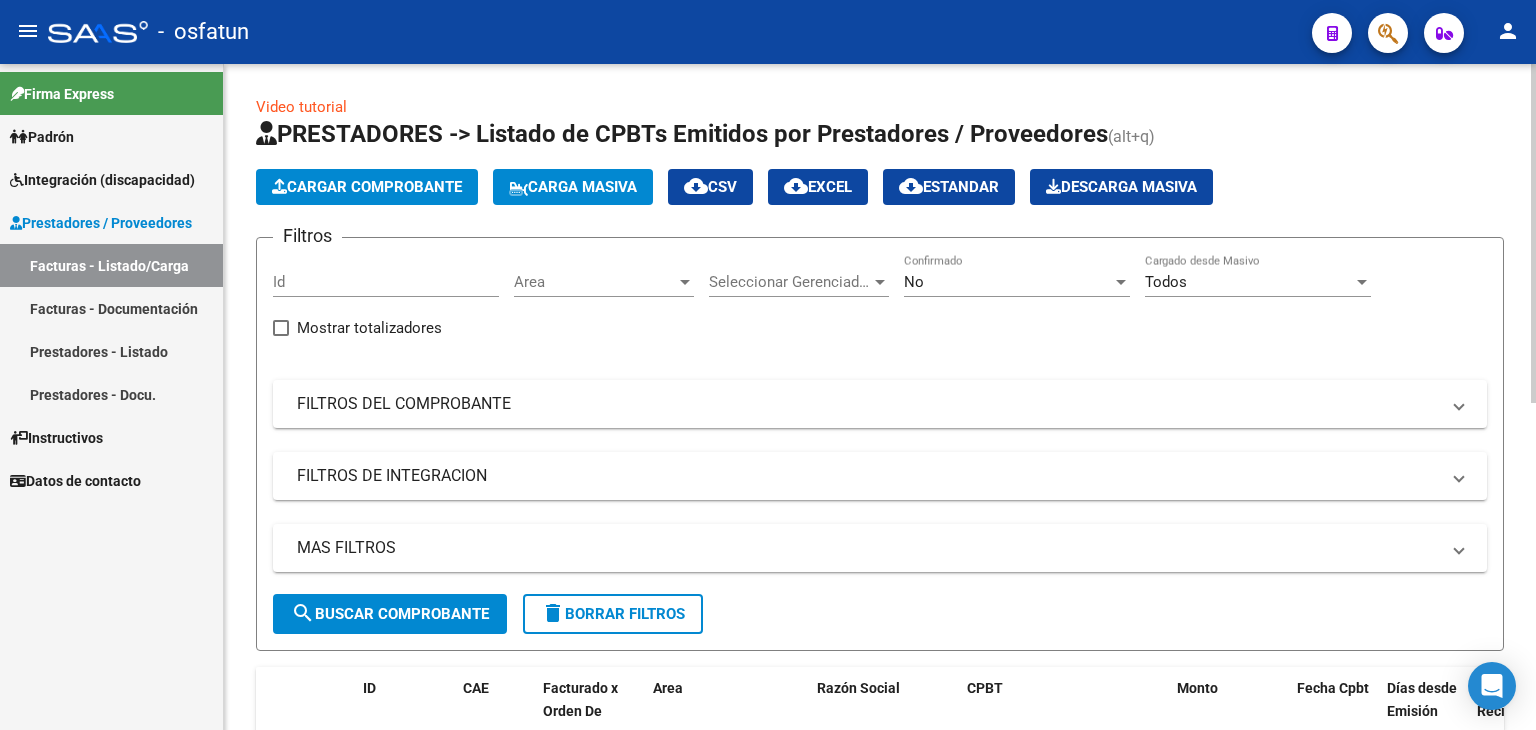 click on "Cargar Comprobante" 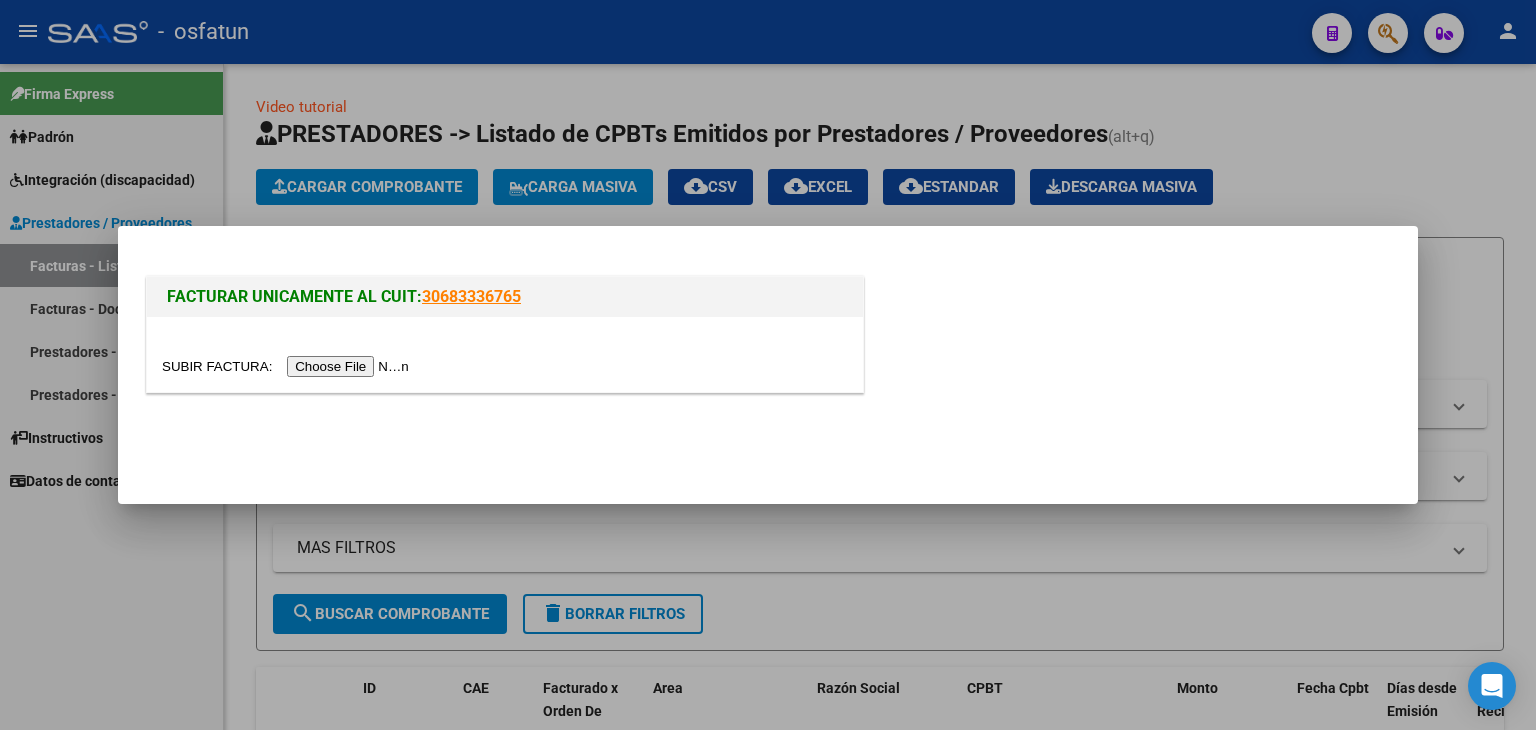 click at bounding box center [288, 366] 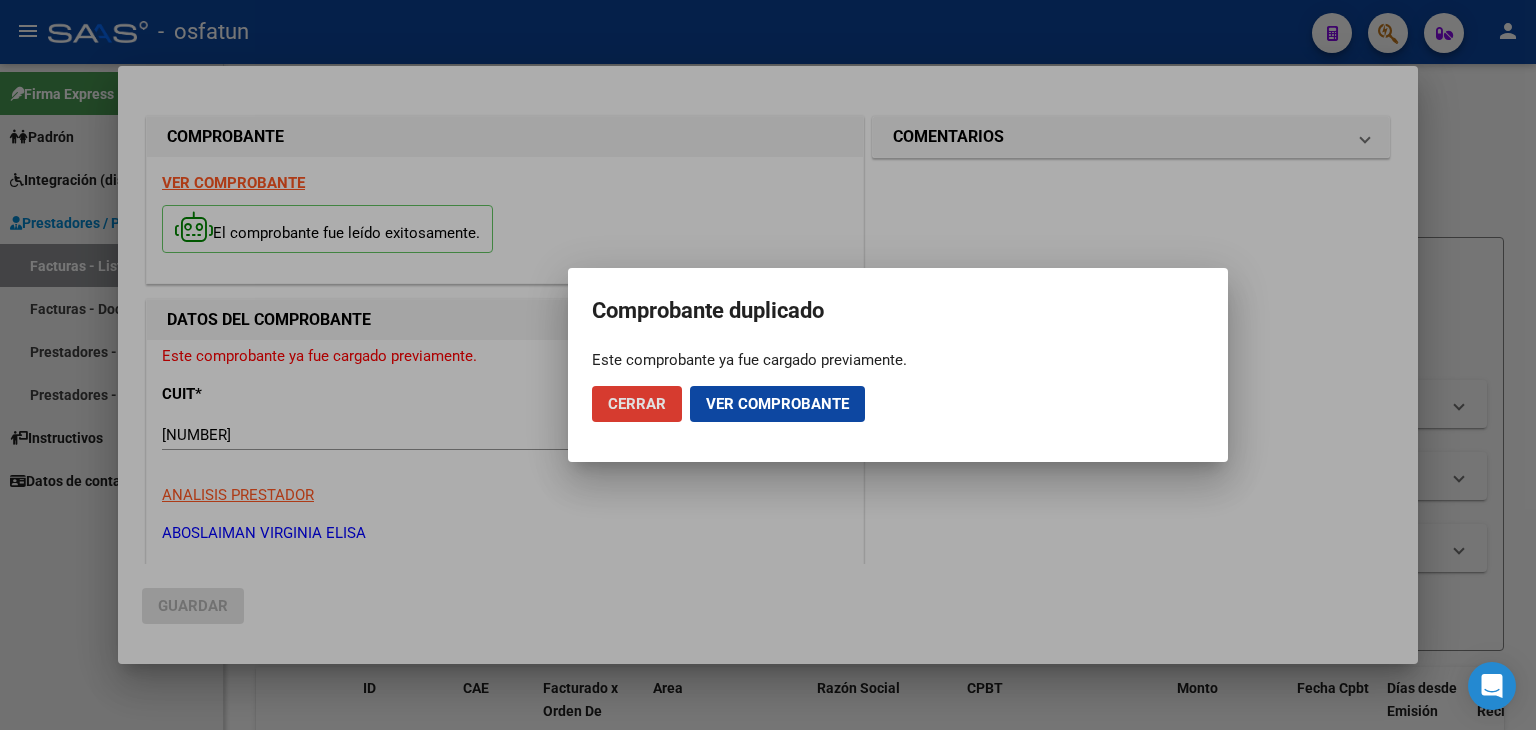 click on "Ver comprobante" 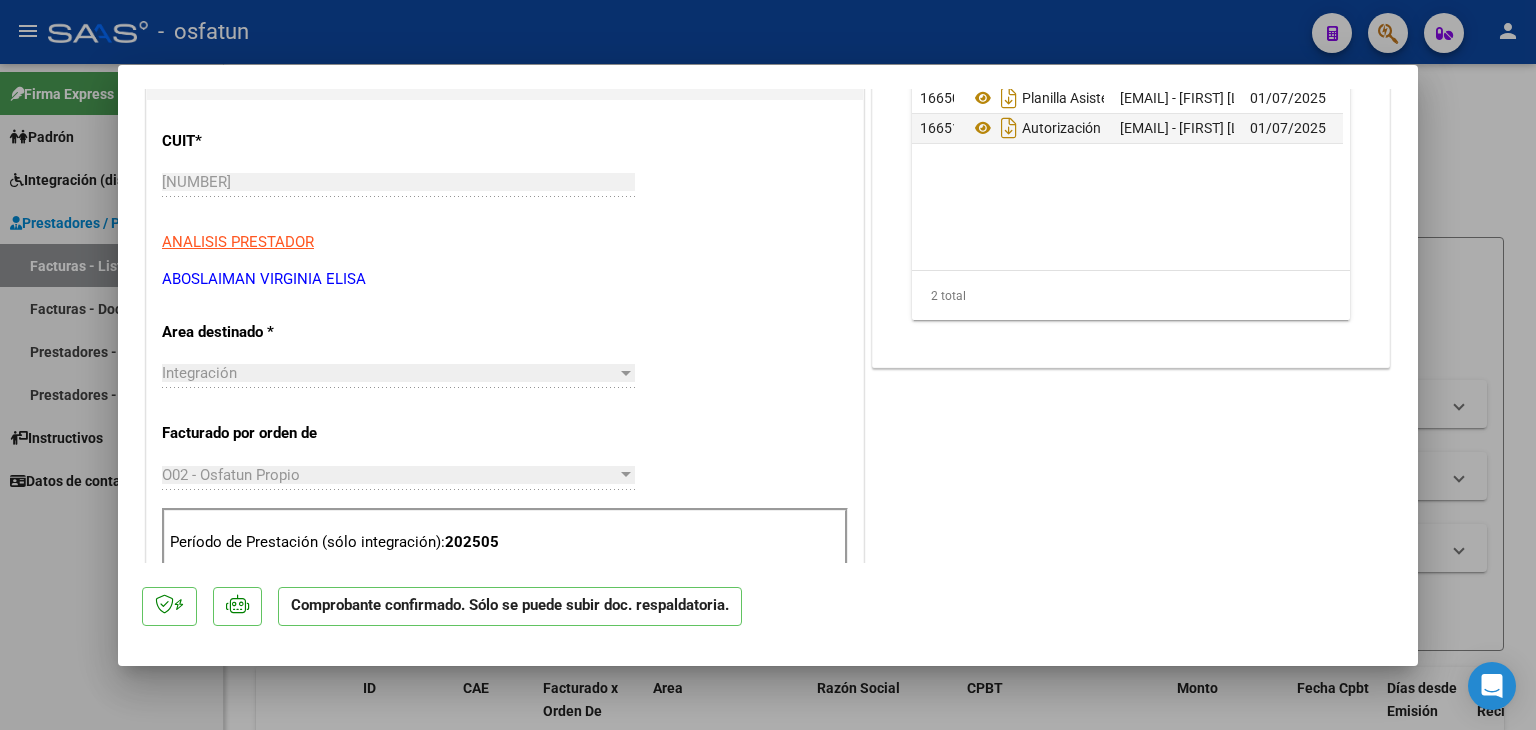 scroll, scrollTop: 500, scrollLeft: 0, axis: vertical 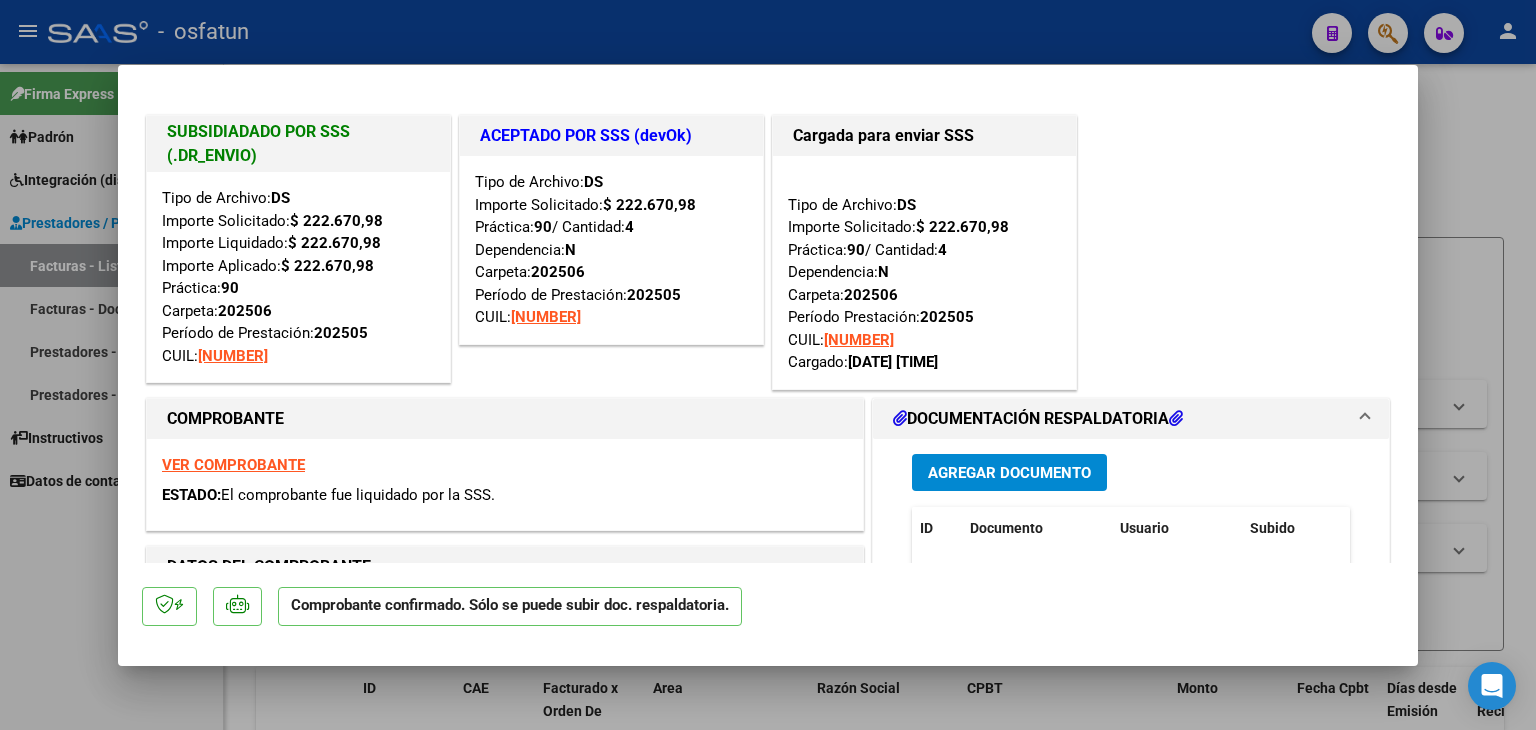 click at bounding box center (768, 365) 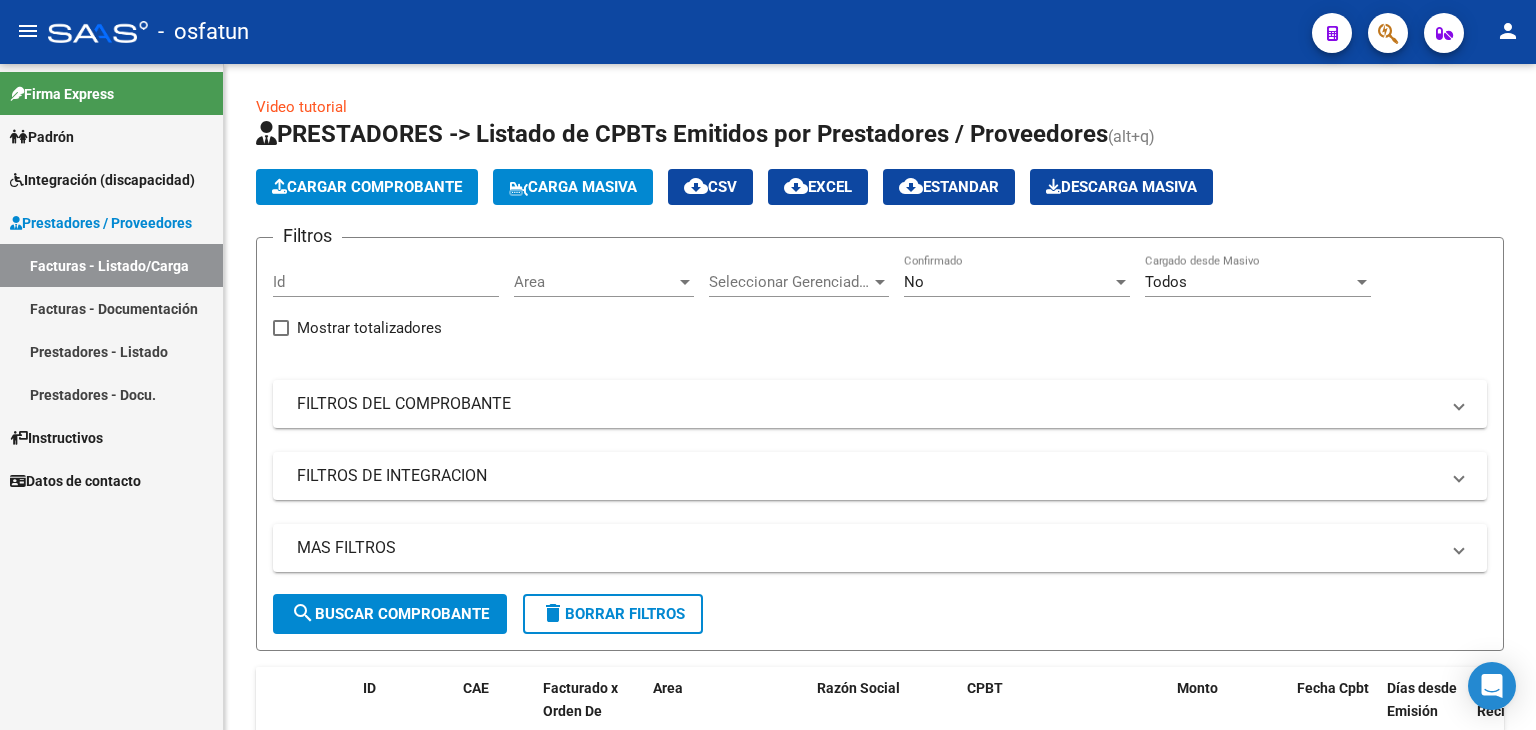 click on "Facturas - Documentación" at bounding box center [111, 308] 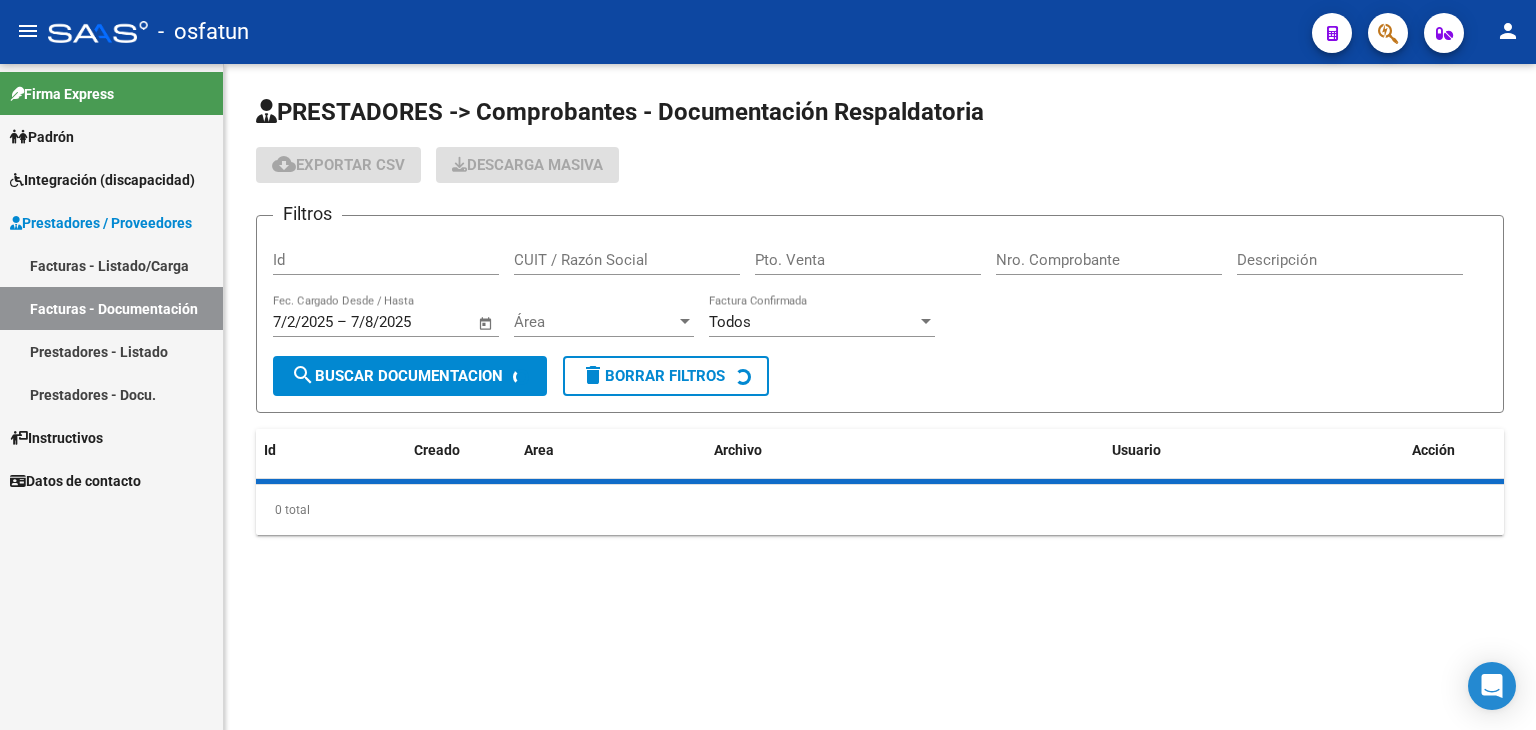 click on "Pto. Venta" at bounding box center [868, 260] 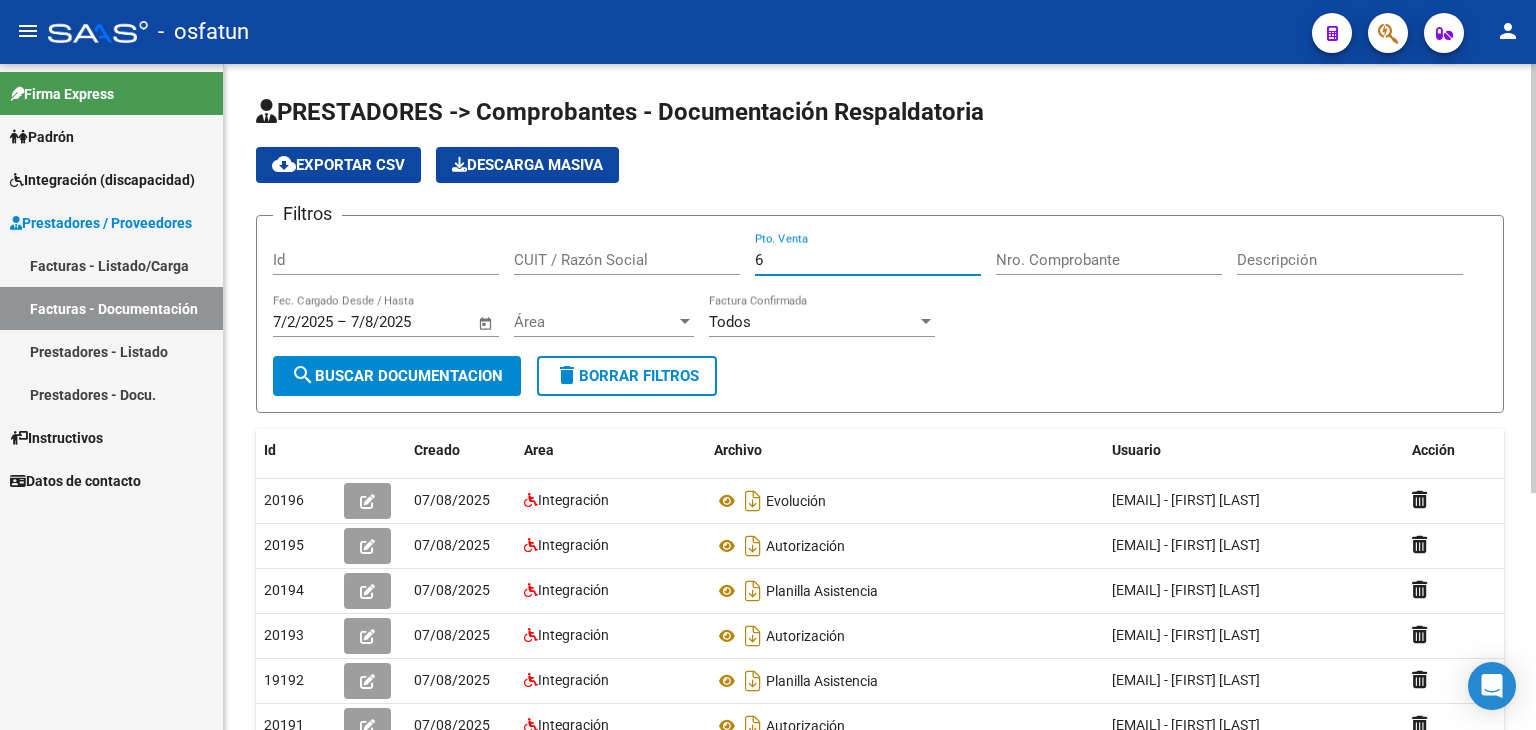 type on "6" 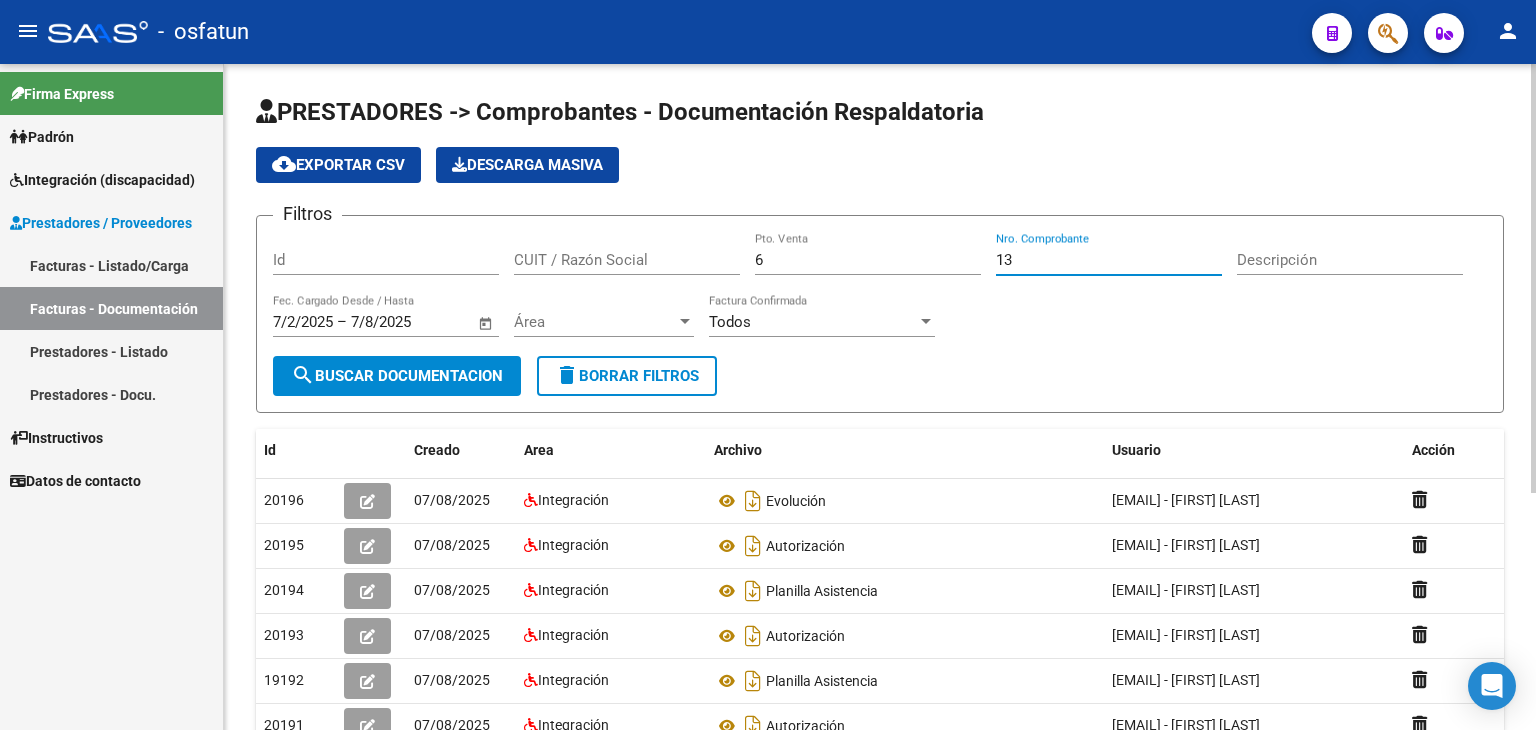 drag, startPoint x: 438, startPoint y: 368, endPoint x: 490, endPoint y: 361, distance: 52.46904 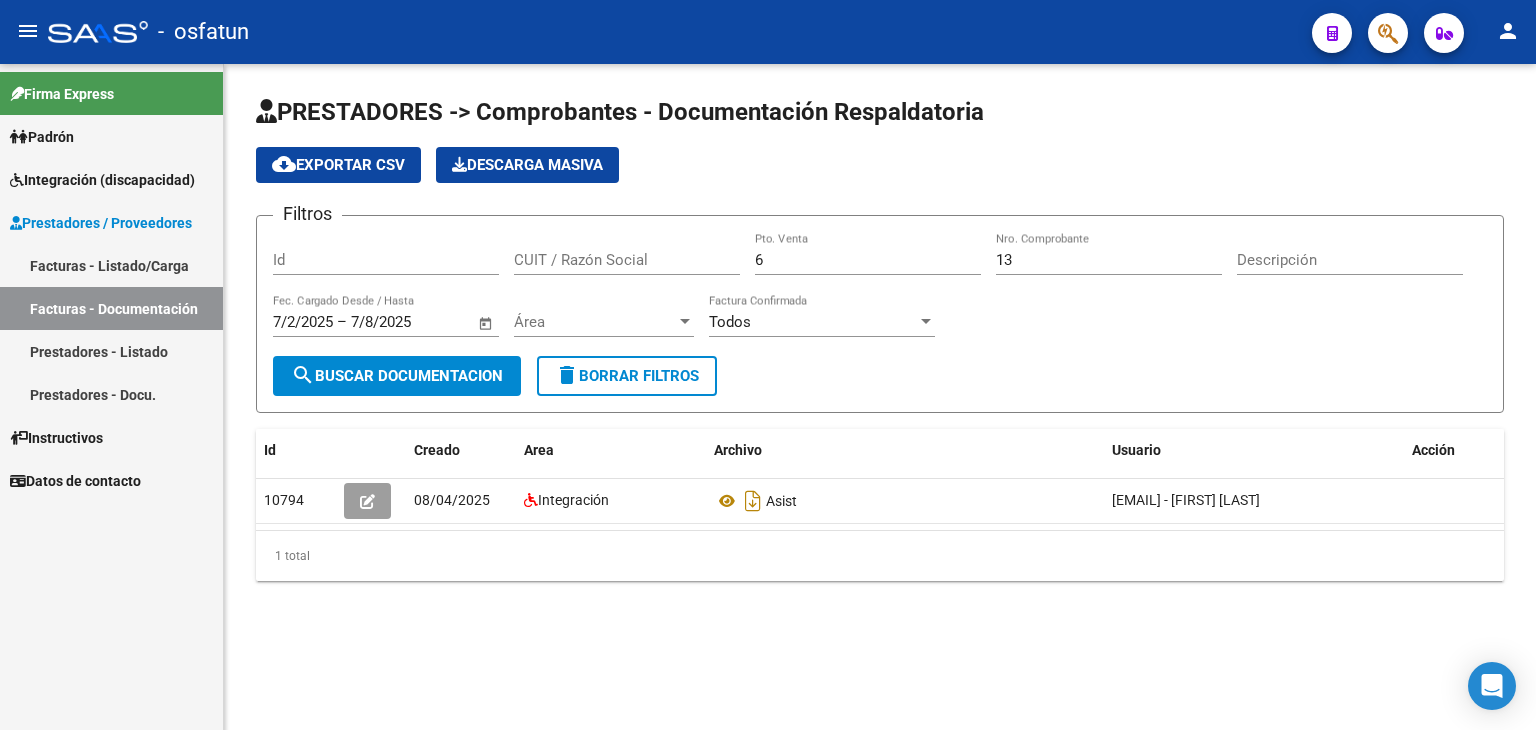 click on "13 Nro. Comprobante" 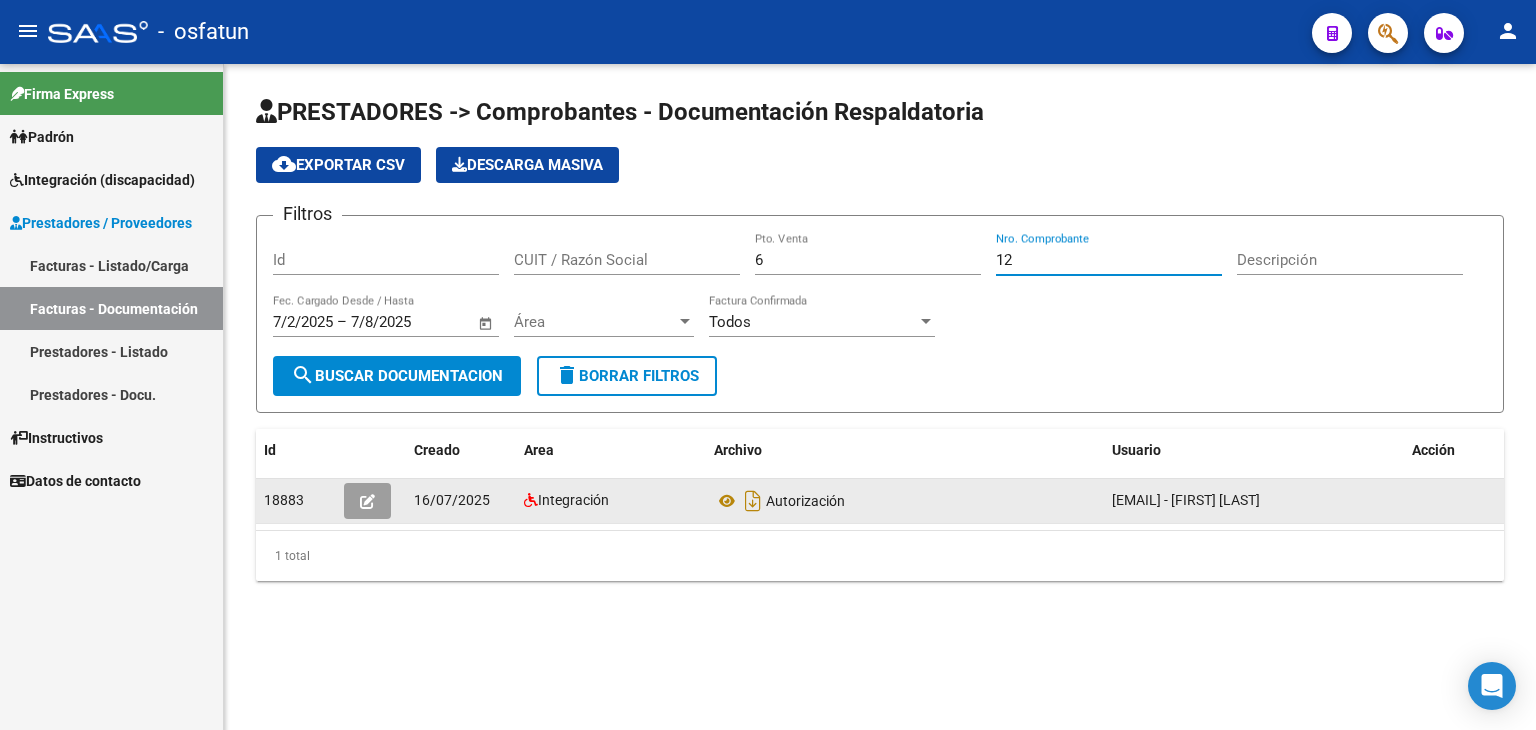 type on "12" 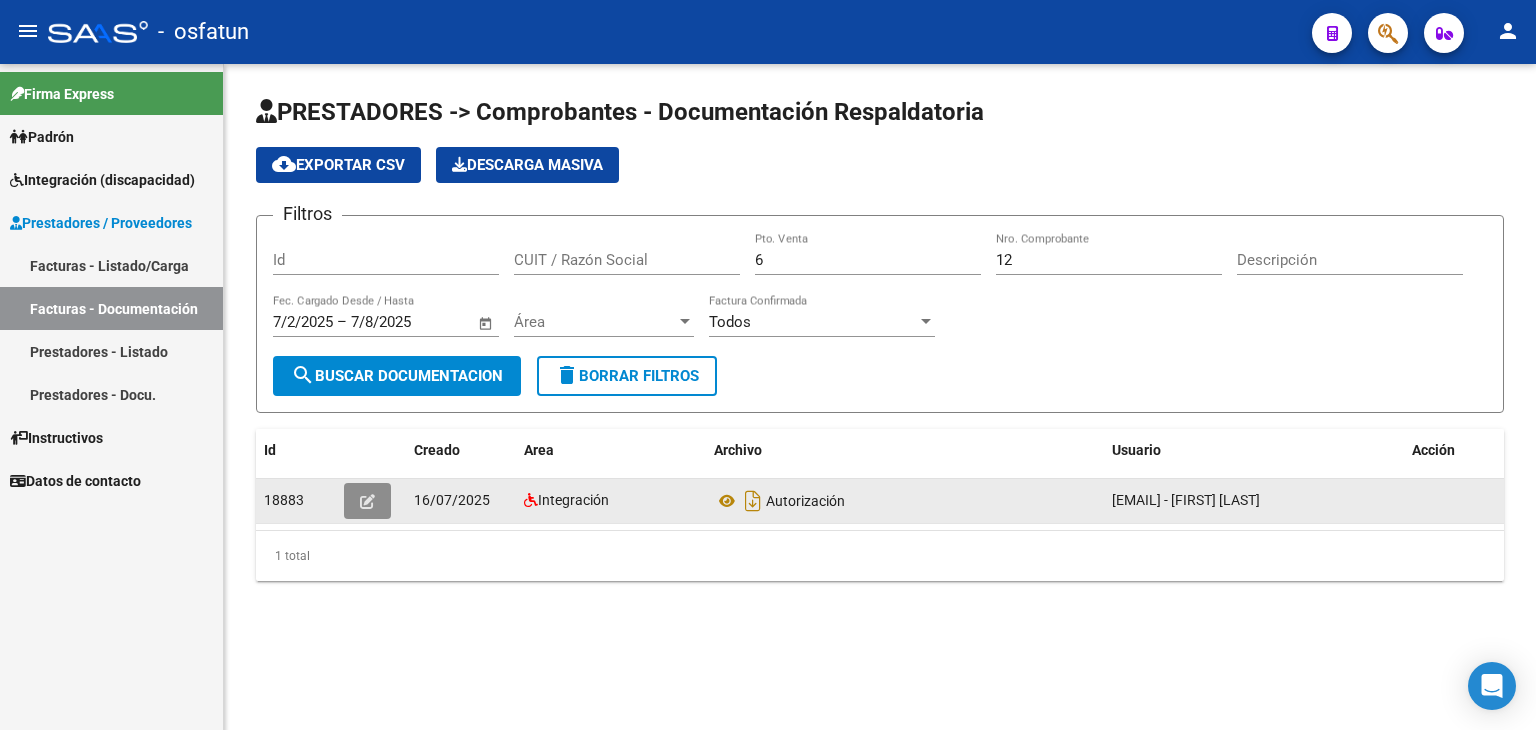 click 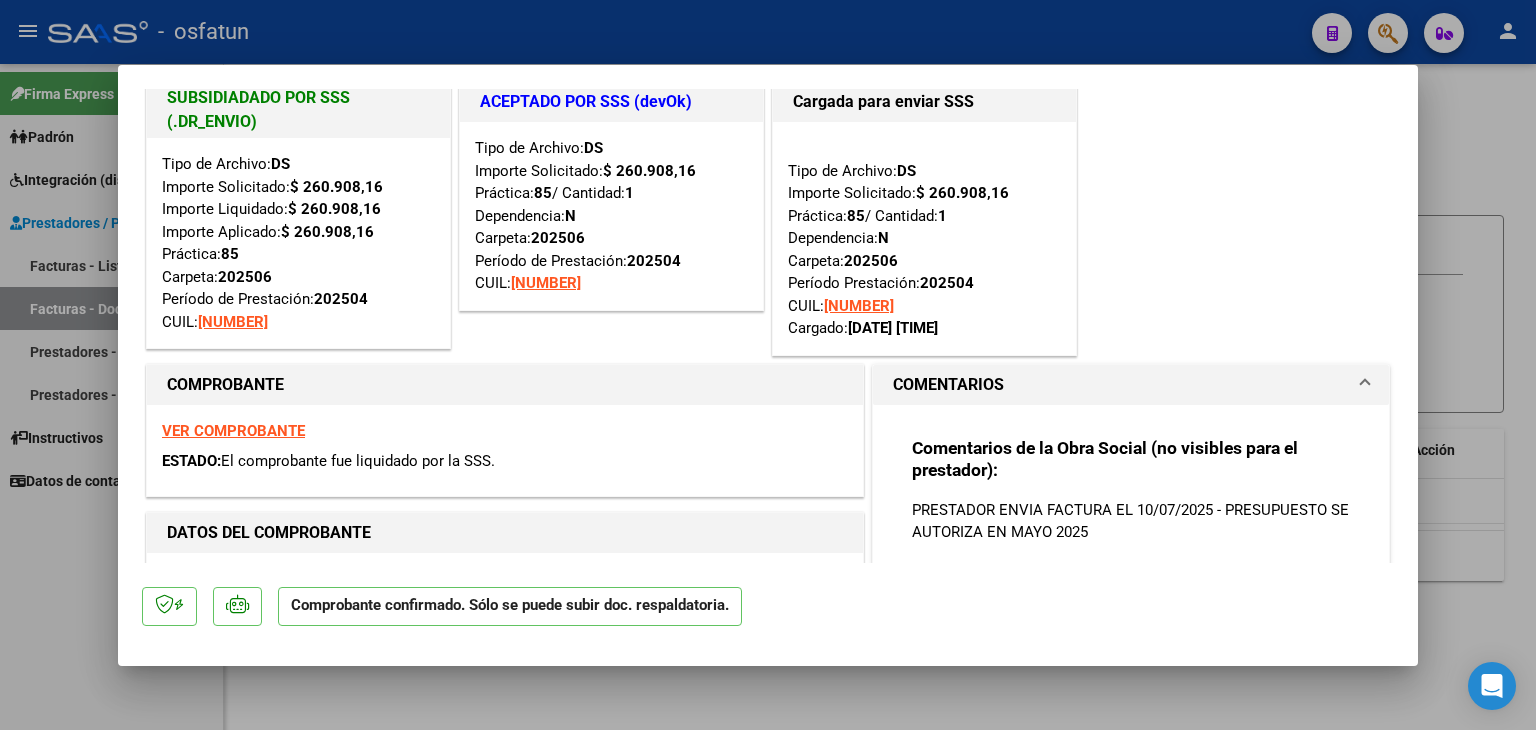 scroll, scrollTop: 0, scrollLeft: 0, axis: both 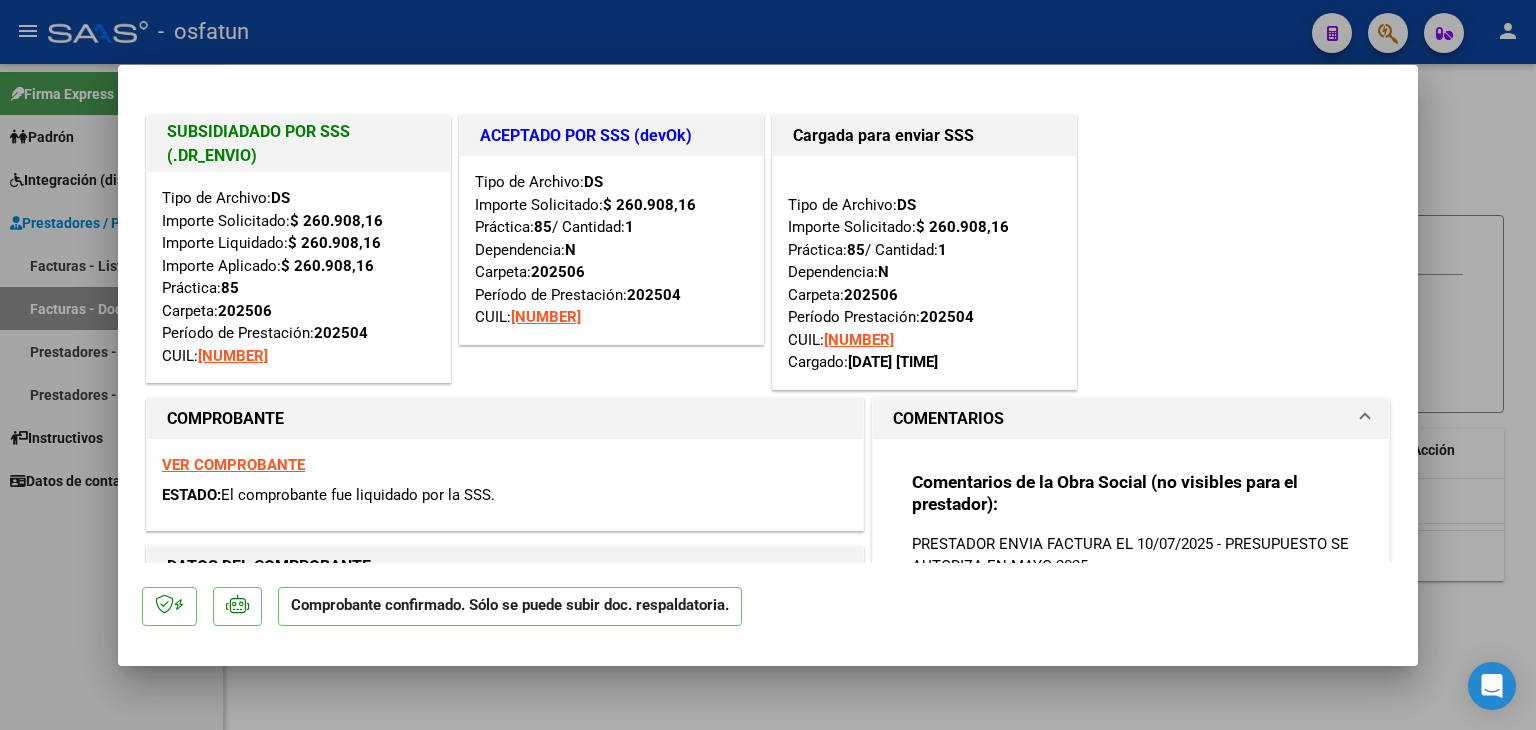 drag, startPoint x: 724, startPoint y: 27, endPoint x: 741, endPoint y: 79, distance: 54.708317 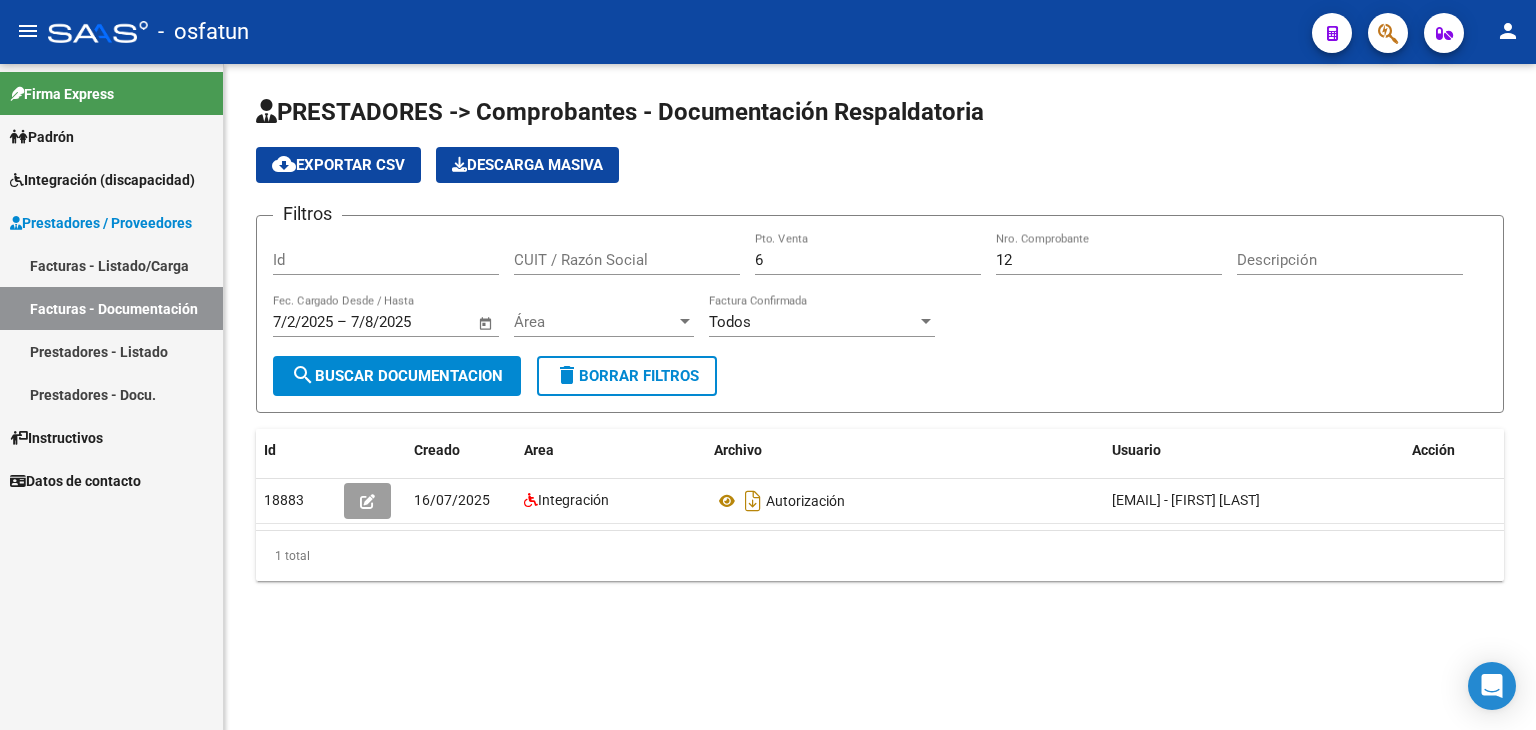drag, startPoint x: 69, startPoint y: 249, endPoint x: 193, endPoint y: 304, distance: 135.65028 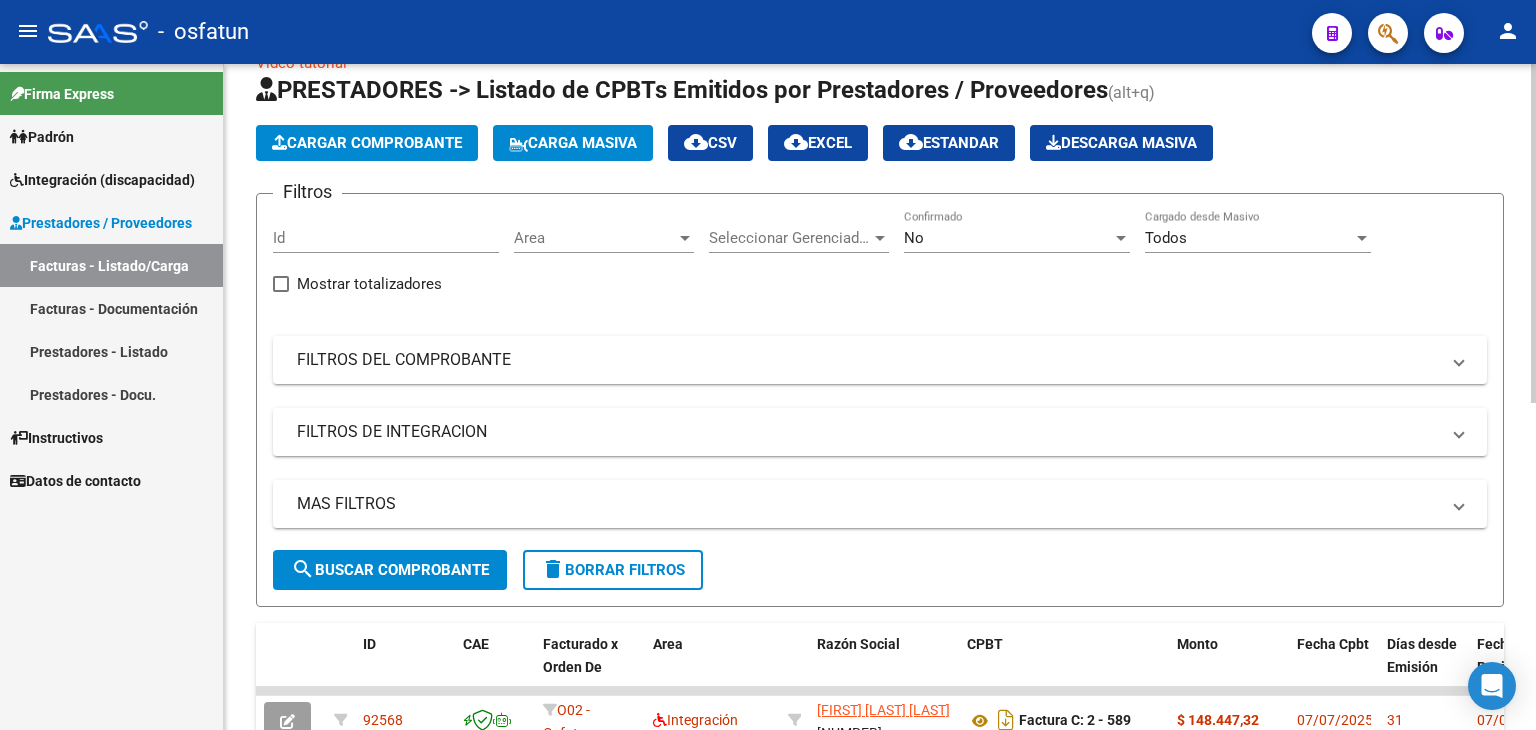 scroll, scrollTop: 0, scrollLeft: 0, axis: both 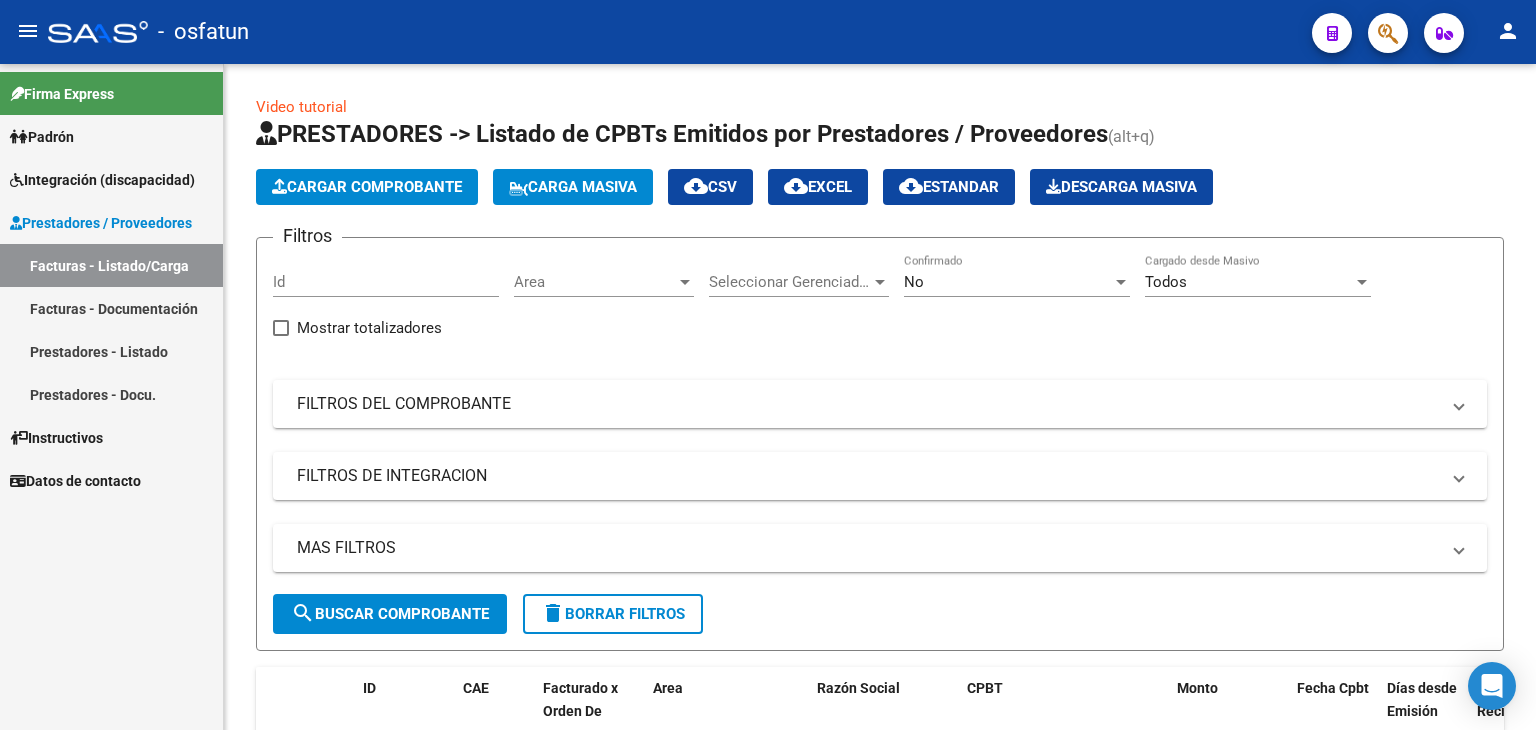 drag, startPoint x: 146, startPoint y: 324, endPoint x: 188, endPoint y: 322, distance: 42.047592 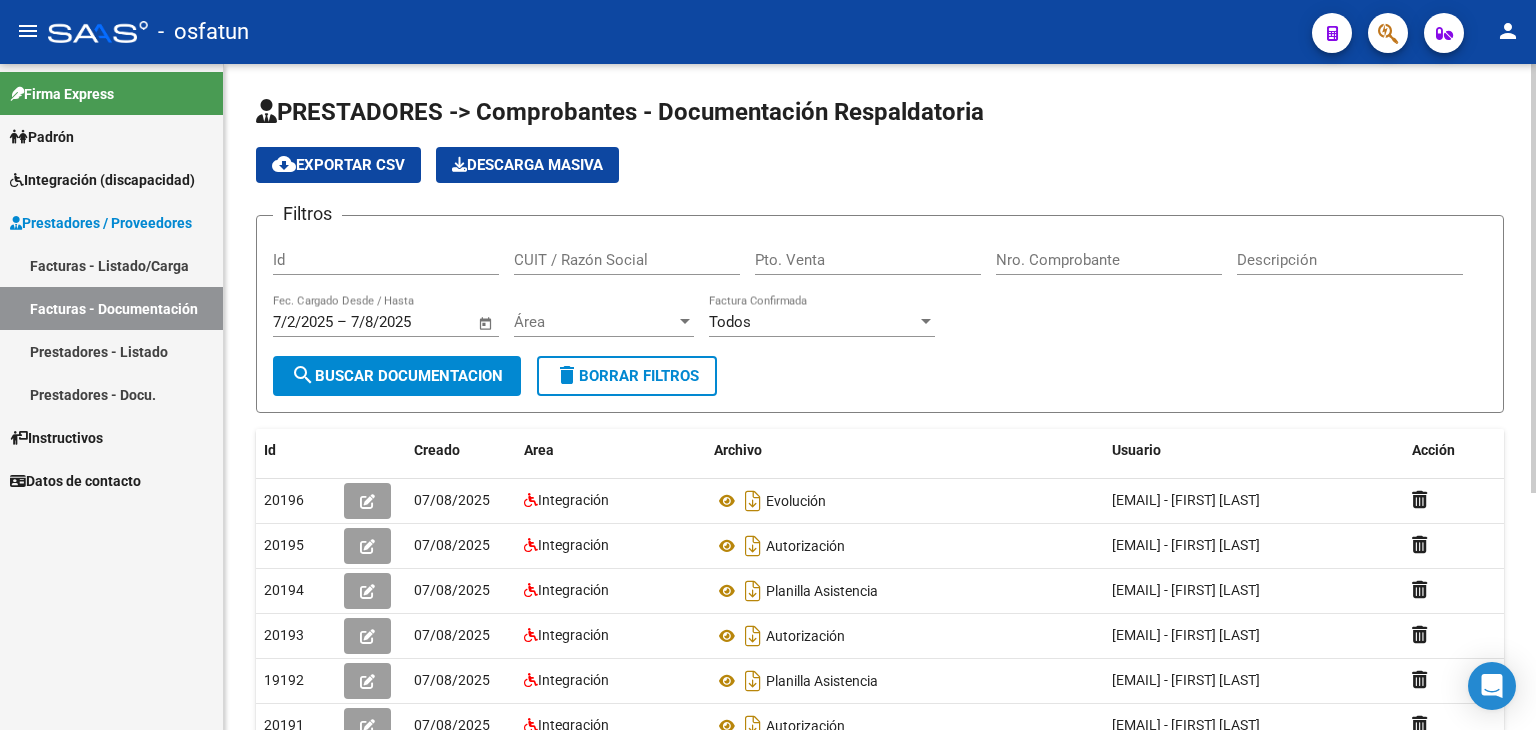 click on "Pto. Venta" at bounding box center [868, 260] 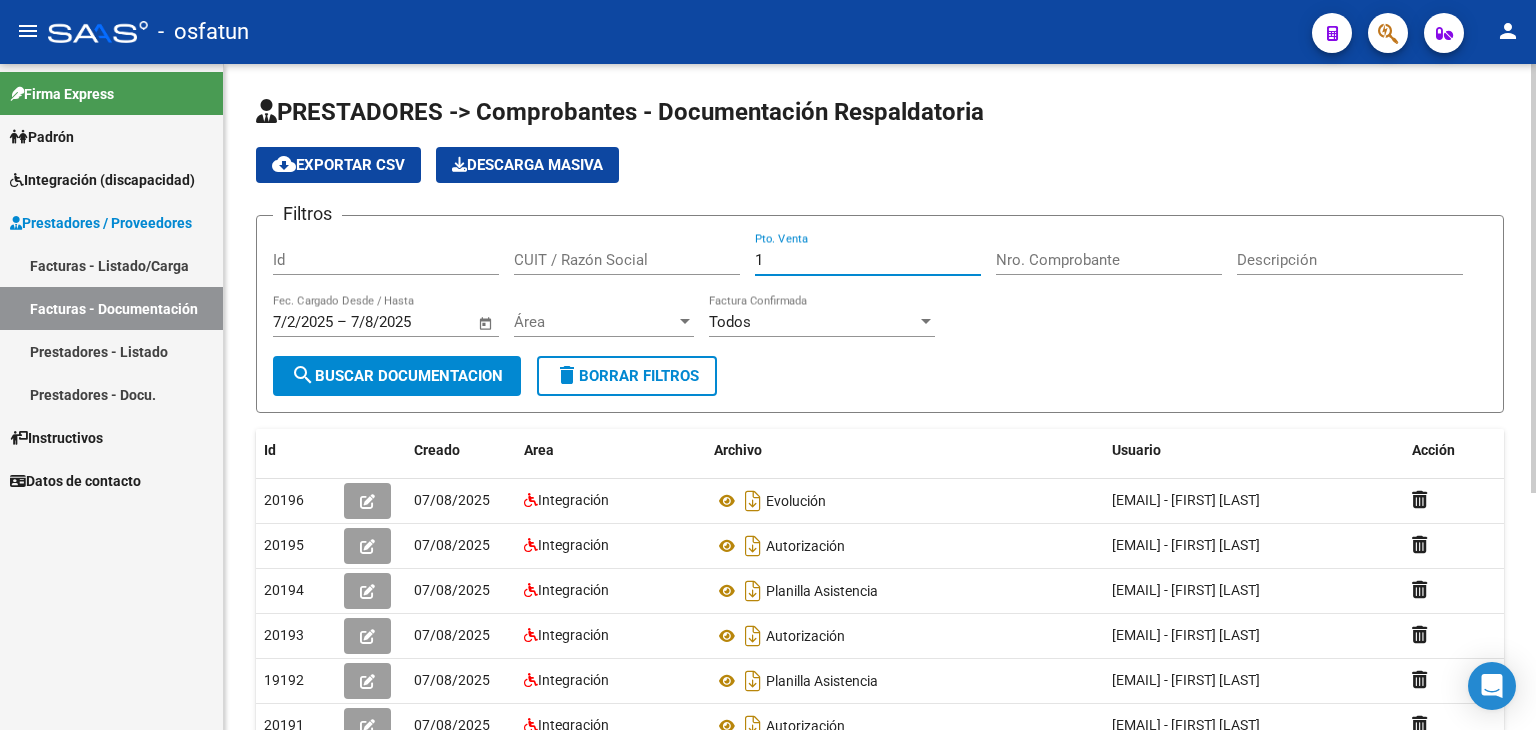 type on "1" 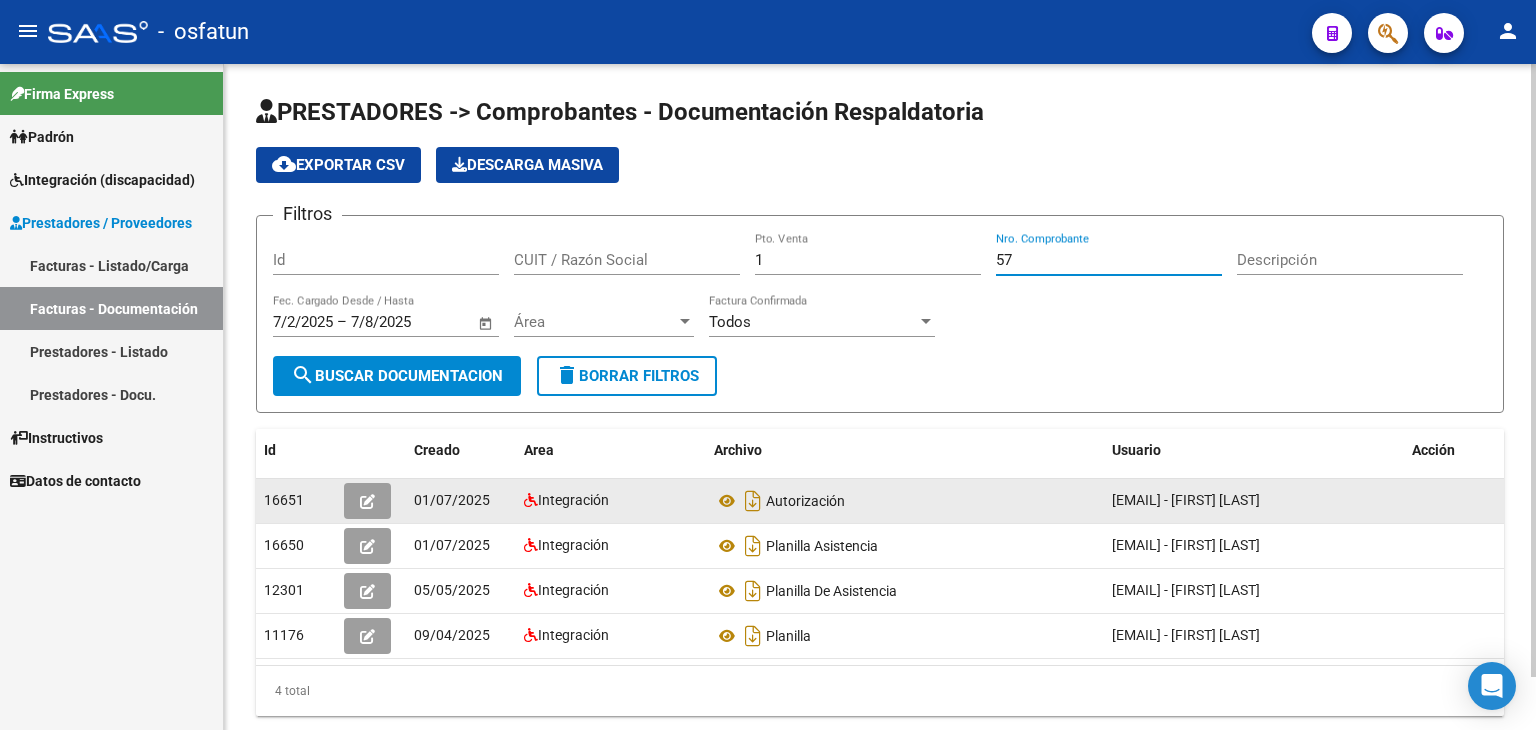 type on "57" 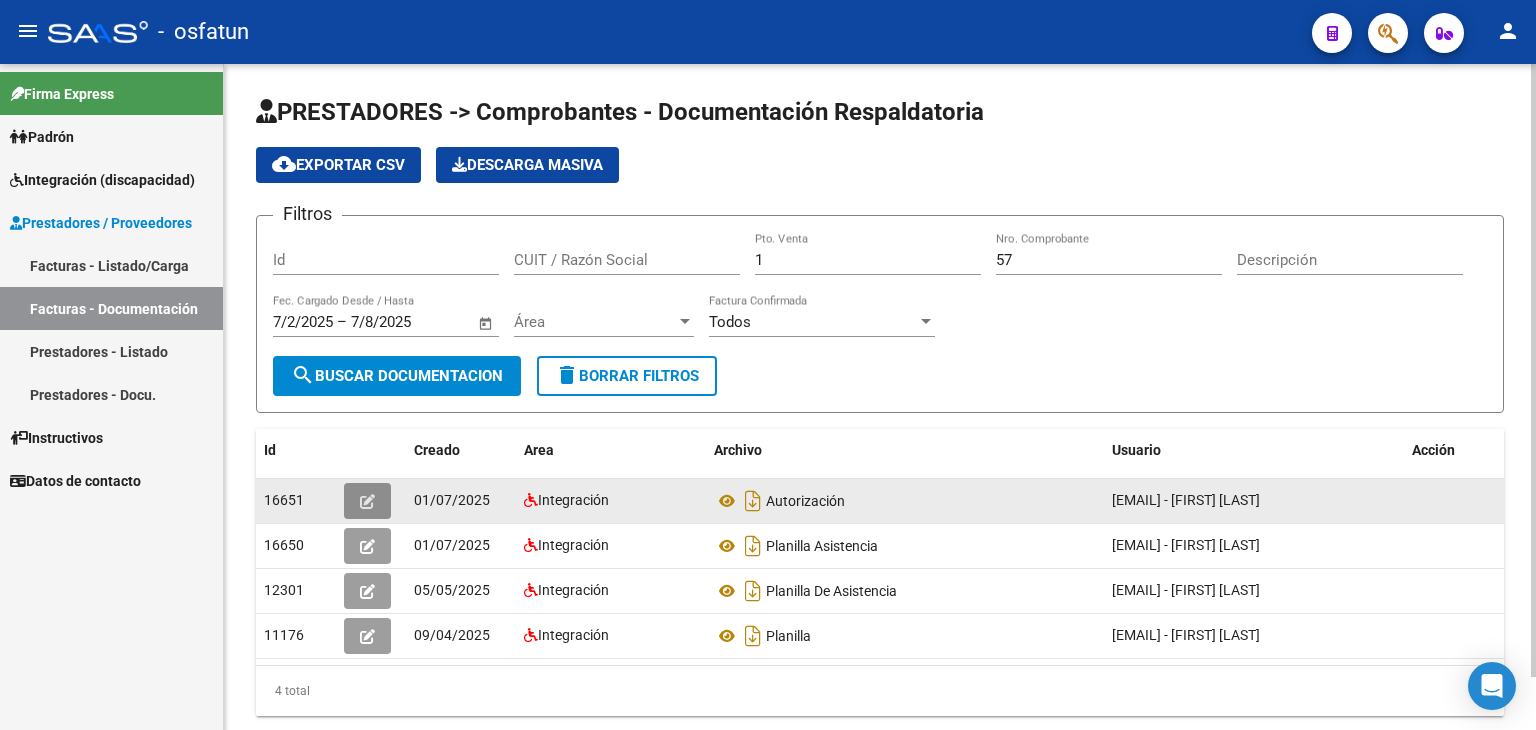 click 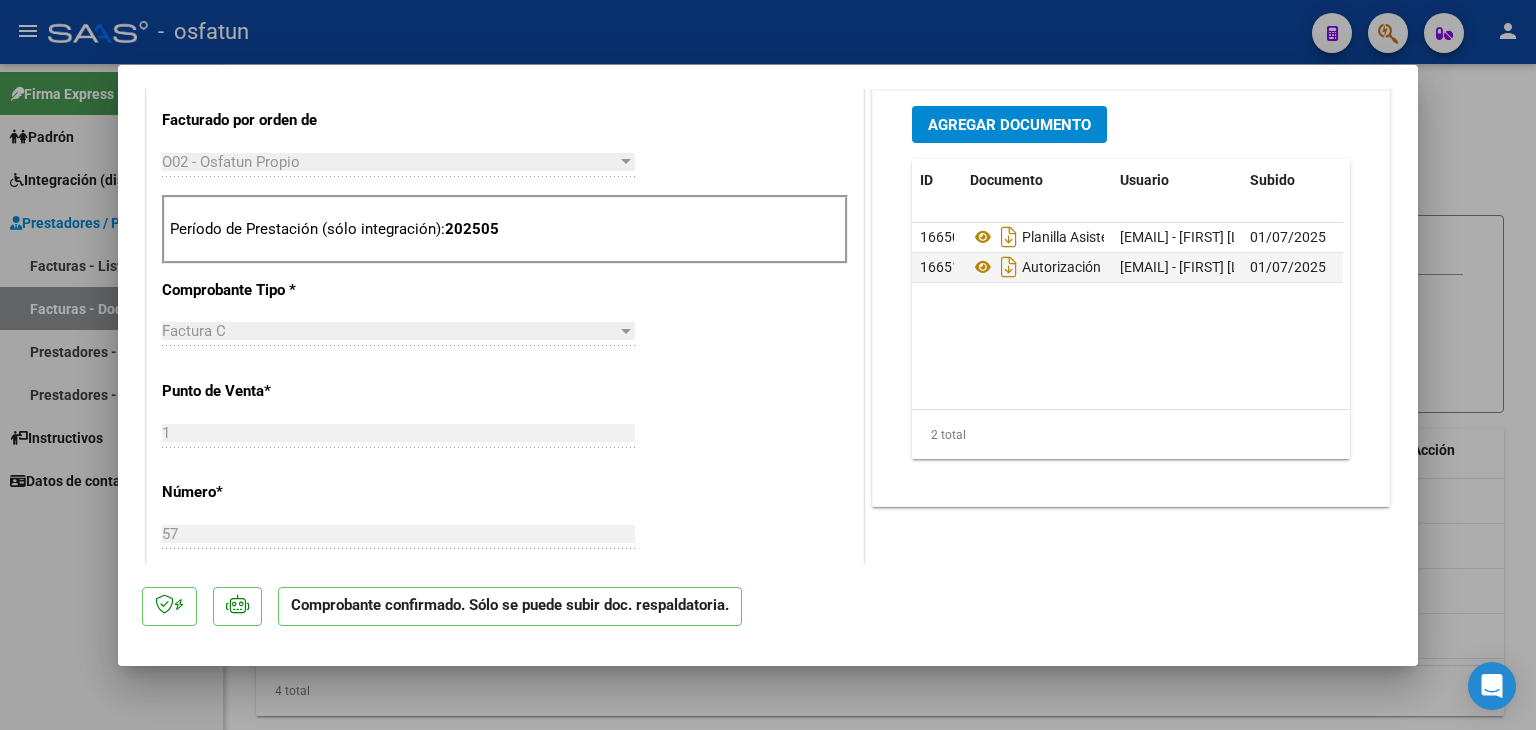 scroll, scrollTop: 900, scrollLeft: 0, axis: vertical 